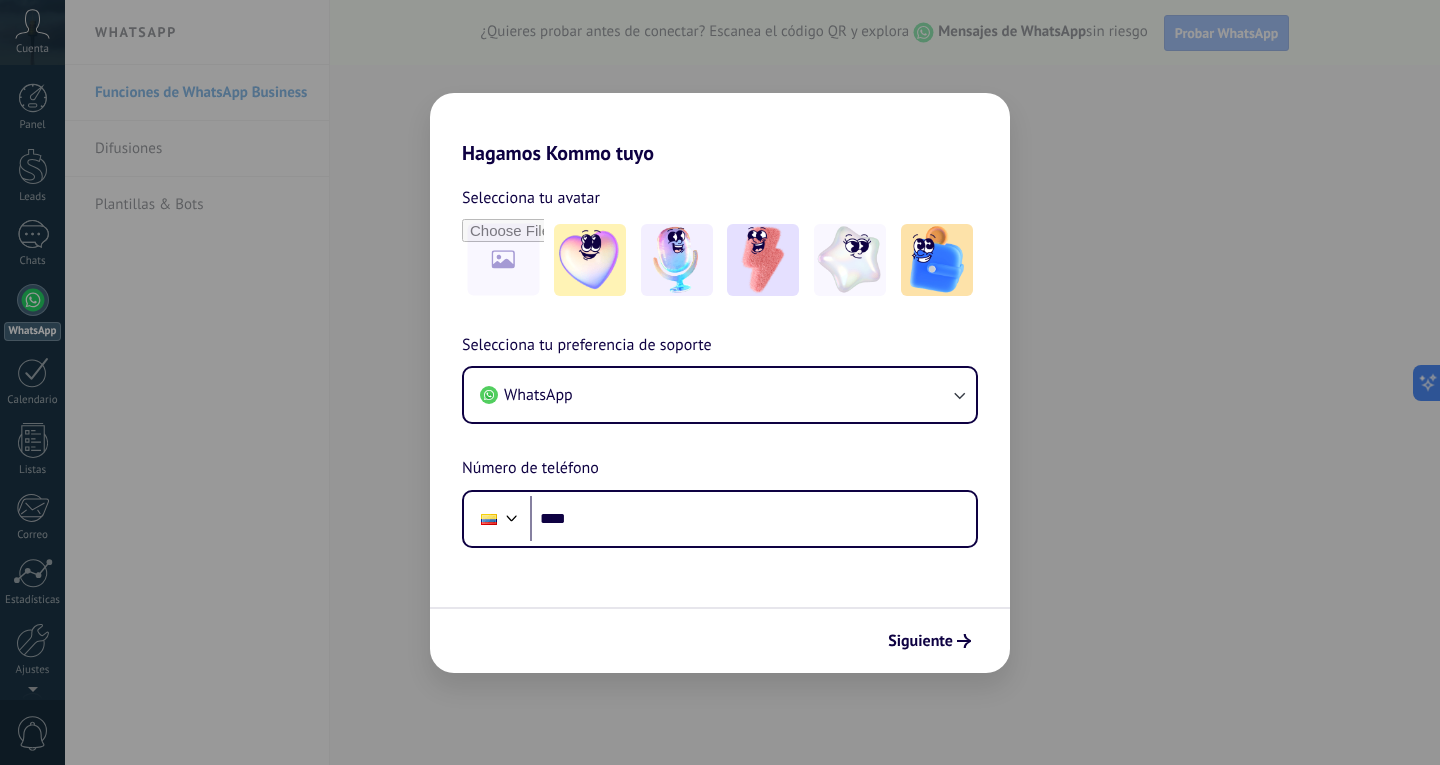 scroll, scrollTop: 0, scrollLeft: 0, axis: both 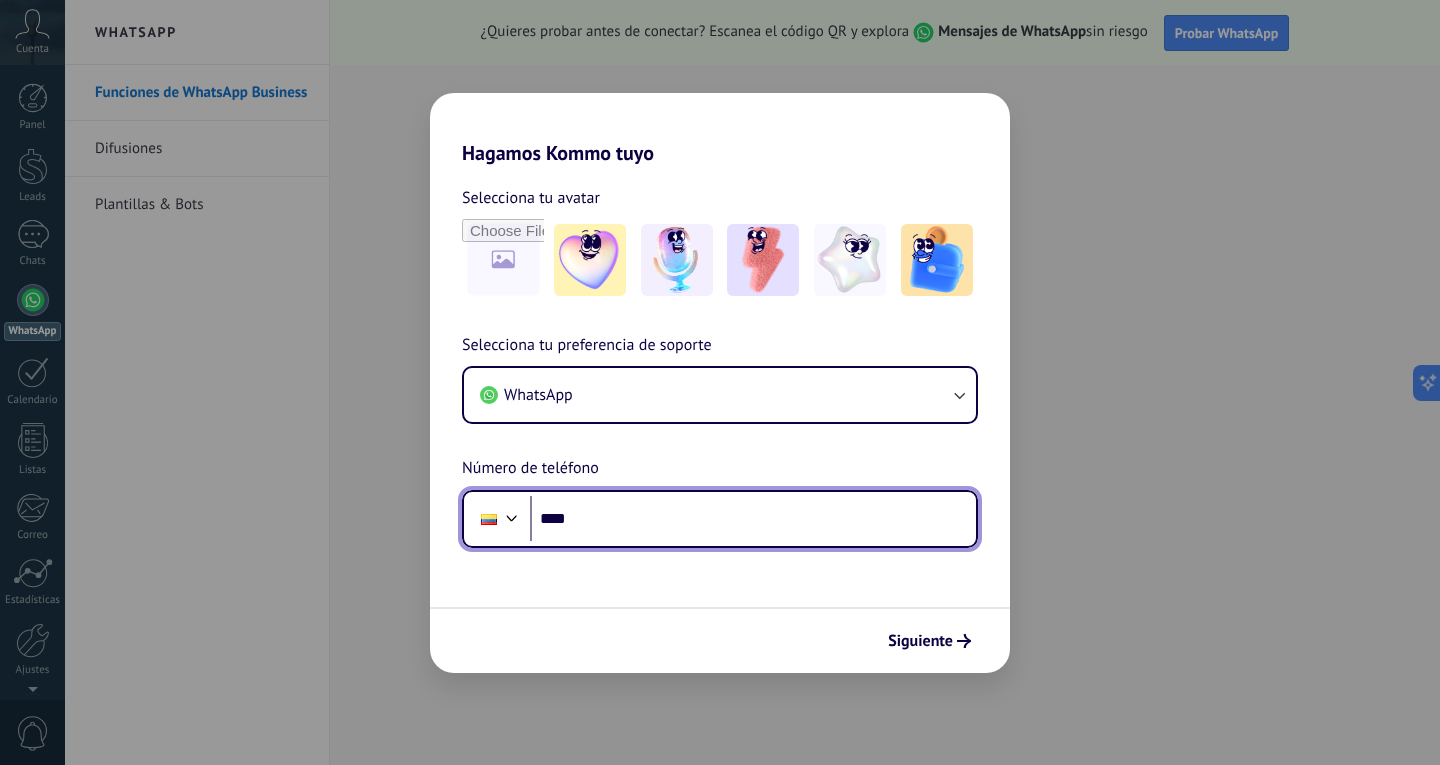 click on "****" at bounding box center (753, 519) 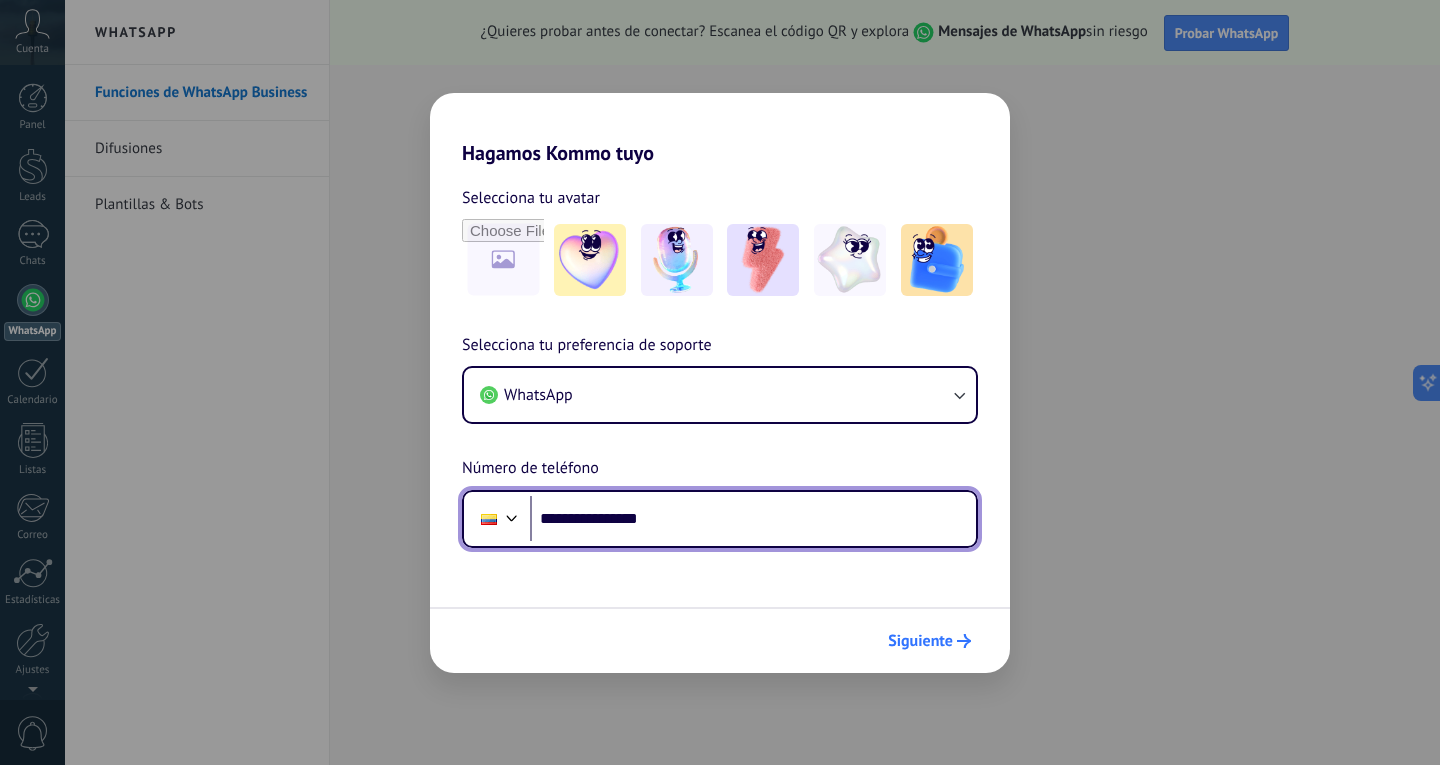 type on "**********" 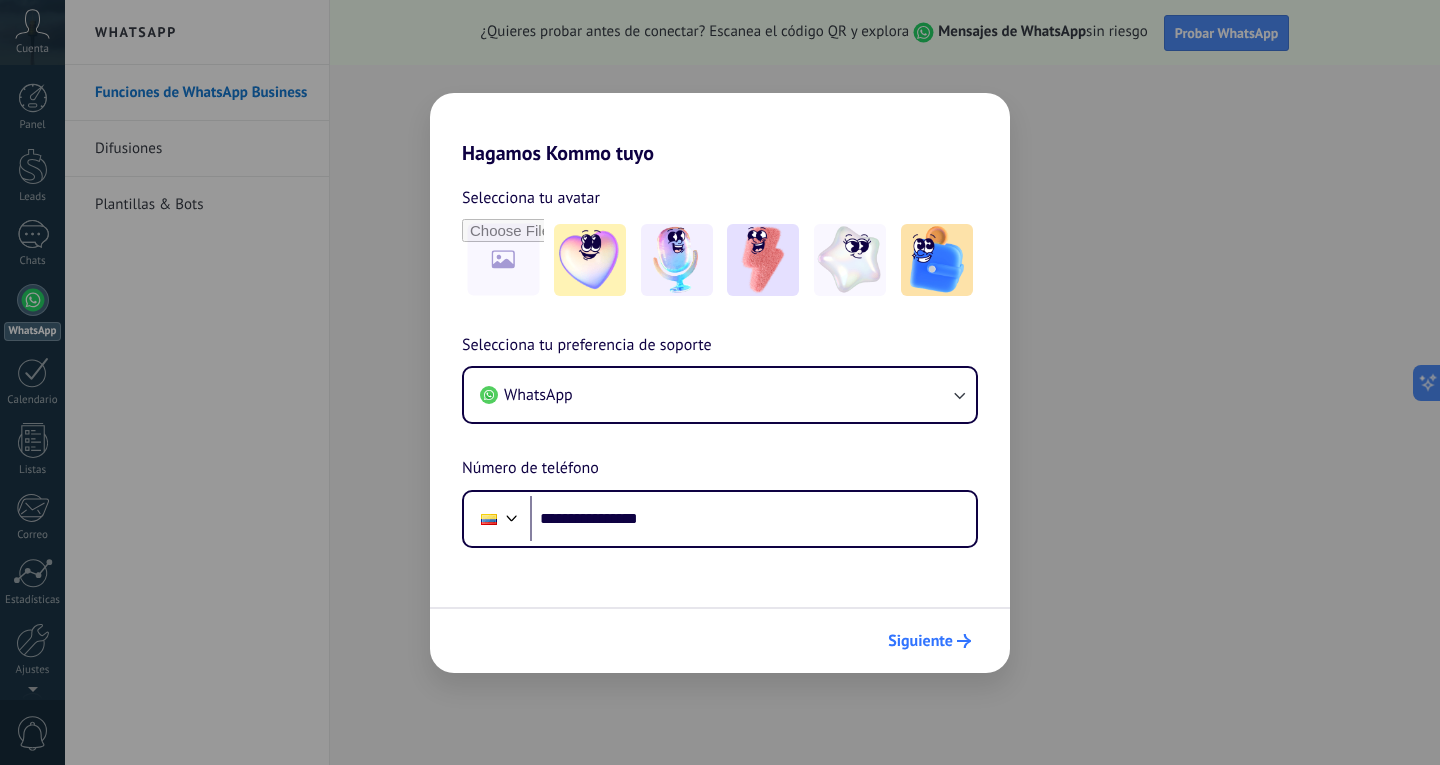 click on "Siguiente" at bounding box center [920, 641] 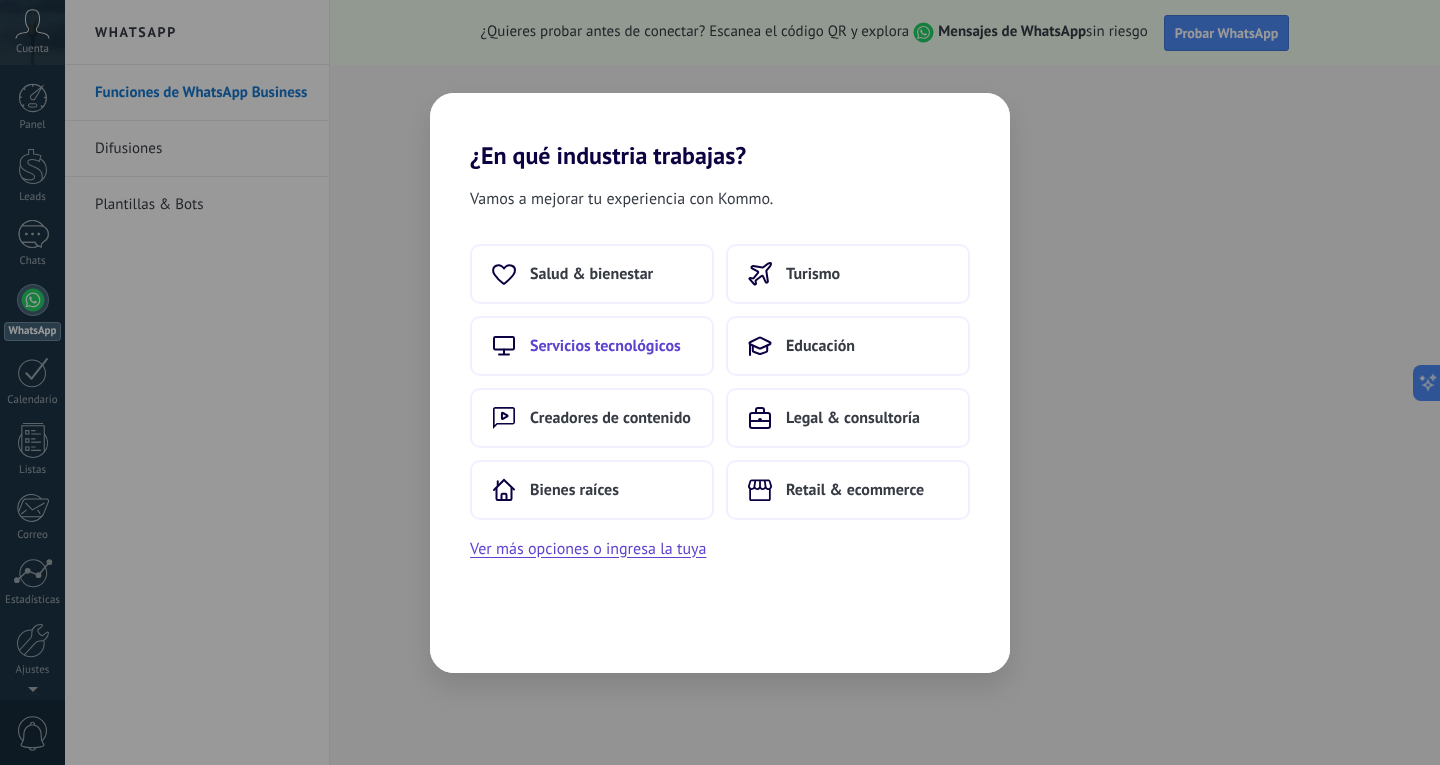 click on "Servicios tecnológicos" at bounding box center (605, 346) 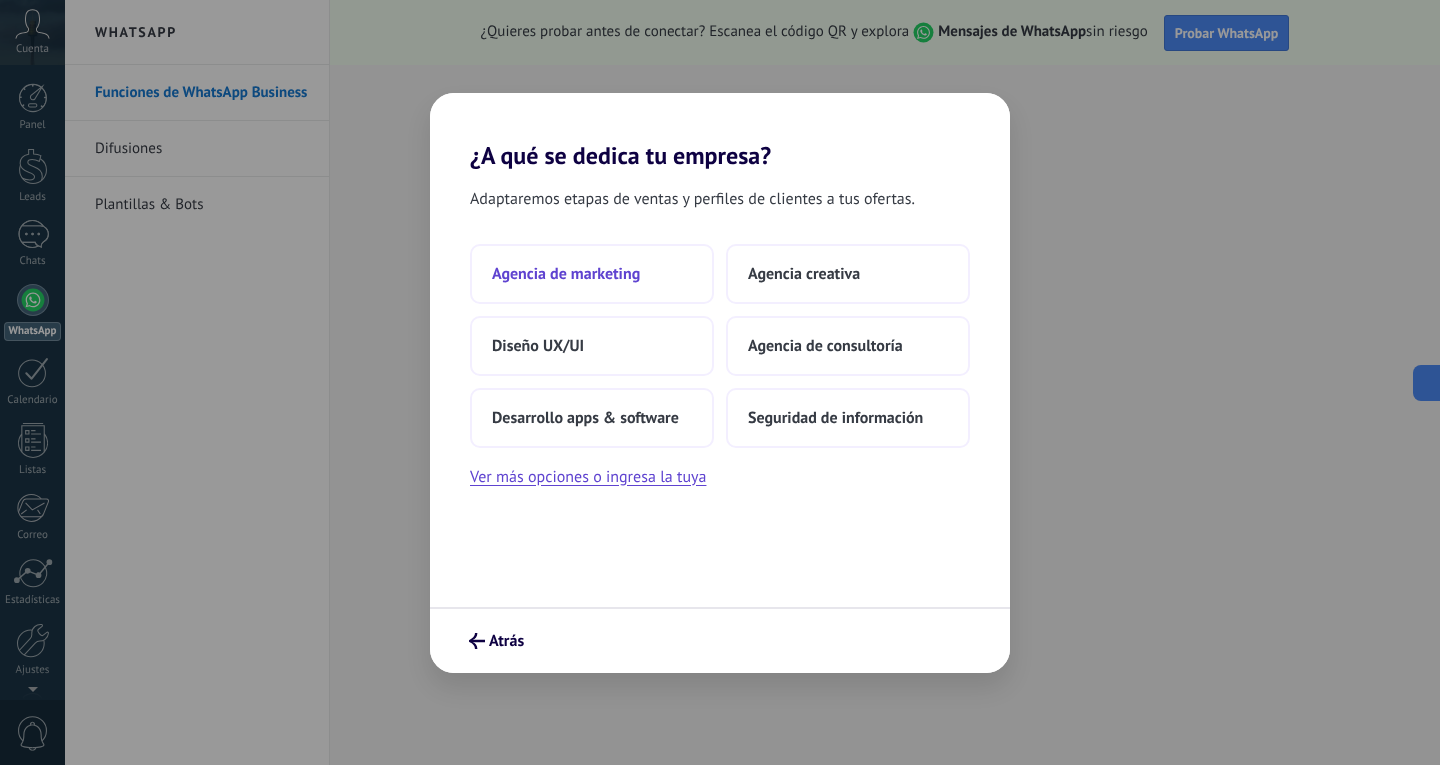 click on "Agencia de marketing" at bounding box center (592, 274) 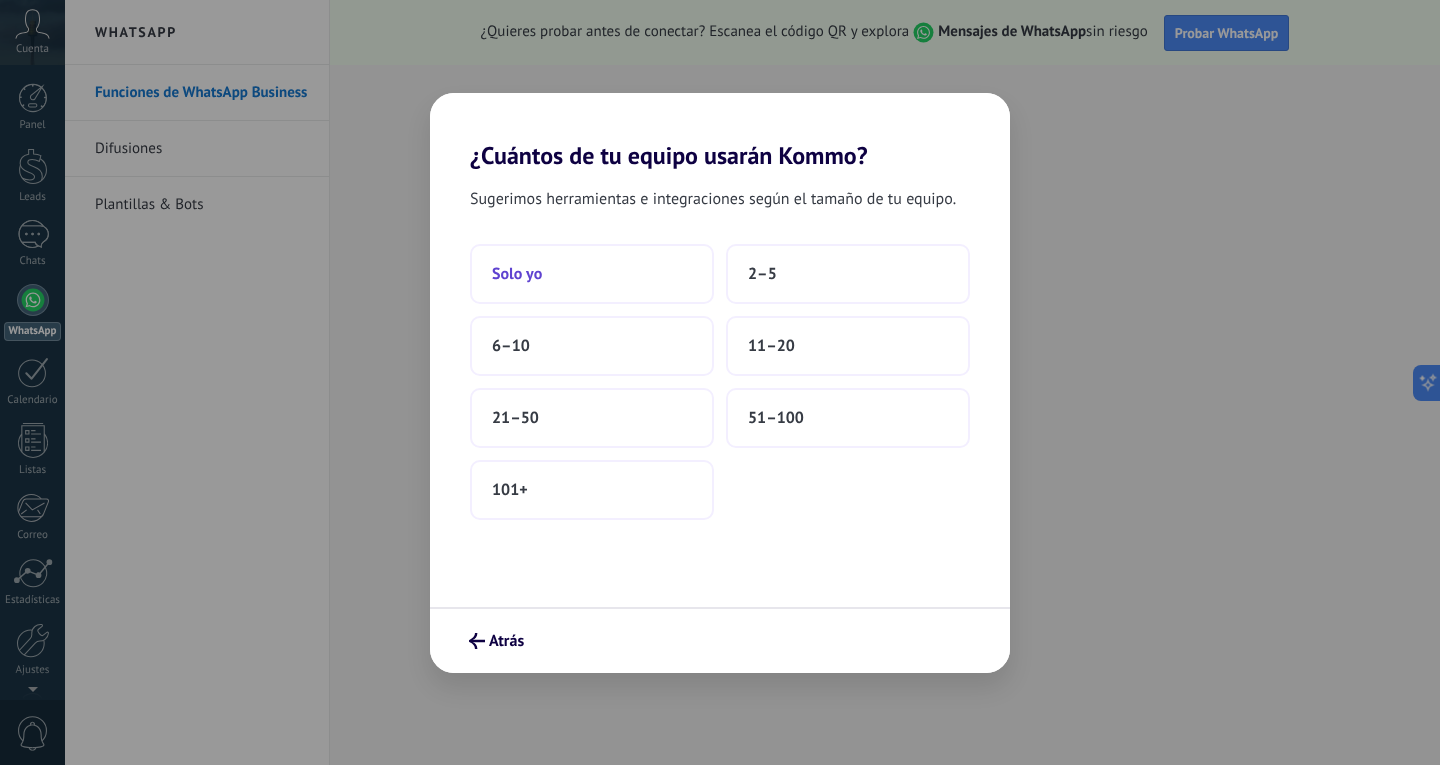 click on "Solo yo" at bounding box center [592, 274] 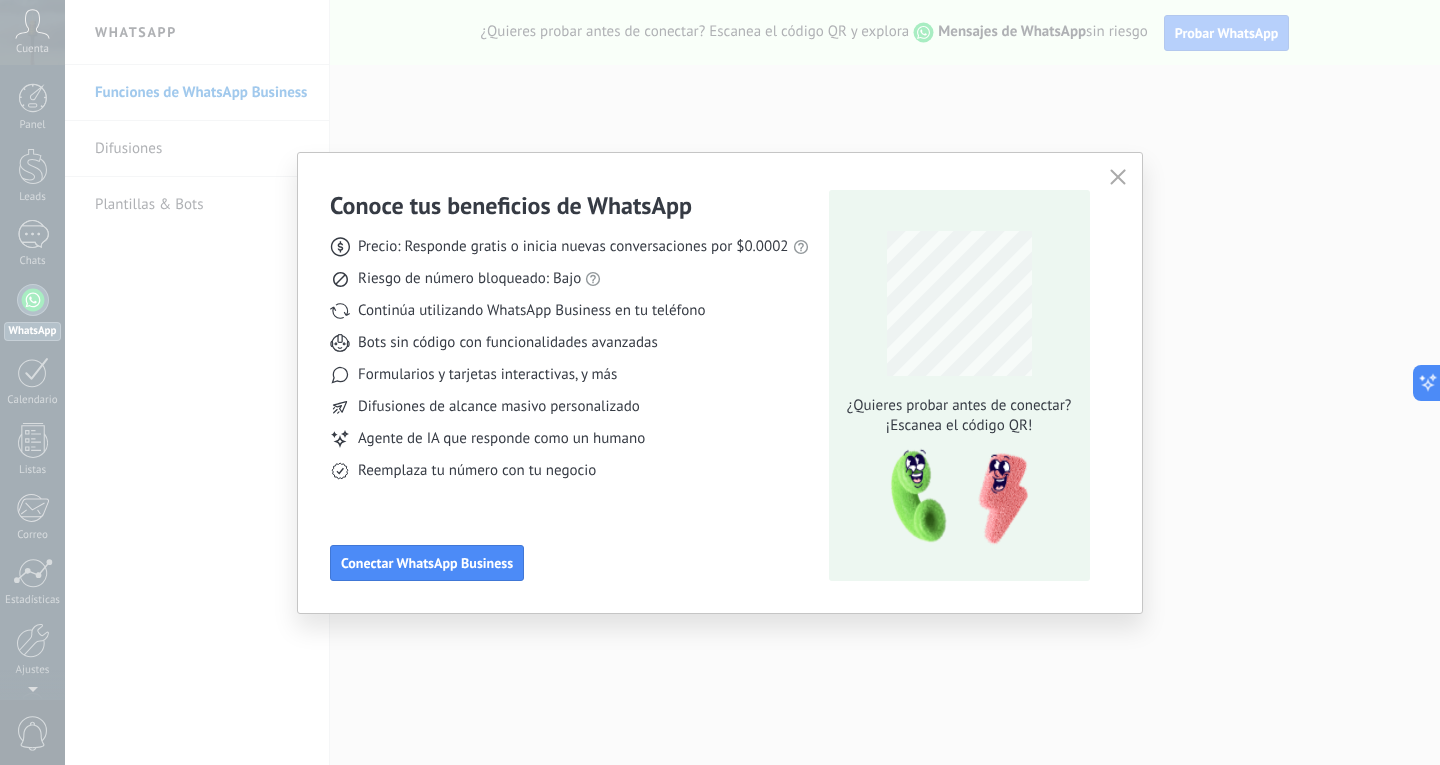 click 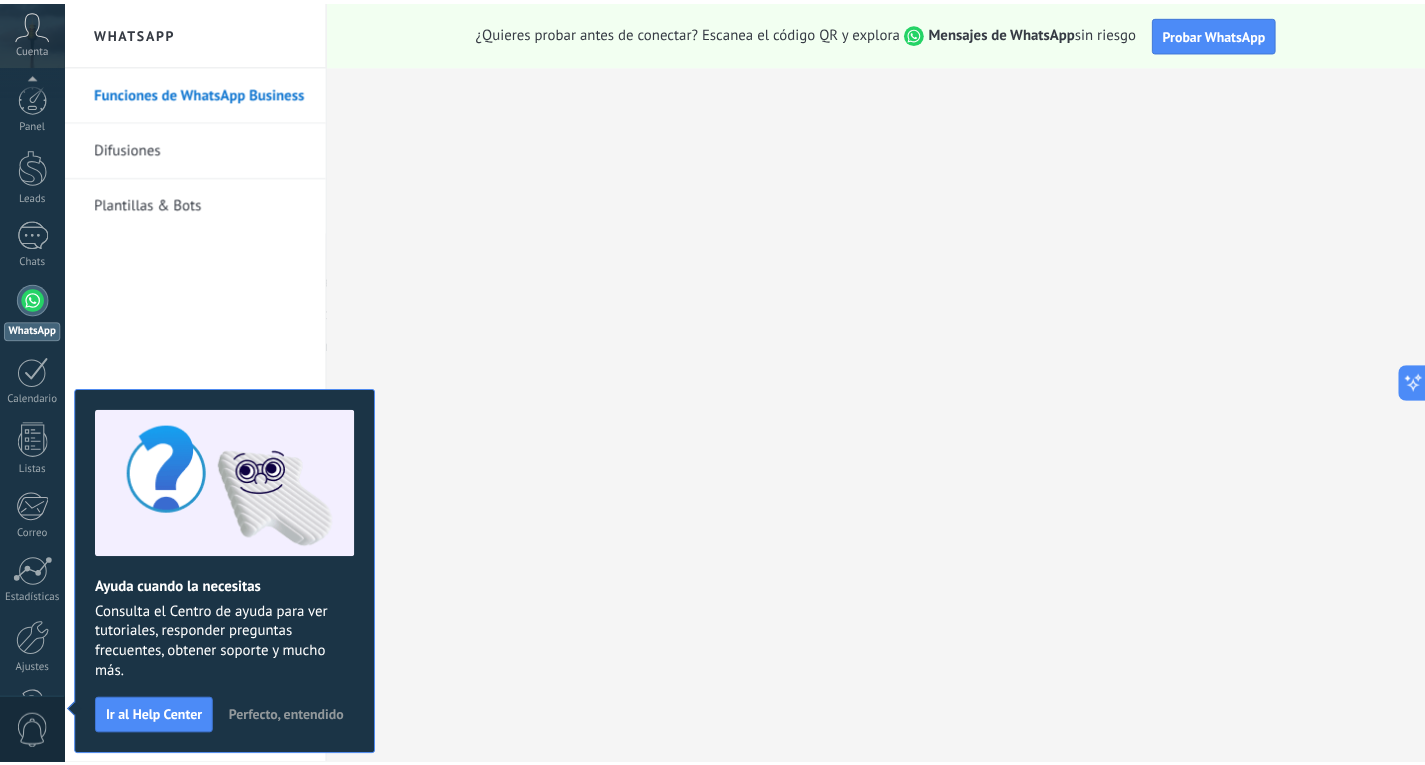 scroll, scrollTop: 67, scrollLeft: 0, axis: vertical 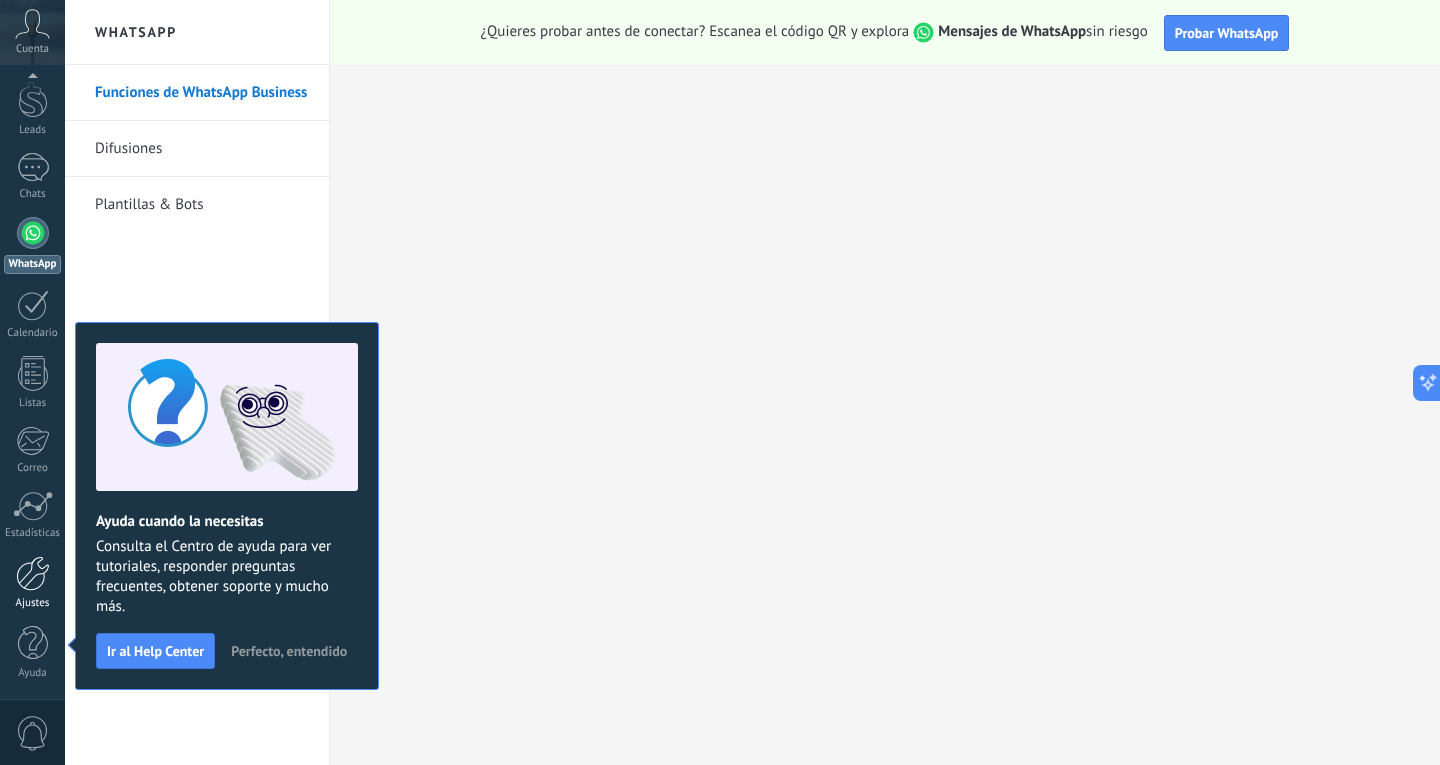click at bounding box center [33, 573] 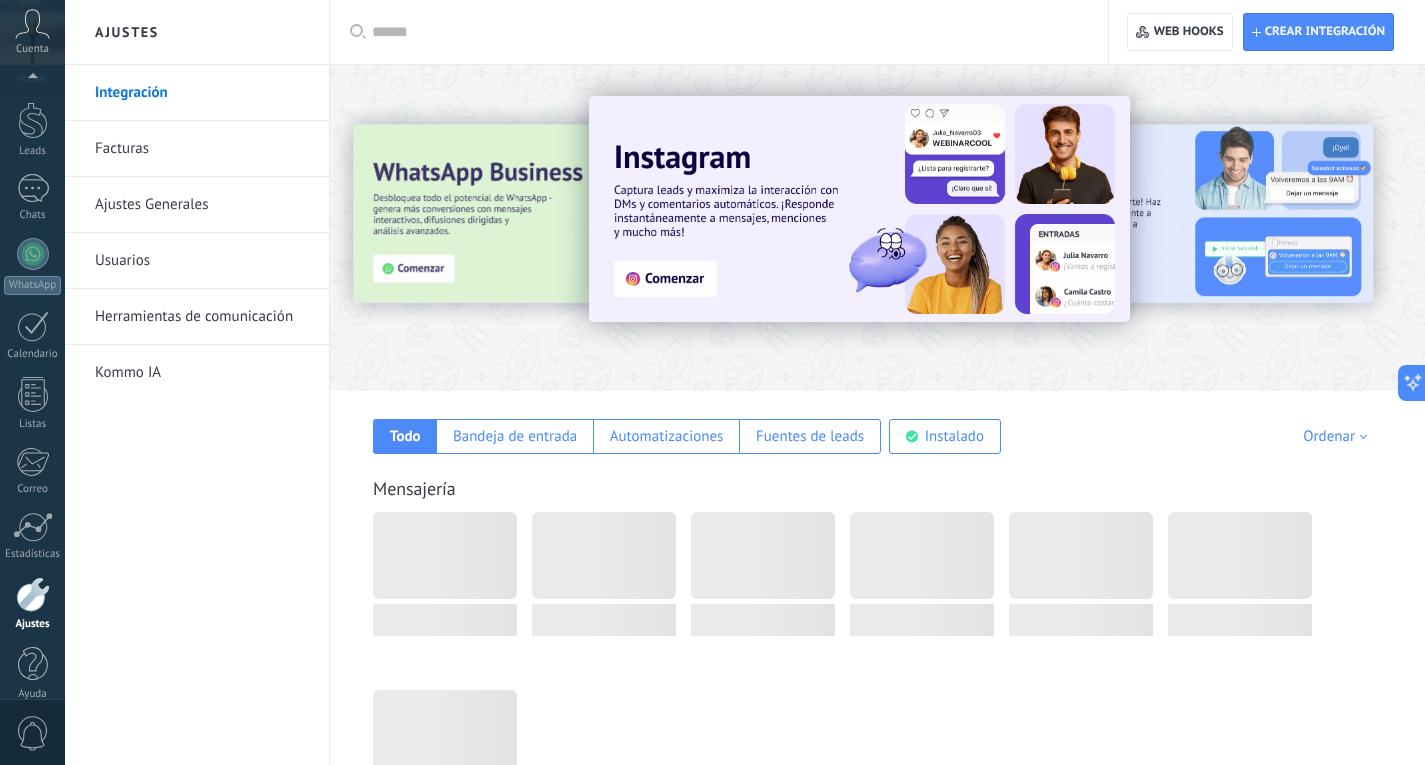 scroll, scrollTop: 67, scrollLeft: 0, axis: vertical 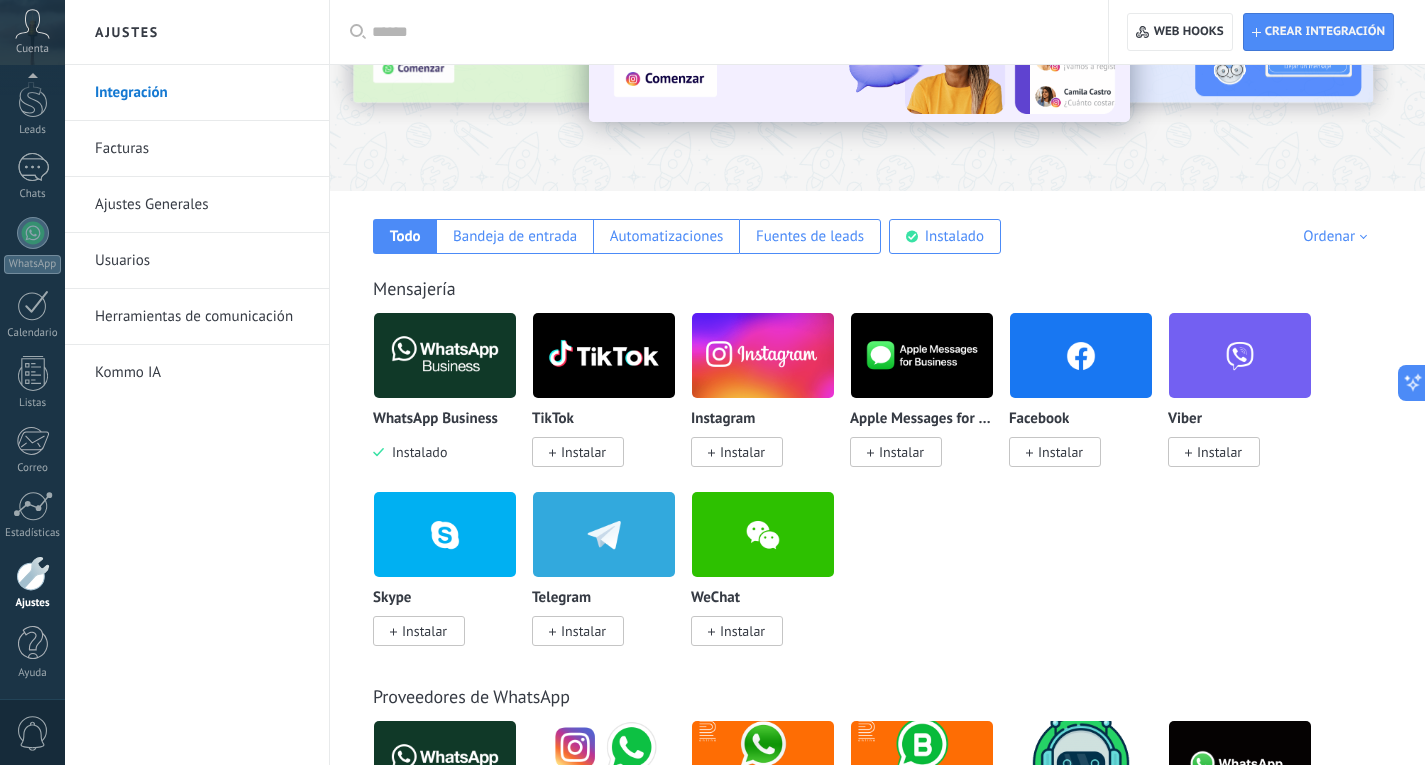 click on "Instalar" at bounding box center [1060, 452] 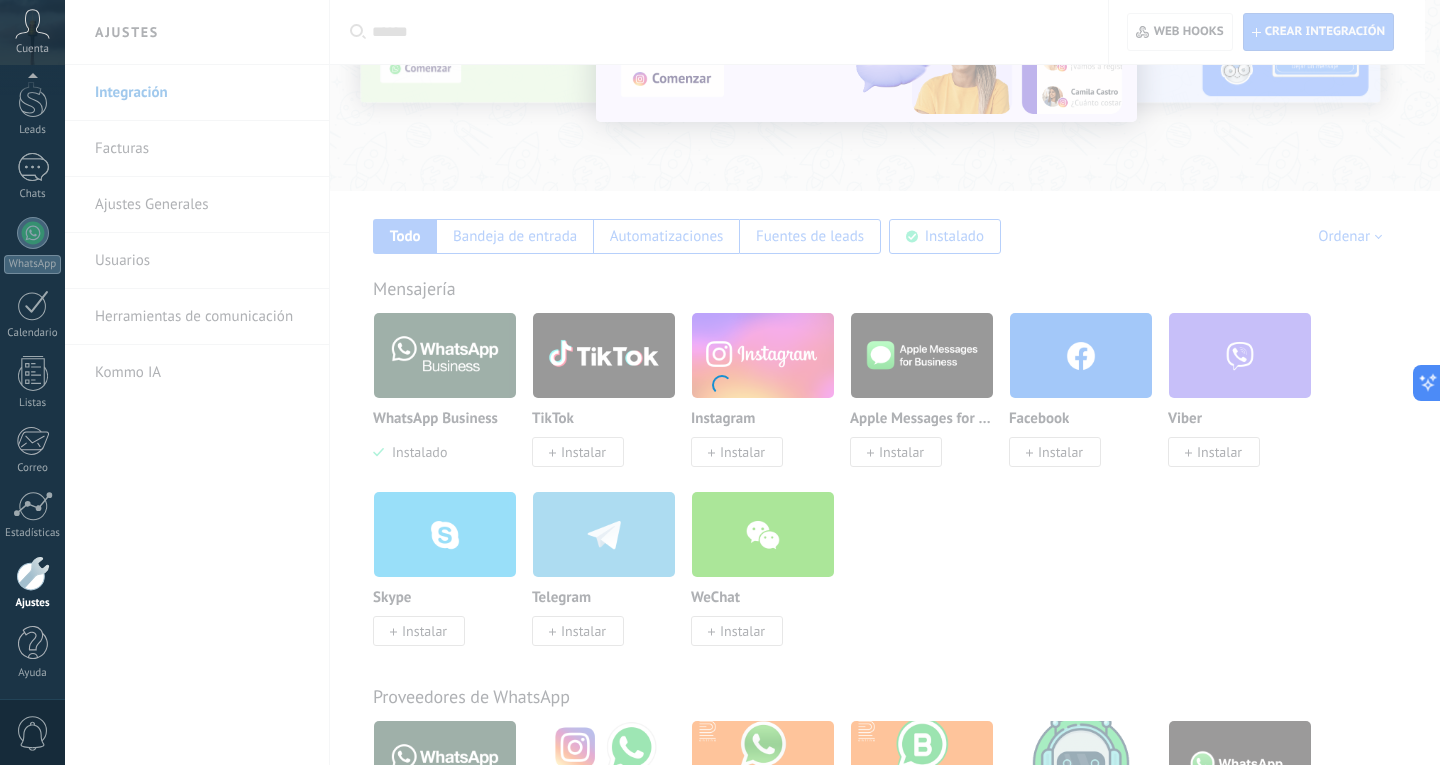 click at bounding box center [720, 382] 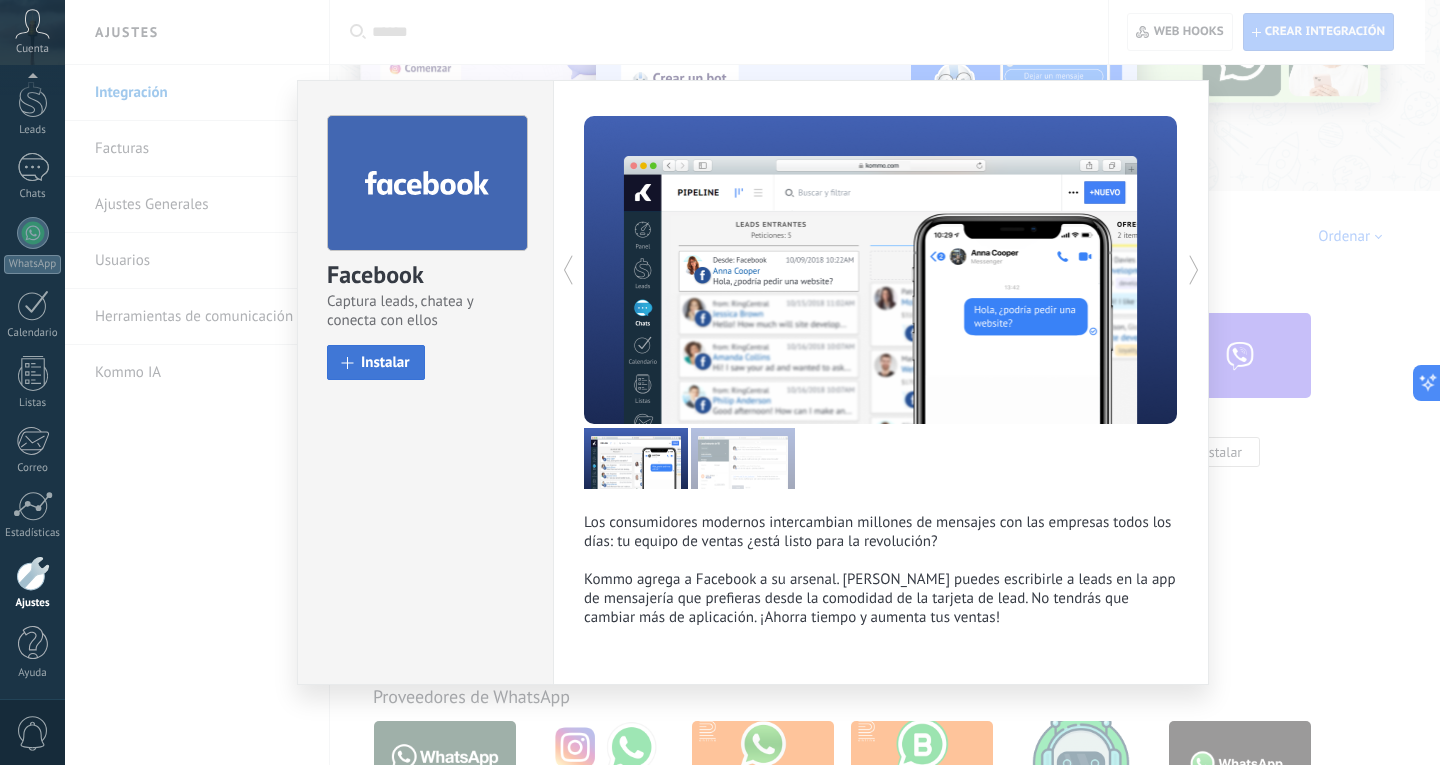 click on "Instalar" at bounding box center [385, 362] 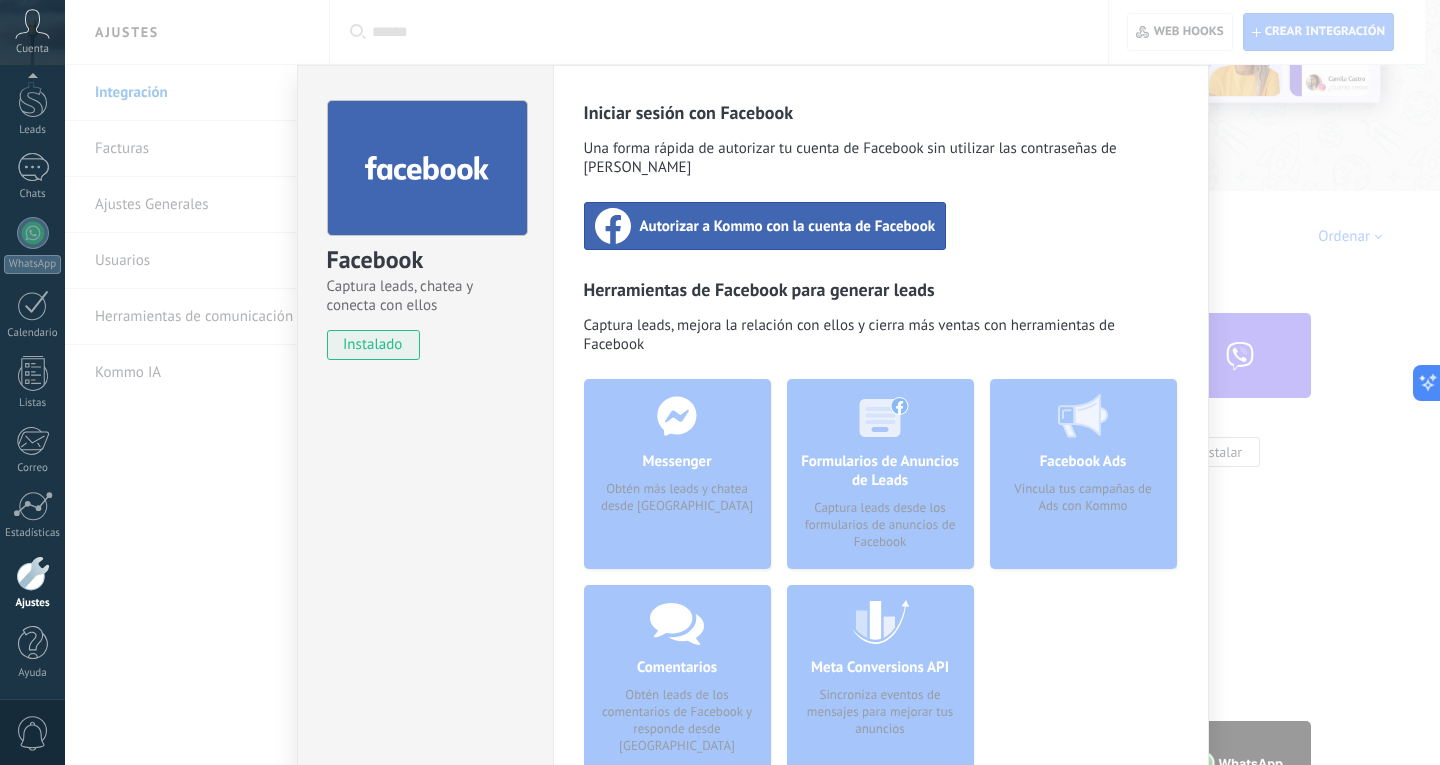 click on "Autorizar a Kommo con la cuenta de Facebook" at bounding box center (788, 226) 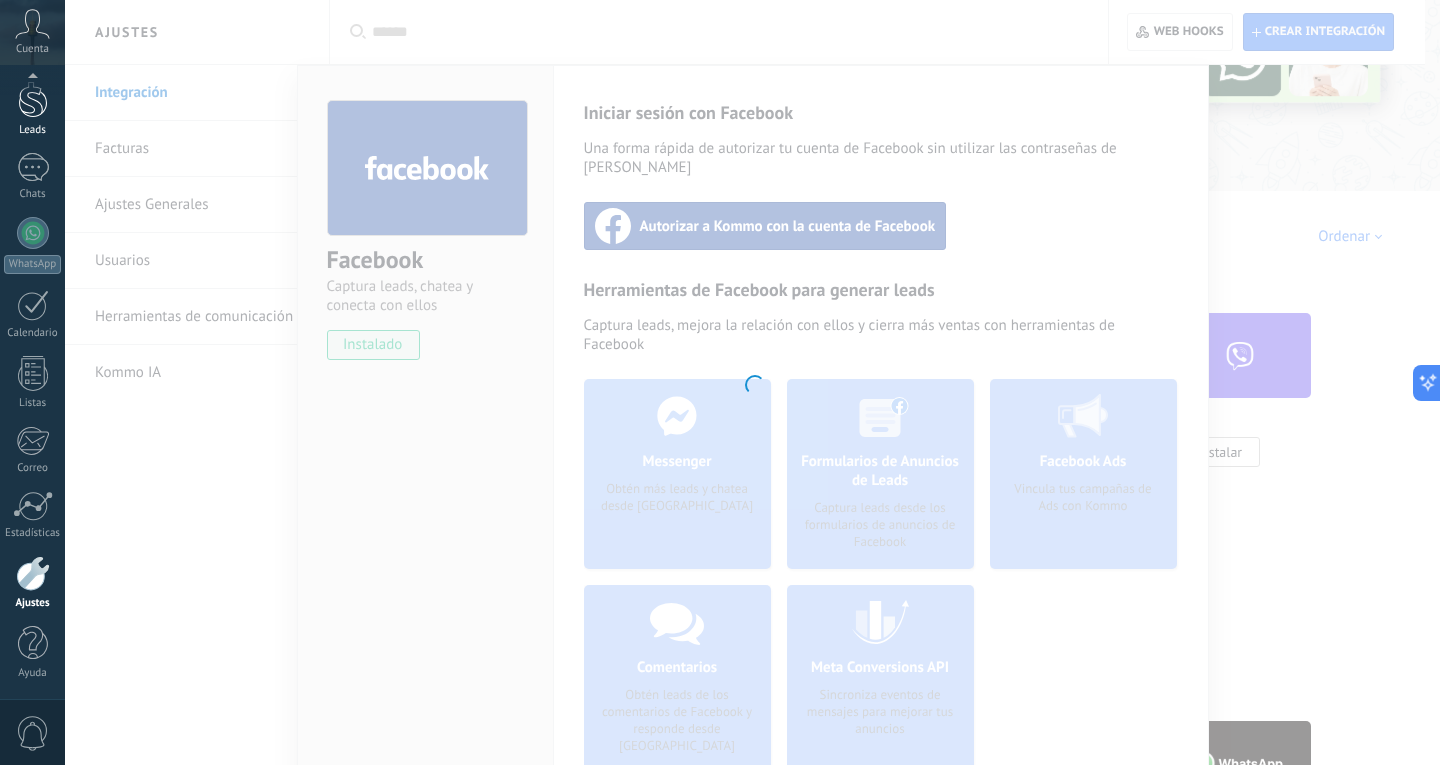 click at bounding box center [33, 99] 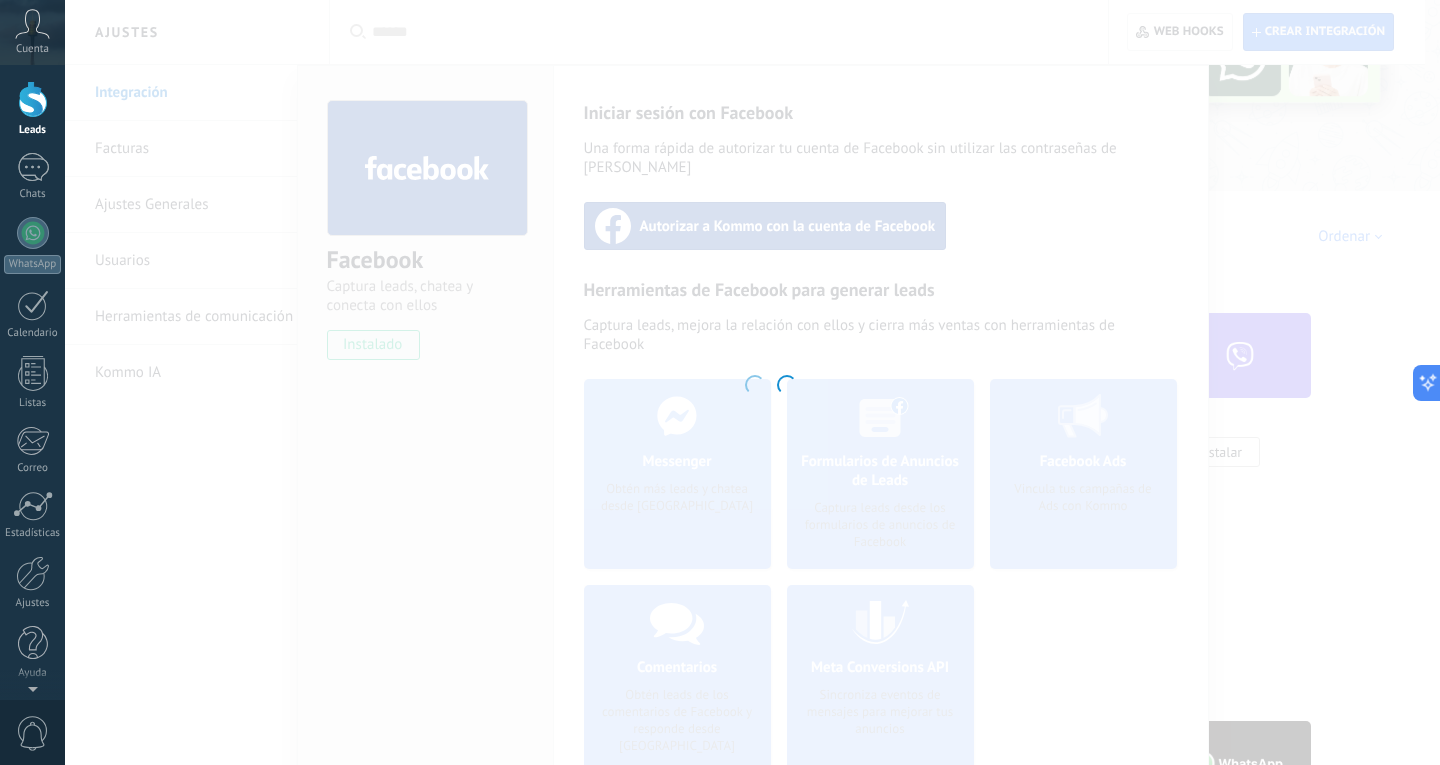 scroll, scrollTop: 0, scrollLeft: 0, axis: both 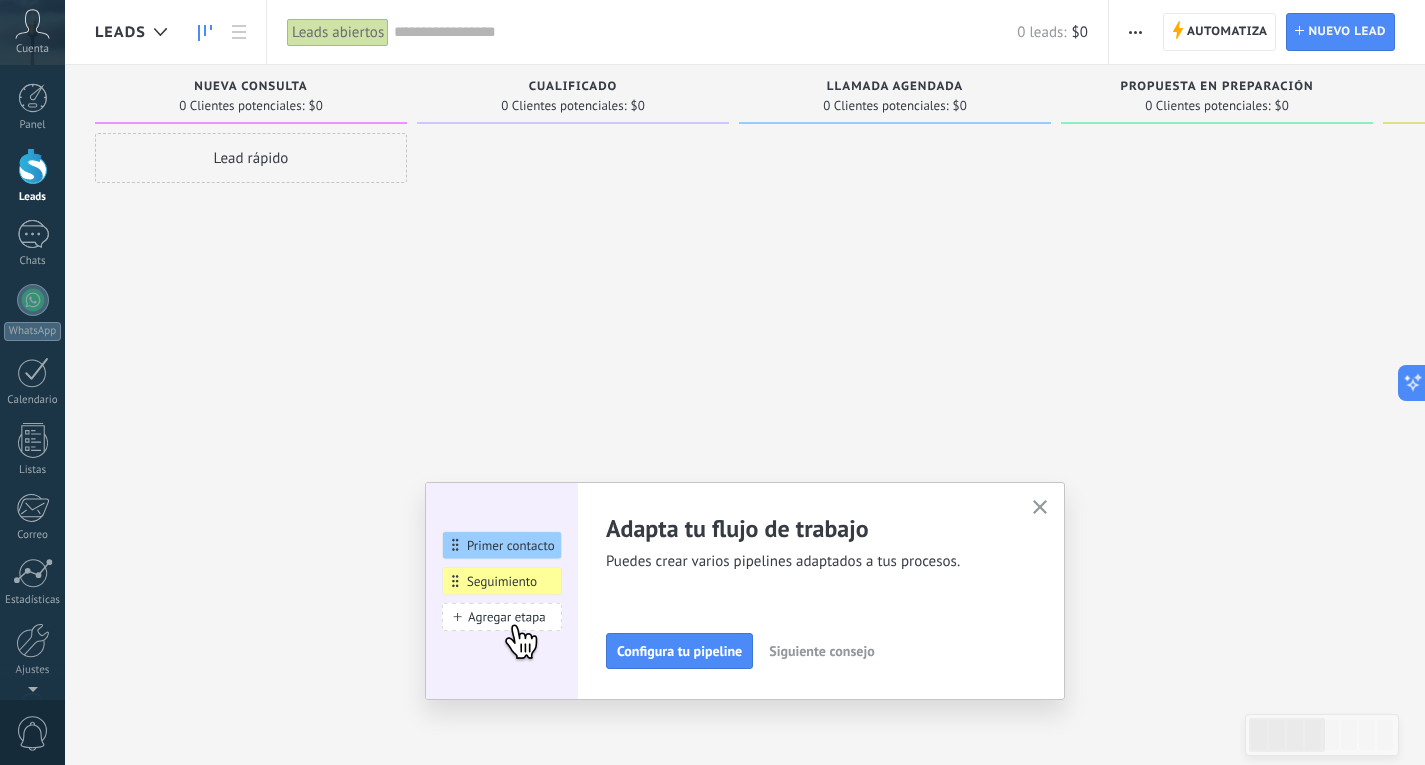 click at bounding box center [1040, 508] 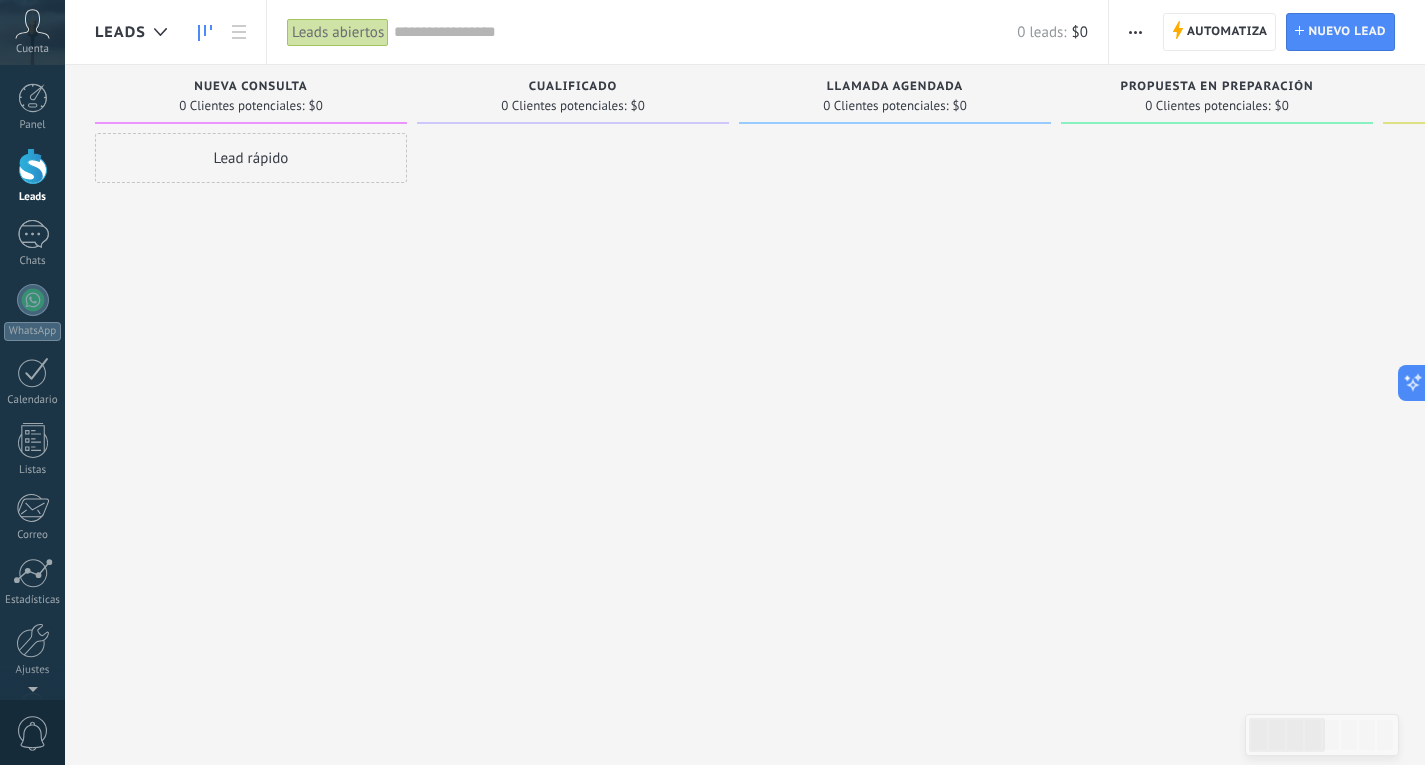 click 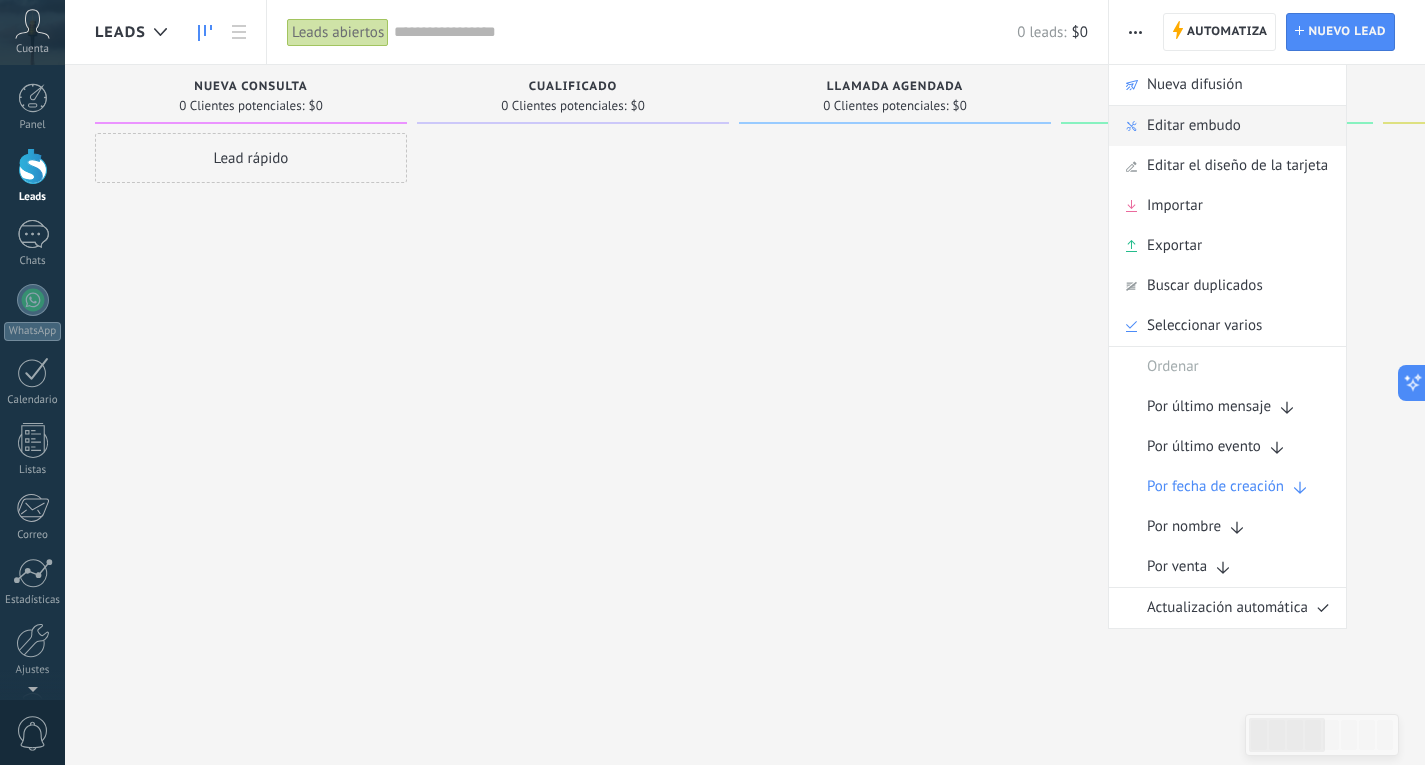 click on "Editar embudo" at bounding box center (1194, 126) 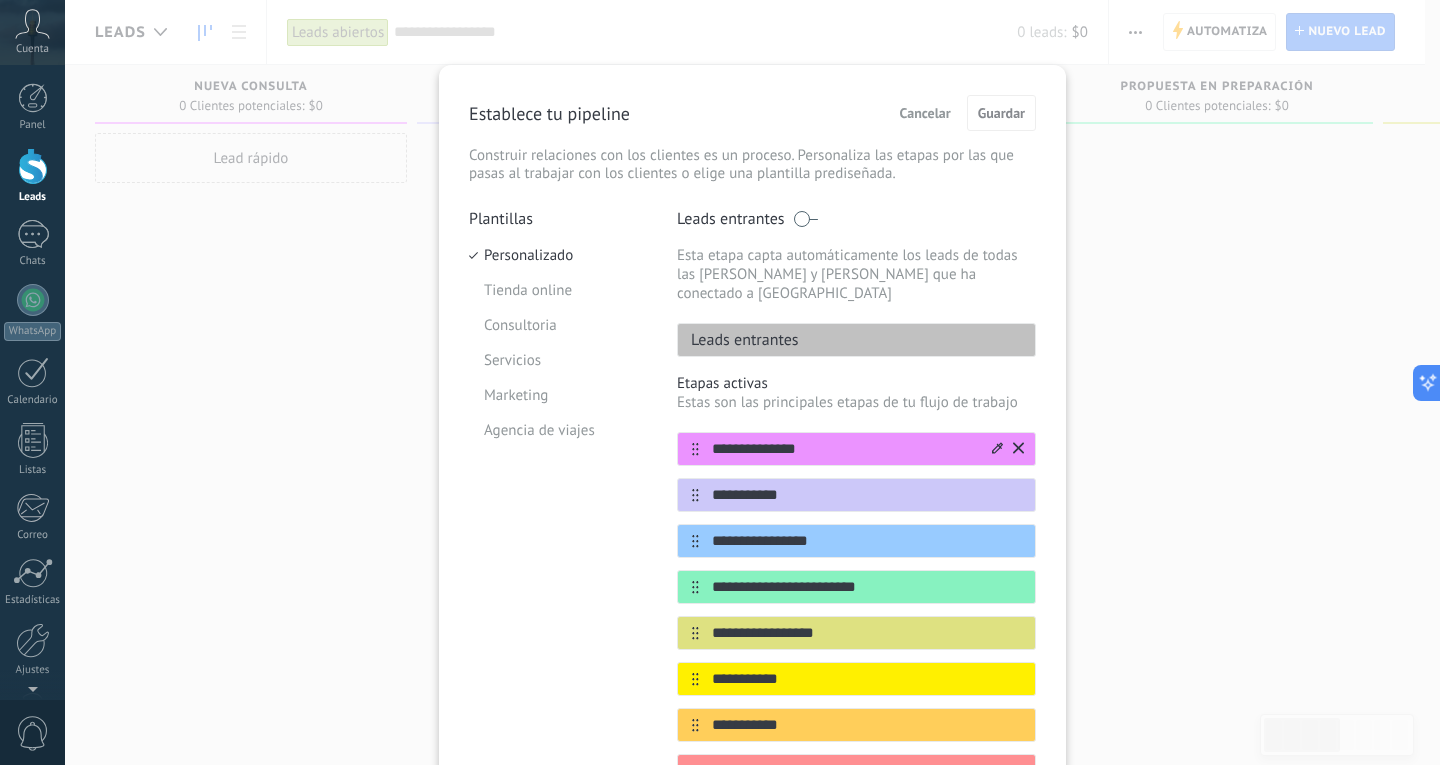 click on "**********" at bounding box center [844, 449] 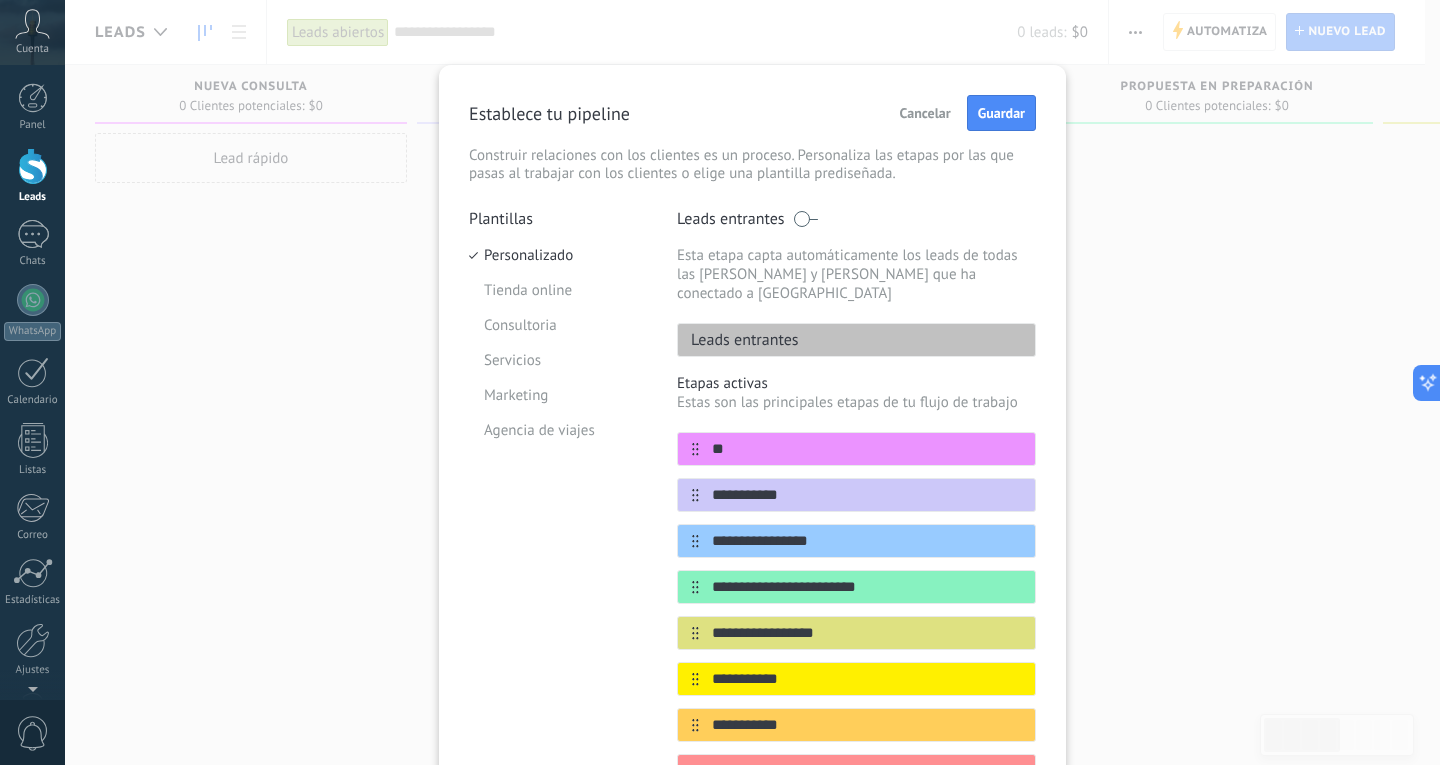 type on "*" 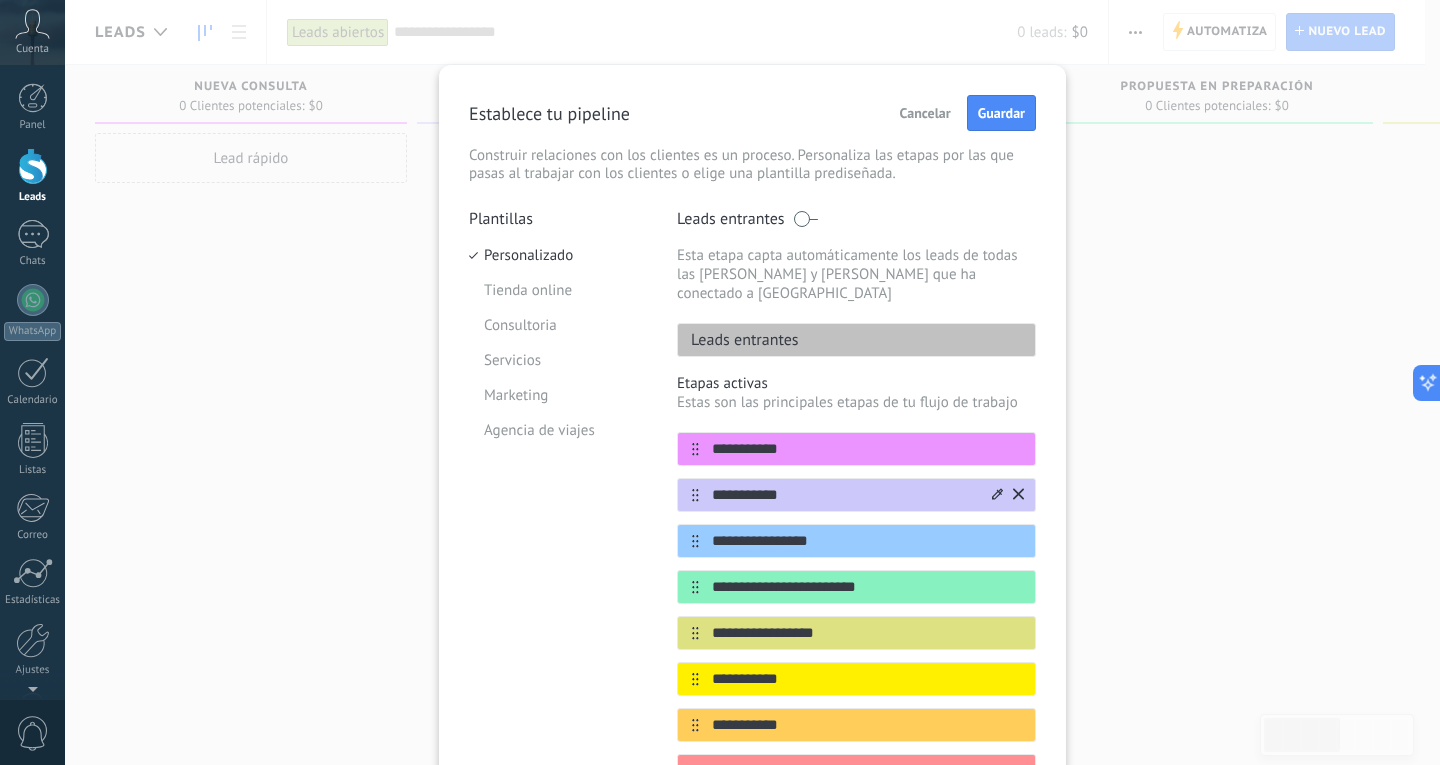 type on "**********" 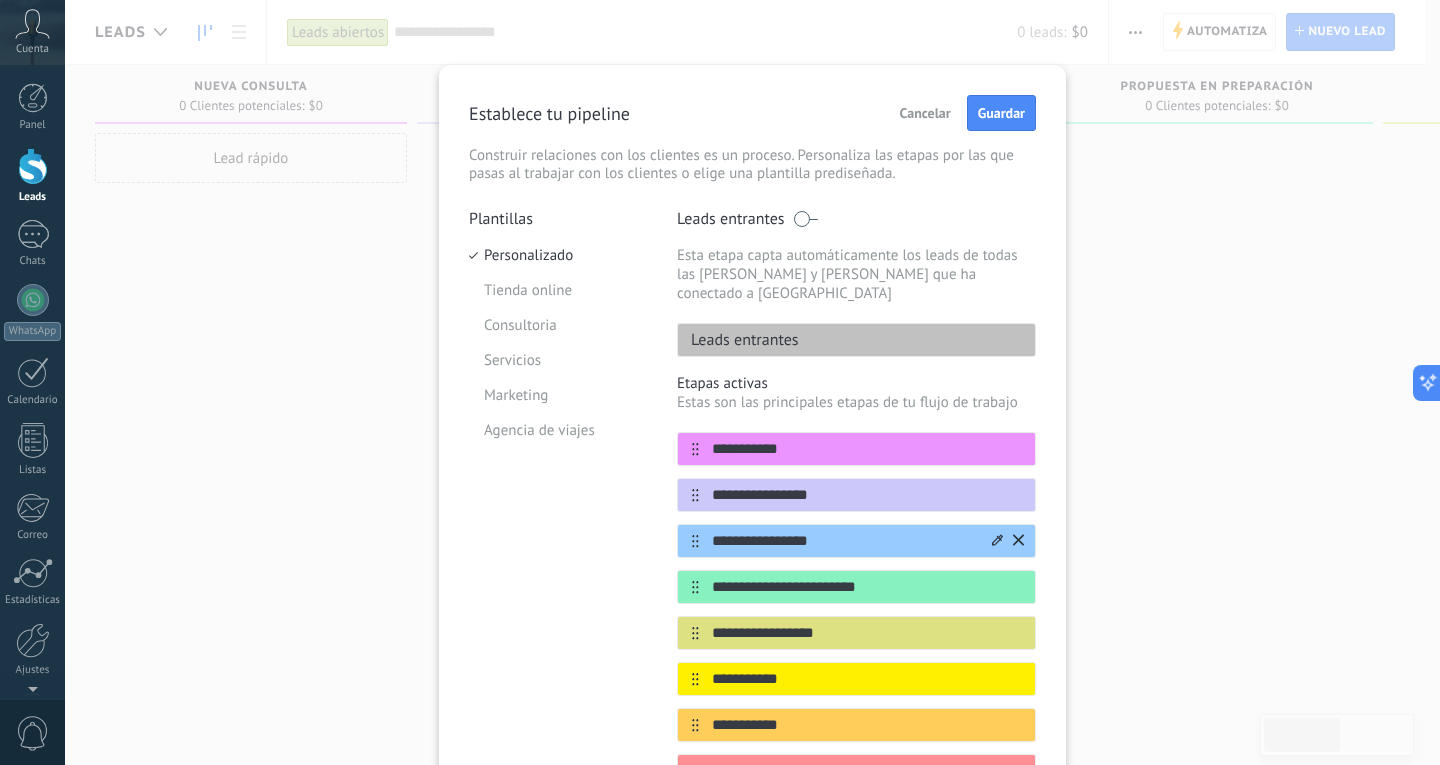 type on "**********" 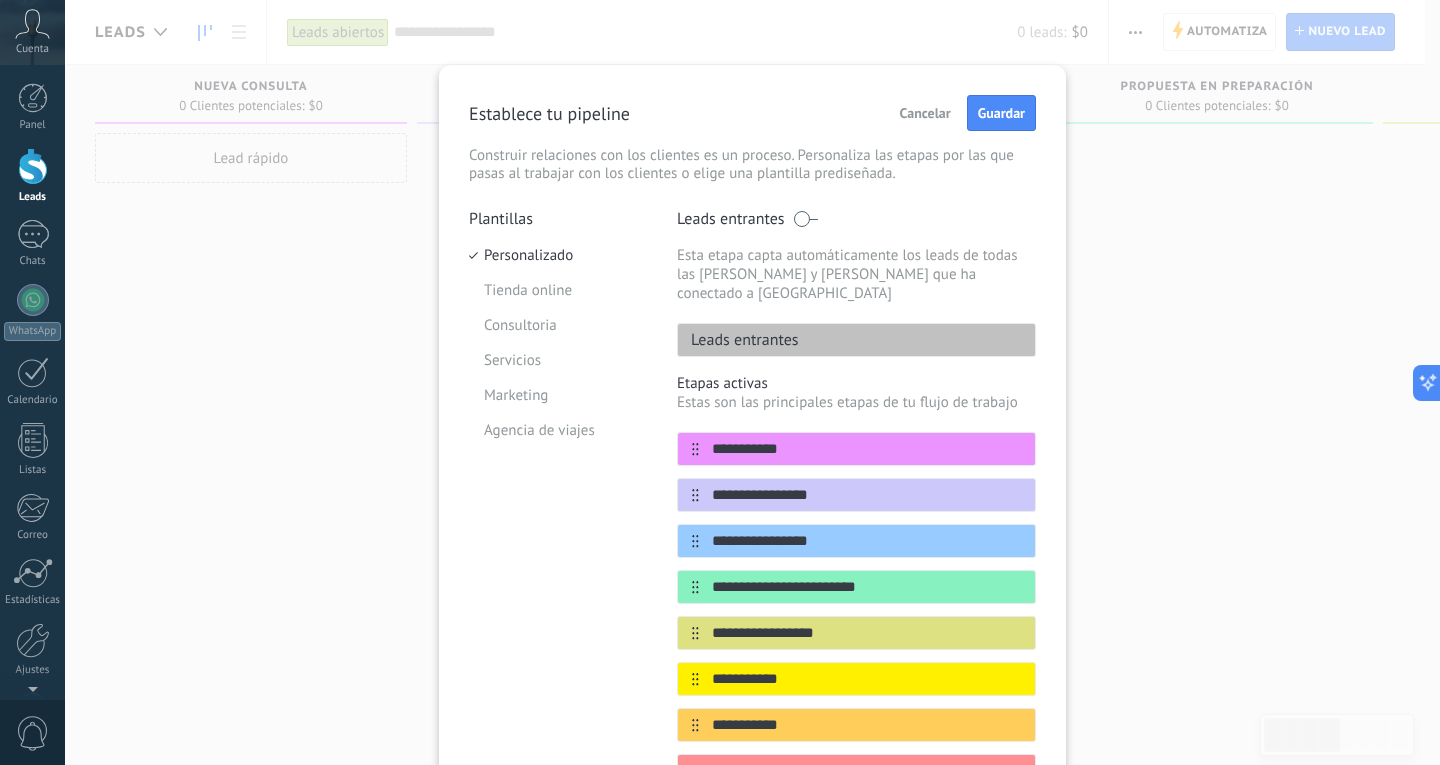 drag, startPoint x: 883, startPoint y: 518, endPoint x: 609, endPoint y: 510, distance: 274.11676 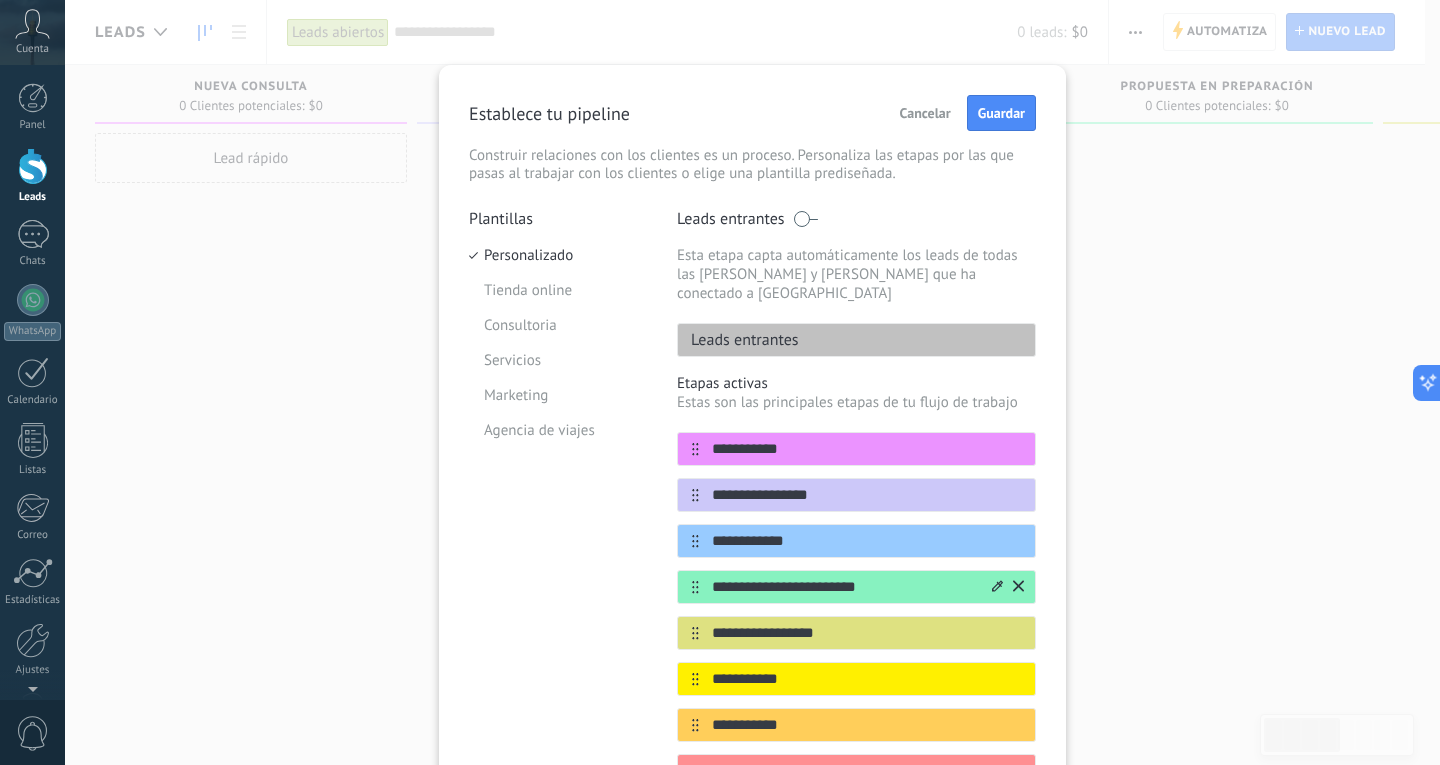 type on "**********" 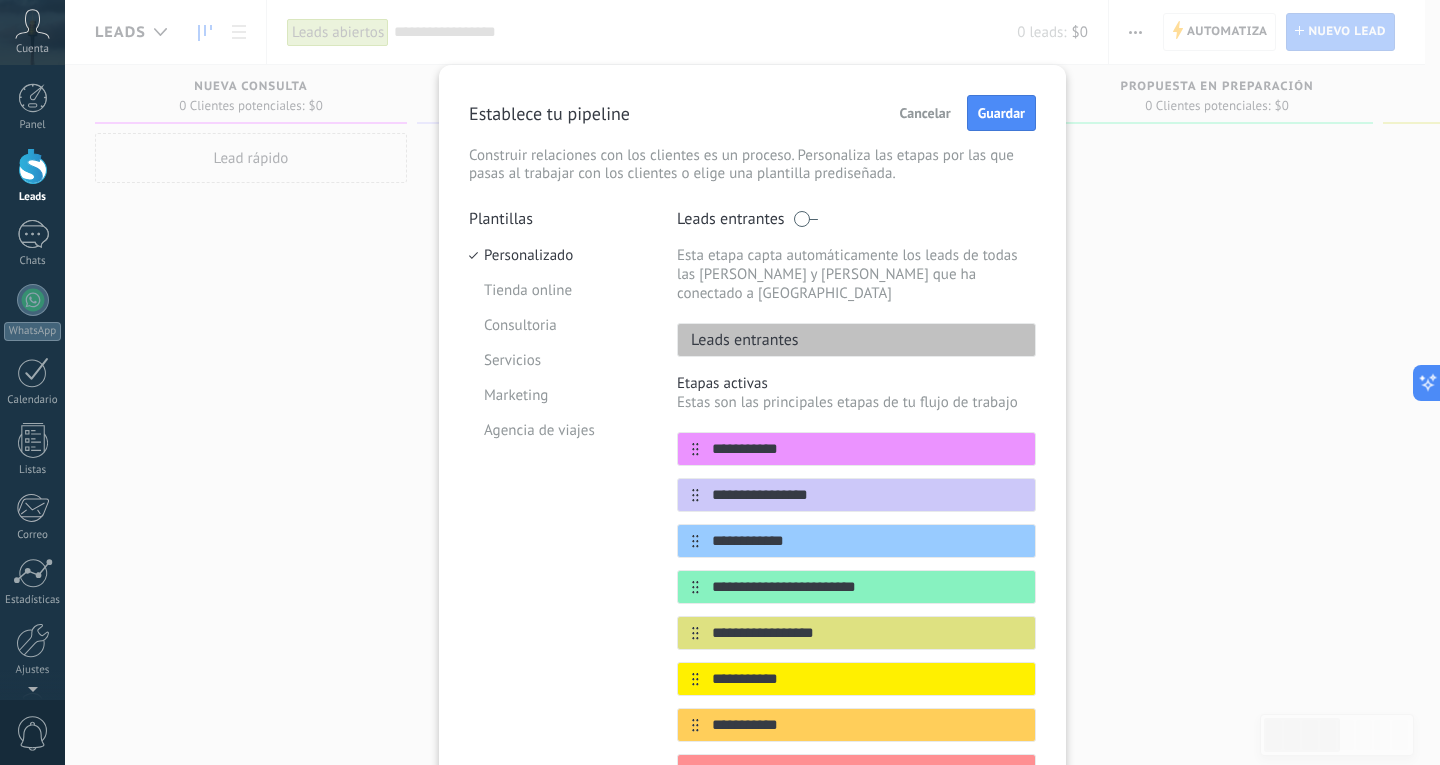 drag, startPoint x: 897, startPoint y: 557, endPoint x: 728, endPoint y: 540, distance: 169.85287 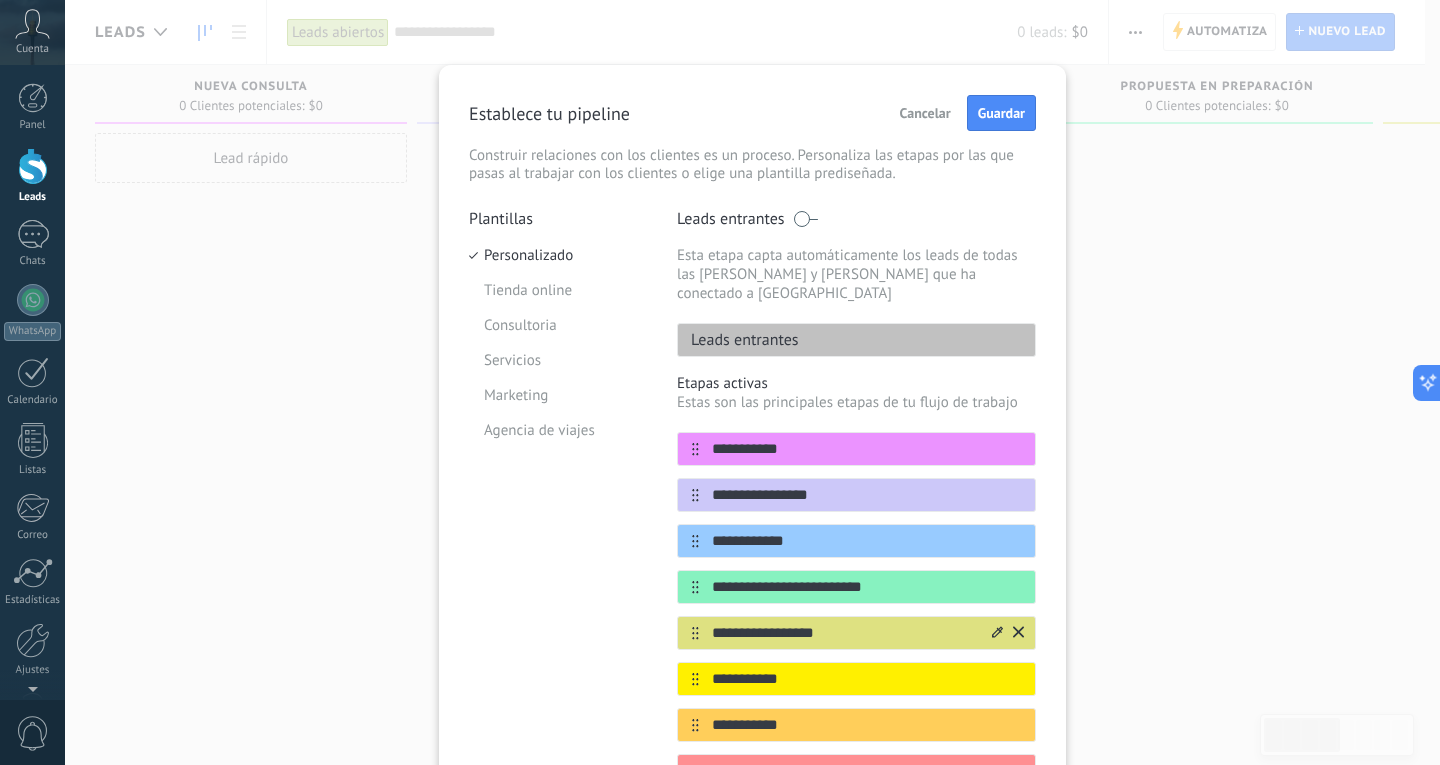 type on "**********" 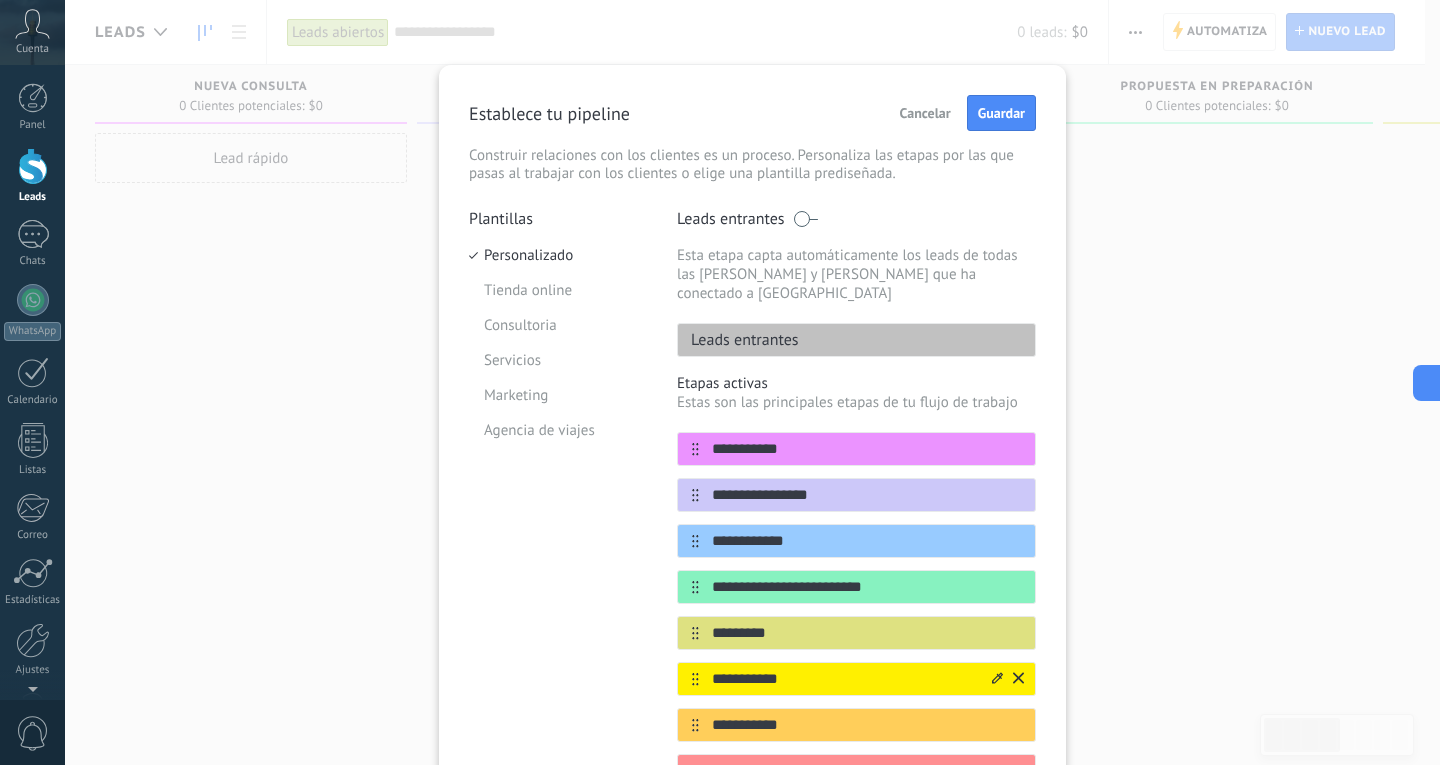 type on "*********" 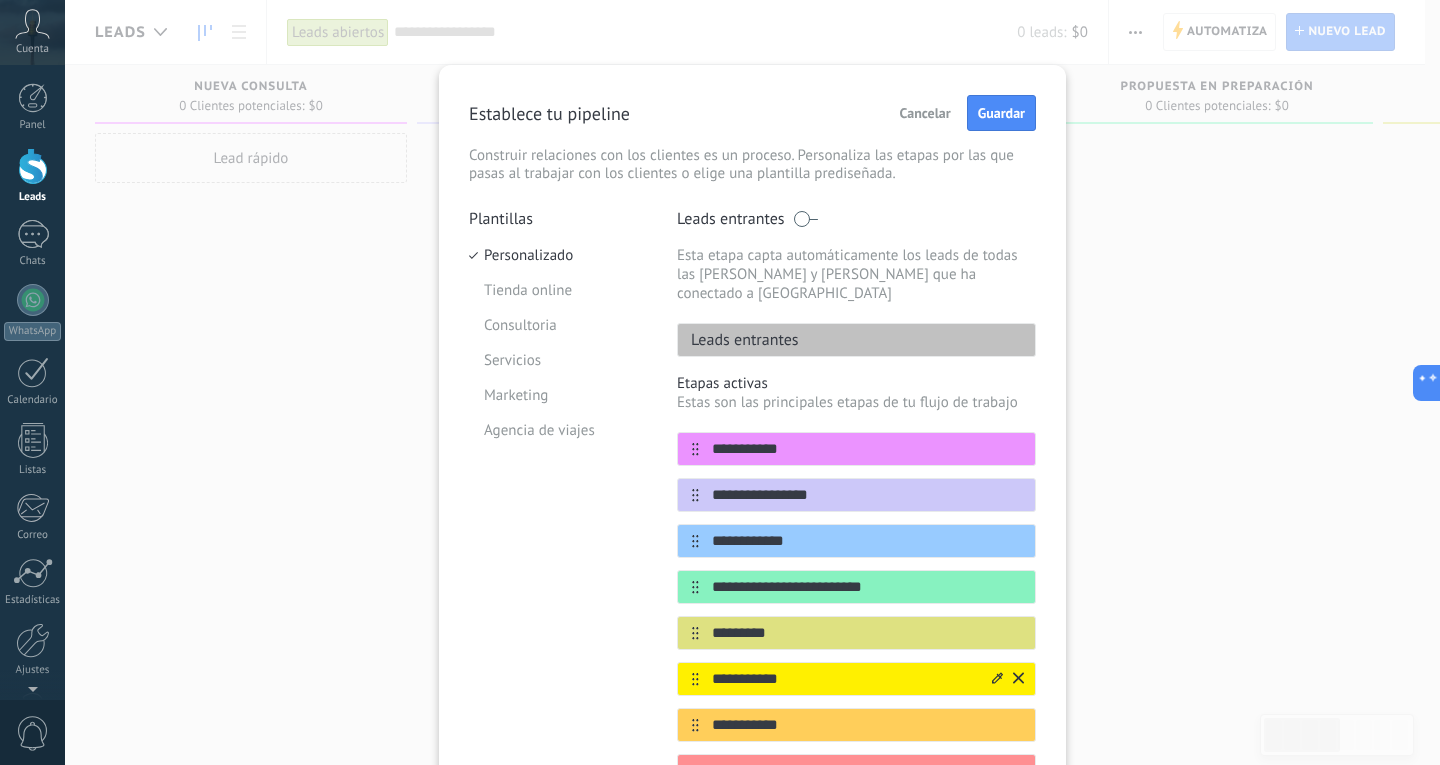 click on "**********" at bounding box center [844, 679] 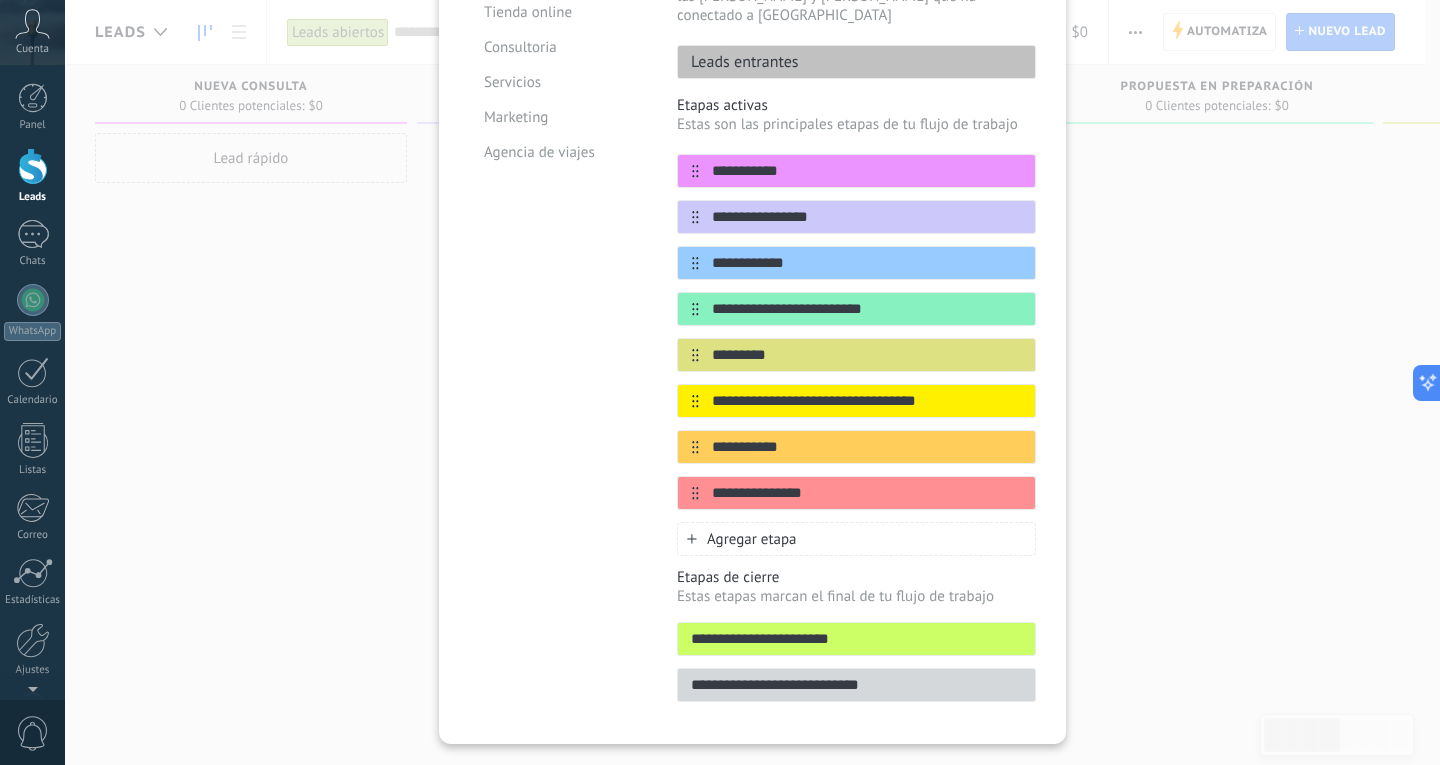 scroll, scrollTop: 303, scrollLeft: 0, axis: vertical 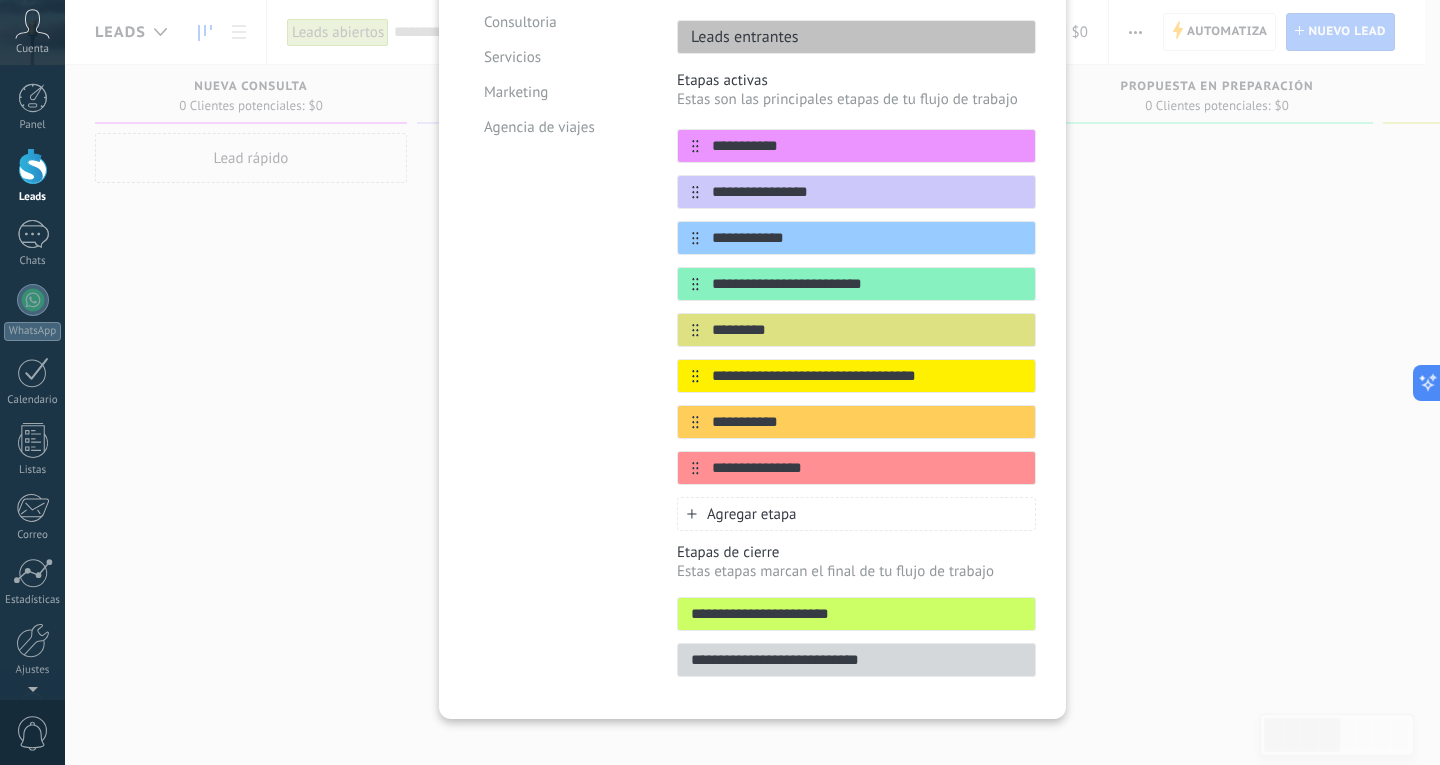 type on "**********" 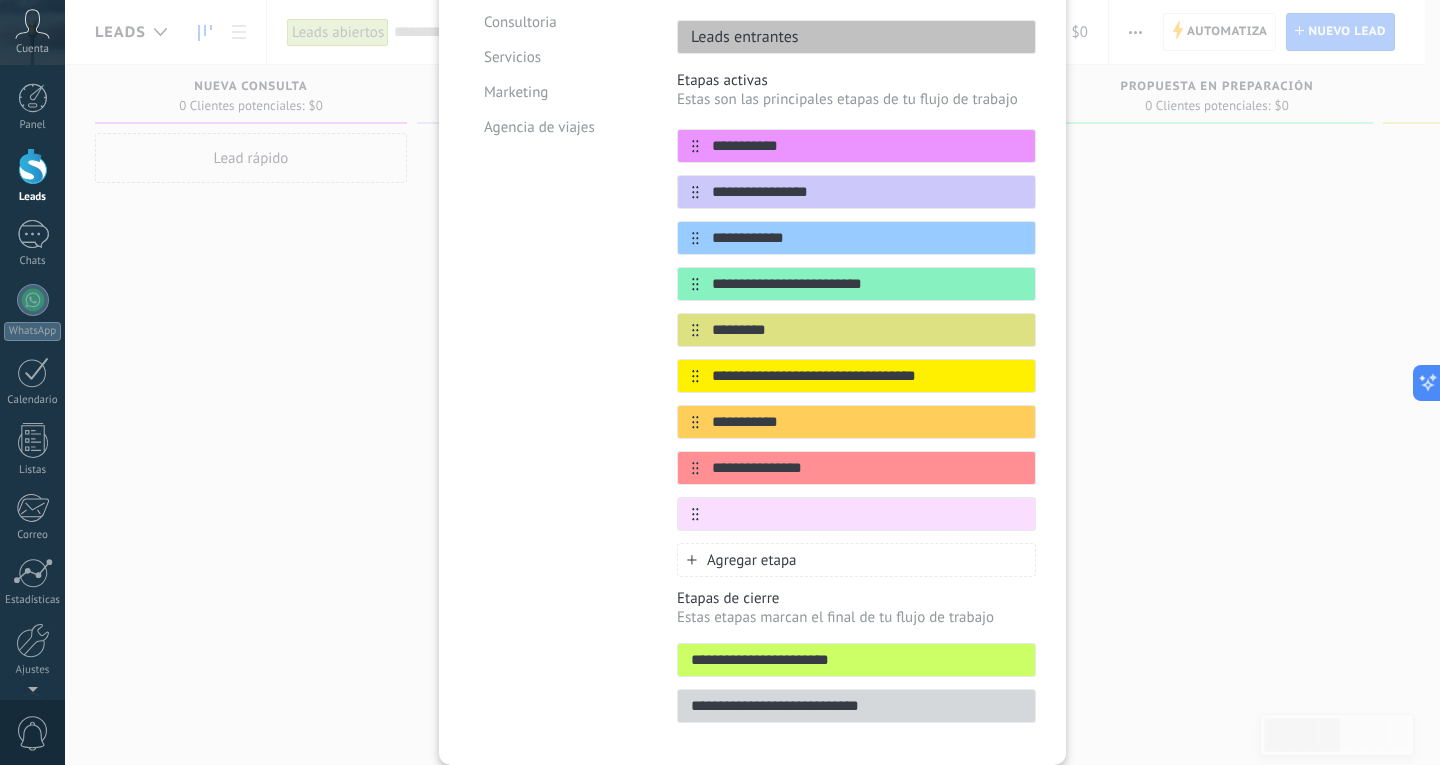 drag, startPoint x: 817, startPoint y: 404, endPoint x: 618, endPoint y: 419, distance: 199.56453 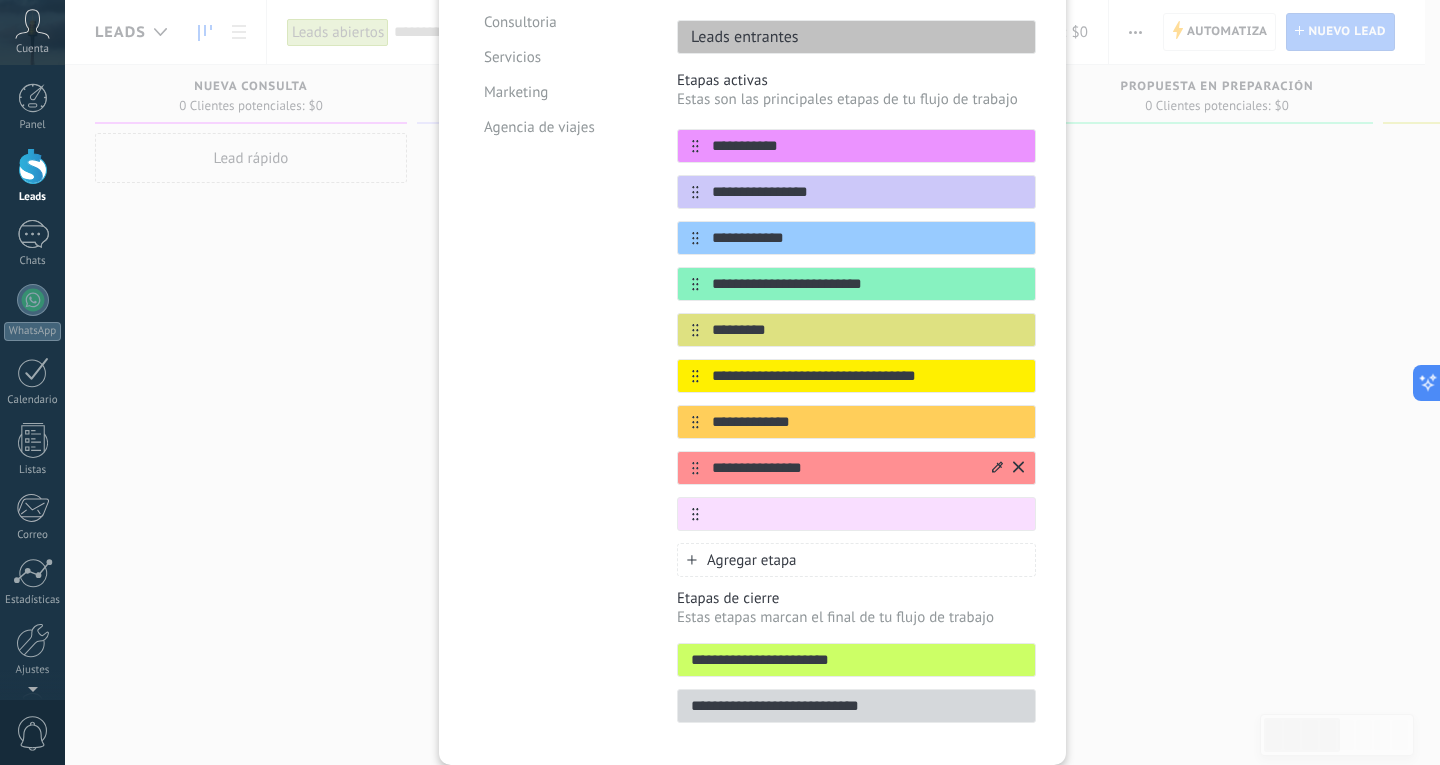 type on "**********" 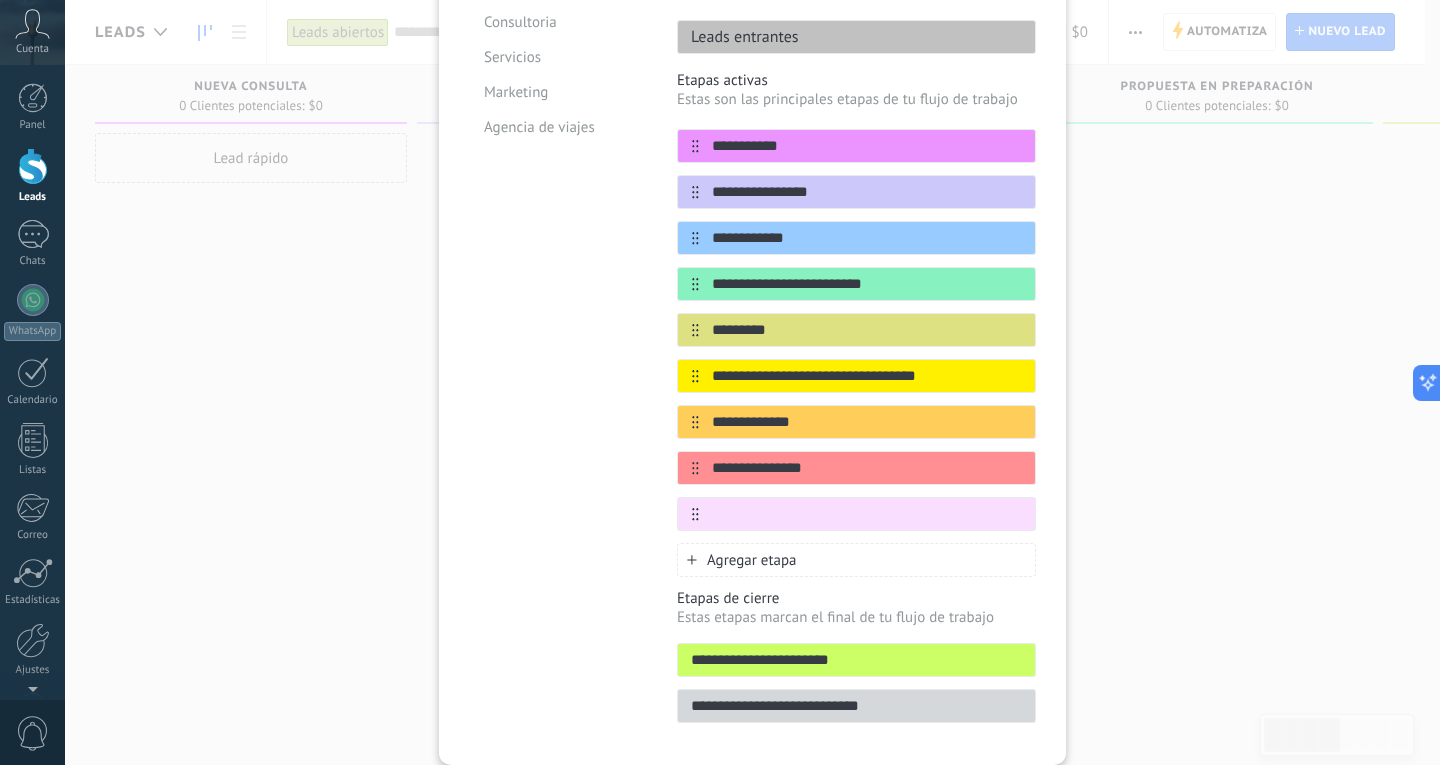 drag, startPoint x: 875, startPoint y: 456, endPoint x: 603, endPoint y: 441, distance: 272.4133 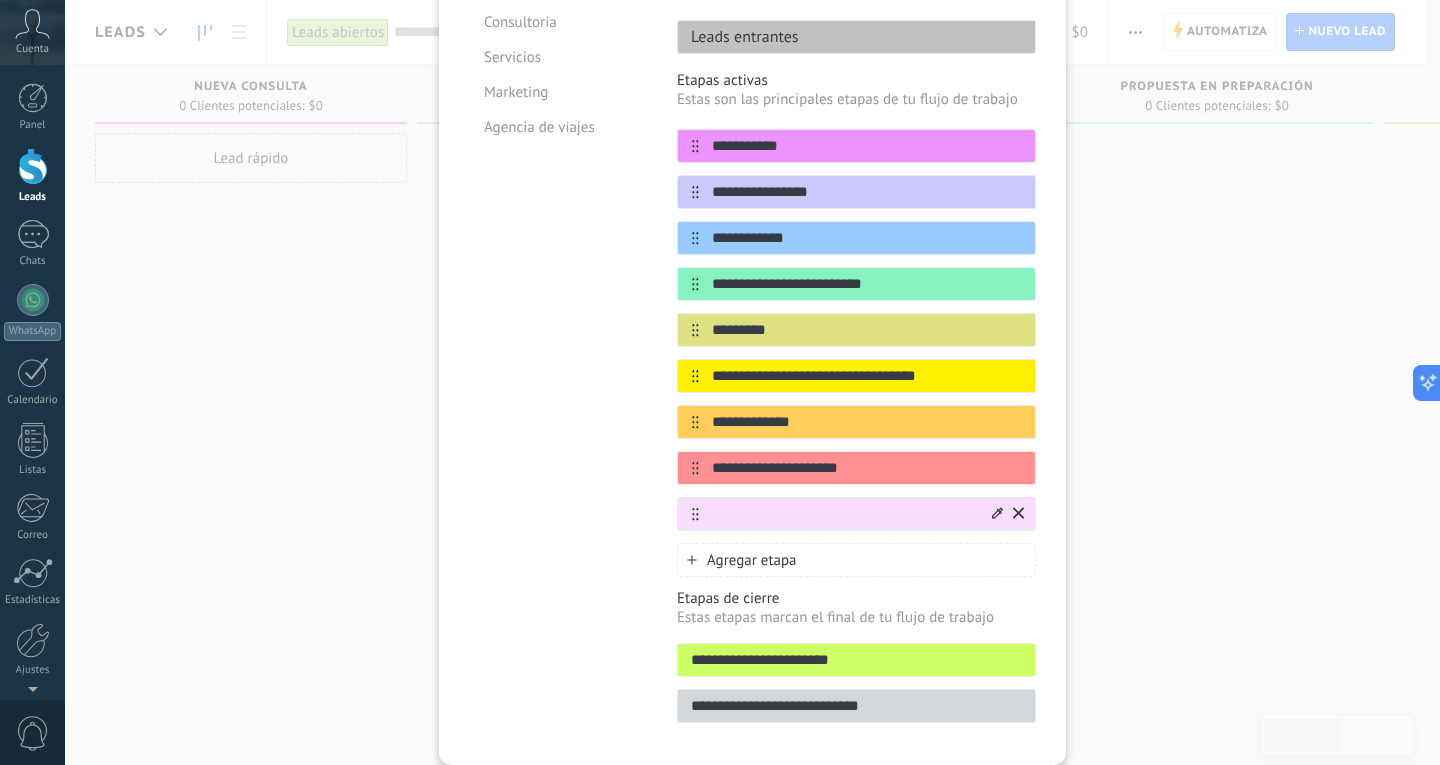 type on "**********" 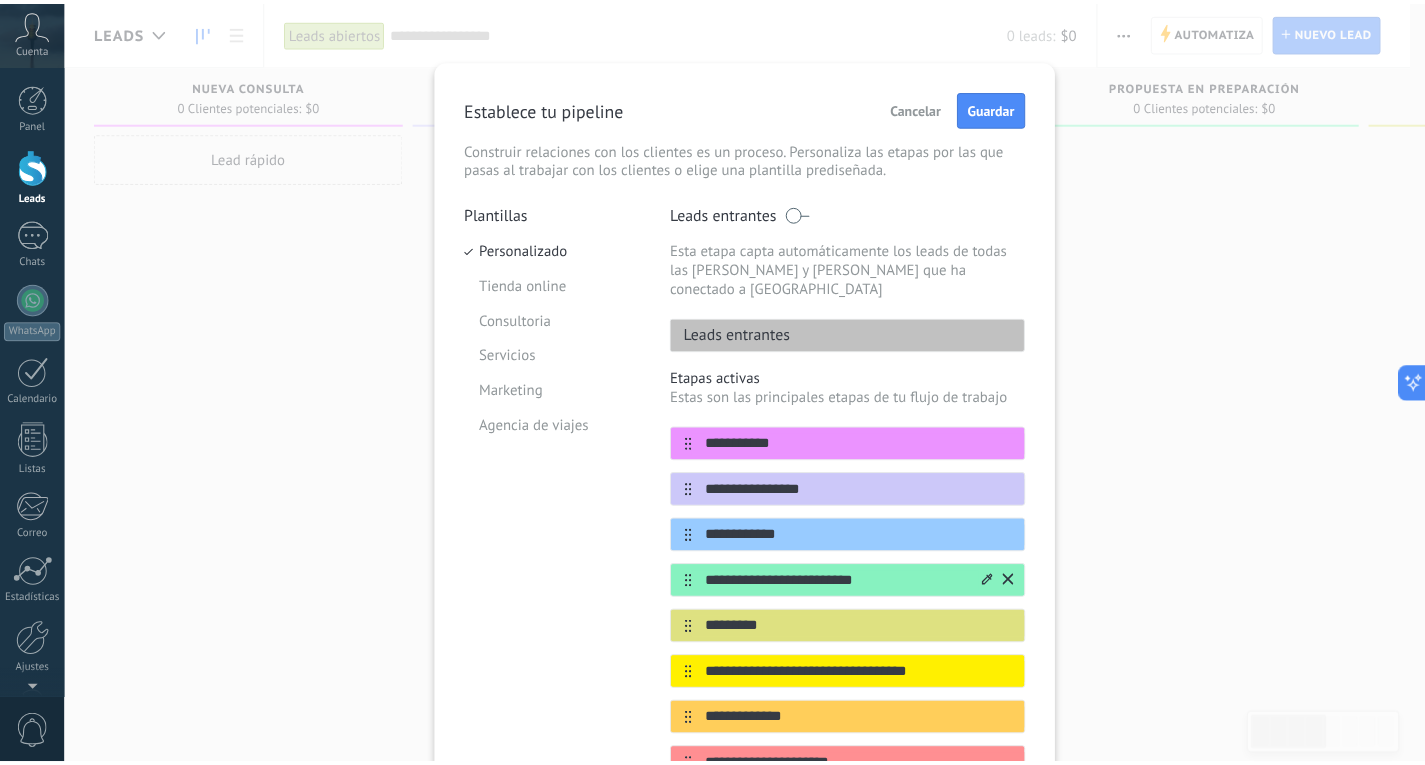 scroll, scrollTop: 0, scrollLeft: 0, axis: both 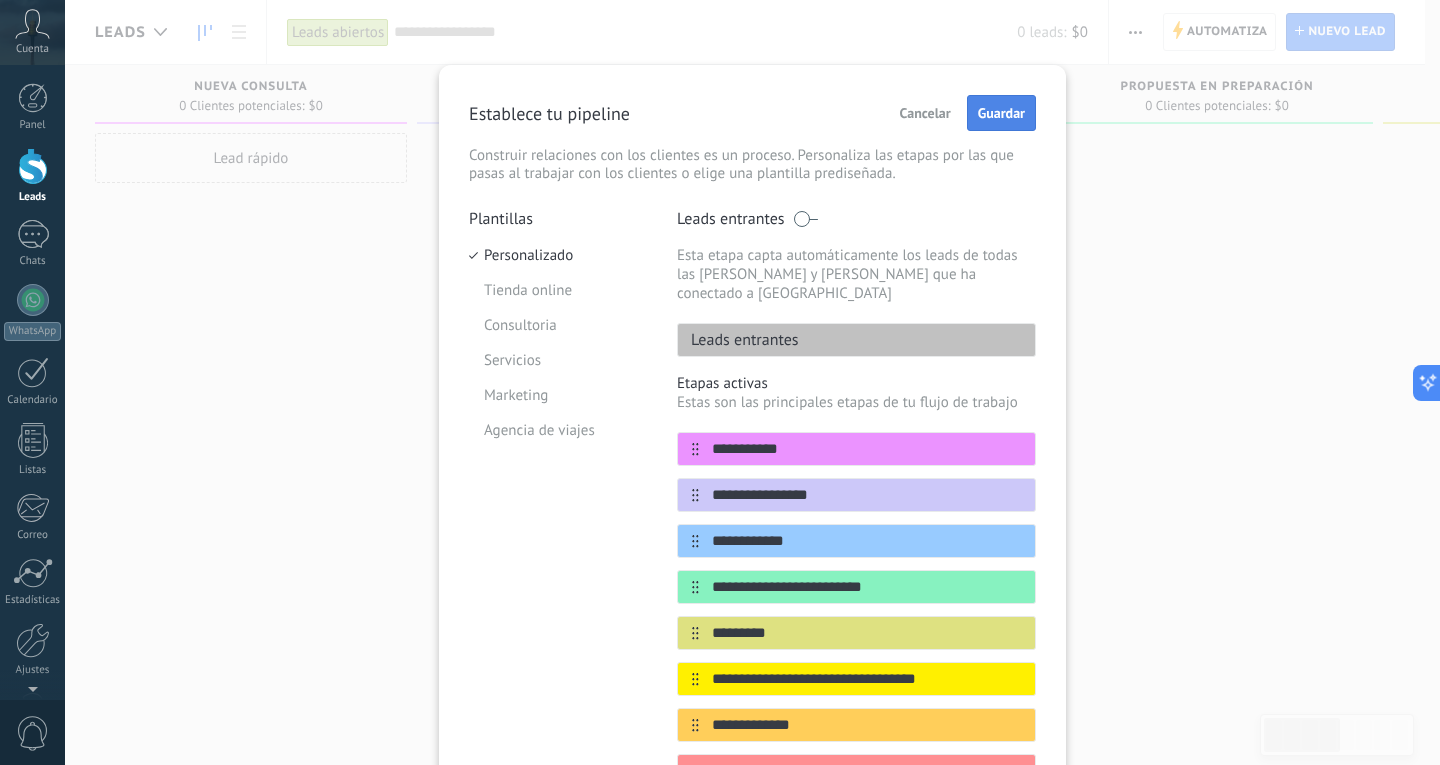 type on "**********" 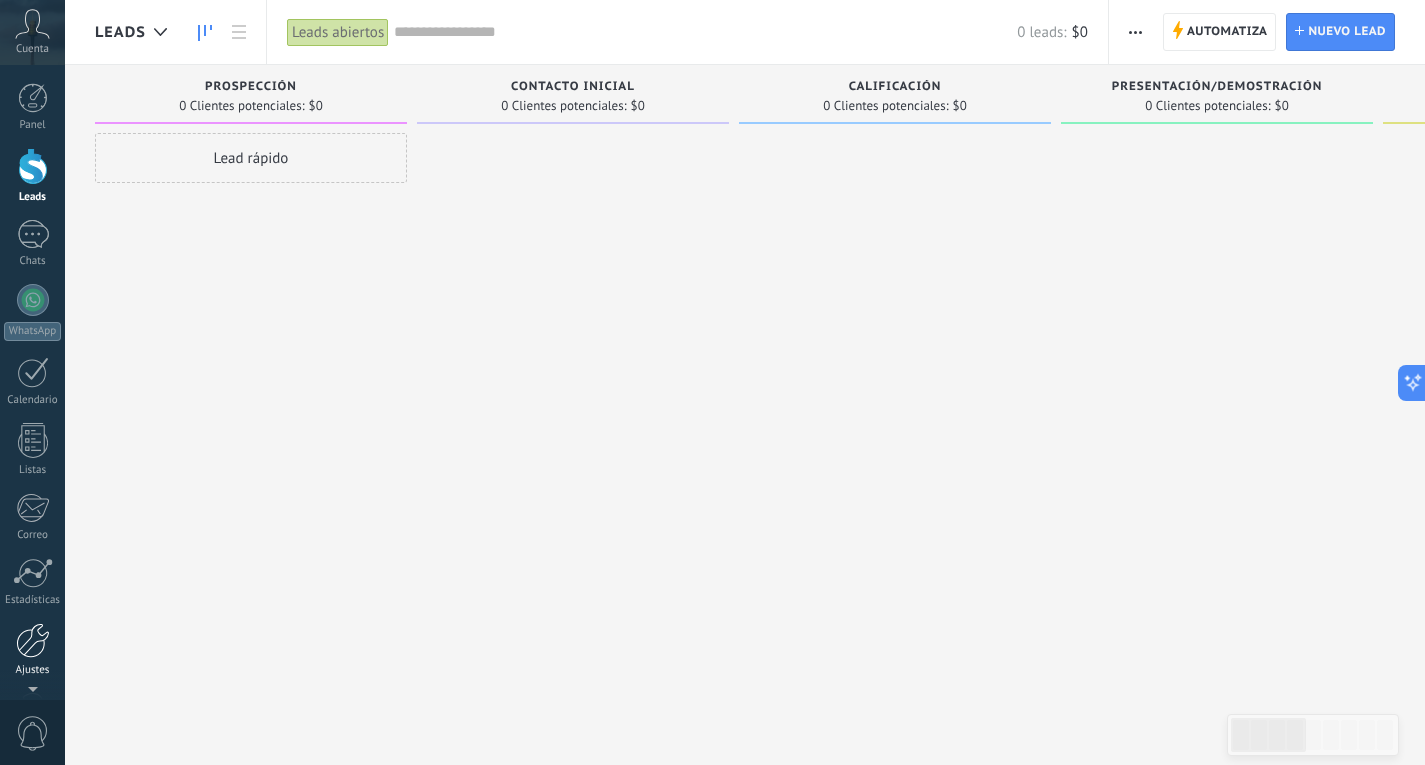 click at bounding box center (33, 640) 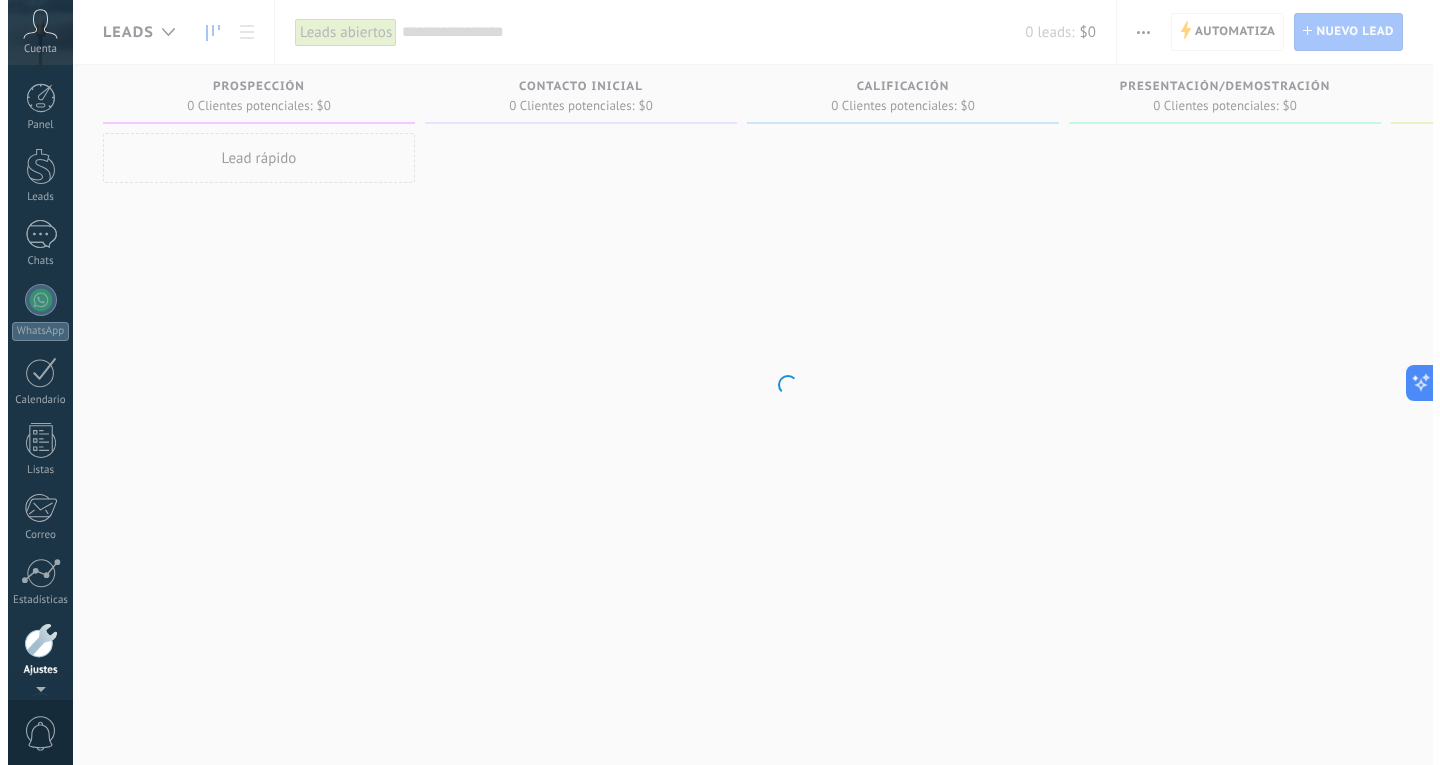 scroll, scrollTop: 67, scrollLeft: 0, axis: vertical 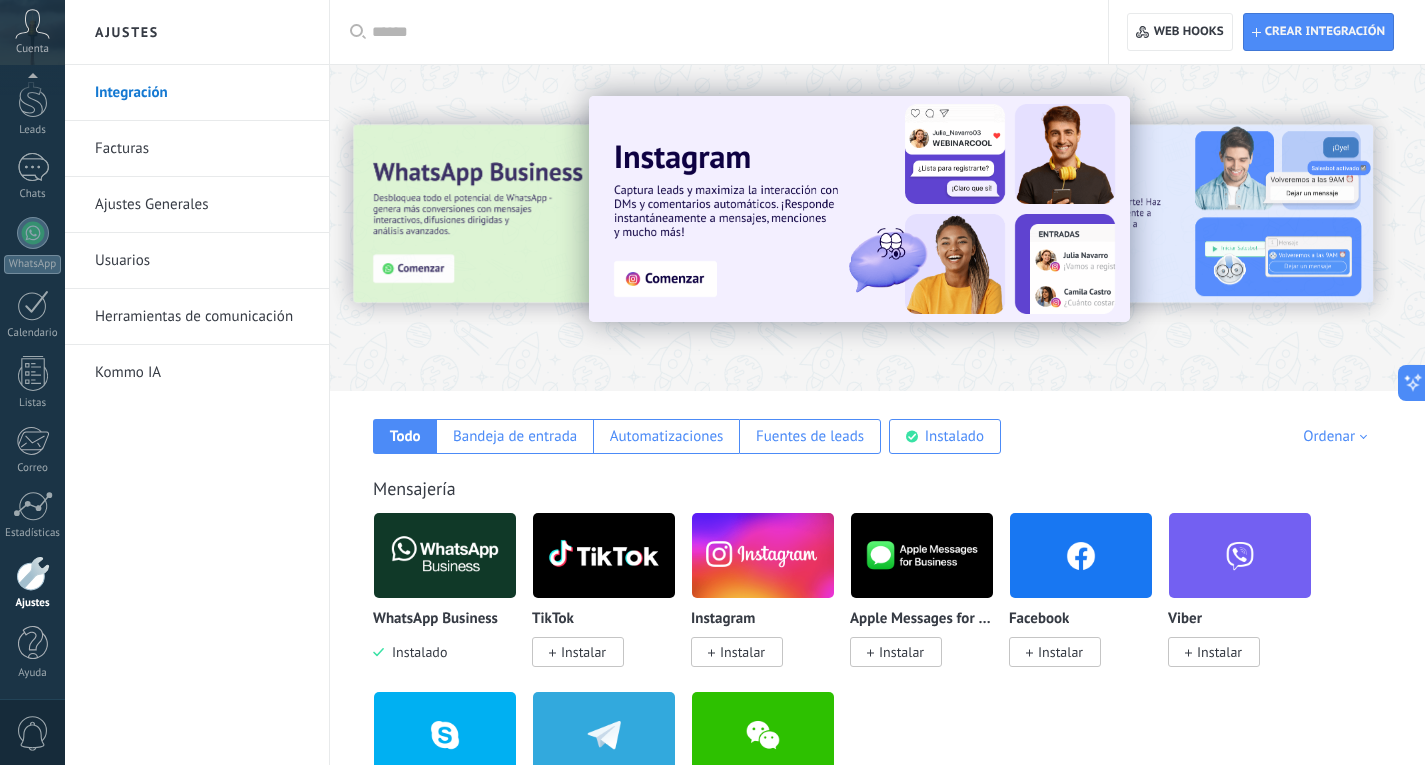 click at bounding box center [1081, 555] 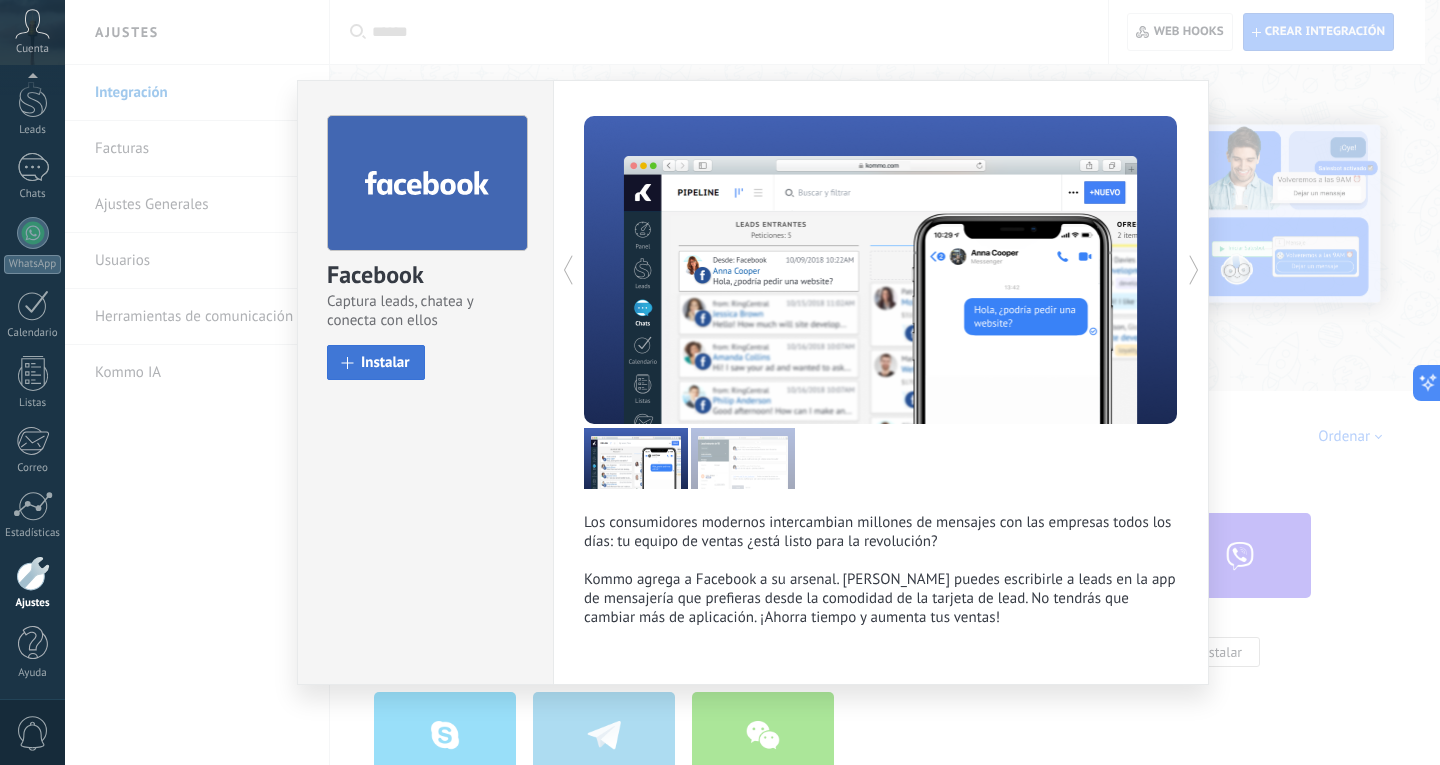 click on "Instalar" at bounding box center (385, 362) 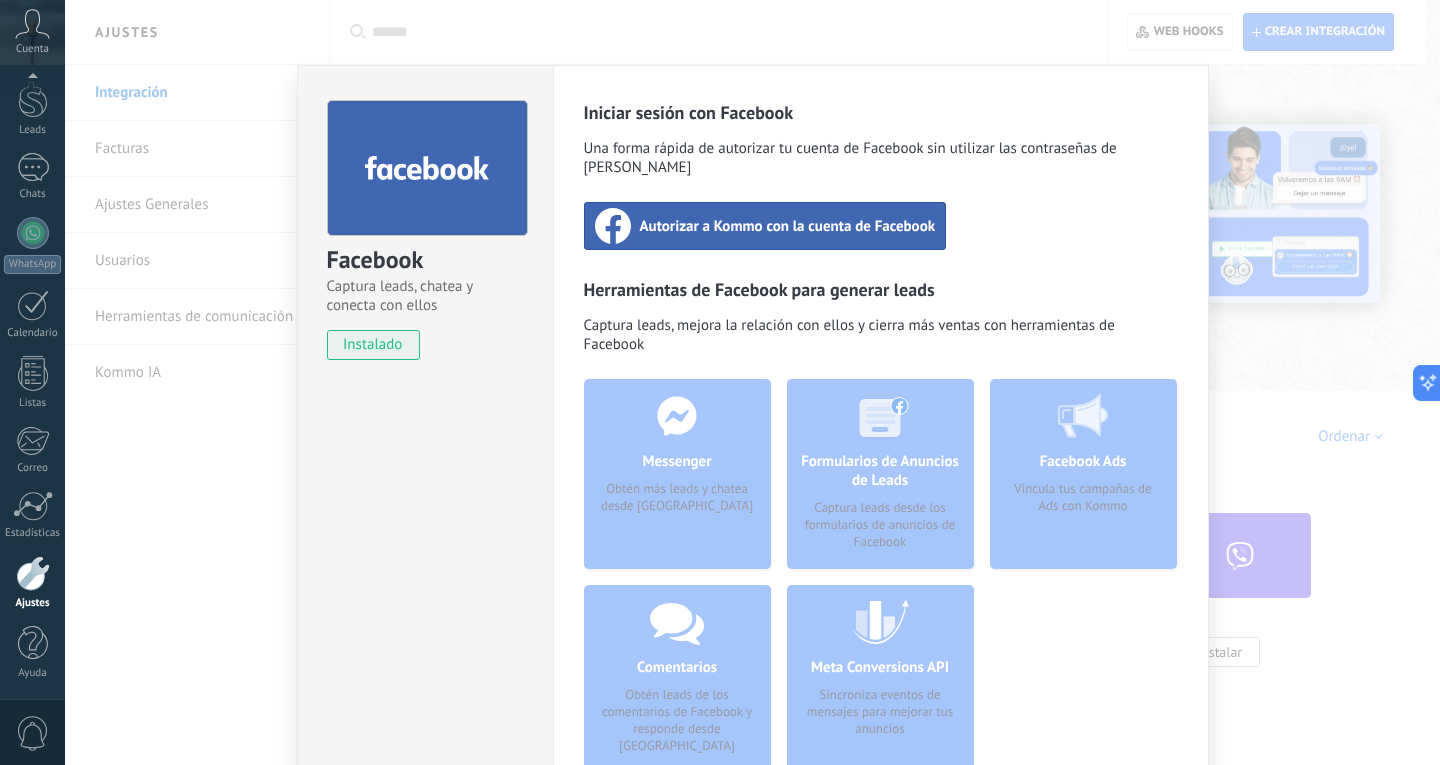 click on "Autorizar a Kommo con la cuenta de Facebook" at bounding box center [788, 226] 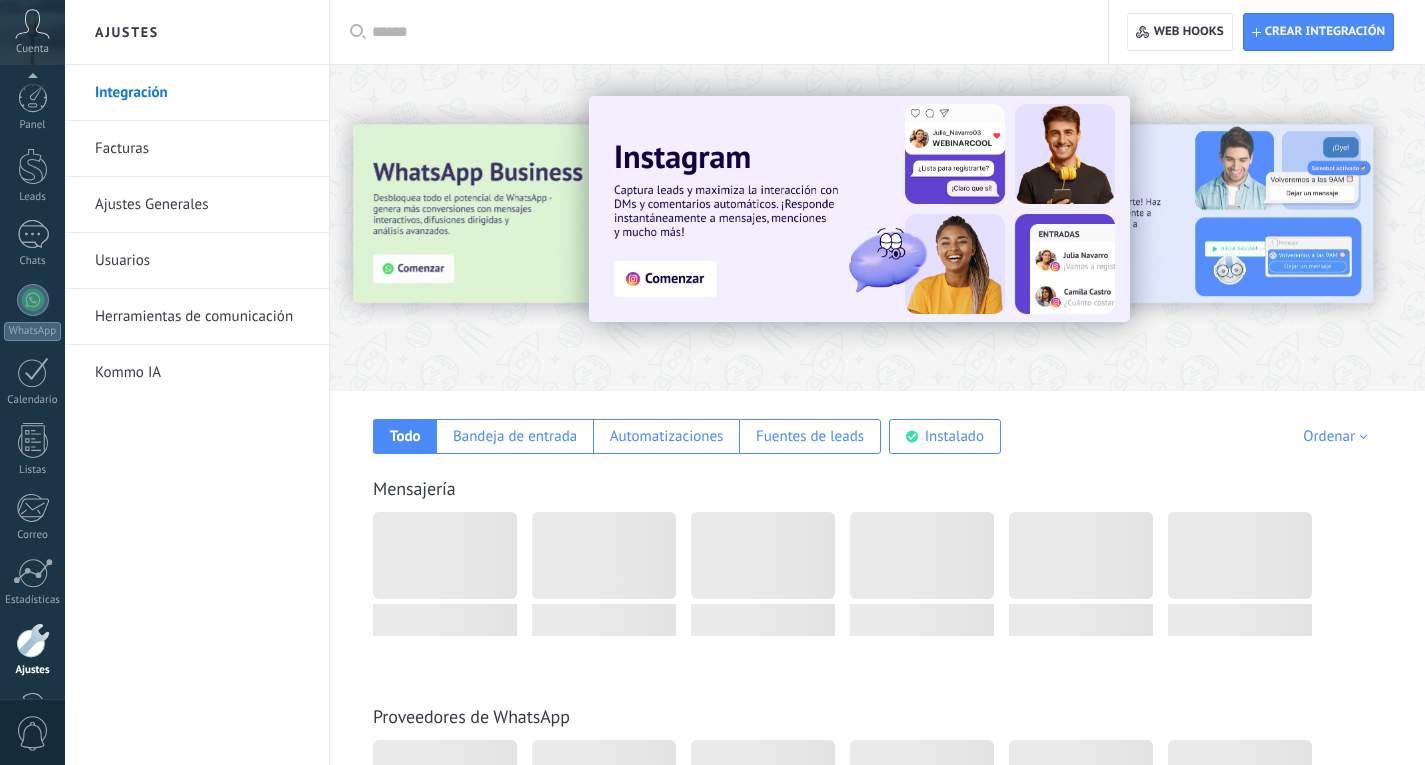 scroll, scrollTop: 0, scrollLeft: 0, axis: both 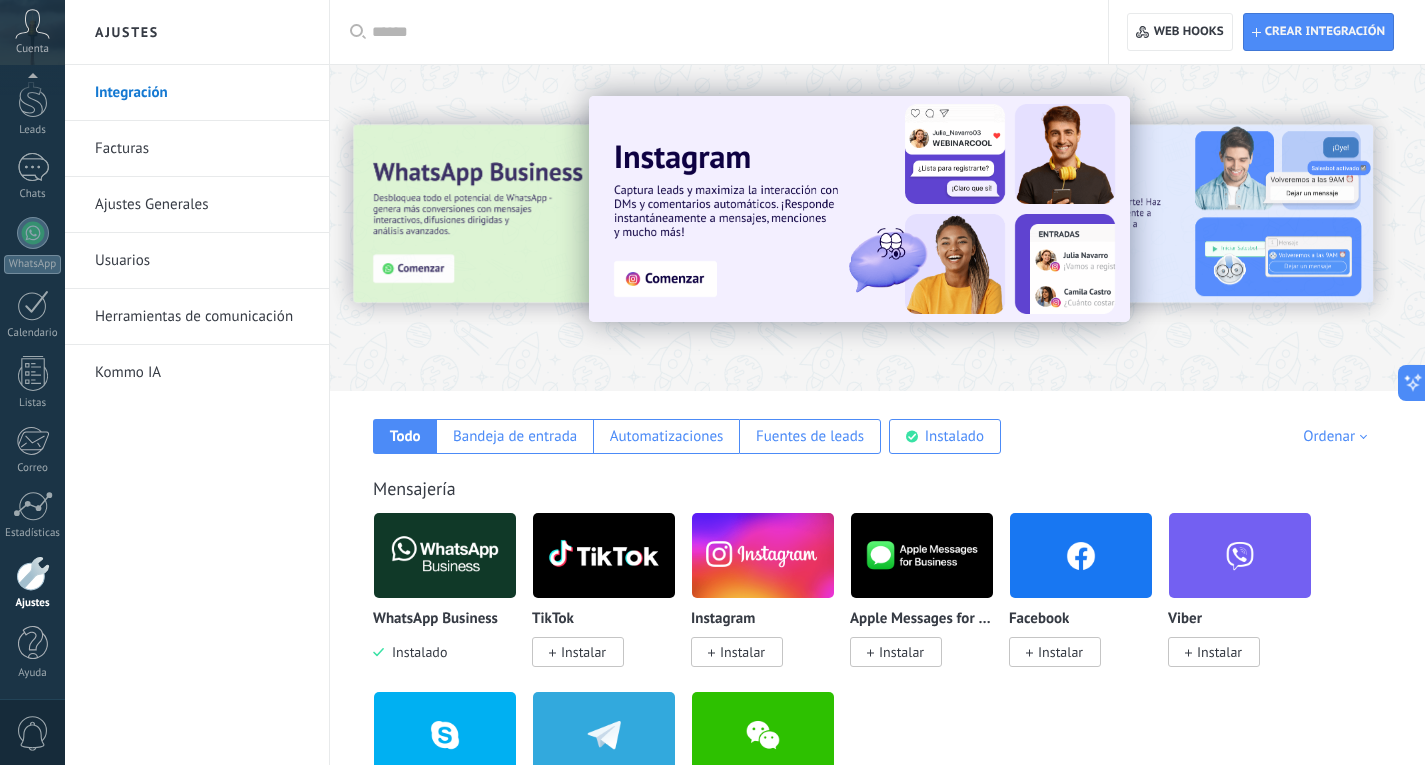 click at bounding box center (1081, 555) 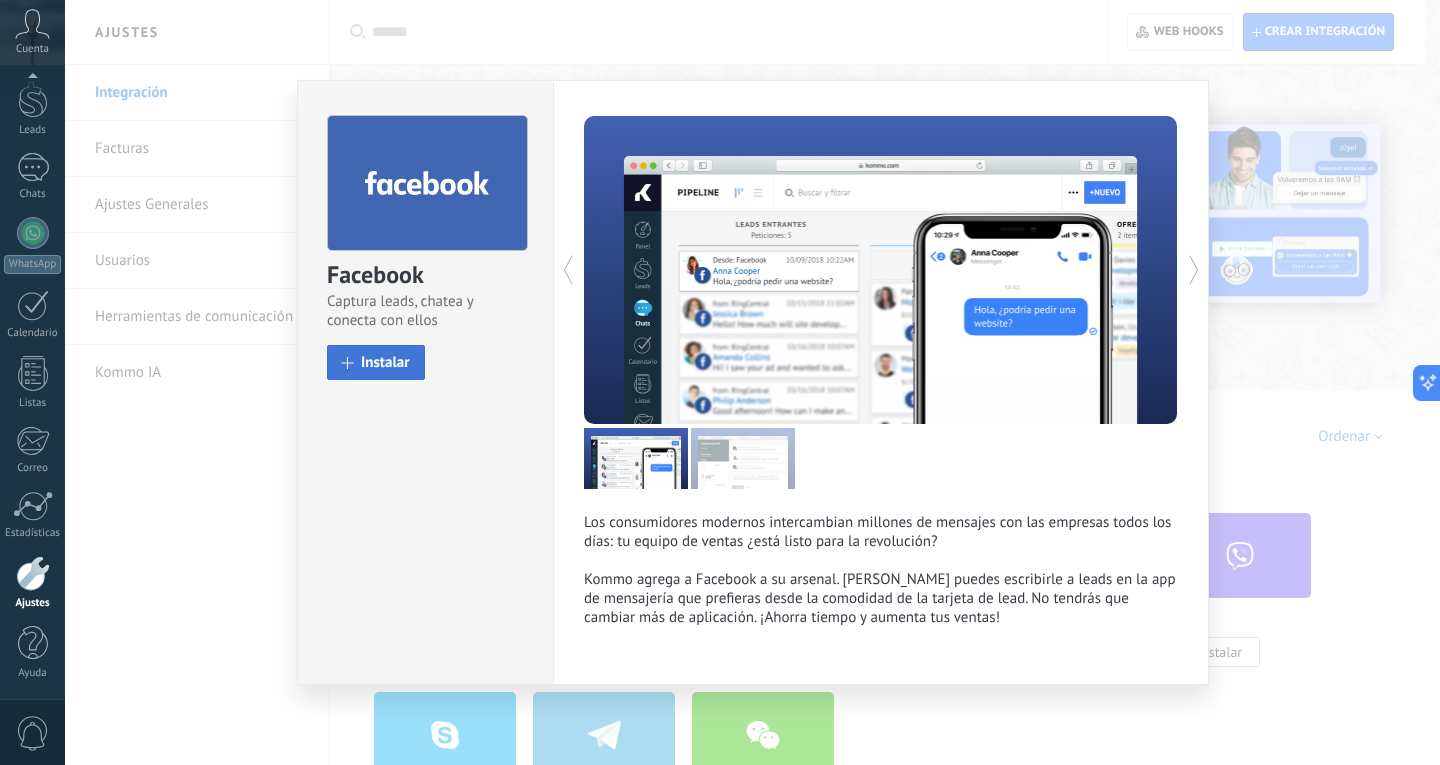 click on "Instalar" at bounding box center (385, 362) 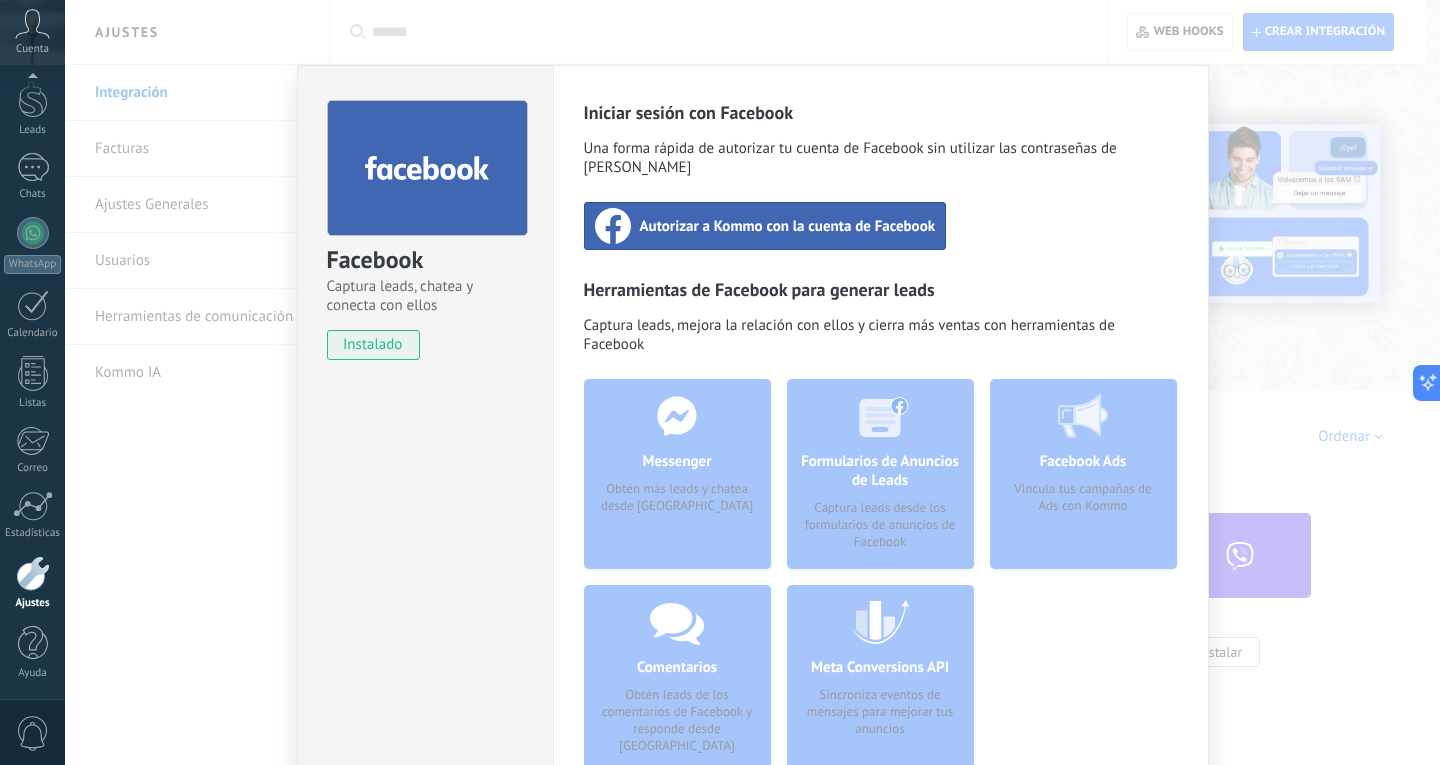 click on "Autorizar a Kommo con la cuenta de Facebook" at bounding box center (788, 226) 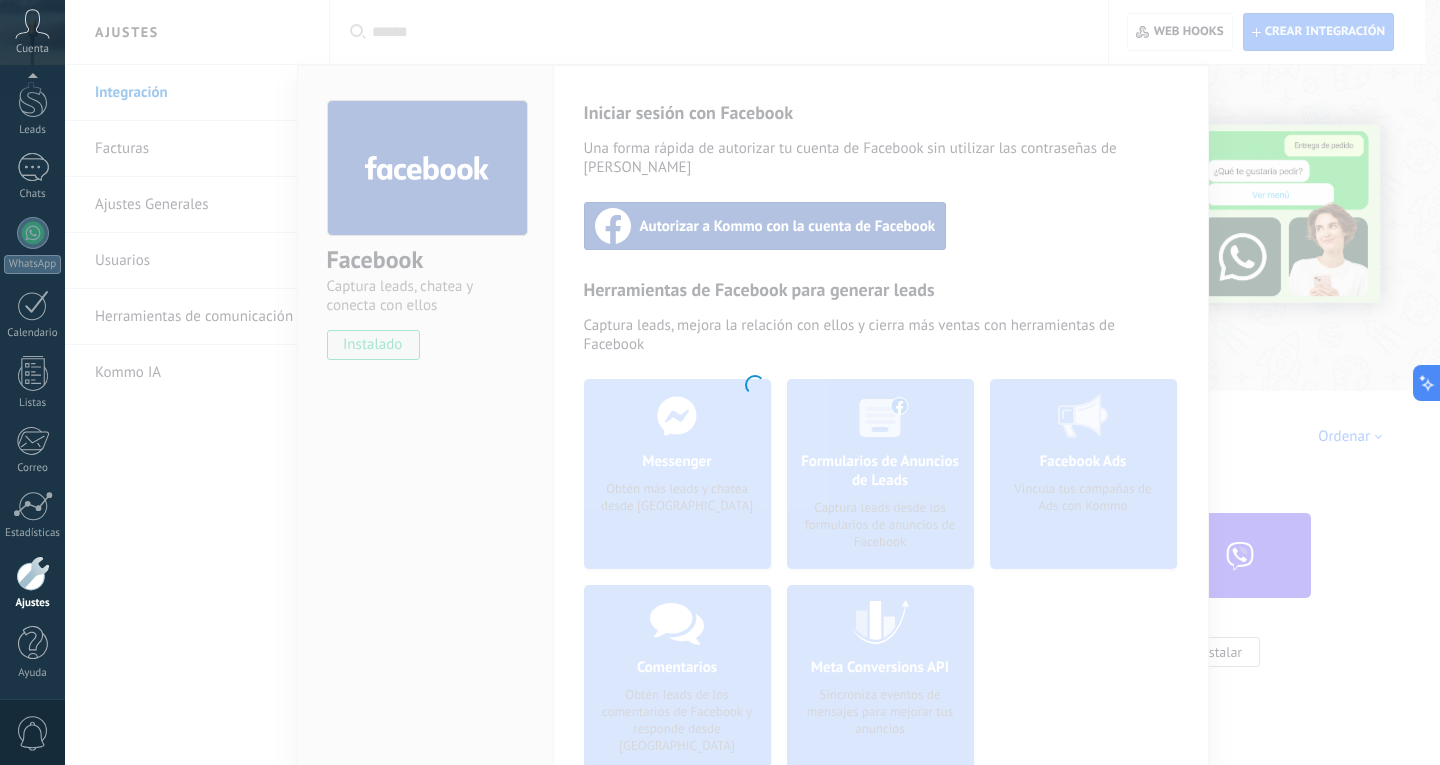 scroll, scrollTop: 0, scrollLeft: 0, axis: both 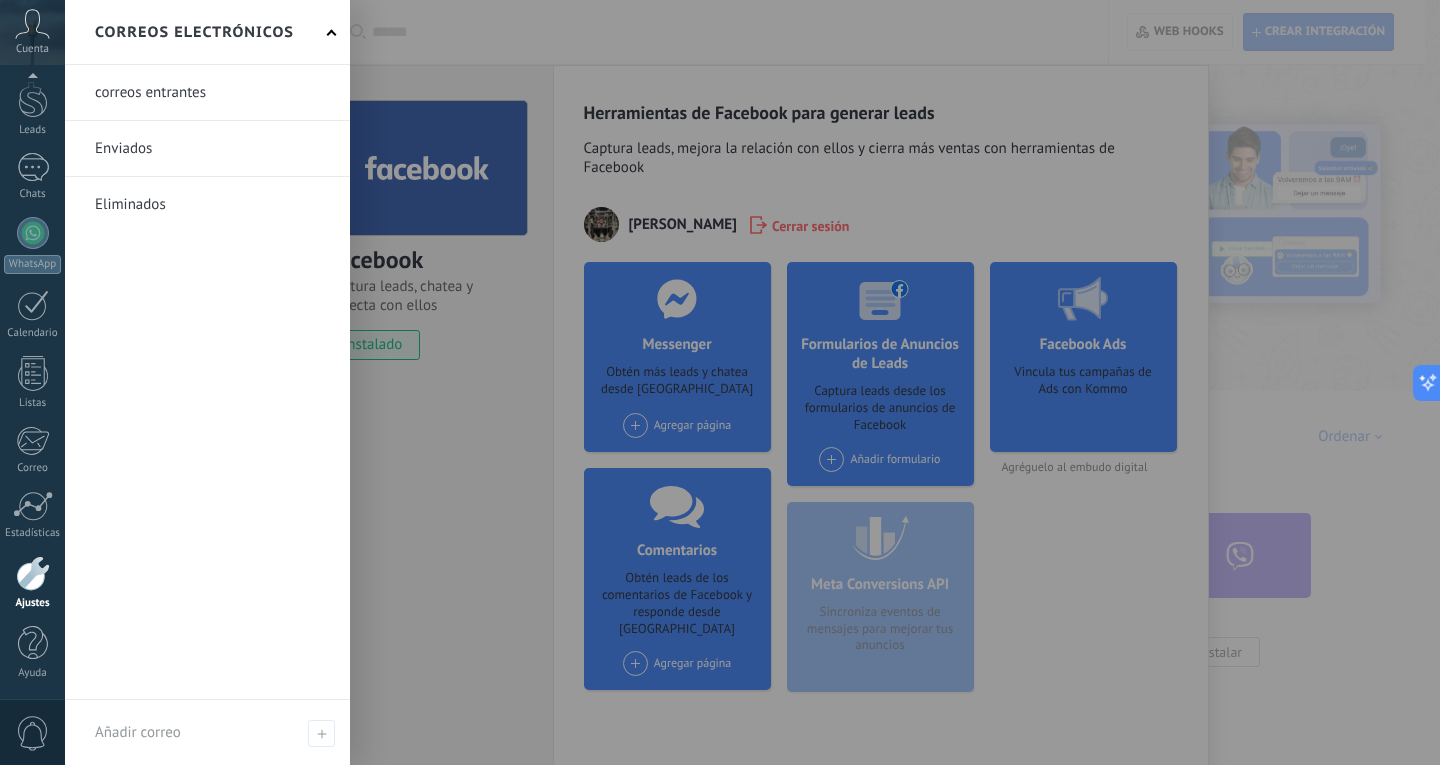 click at bounding box center [33, 573] 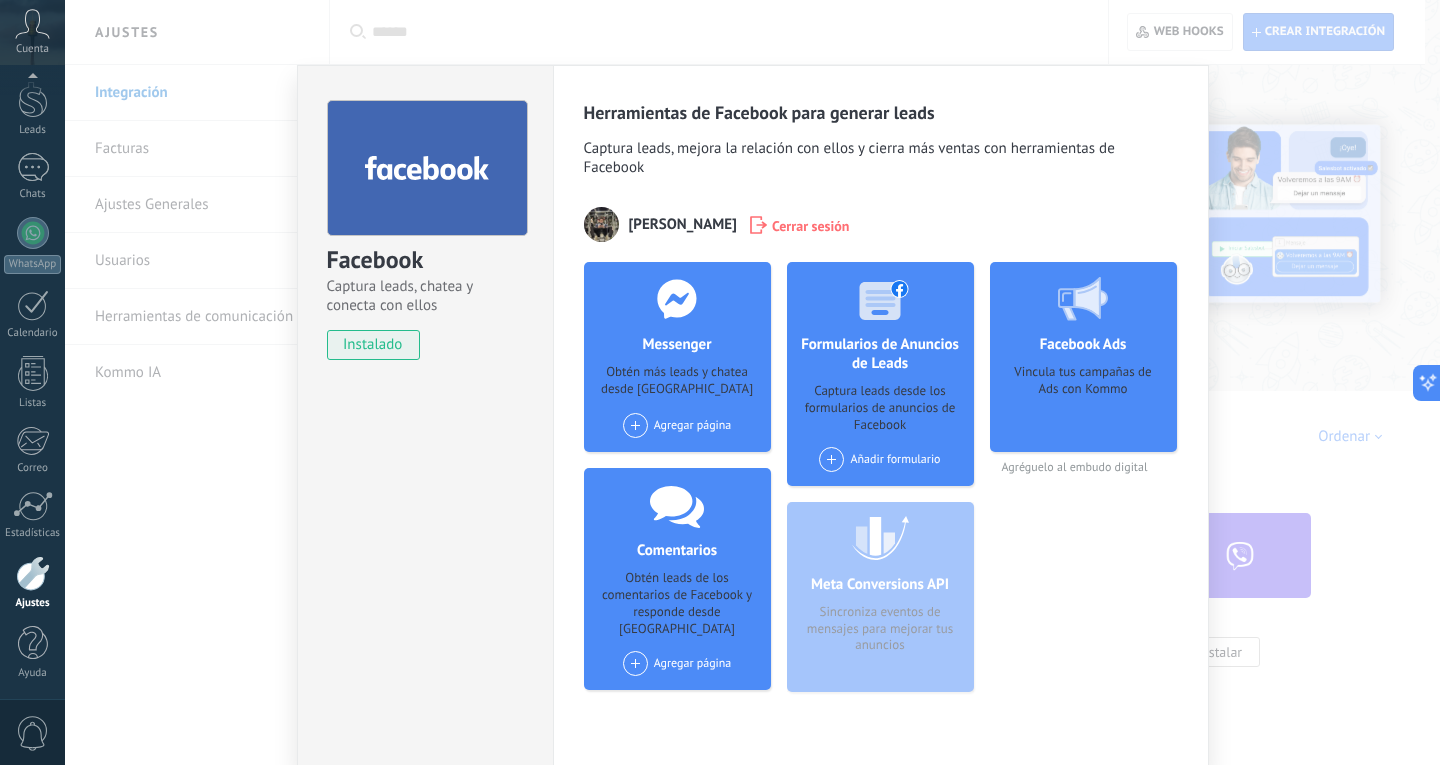 click on "Facebook Captura leads, chatea y conecta con ellos instalado Desinstalar Herramientas de Facebook para generar leads Captura leads, mejora la relación con ellos y cierra más ventas con herramientas de Facebook [PERSON_NAME] Cerrar sesión Messenger Obtén más leads y chatea desde Kommo Agregar página Comentarios Obtén leads de los comentarios de Facebook y responde desde Kommo Agregar página Formularios de Anuncios de Leads Captura leads desde los formularios de anuncios de Facebook Añadir formulario Meta Conversions API Sincroniza eventos de mensajes para mejorar tus anuncios Facebook Ads Vincula tus campañas de Ads con Kommo Agréguelo al embudo digital más" at bounding box center [752, 382] 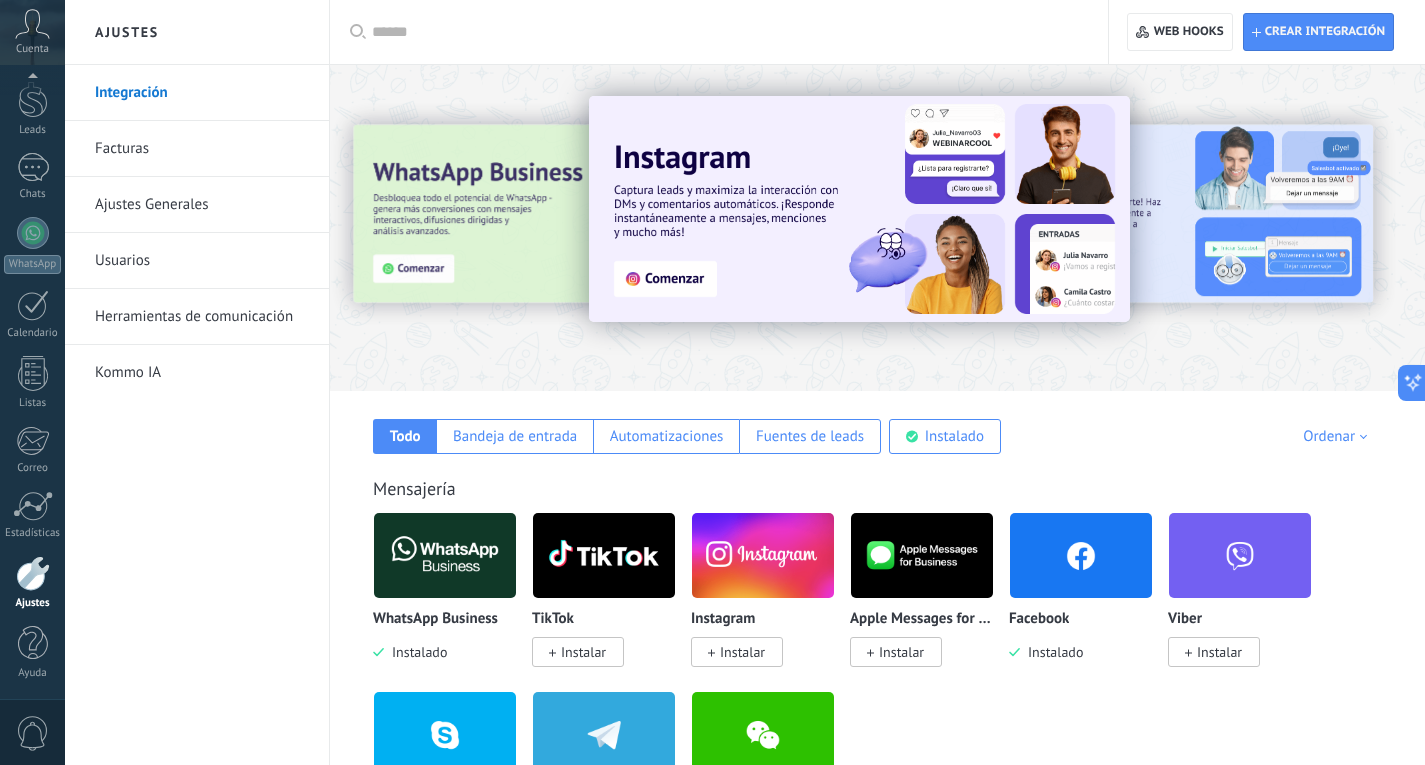 click on "Herramientas de comunicación" at bounding box center (202, 317) 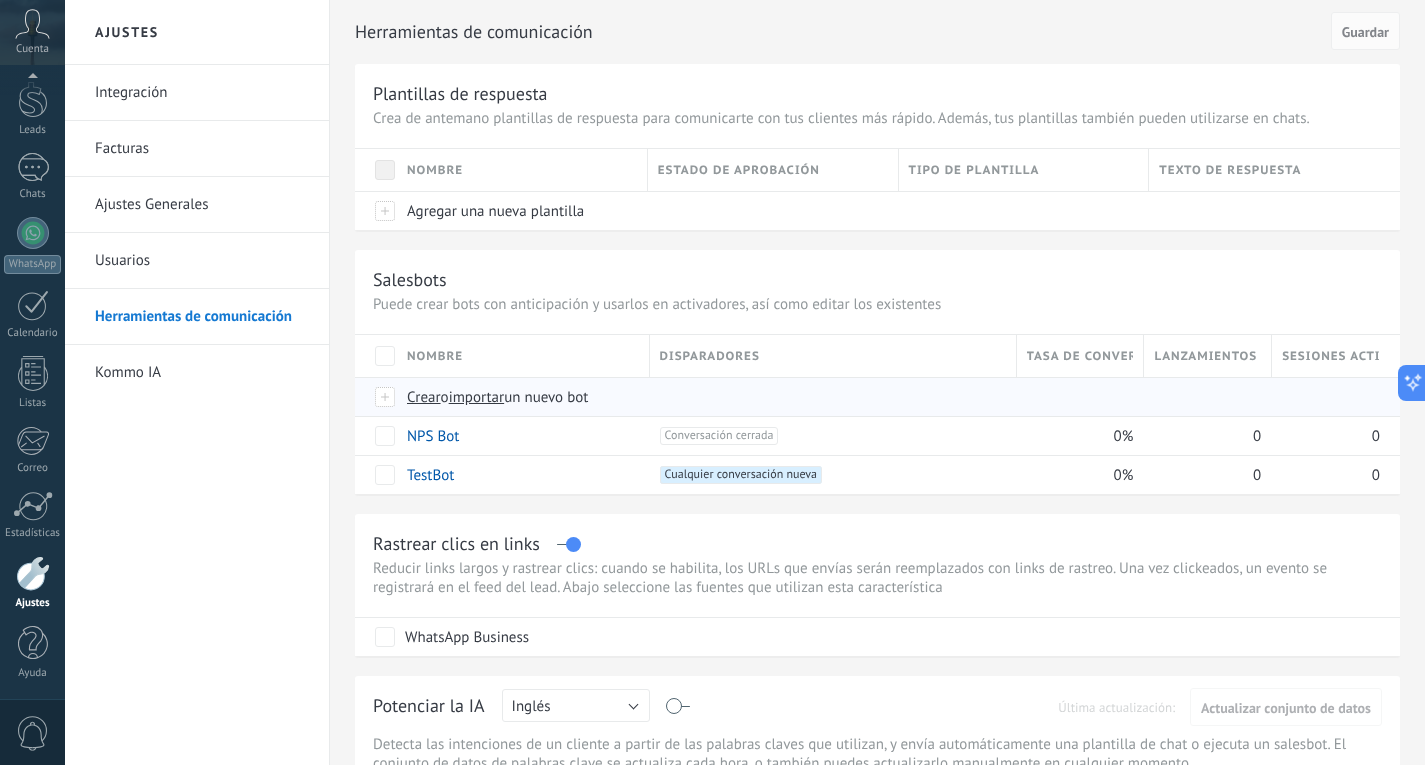click on "Crear" at bounding box center [424, 397] 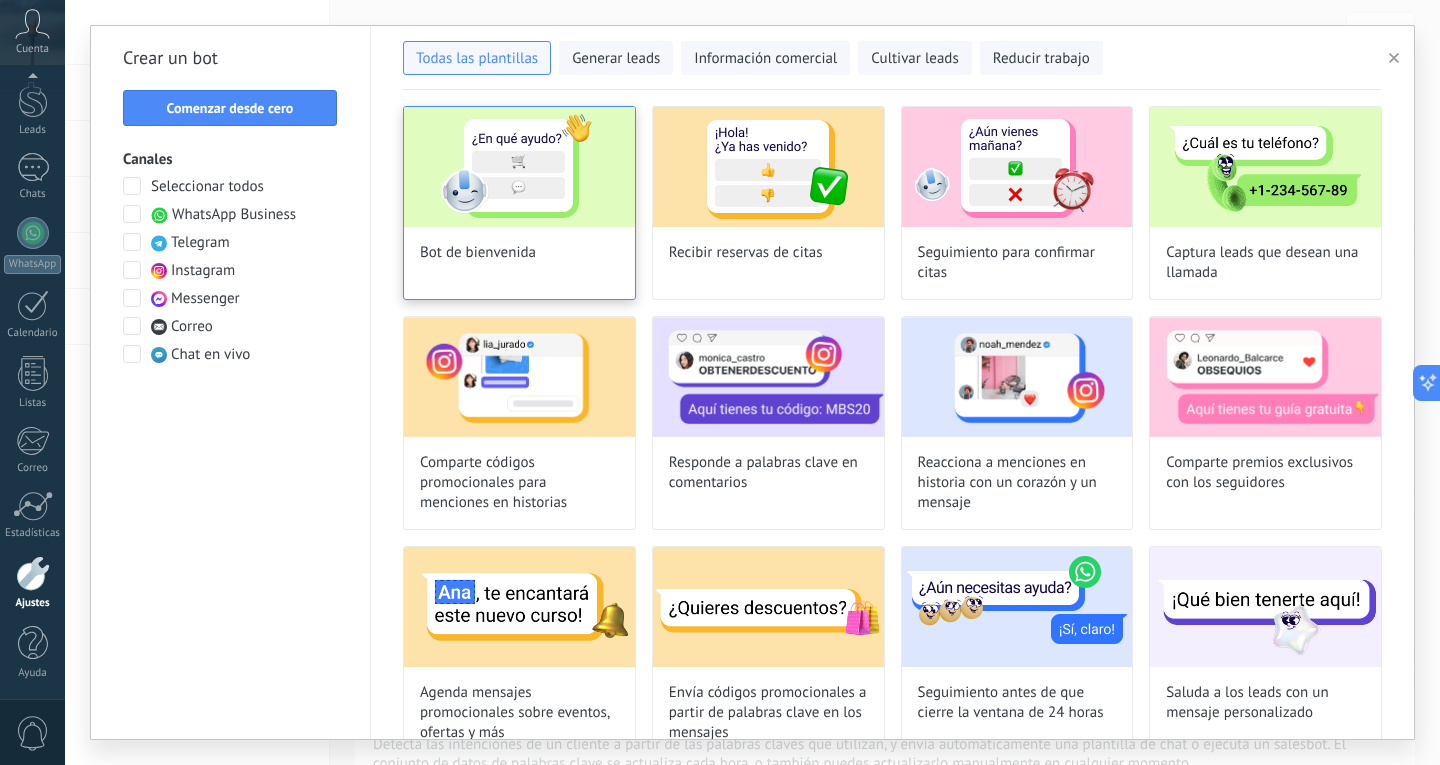 click at bounding box center [519, 167] 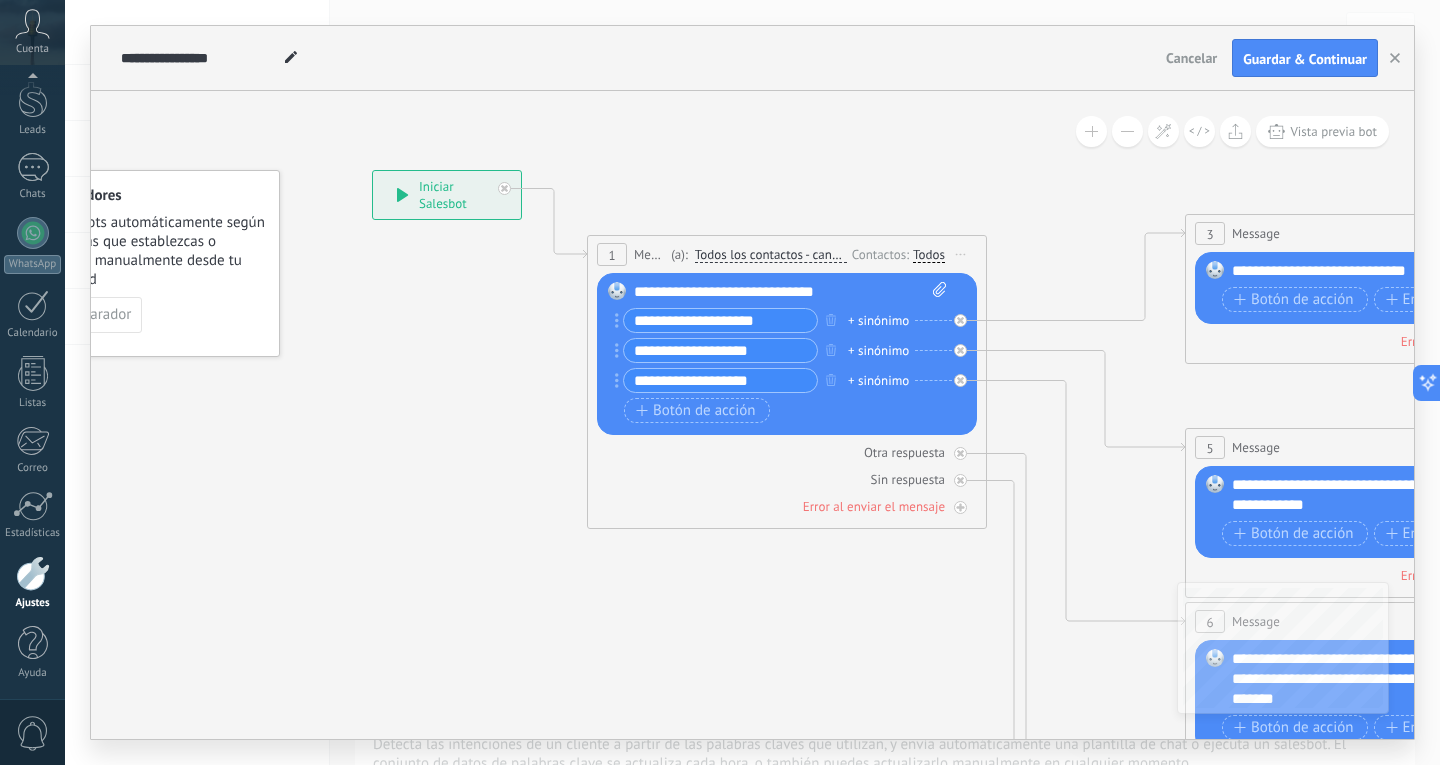 drag, startPoint x: 907, startPoint y: 694, endPoint x: 763, endPoint y: 623, distance: 160.55217 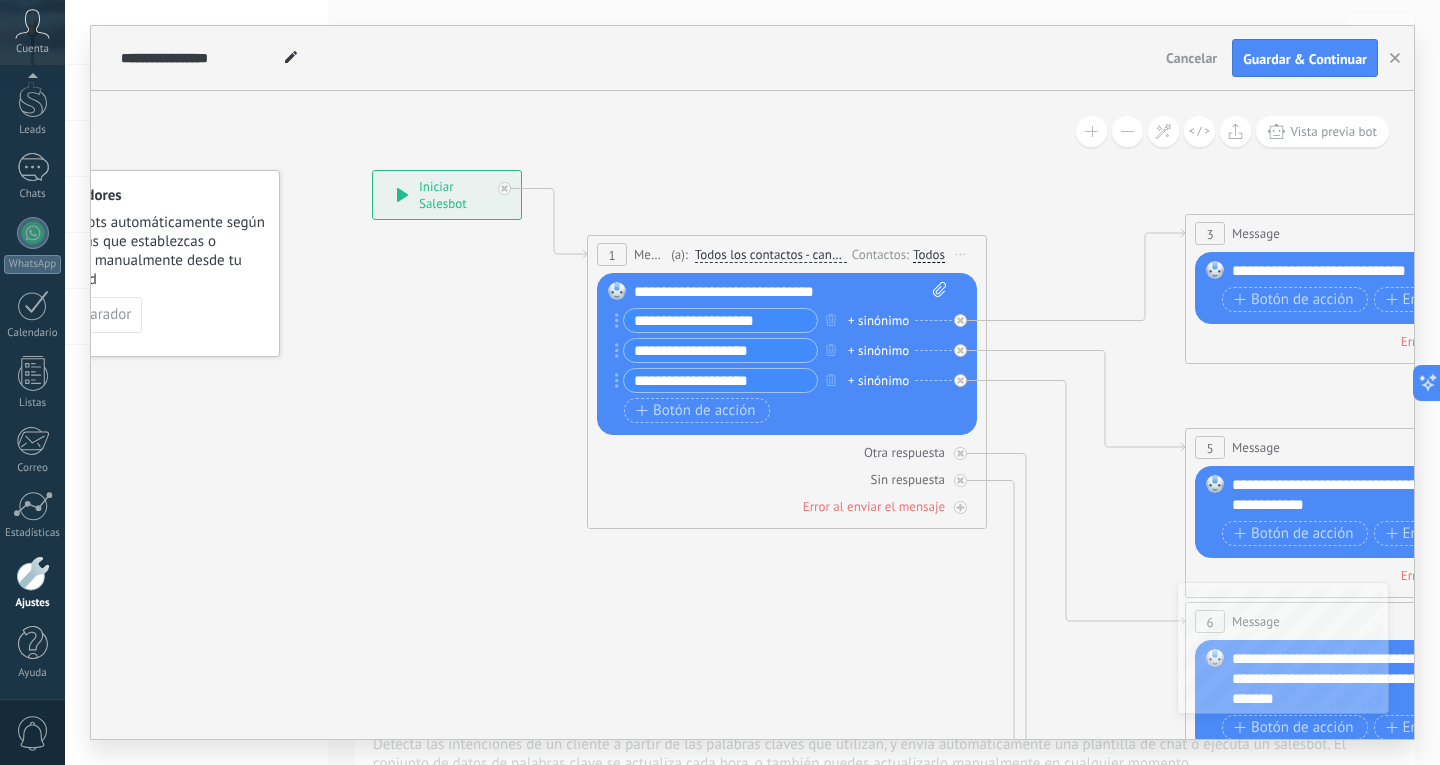 click 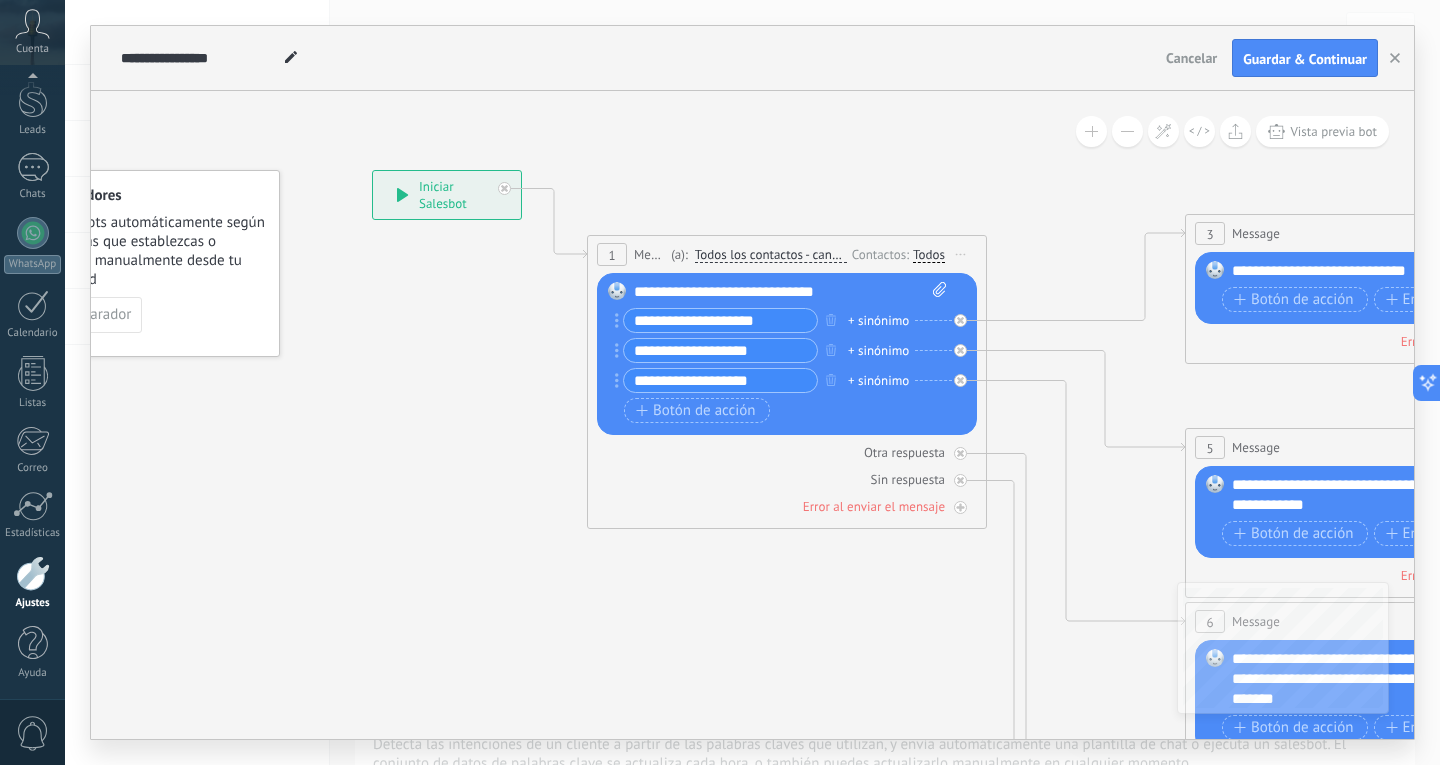 type 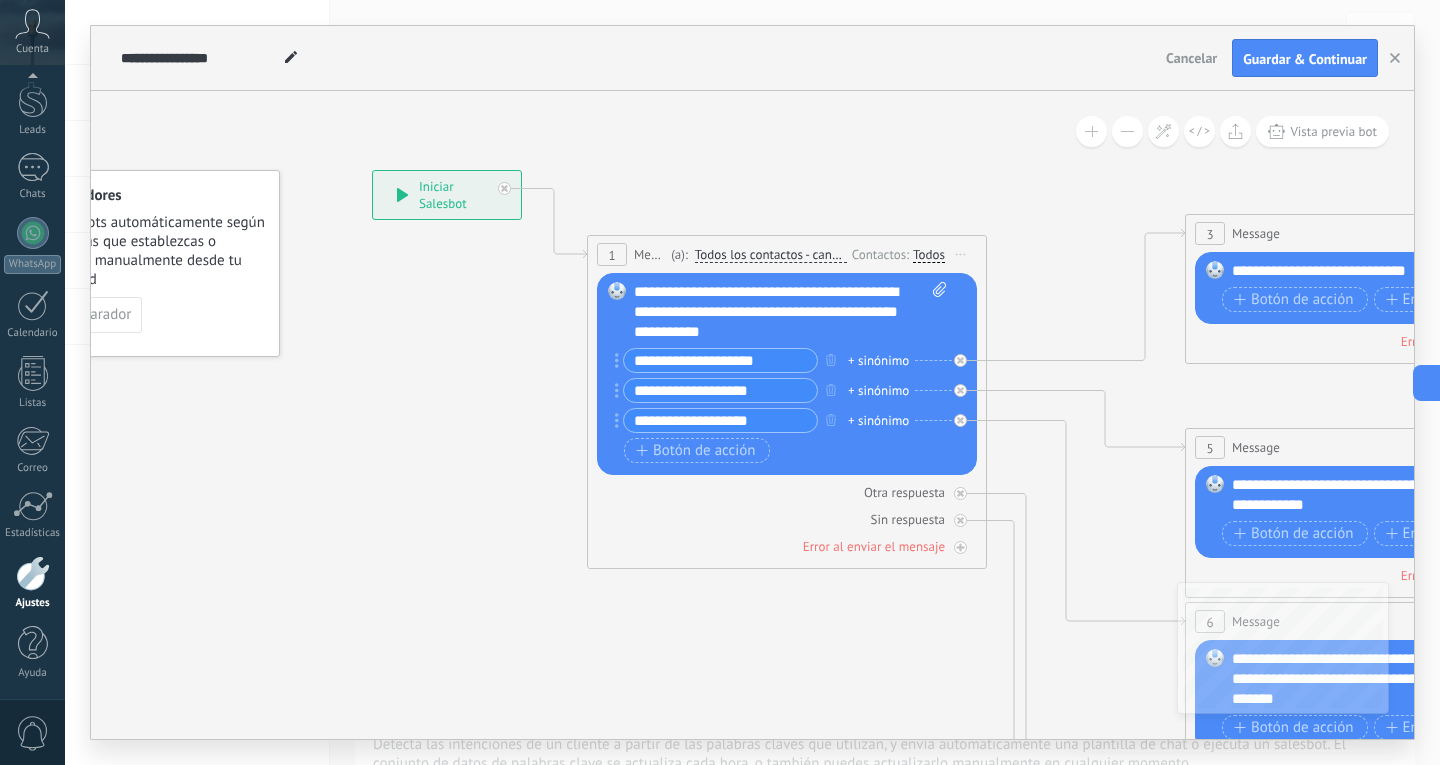 click on "**********" at bounding box center (720, 360) 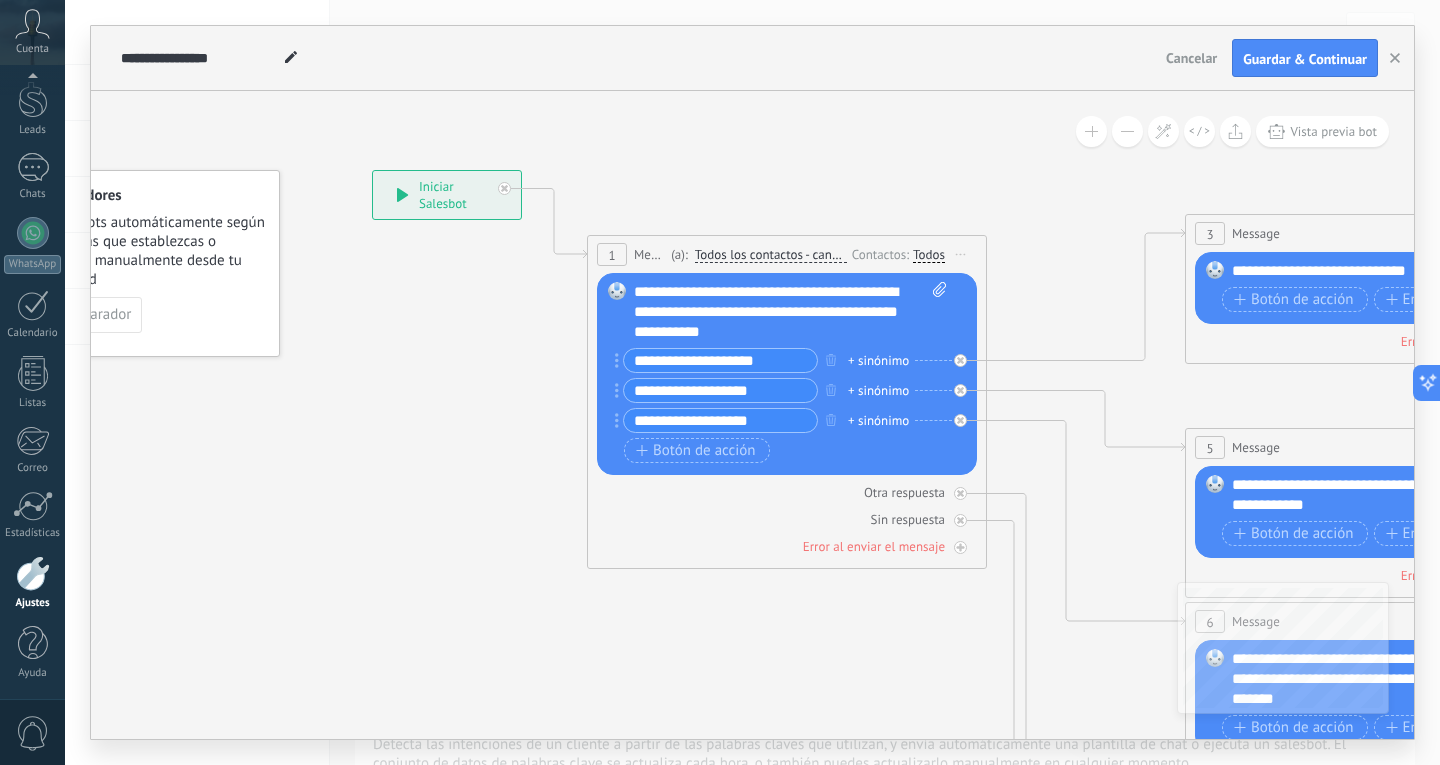 drag, startPoint x: 774, startPoint y: 366, endPoint x: 505, endPoint y: 312, distance: 274.36655 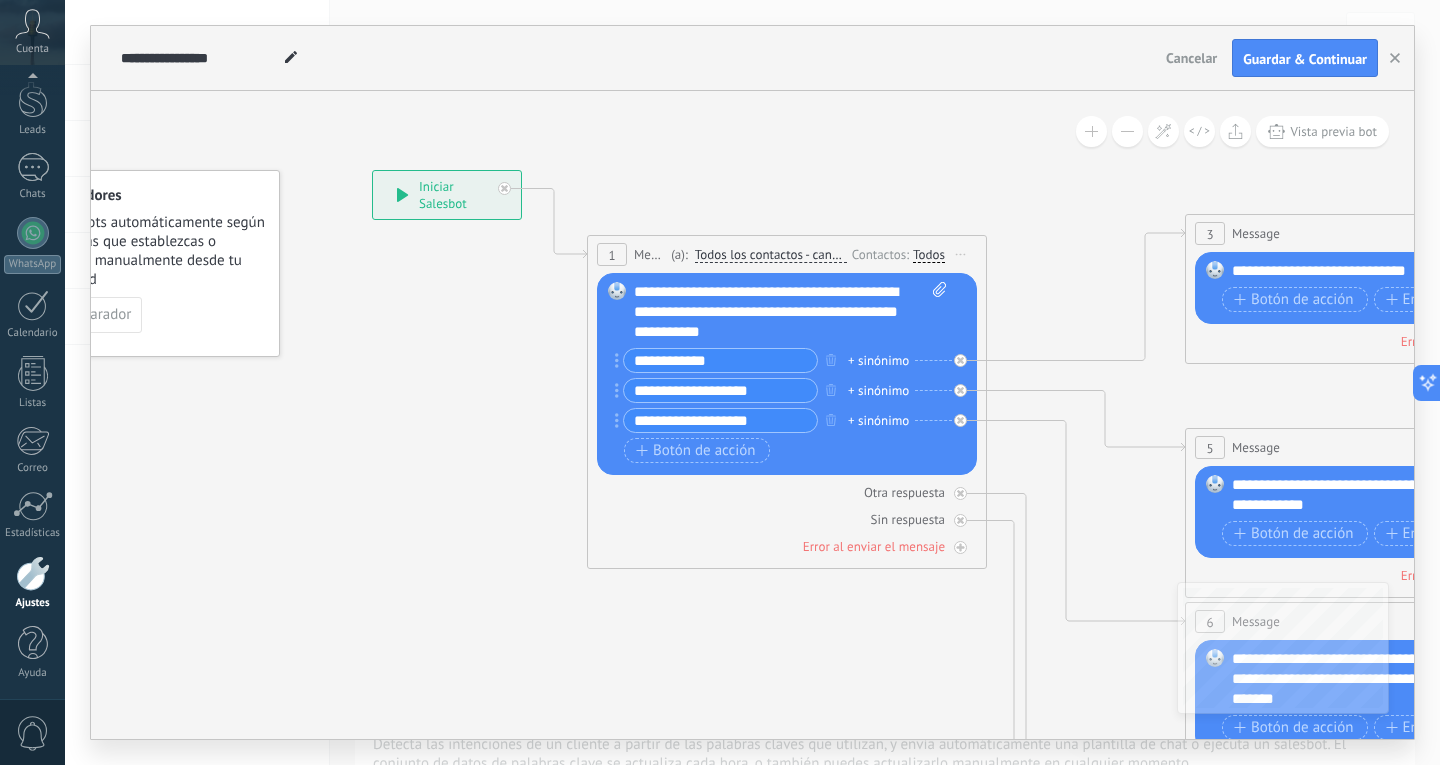 type on "**********" 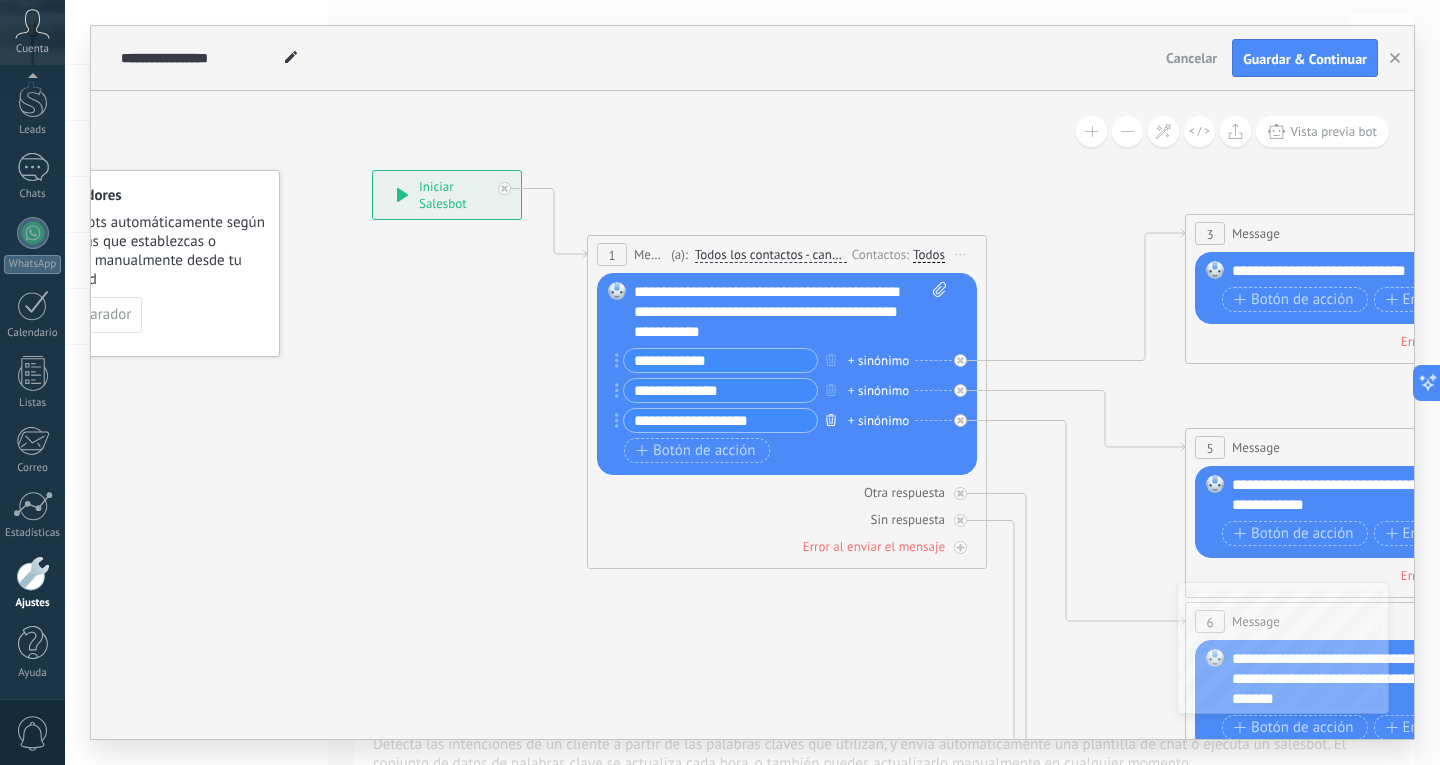 type on "**********" 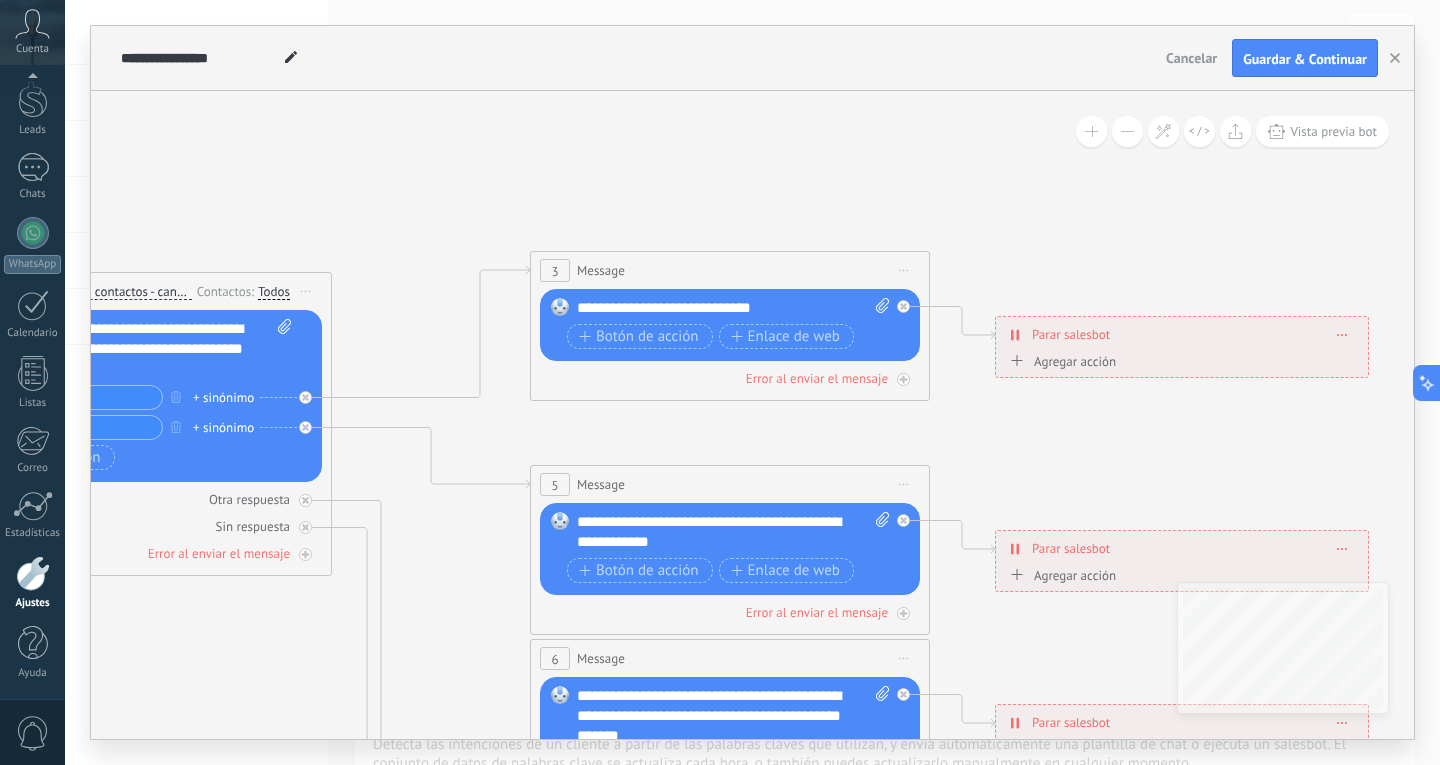 drag, startPoint x: 1156, startPoint y: 394, endPoint x: 509, endPoint y: 383, distance: 647.0935 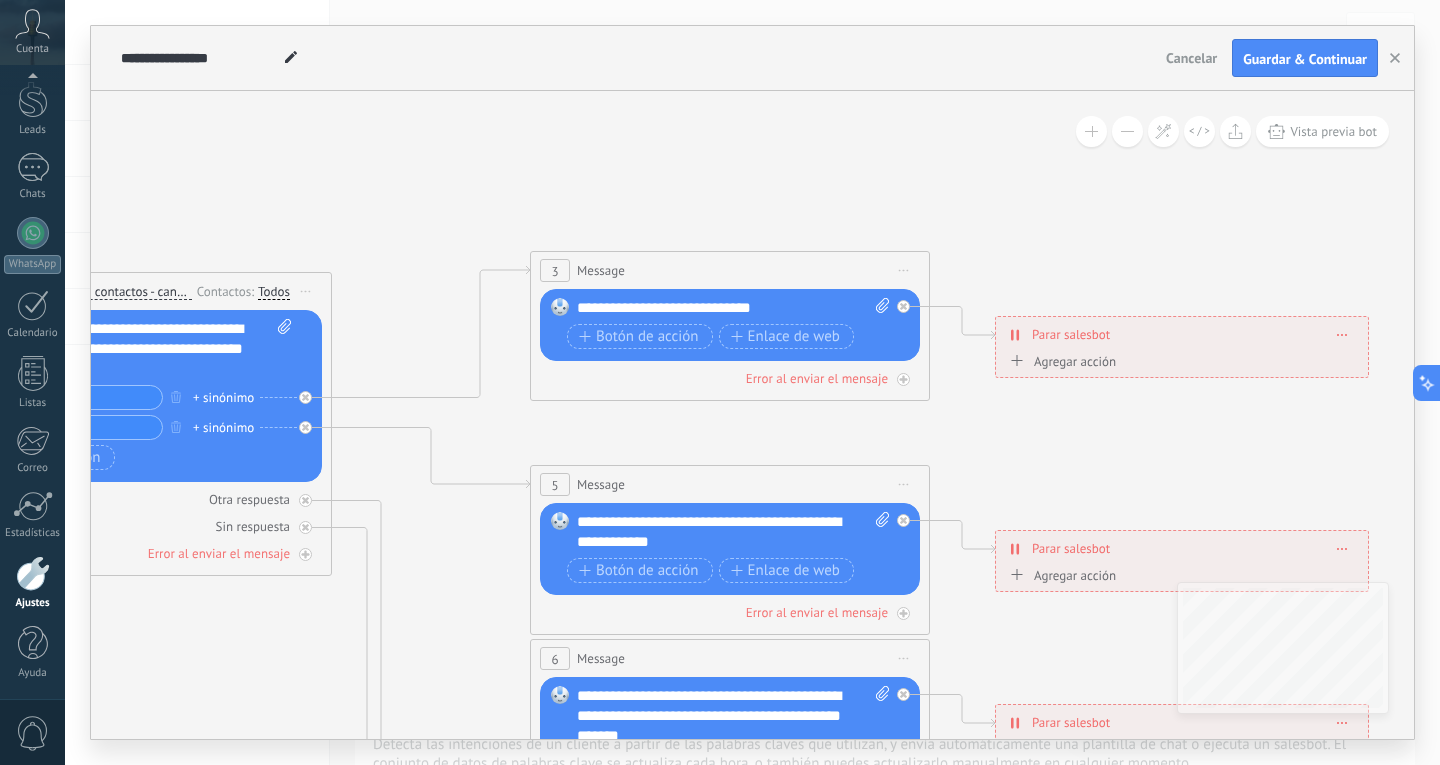 click 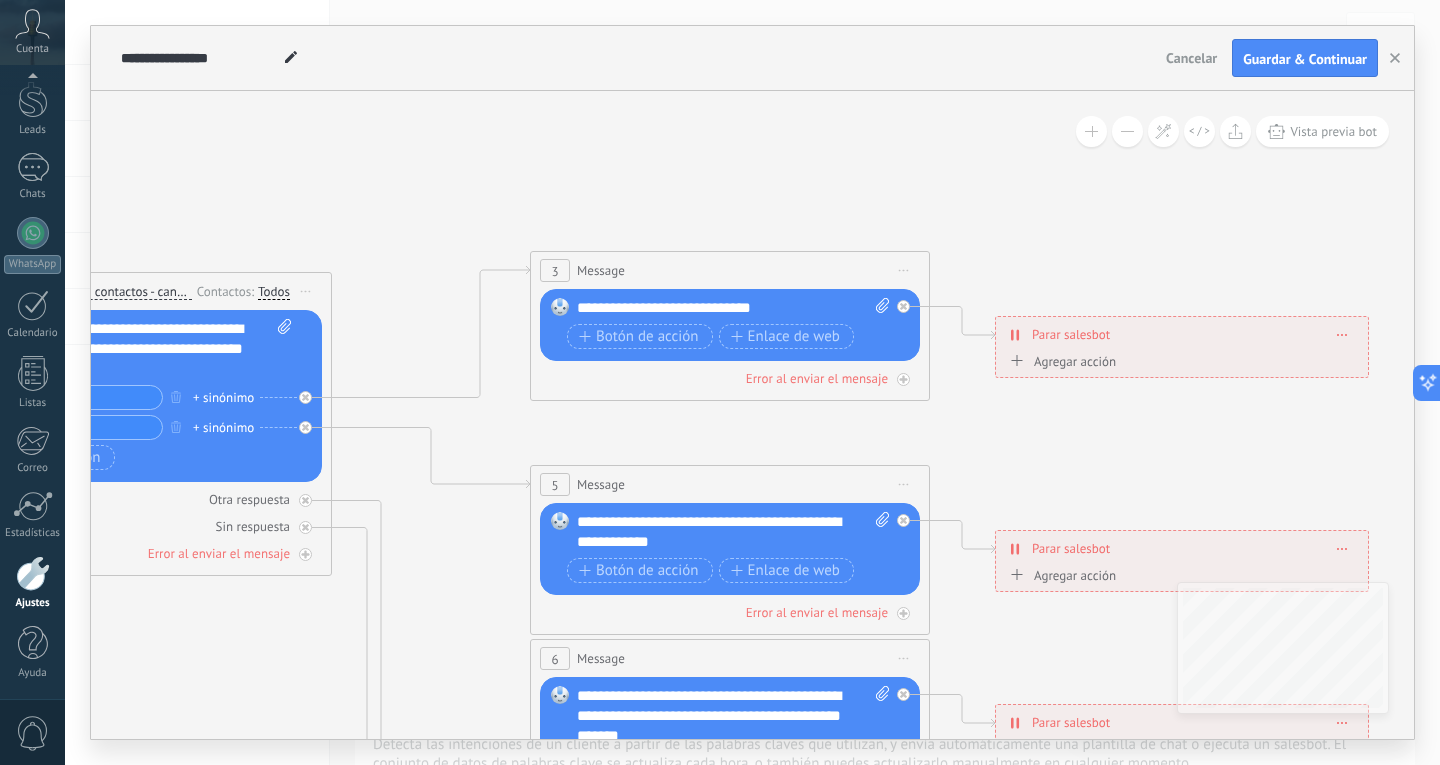 click on "**********" at bounding box center (733, 308) 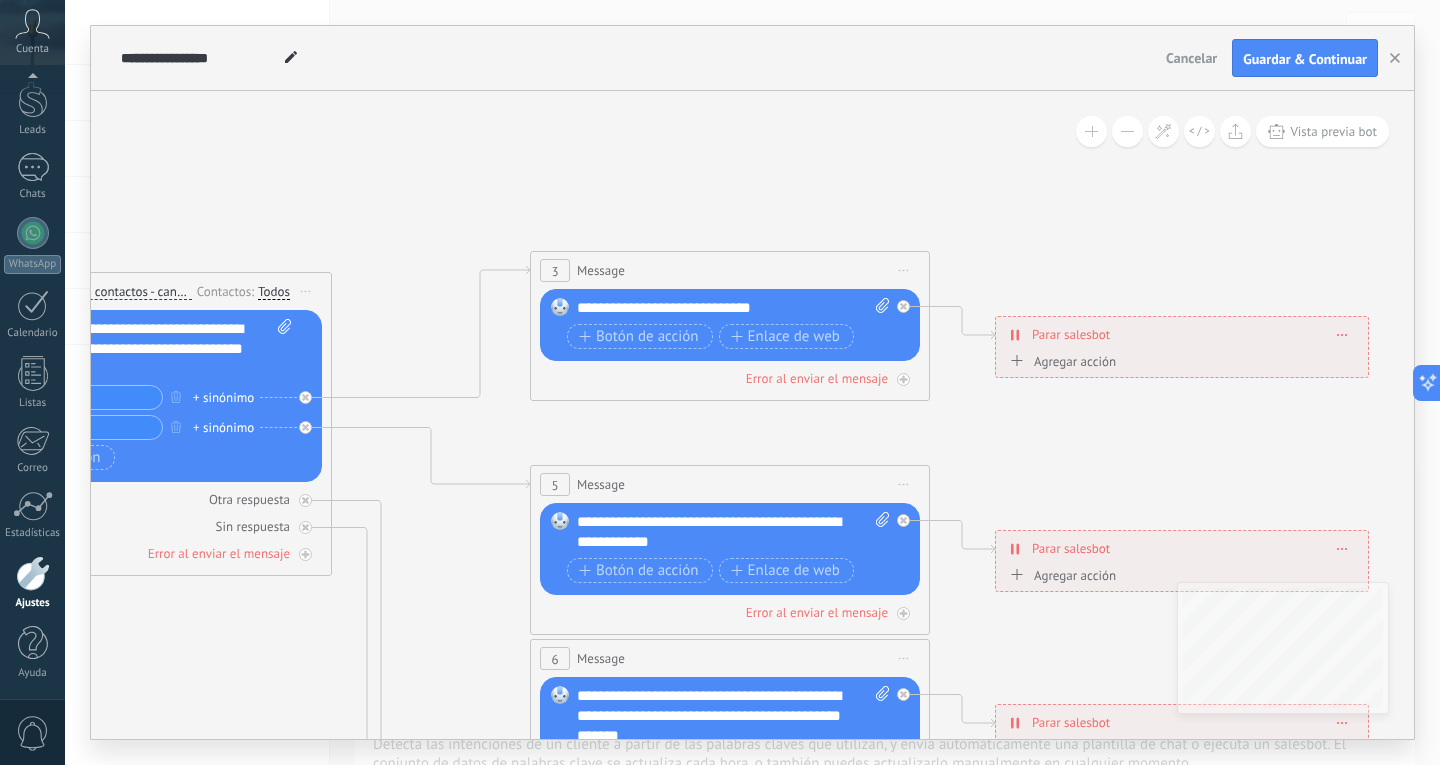 type 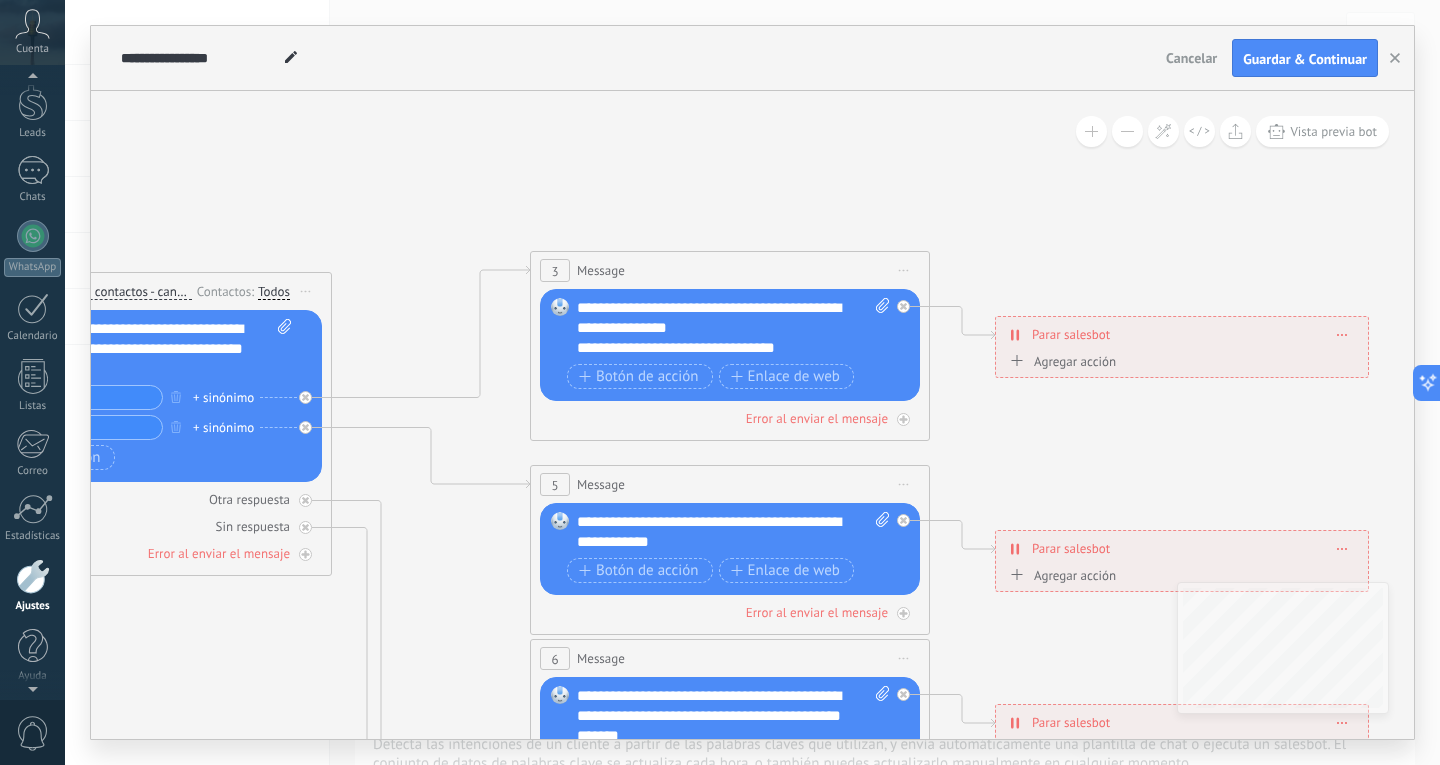 scroll, scrollTop: 67, scrollLeft: 0, axis: vertical 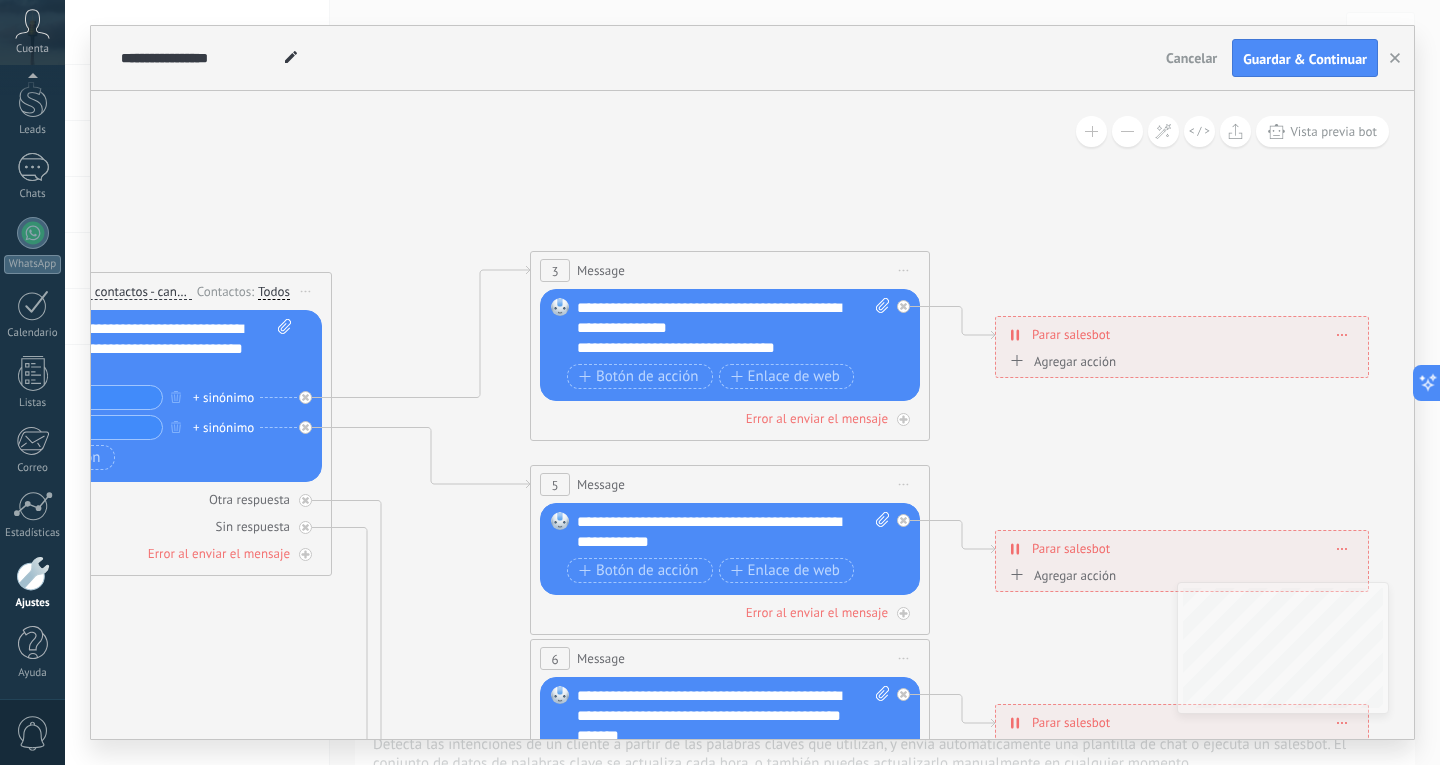 click on "**********" at bounding box center [733, 328] 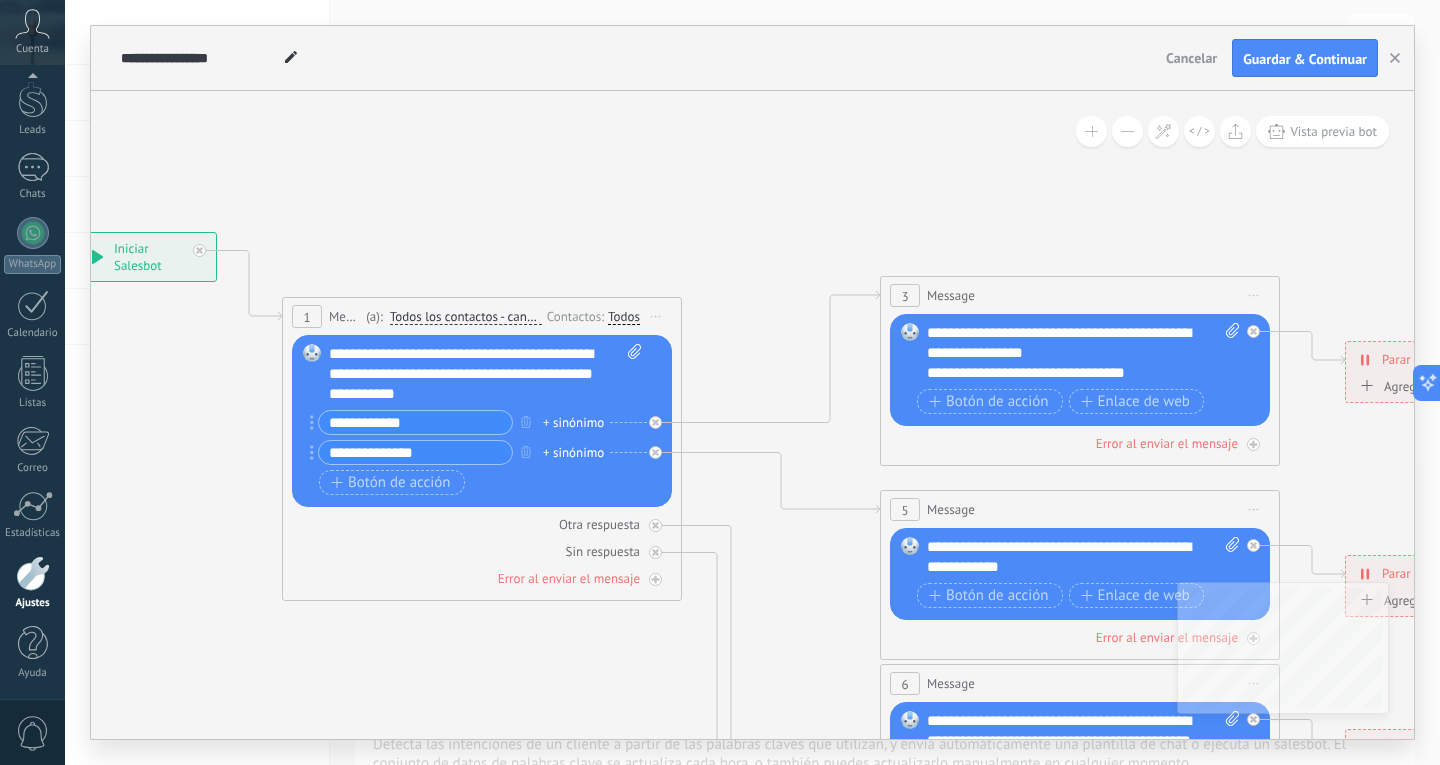 drag, startPoint x: 292, startPoint y: 599, endPoint x: 642, endPoint y: 624, distance: 350.89172 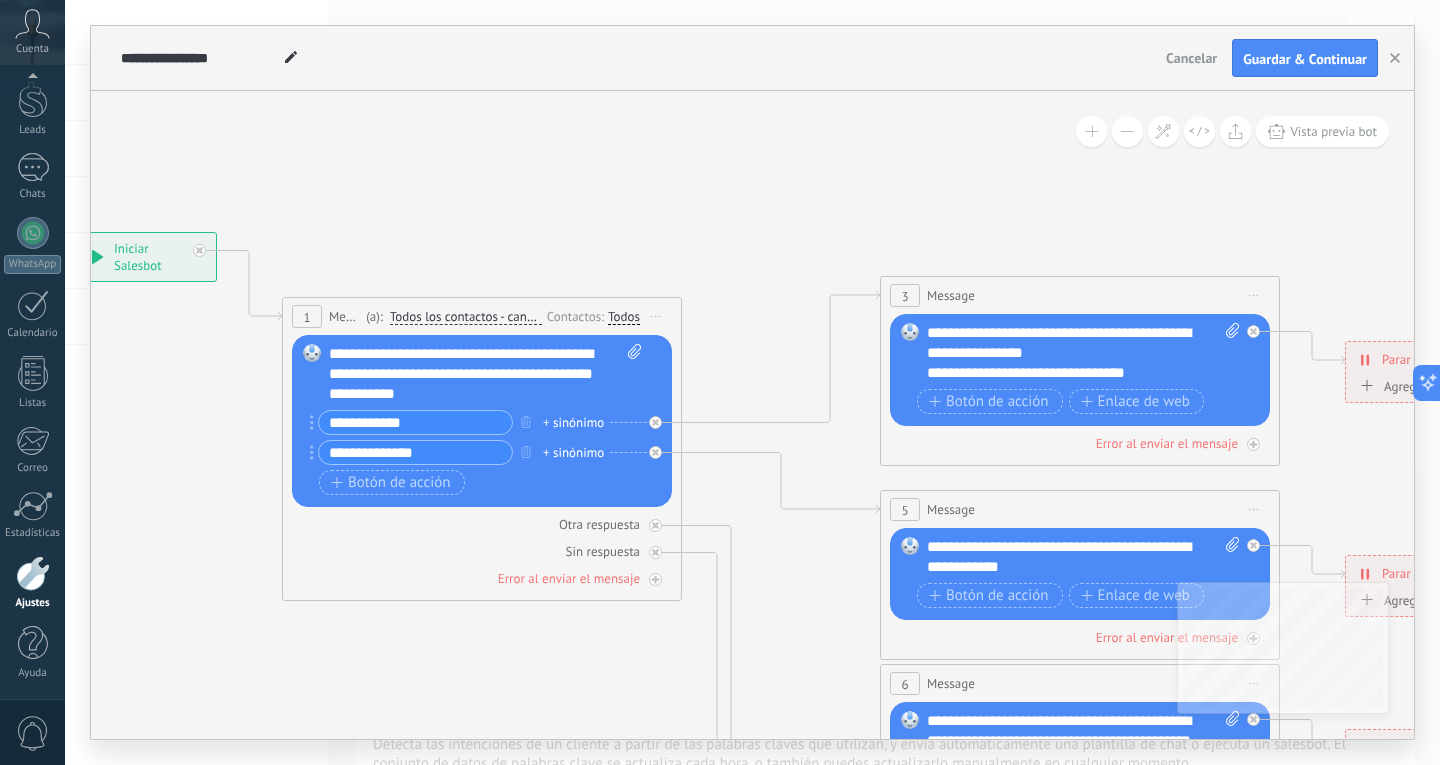 click 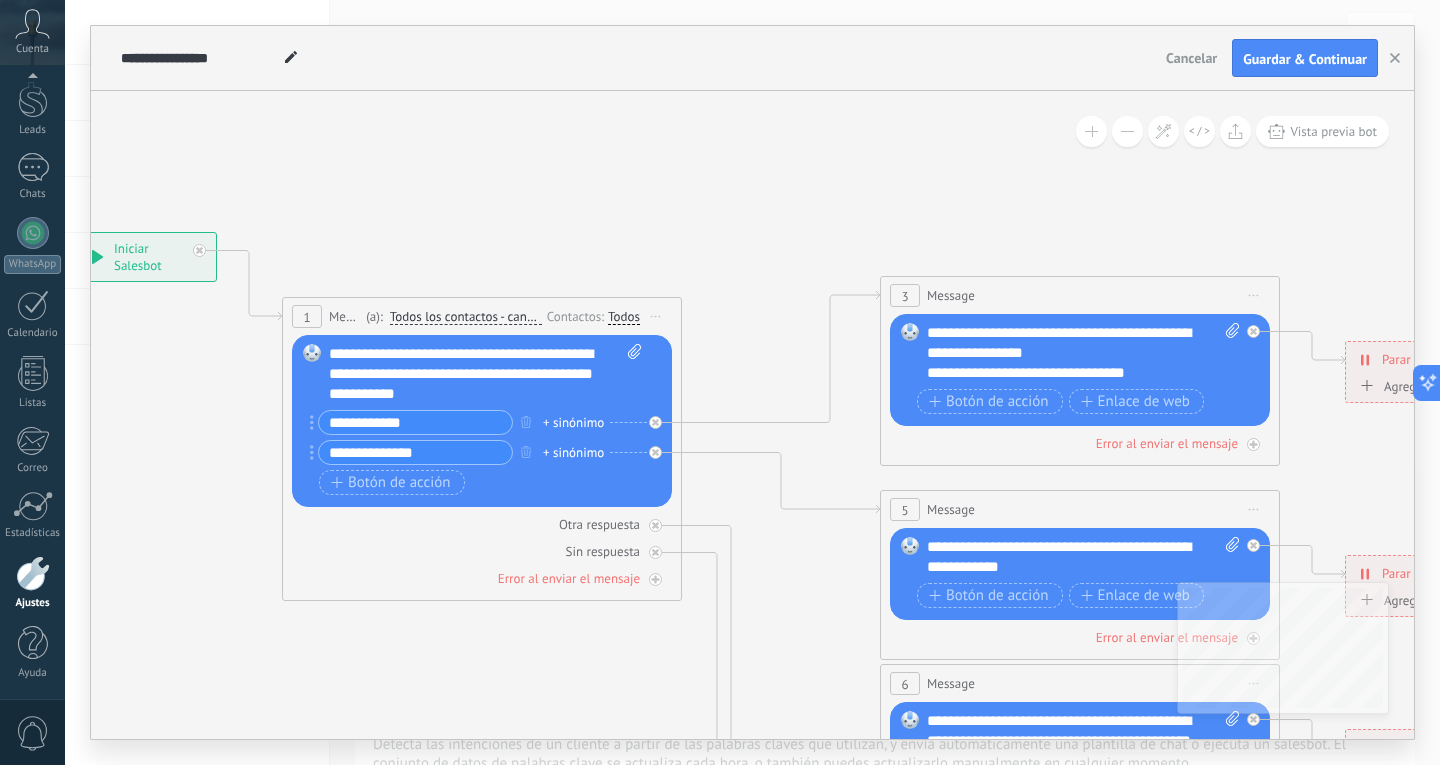 click on "**********" at bounding box center [415, 422] 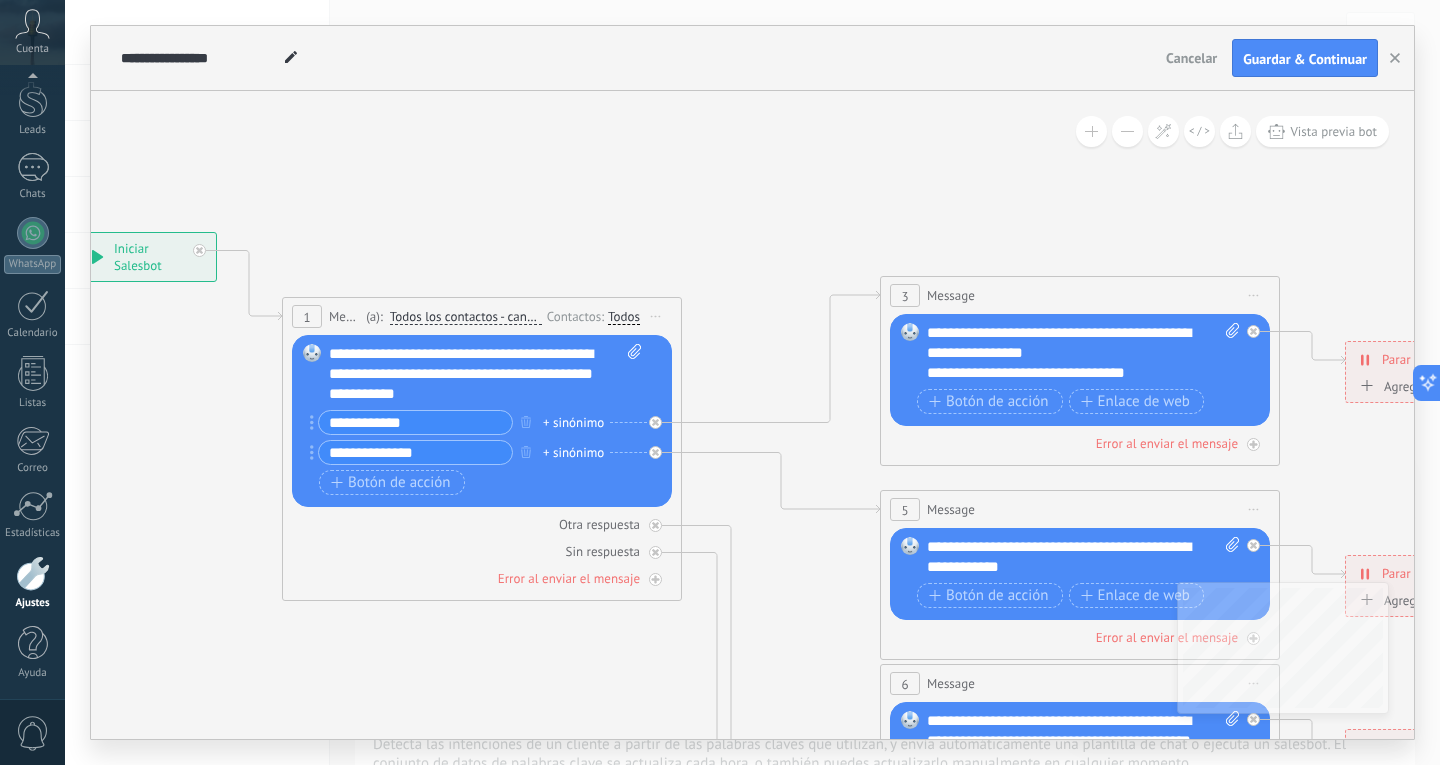 drag, startPoint x: 328, startPoint y: 449, endPoint x: 448, endPoint y: 465, distance: 121.061966 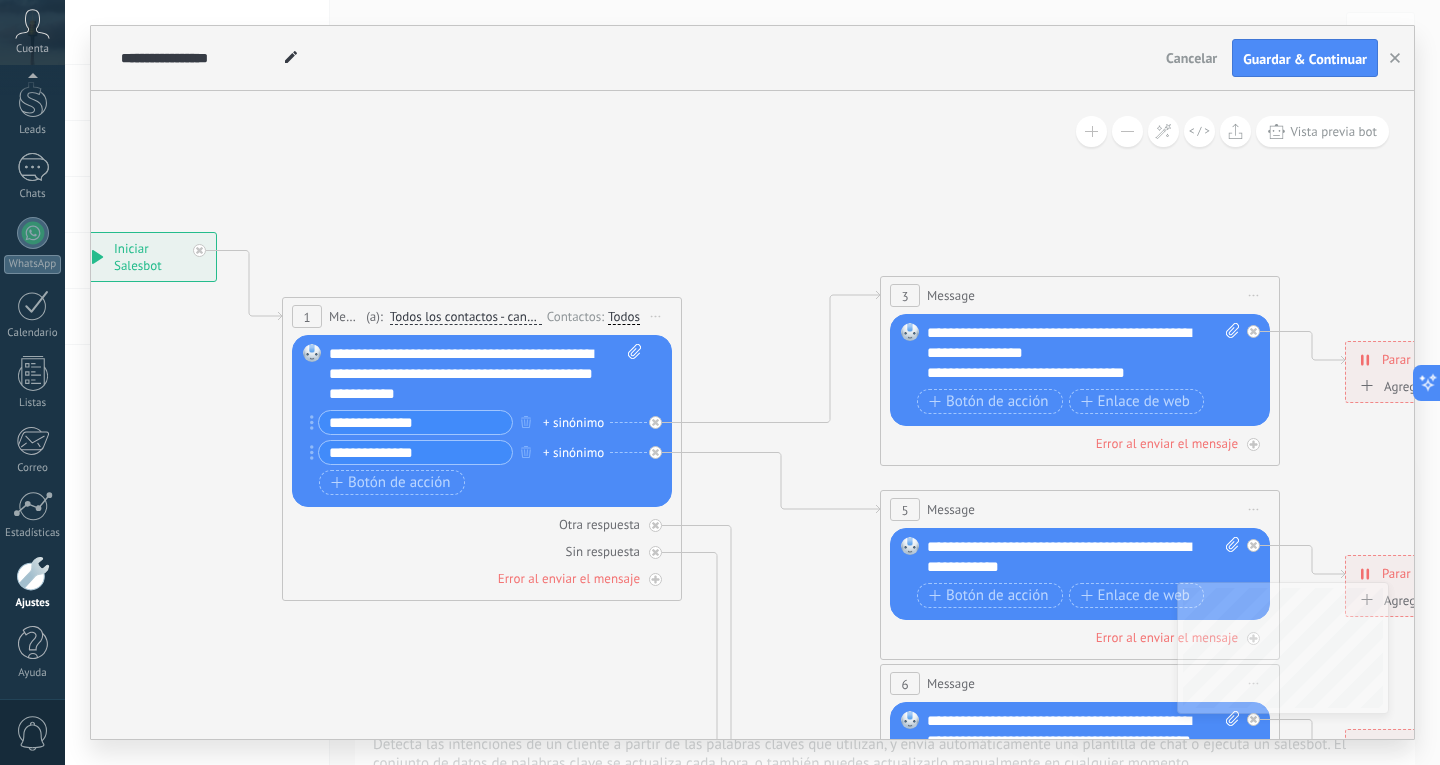 paste on "********" 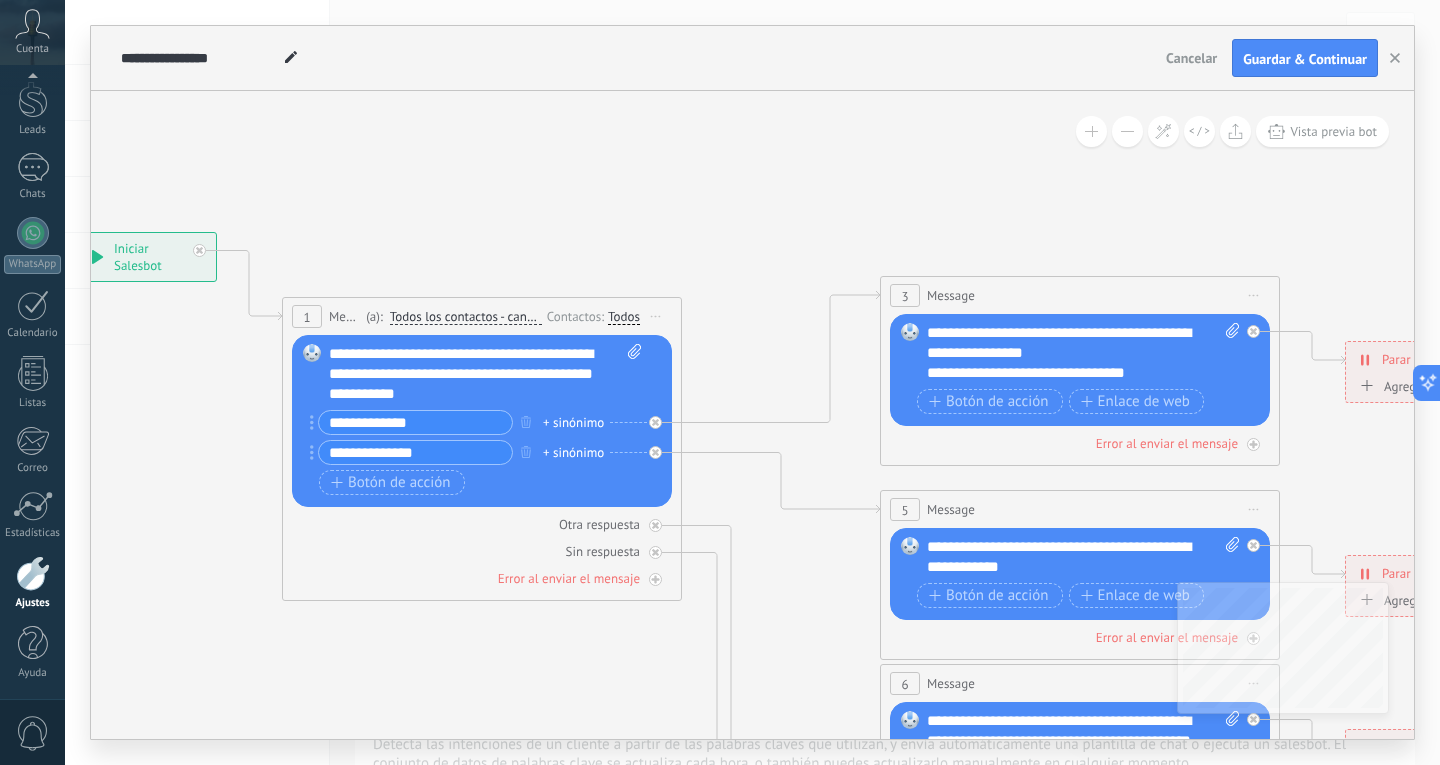 type on "**********" 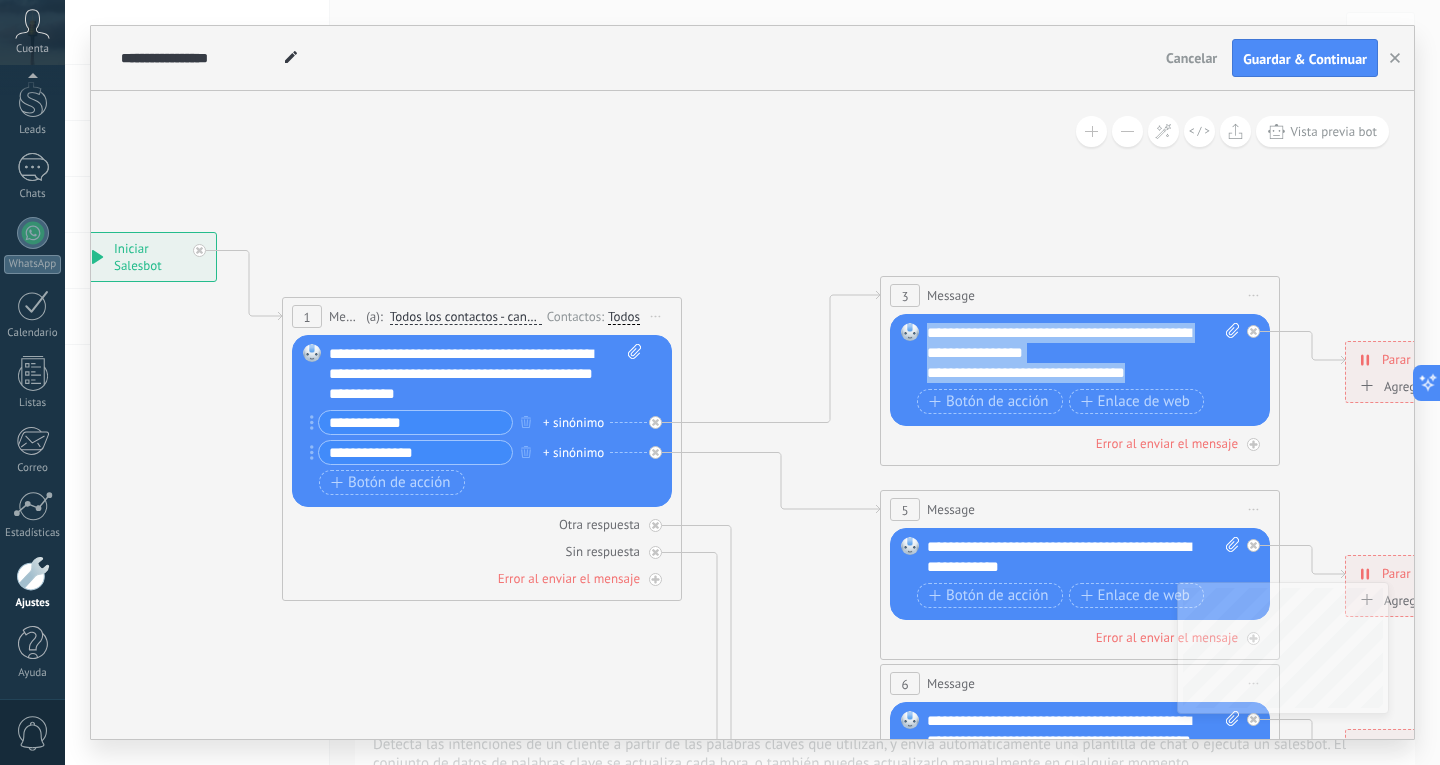 drag, startPoint x: 1161, startPoint y: 374, endPoint x: 908, endPoint y: 325, distance: 257.7014 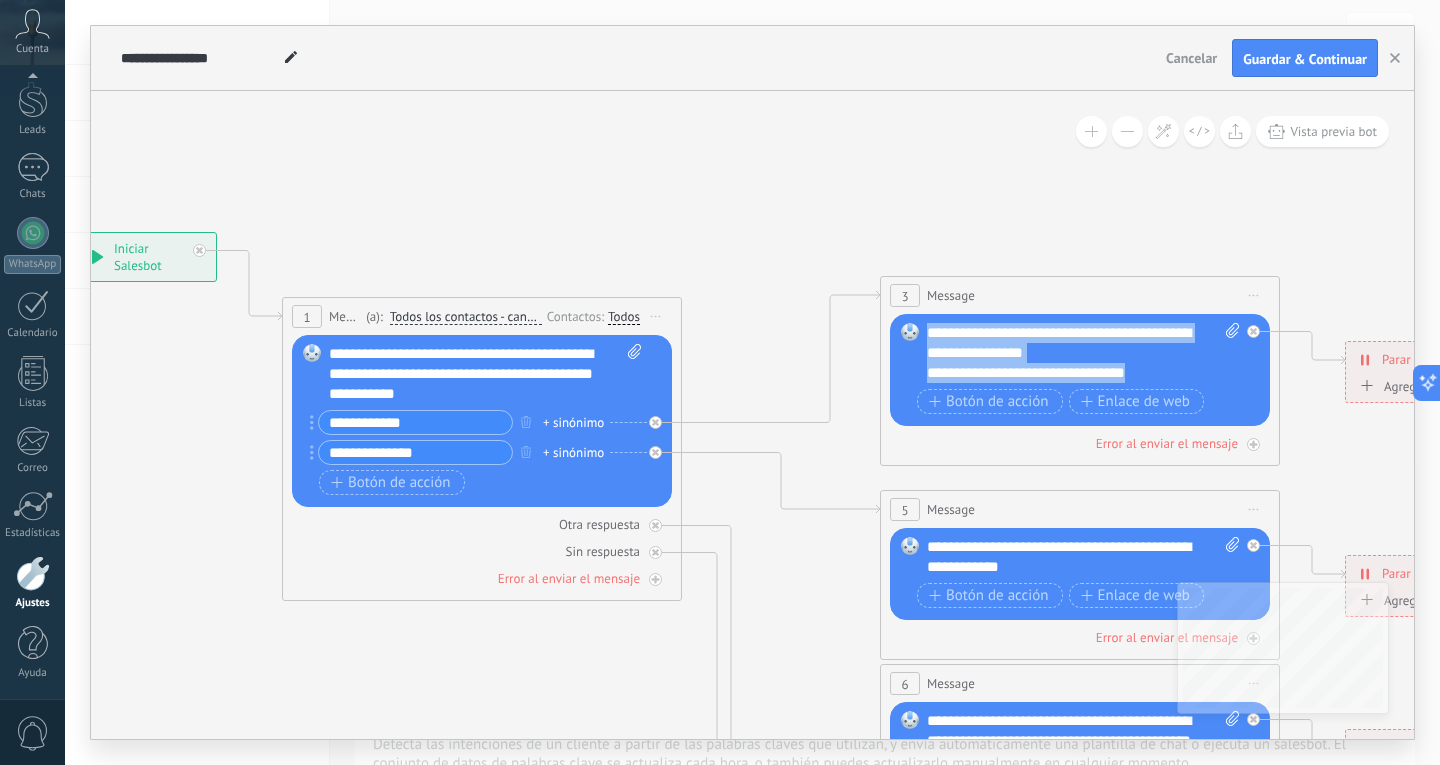 click on "Reemplazar
Quitar
Convertir a mensaje de voz
Arrastre la imagen aquí para adjuntarla.
Añadir imagen
Subir
Arrastrar y soltar
Archivo no encontrado
Escribe tu mensaje..." at bounding box center [1080, 370] 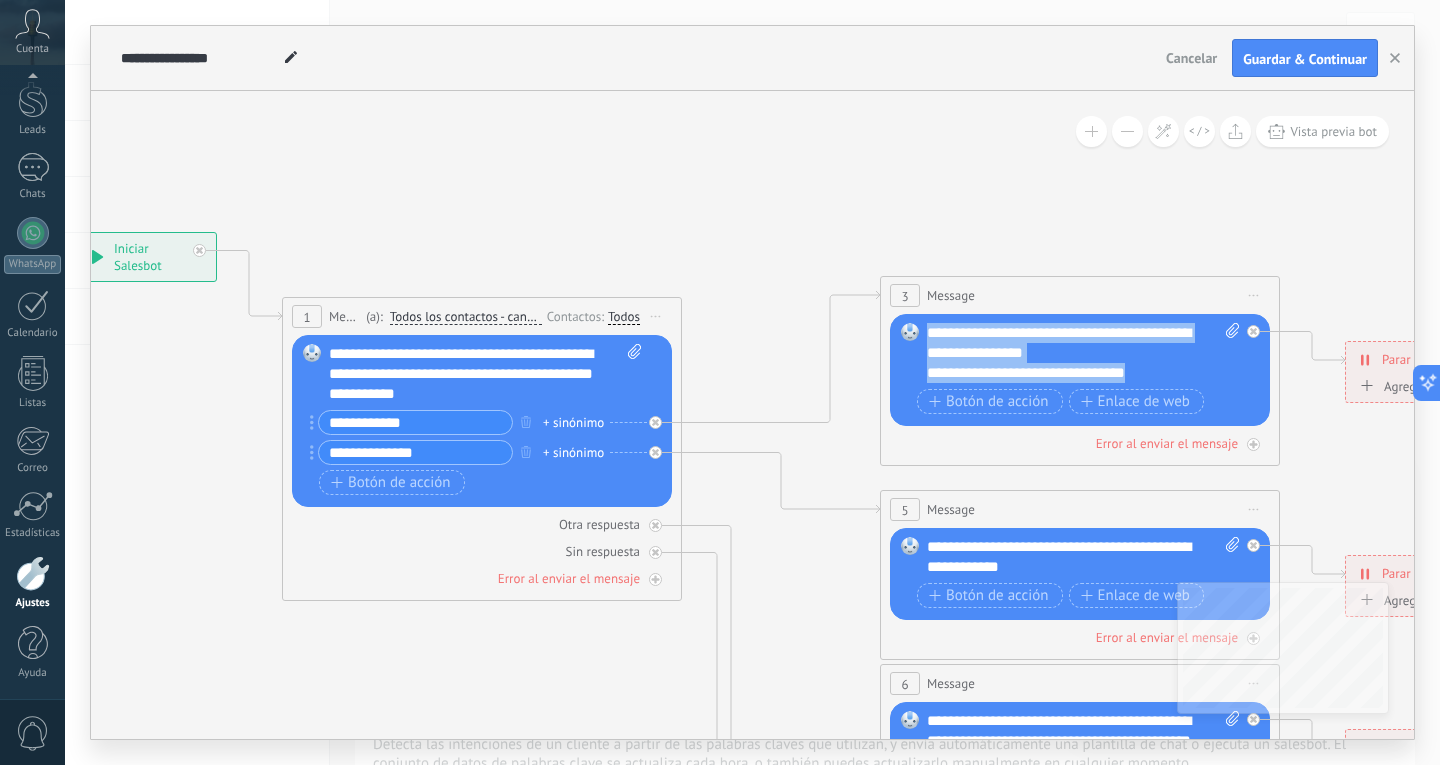 copy on "**********" 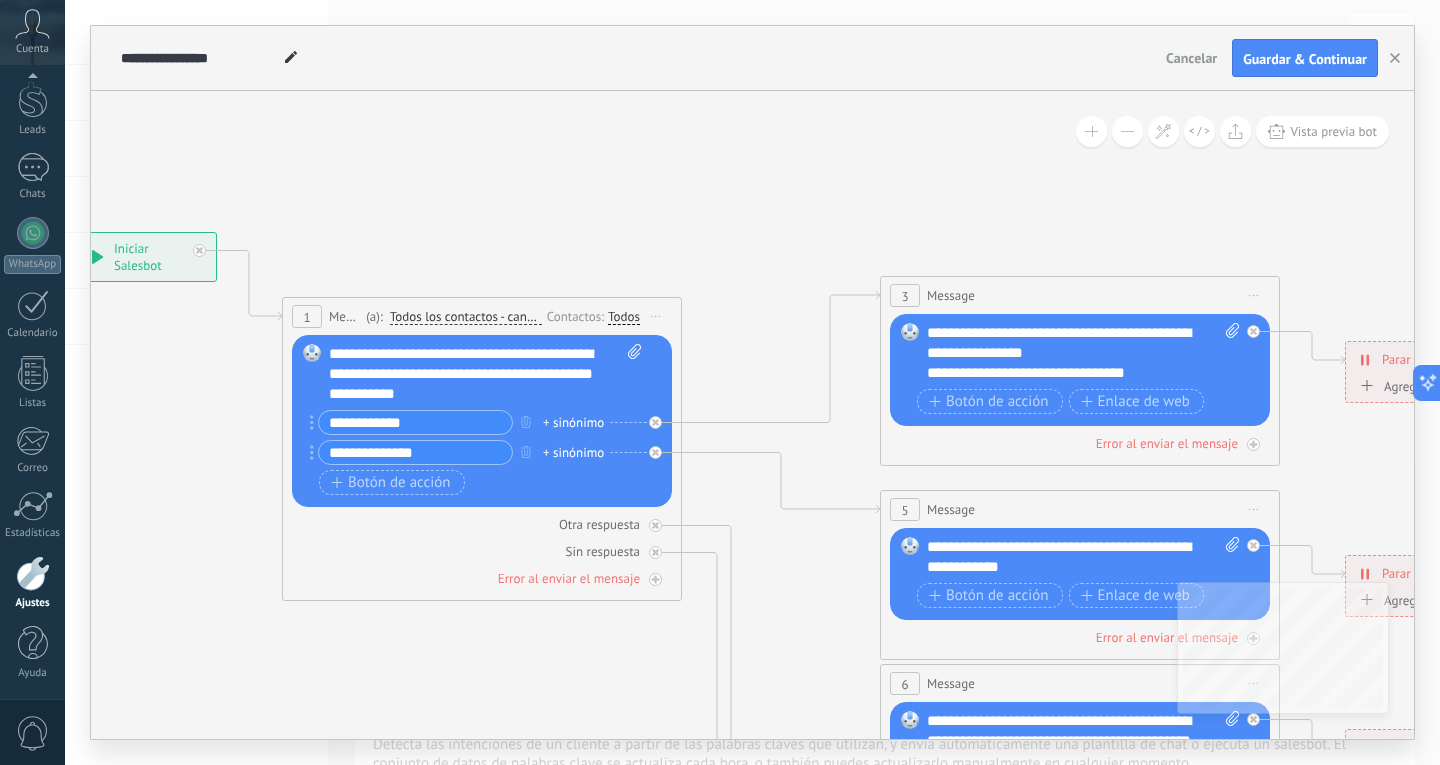 click on "**********" at bounding box center [1083, 557] 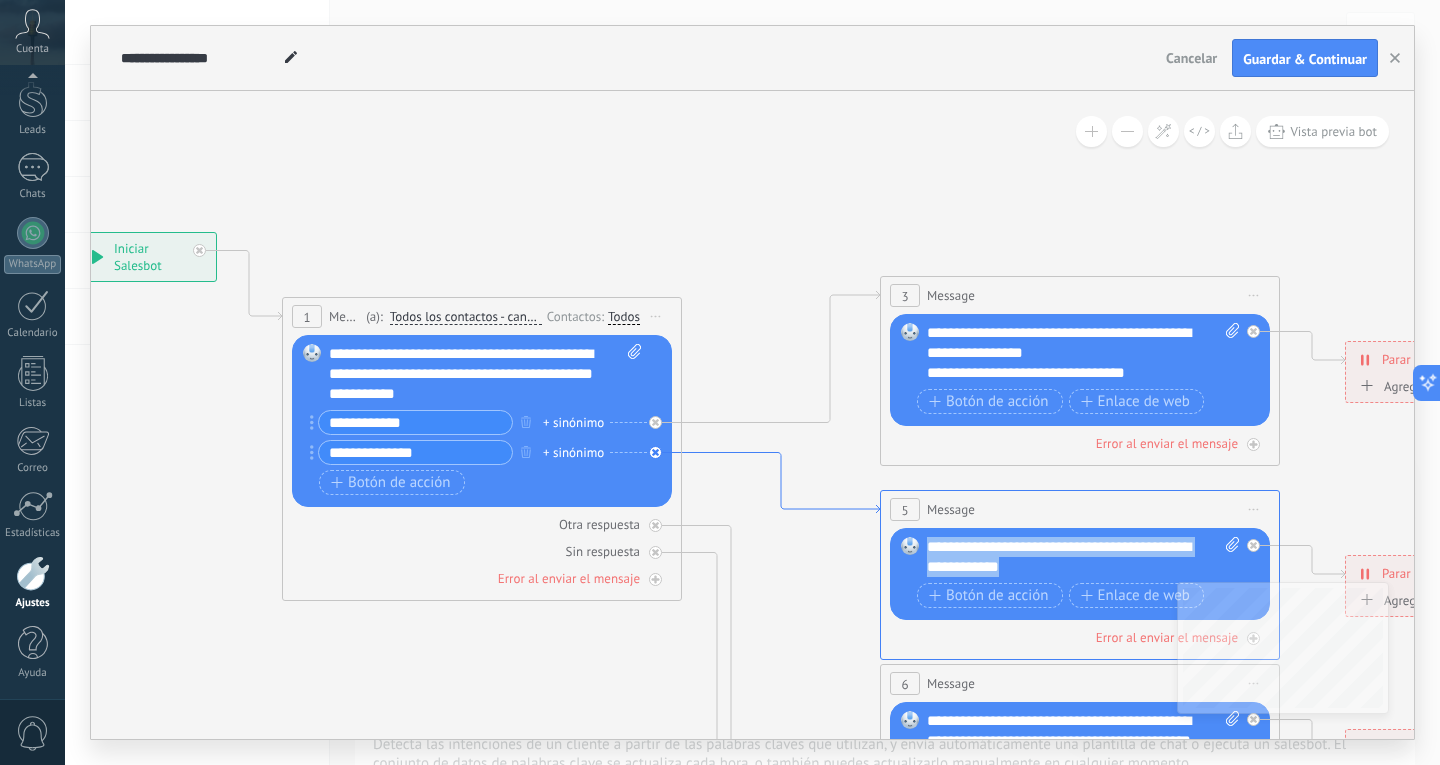 drag, startPoint x: 1060, startPoint y: 563, endPoint x: 847, endPoint y: 508, distance: 219.98636 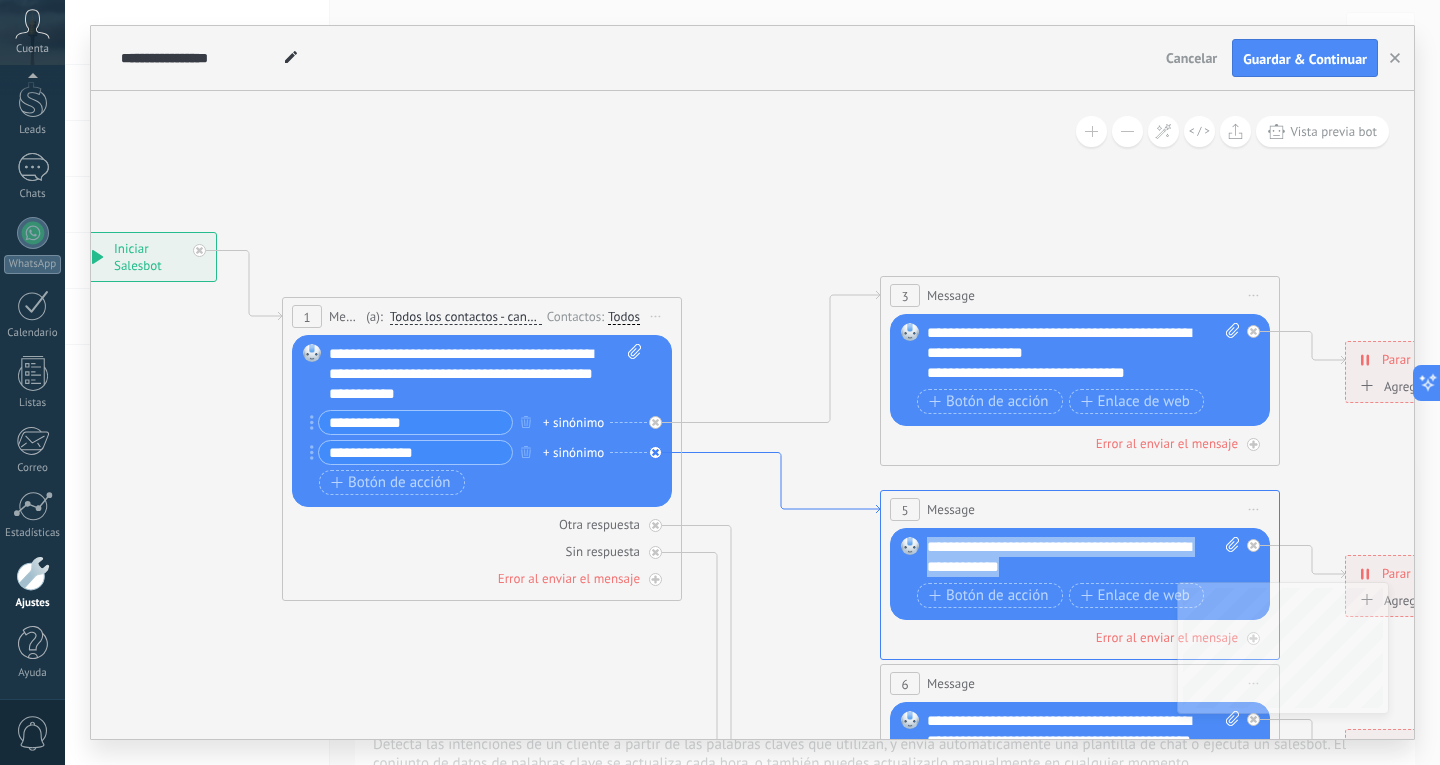 click on "**********" at bounding box center [67, 232] 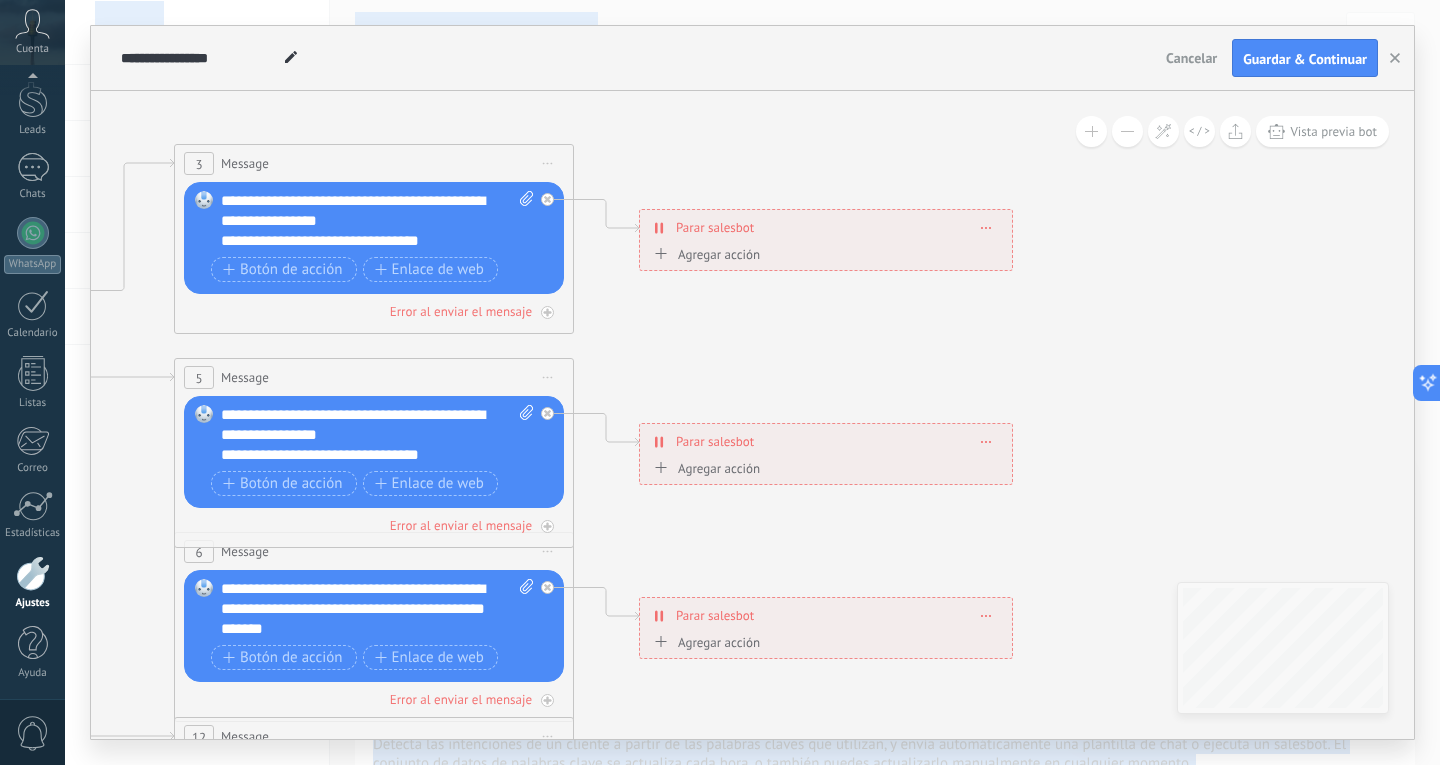 drag, startPoint x: 685, startPoint y: 658, endPoint x: 0, endPoint y: 611, distance: 686.61053 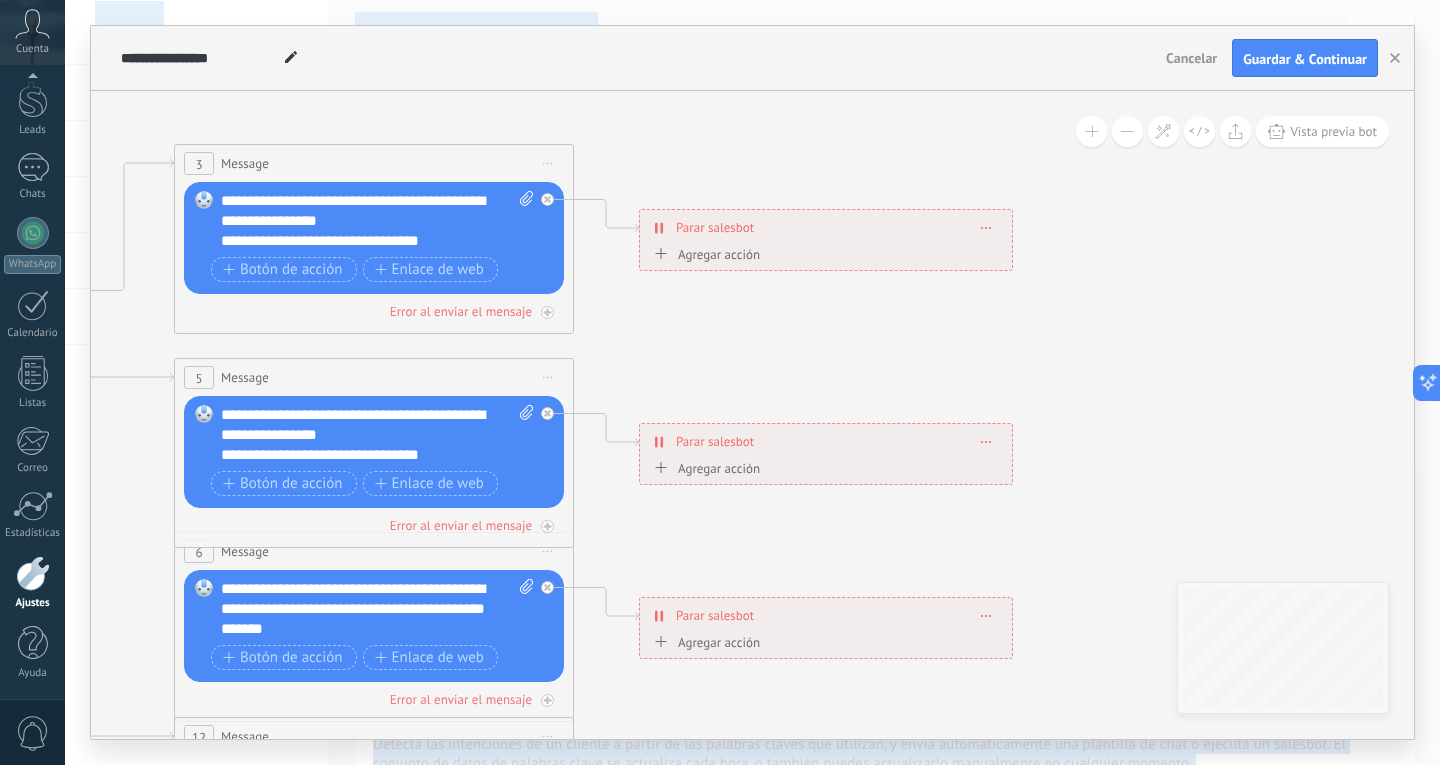 click on ".abccls-1,.abccls-2{fill-rule:evenodd}.abccls-2{fill:#fff} .abfcls-1{fill:none}.abfcls-2{fill:#fff} .abncls-1{isolation:isolate}.abncls-2{opacity:.06}.abncls-2,.abncls-3,.abncls-6{mix-blend-mode:multiply}.abncls-3{opacity:.15}.abncls-4,.abncls-8{fill:#fff}.abncls-5{fill:url(#abnlinear-gradient)}.abncls-6{opacity:.04}.abncls-7{fill:url(#abnlinear-gradient-2)}.abncls-8{fill-rule:evenodd} .abqst0{fill:#ffa200} .abwcls-1{fill:#252525} .cls-1{isolation:isolate} .acicls-1{fill:none} .aclcls-1{fill:#232323} .acnst0{display:none} .addcls-1,.addcls-2{fill:none;stroke-miterlimit:10}.addcls-1{stroke:#dfe0e5}.addcls-2{stroke:#a1a7ab} .adecls-1,.adecls-2{fill:none;stroke-miterlimit:10}.adecls-1{stroke:#dfe0e5}.adecls-2{stroke:#a1a7ab} .adqcls-1{fill:#8591a5;fill-rule:evenodd} .aeccls-1{fill:#5c9f37} .aeecls-1{fill:#f86161} .aejcls-1{fill:#8591a5;fill-rule:evenodd} .aekcls-1{fill-rule:evenodd} .aelcls-1{fill-rule:evenodd;fill:currentColor} .aemcls-1{fill-rule:evenodd;fill:currentColor} .aencls-2{fill:#f86161;opacity:.3}" at bounding box center (720, 382) 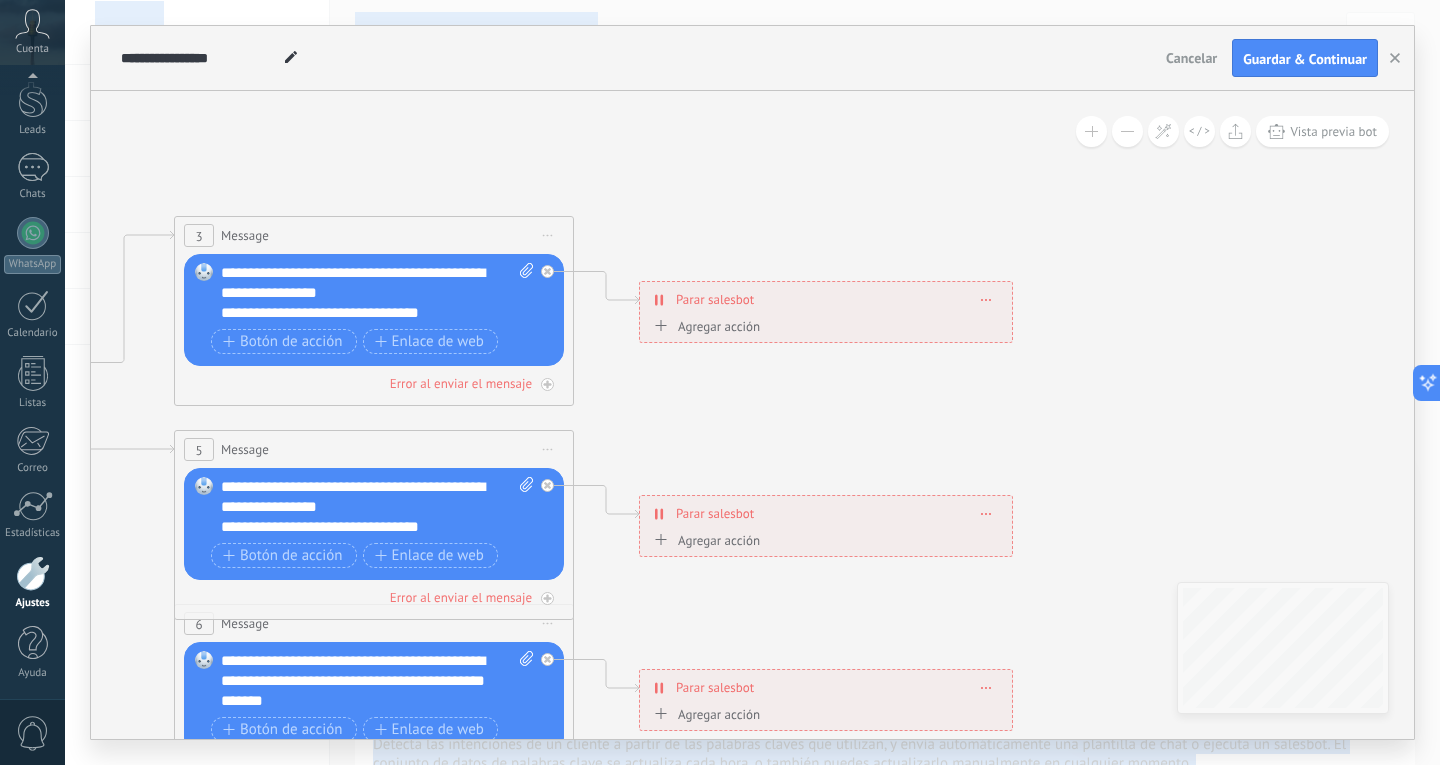 click on "Agregar acción" at bounding box center (704, 326) 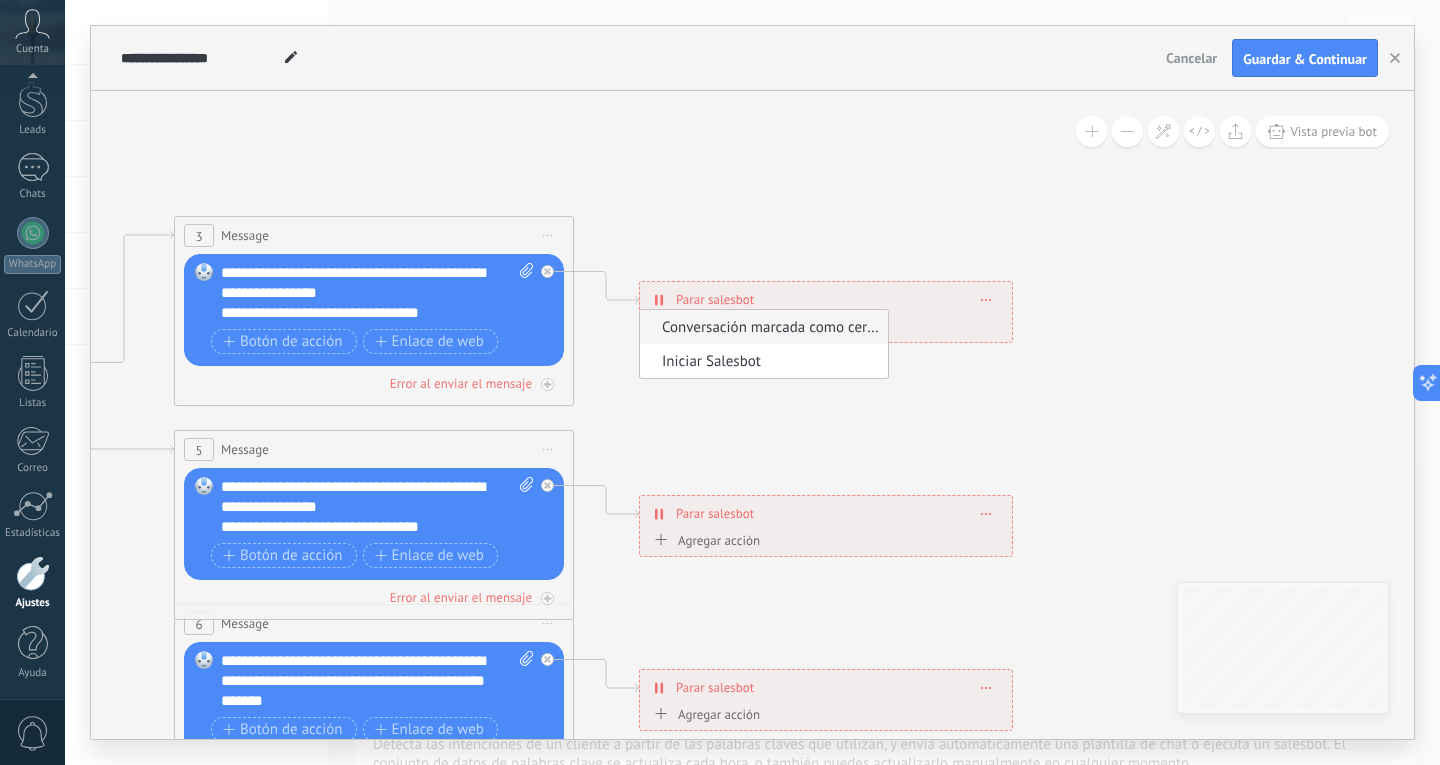 click 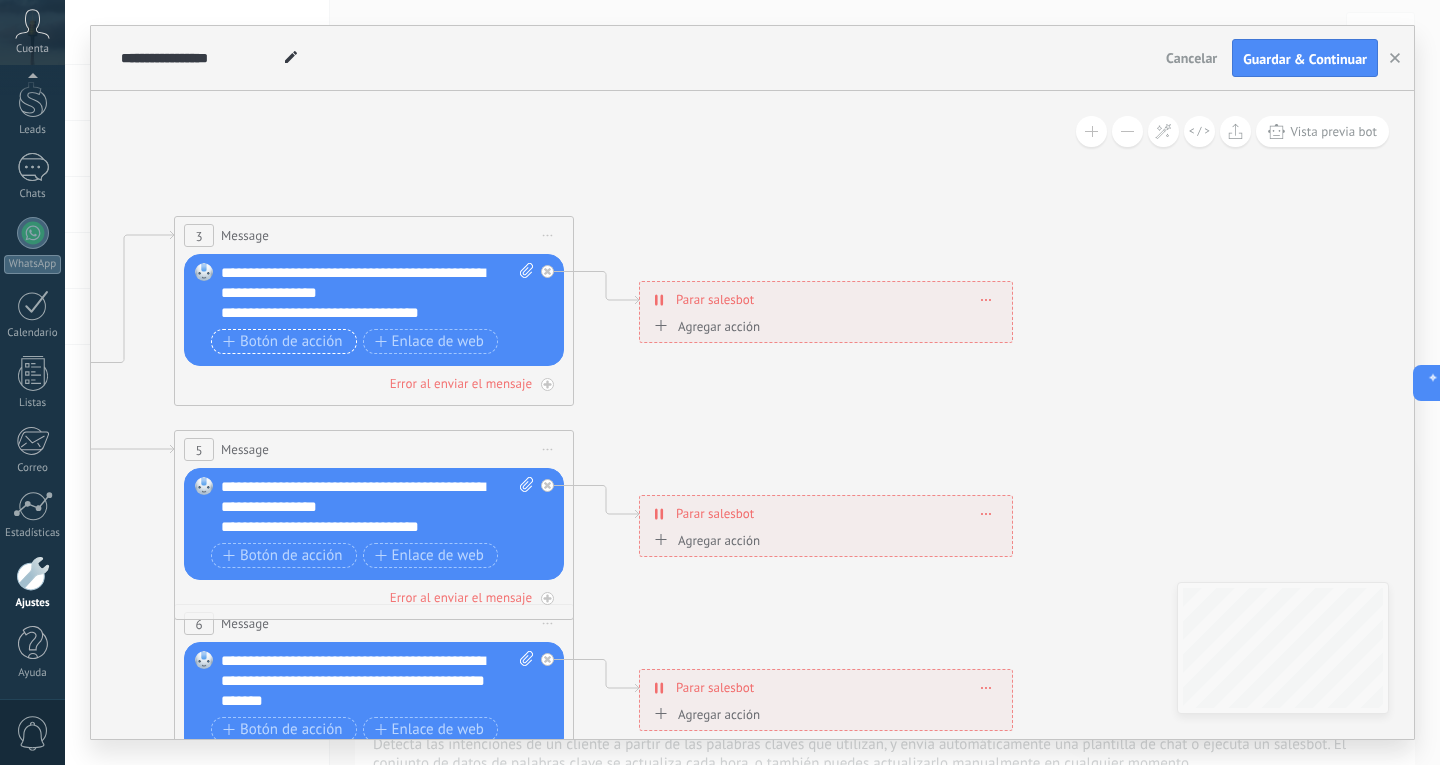 click on "Botón de acción" at bounding box center (283, 342) 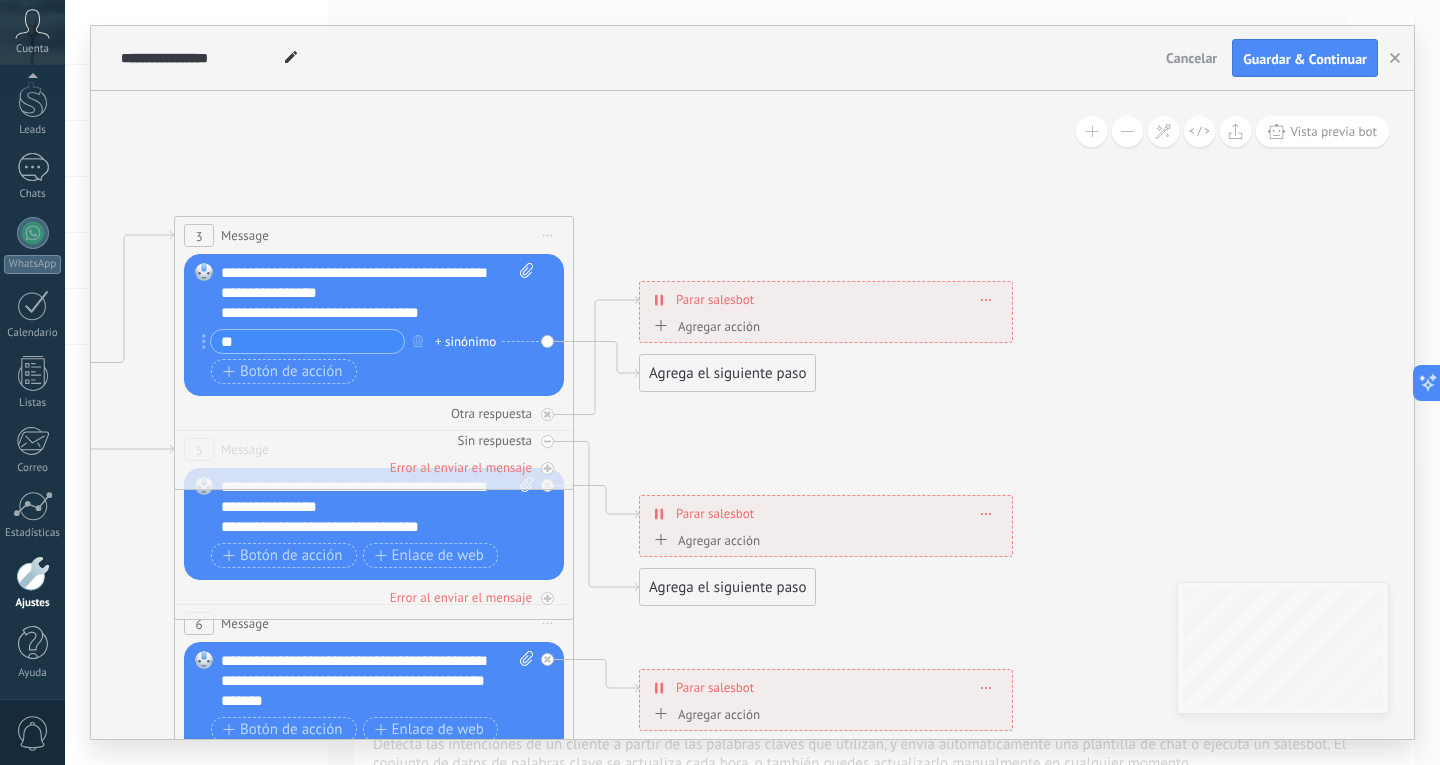 type on "**" 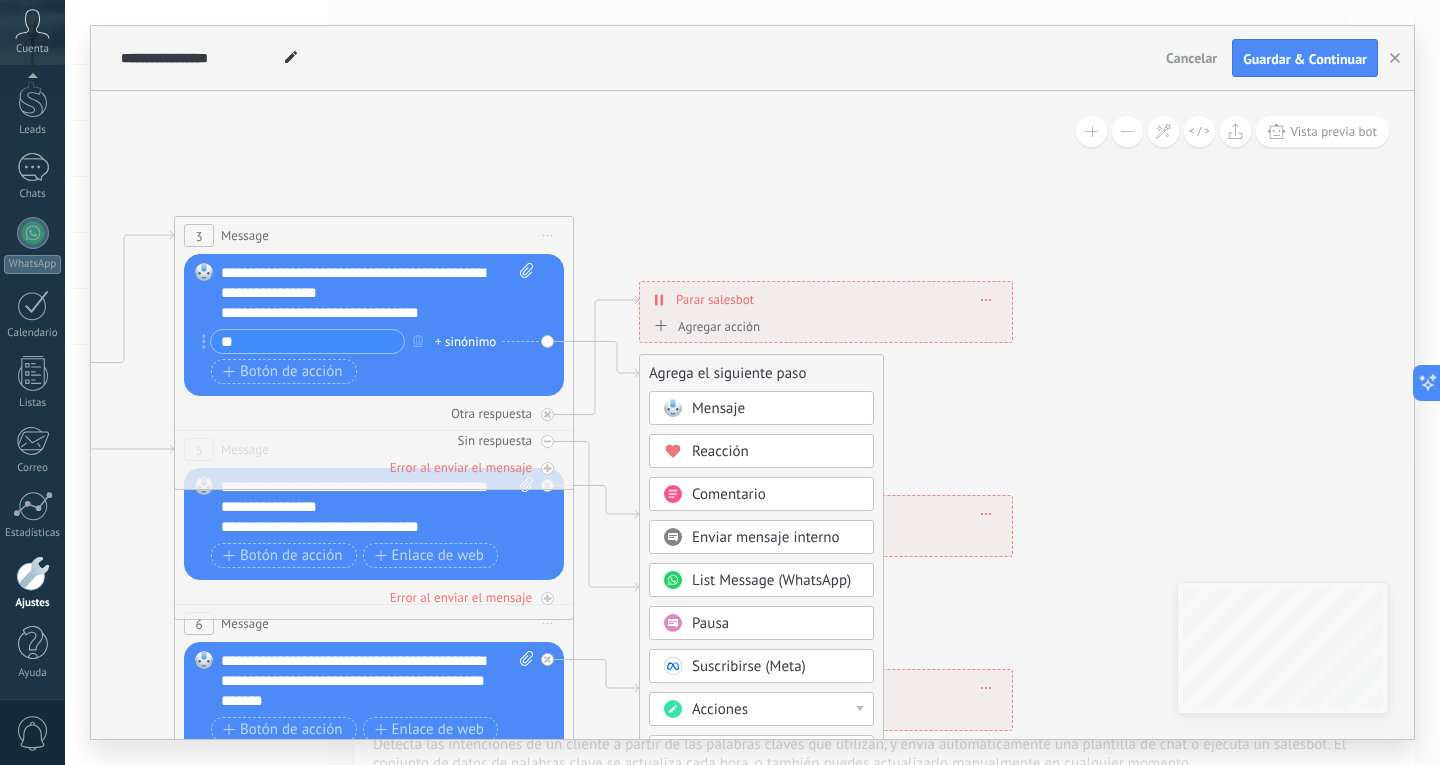 click on "Mensaje" at bounding box center (718, 408) 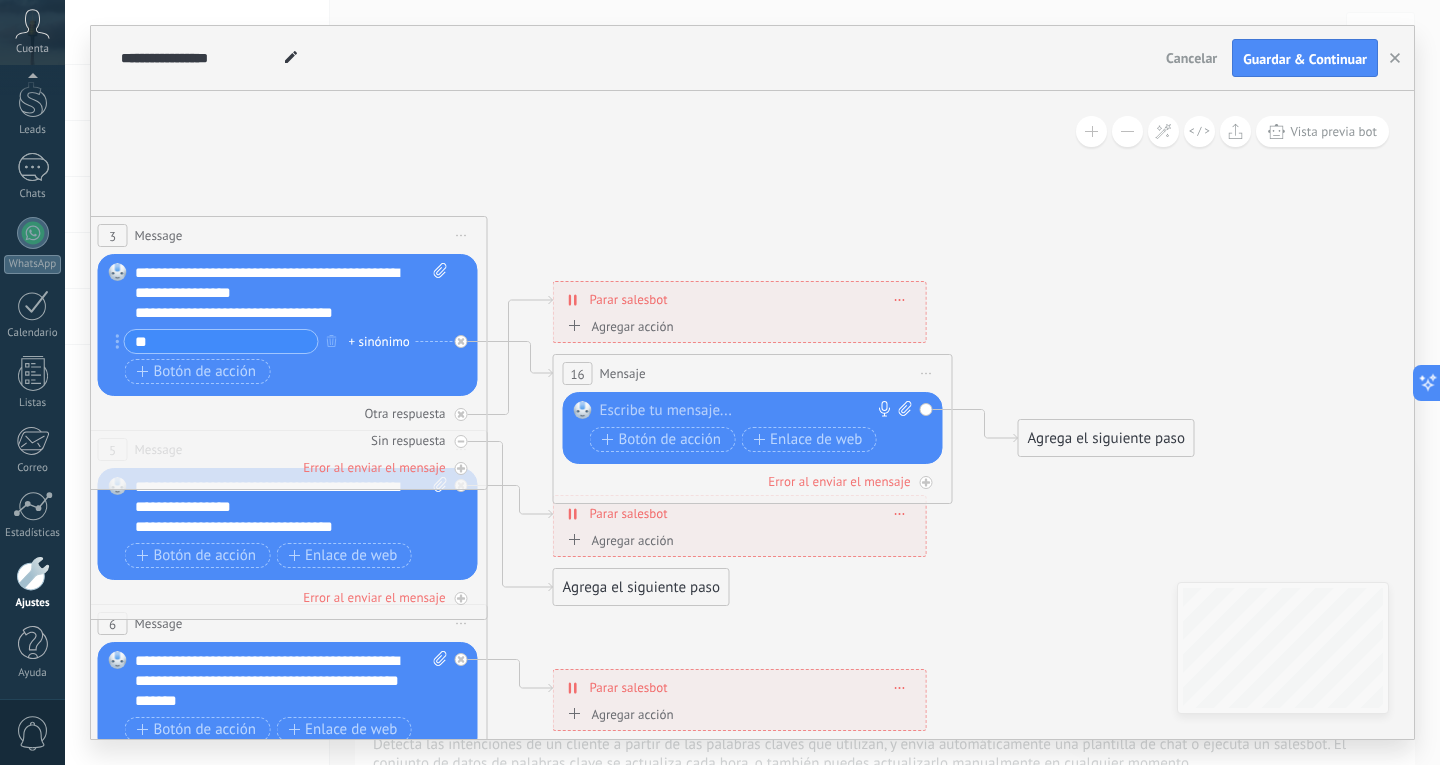 click at bounding box center (748, 411) 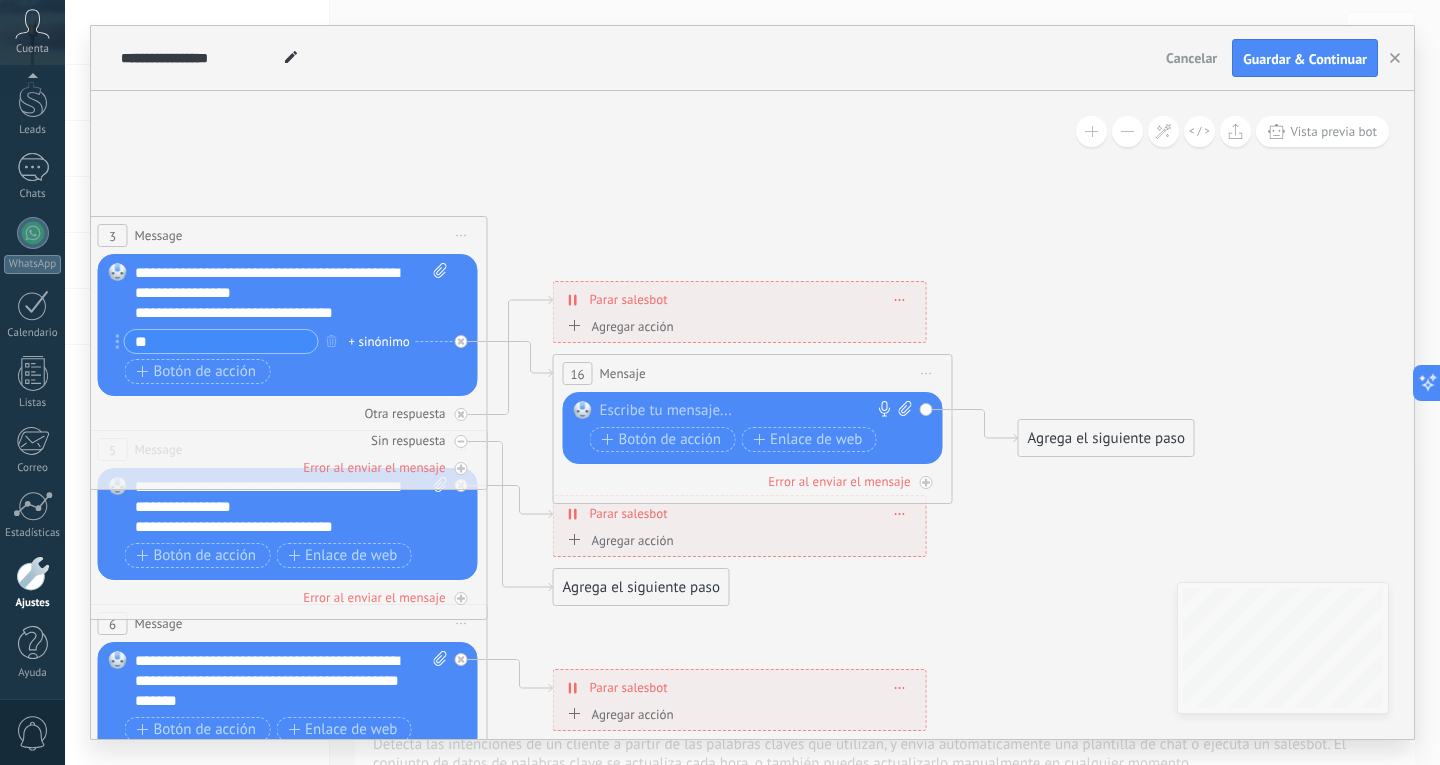 type 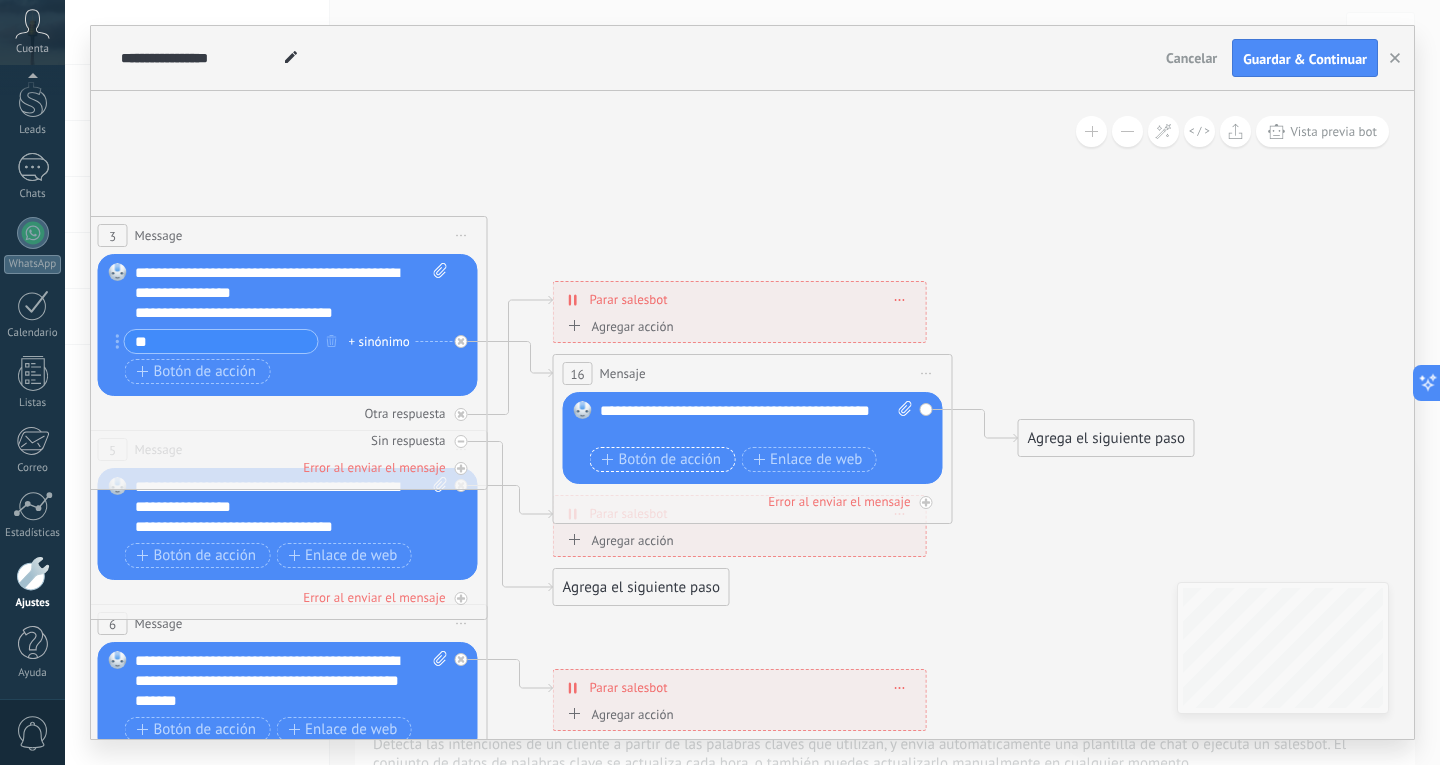 type 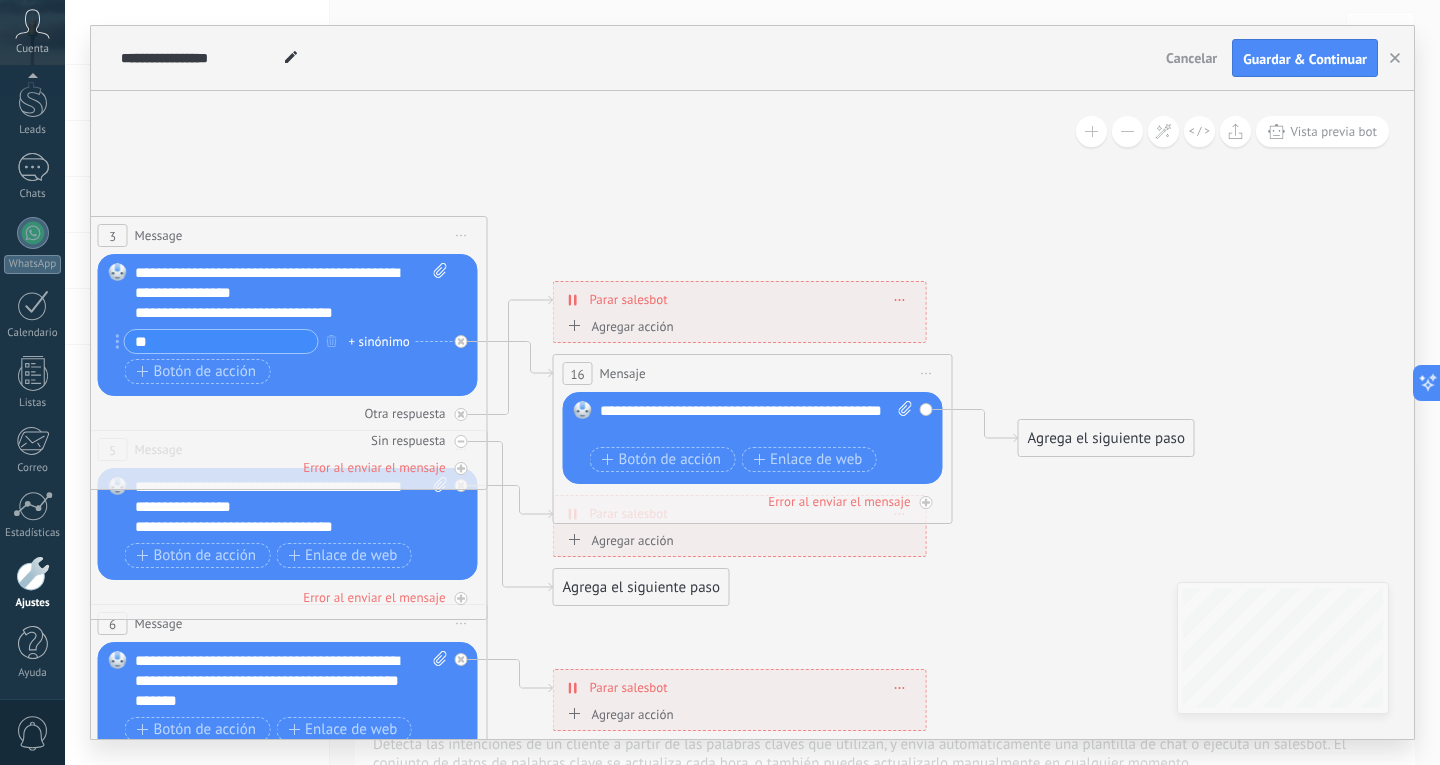 click on "**********" at bounding box center [756, 421] 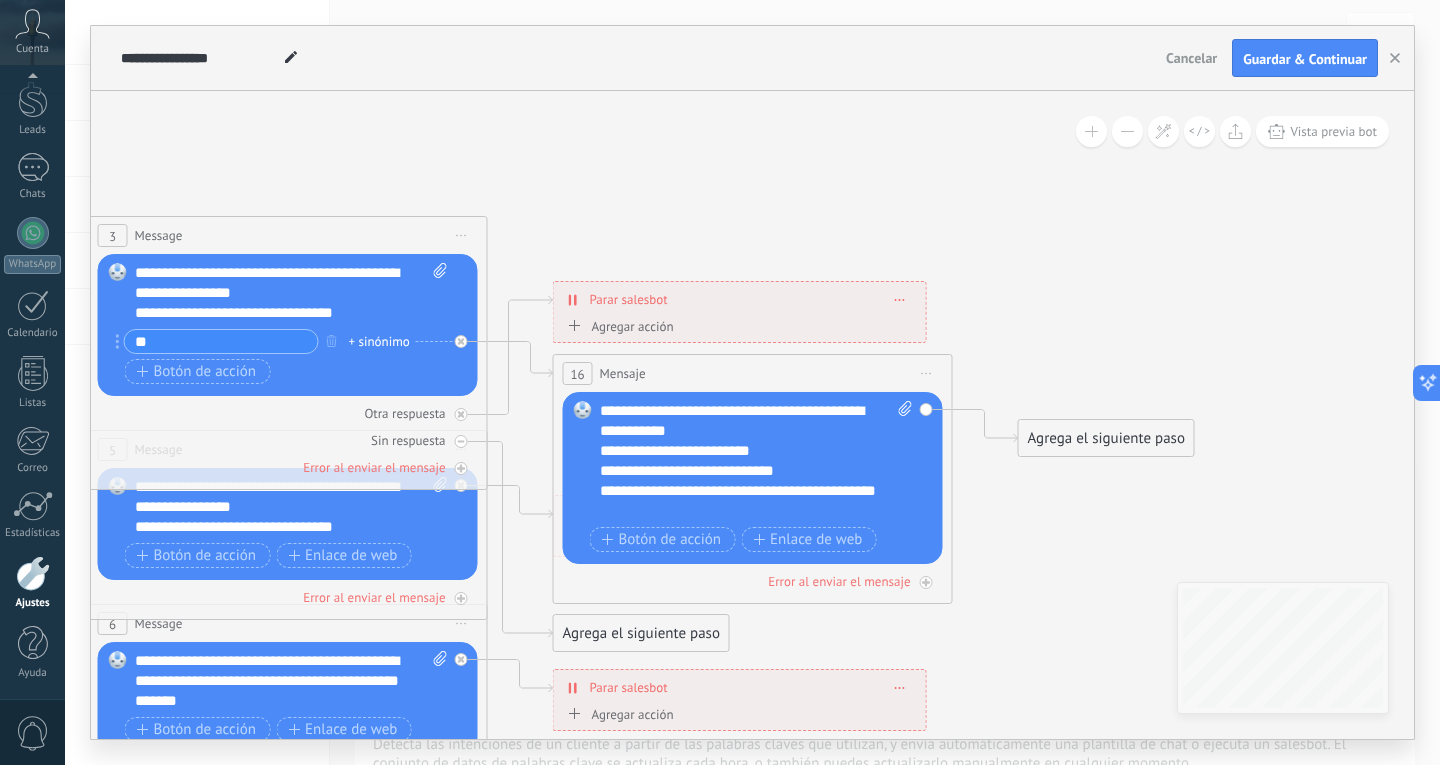 click on "**" at bounding box center [221, 341] 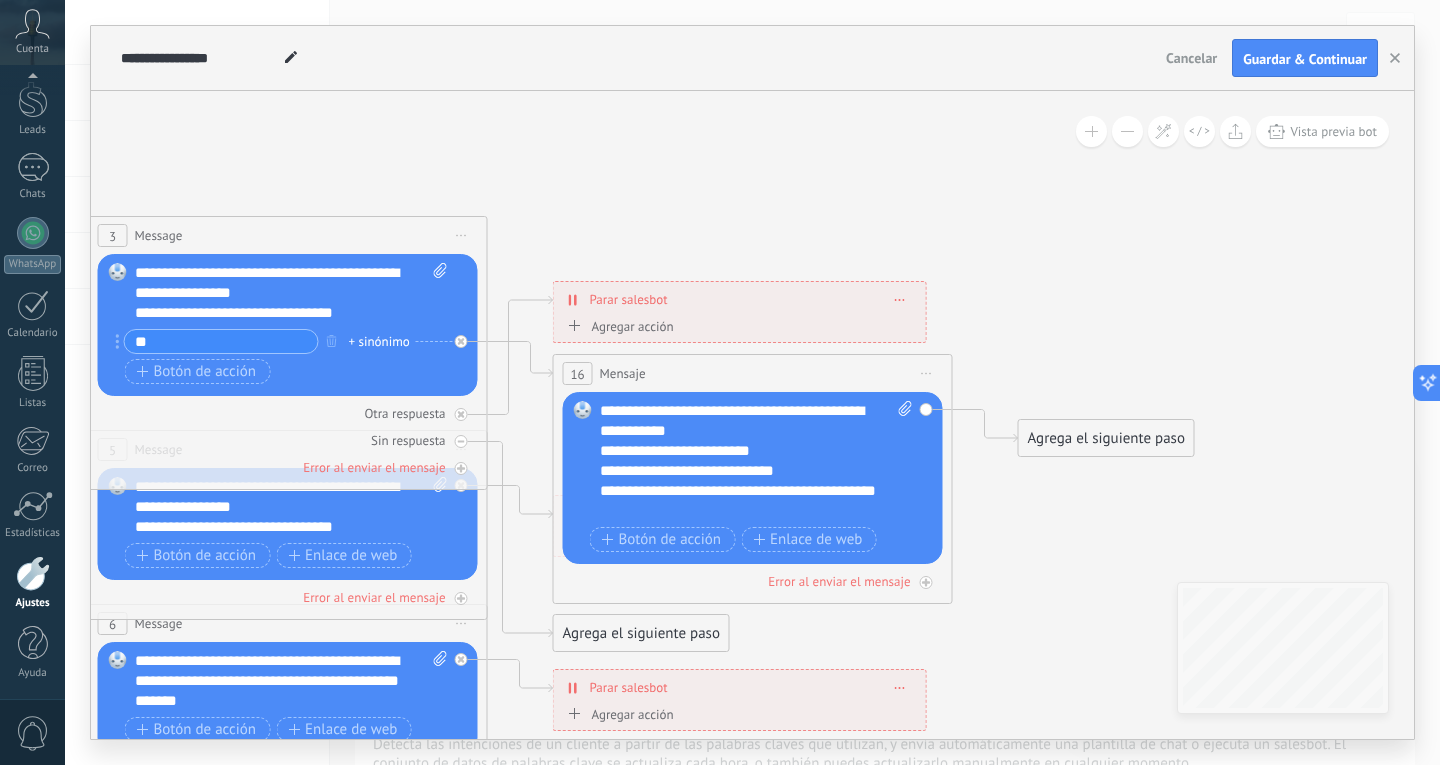 type on "*" 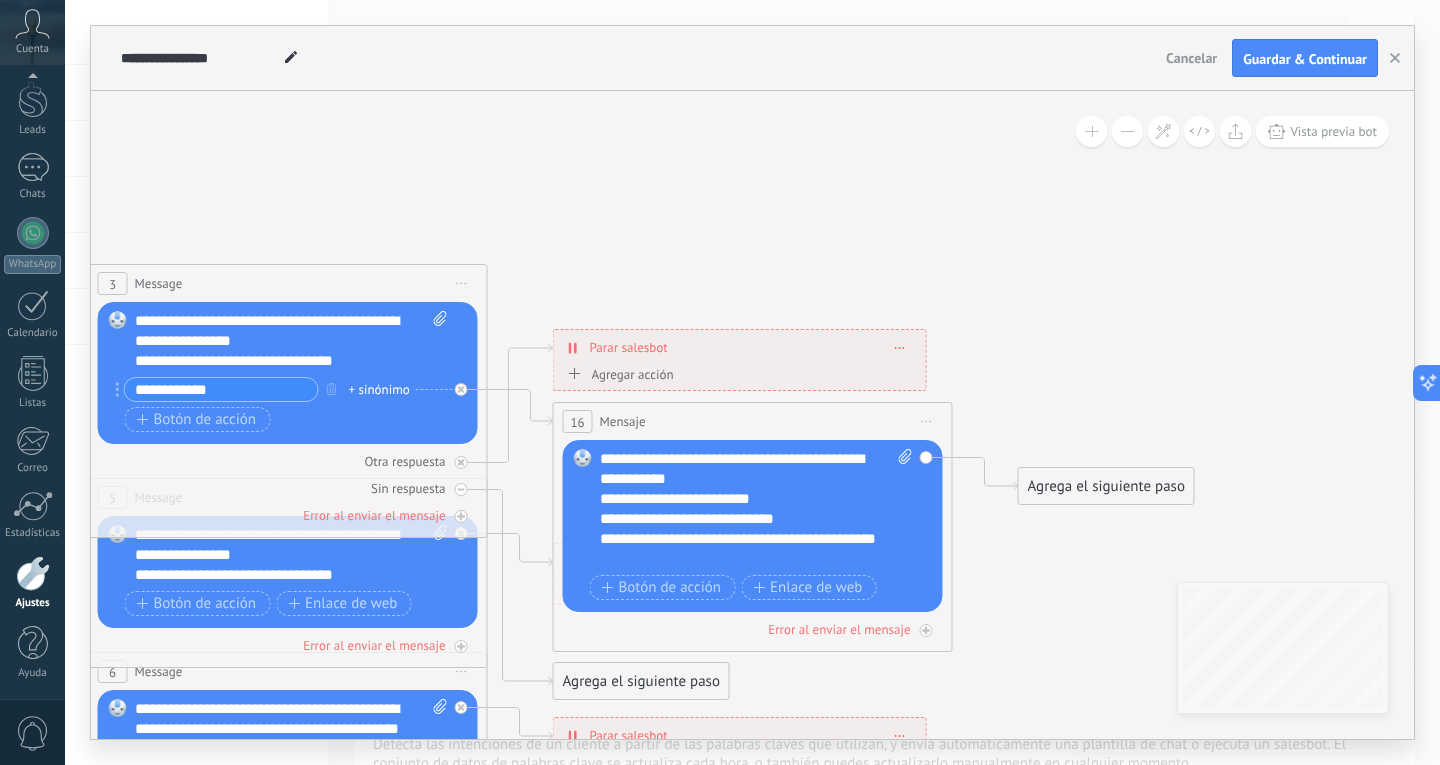 type on "**********" 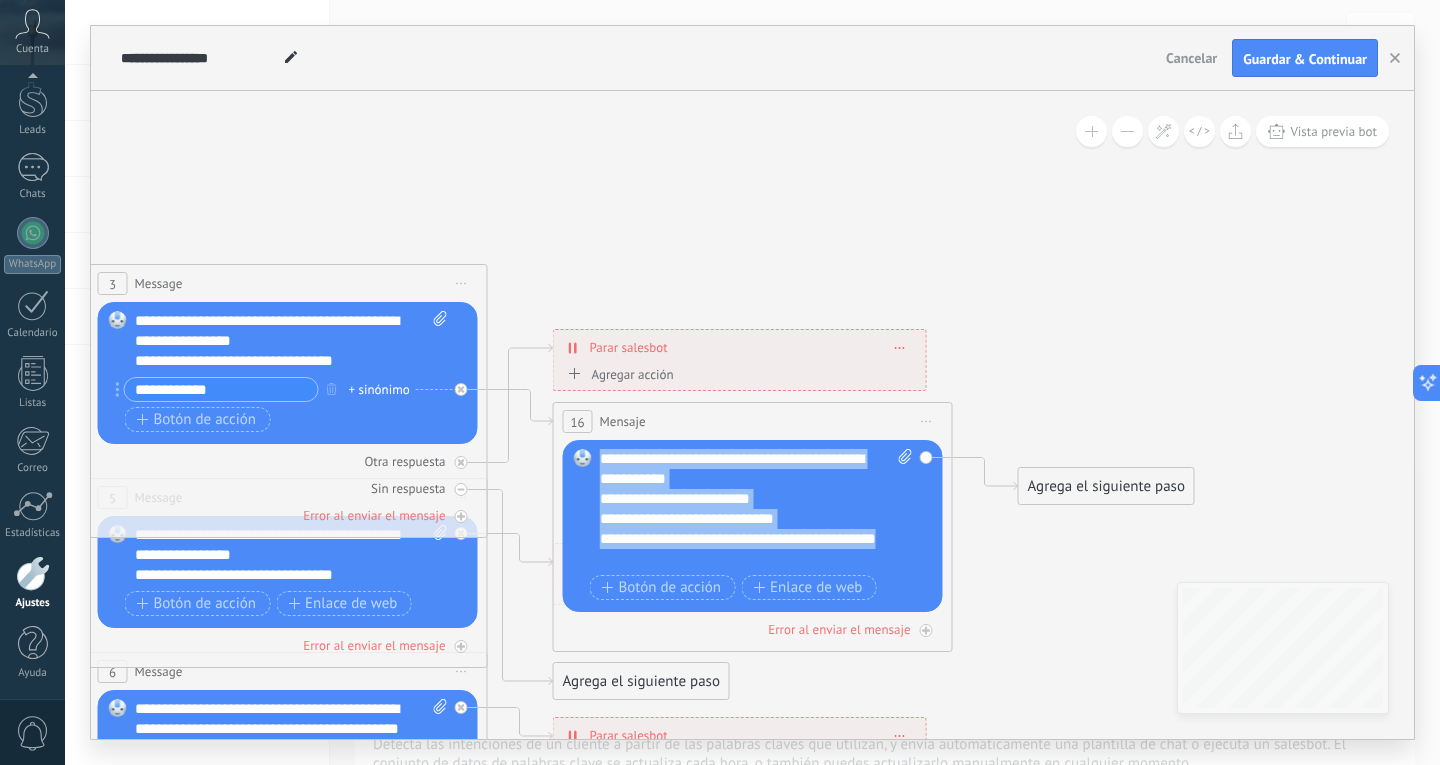 drag, startPoint x: 667, startPoint y: 557, endPoint x: 593, endPoint y: 455, distance: 126.01587 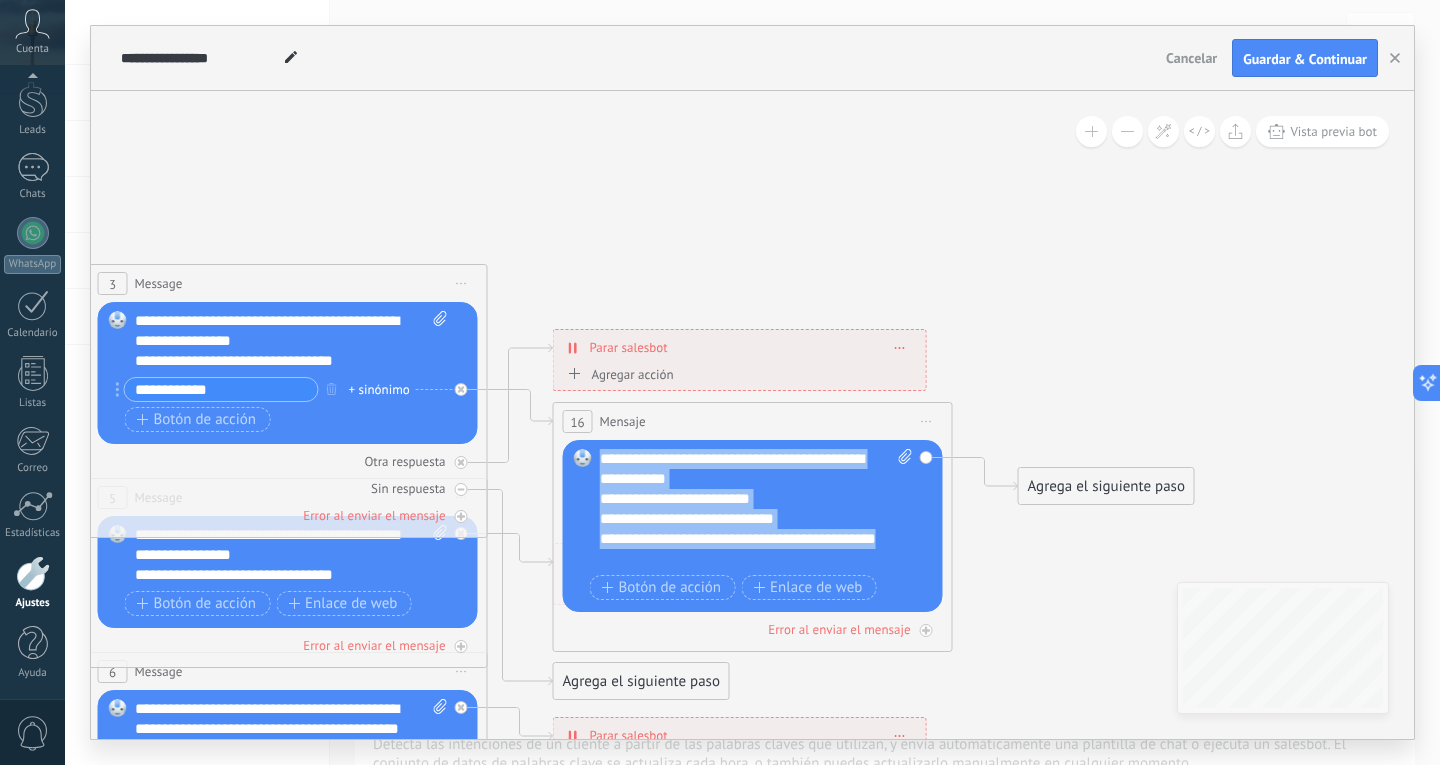 click on "Reemplazar
Quitar
Convertir a mensaje de voz
Arrastre la imagen aquí para adjuntarla.
Añadir imagen
Subir
Arrastrar y soltar
Archivo no encontrado
Escribe tu mensaje..." at bounding box center (753, 526) 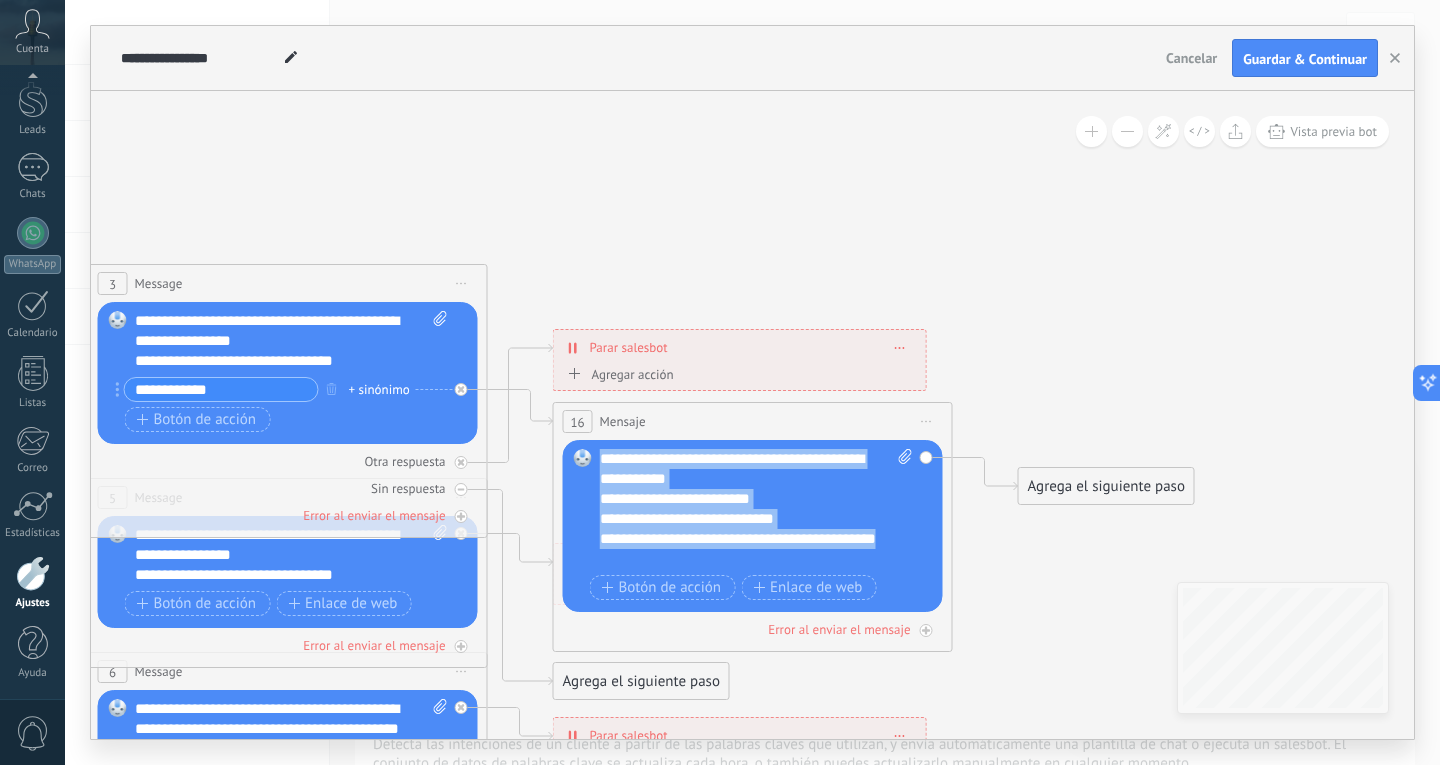 copy on "**********" 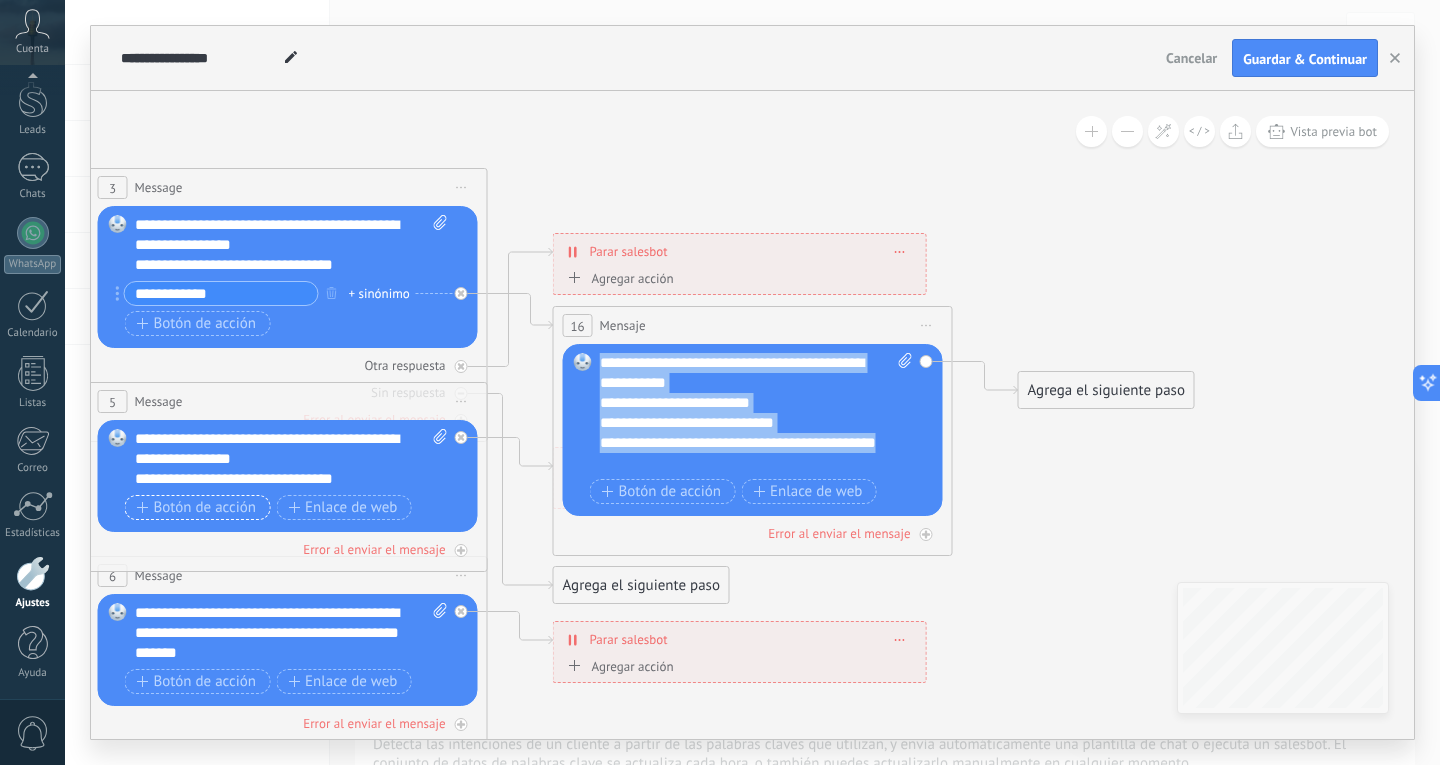 click on "Botón de acción" at bounding box center (197, 508) 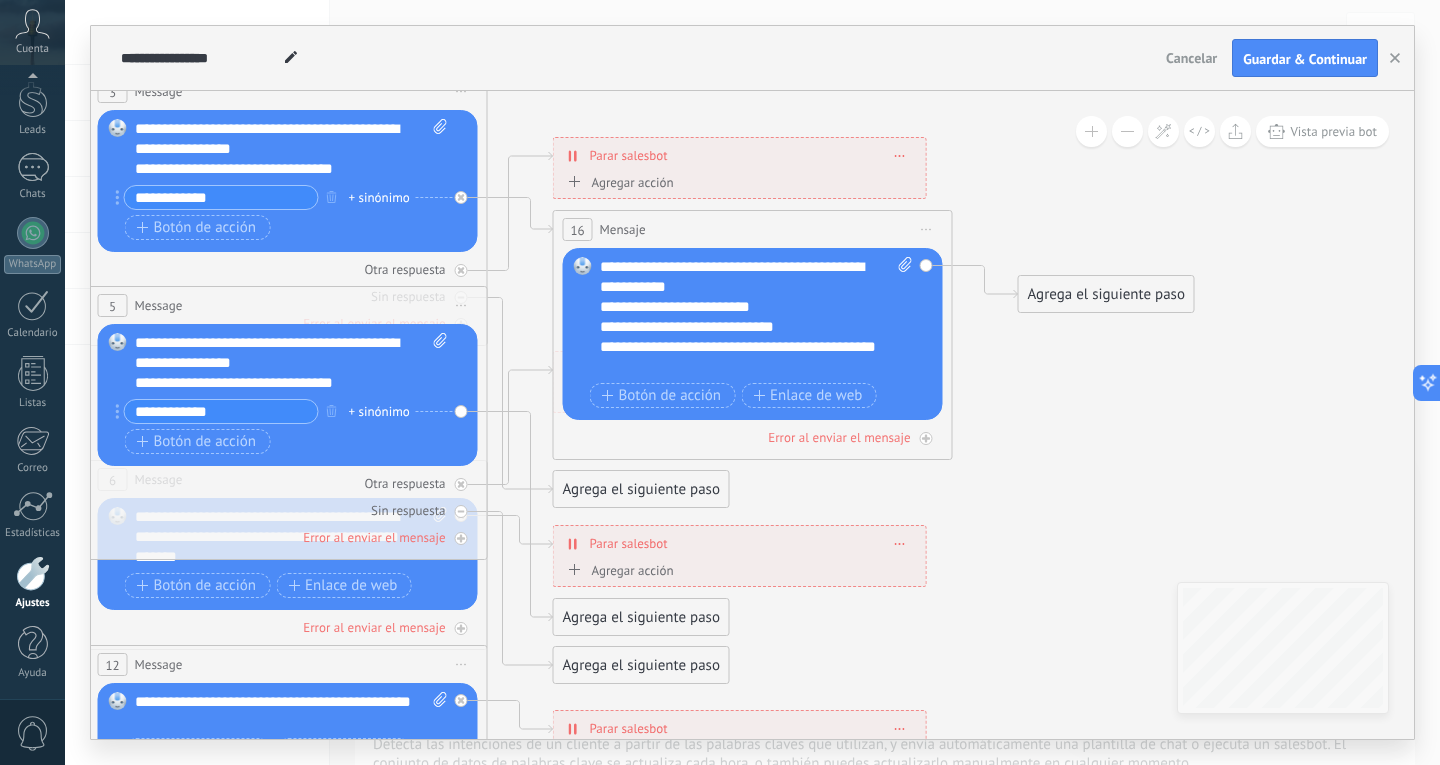 type on "**********" 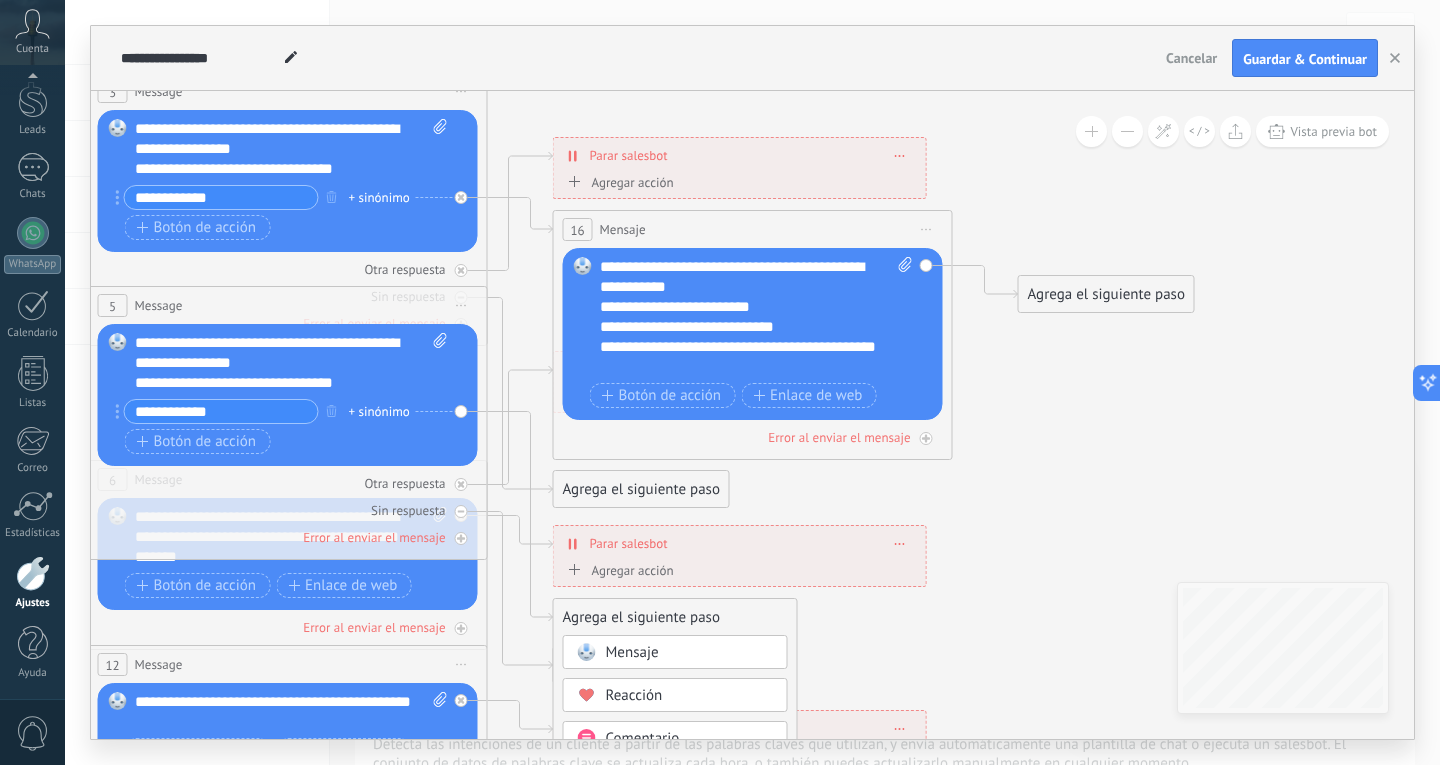 click on "Mensaje" at bounding box center [632, 652] 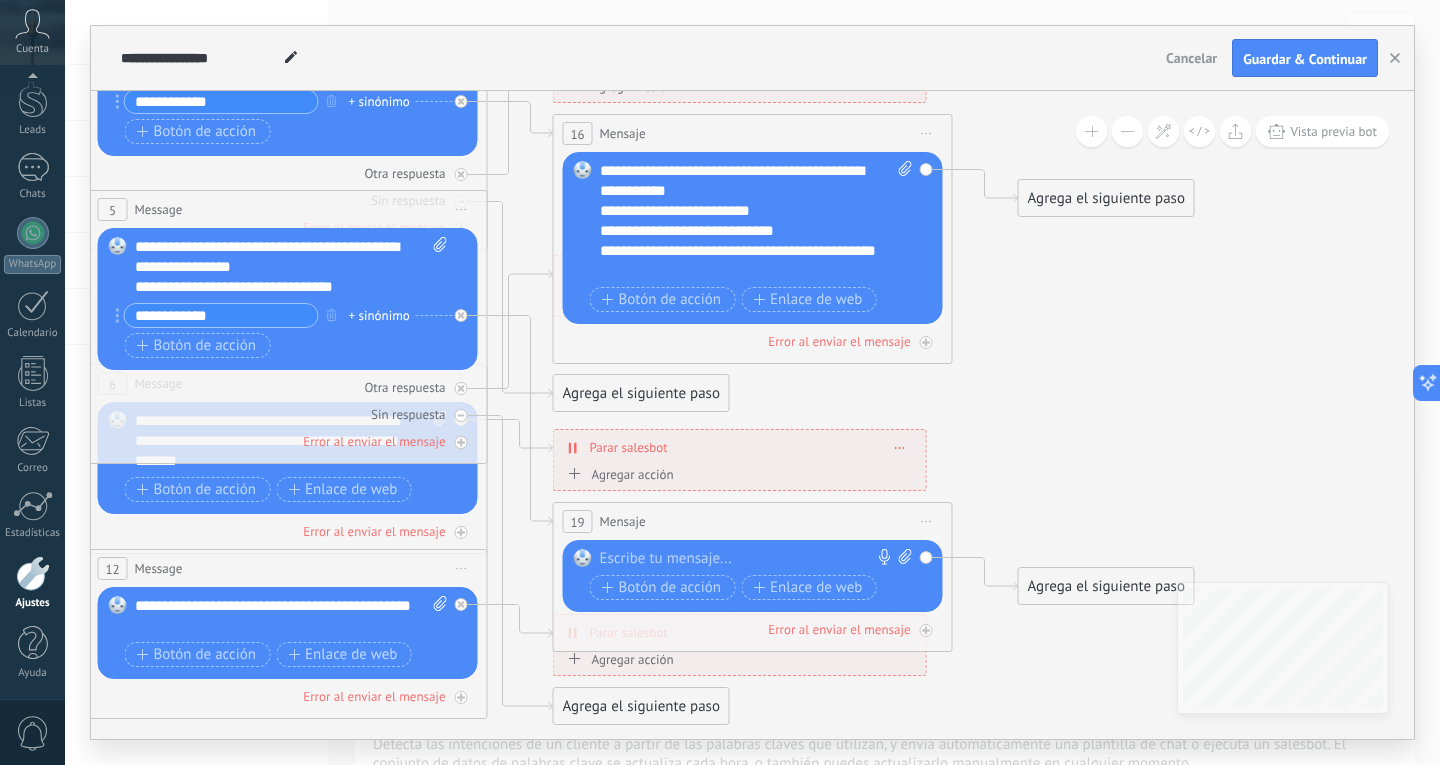 click at bounding box center [748, 559] 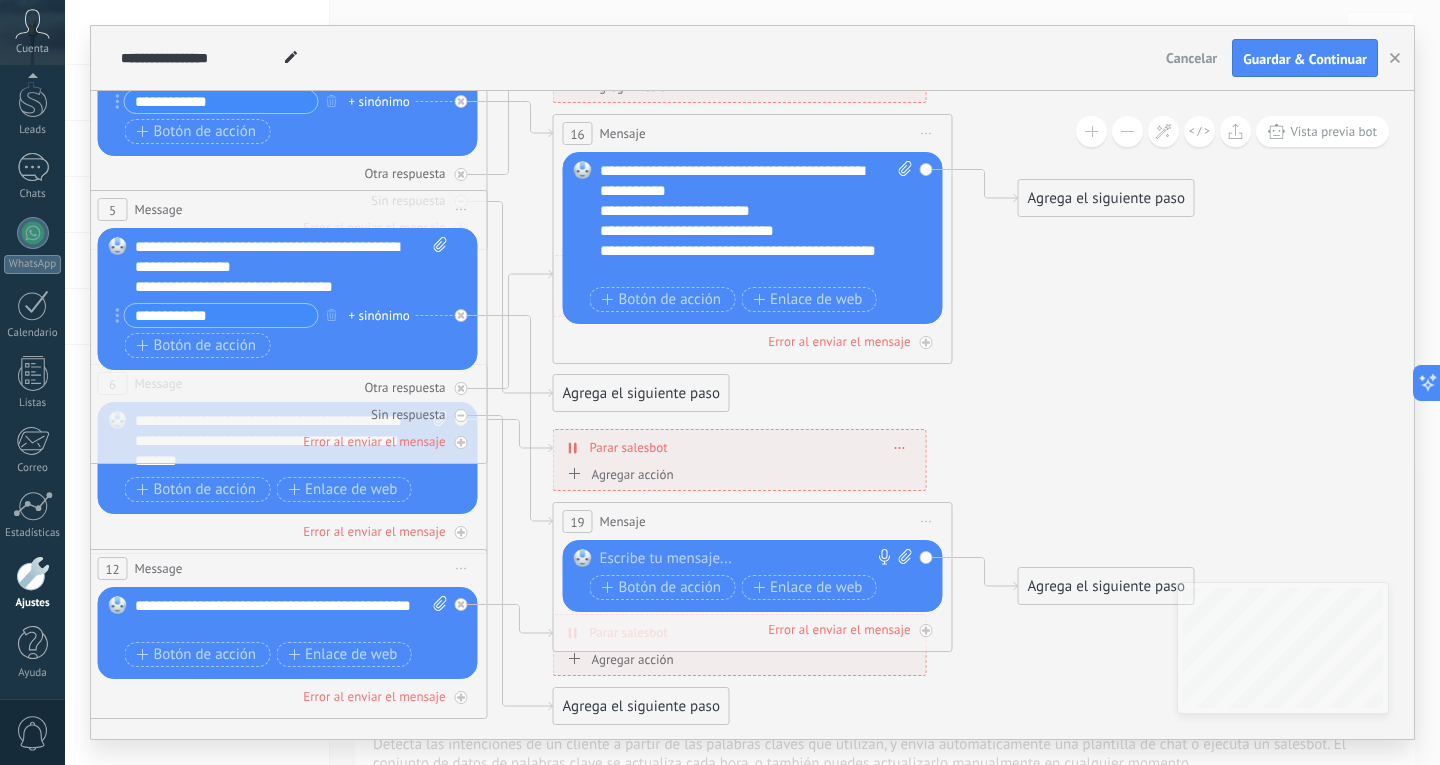 paste 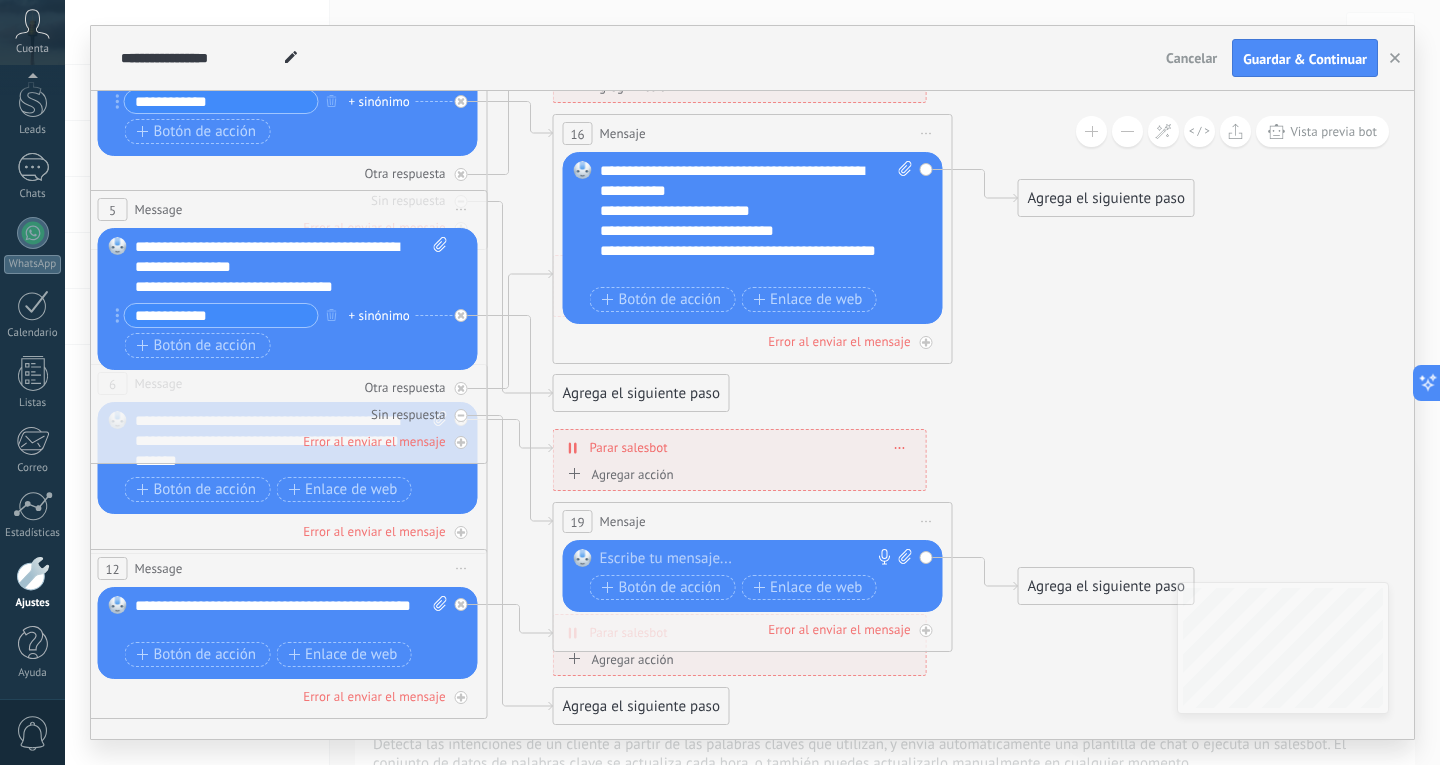 type 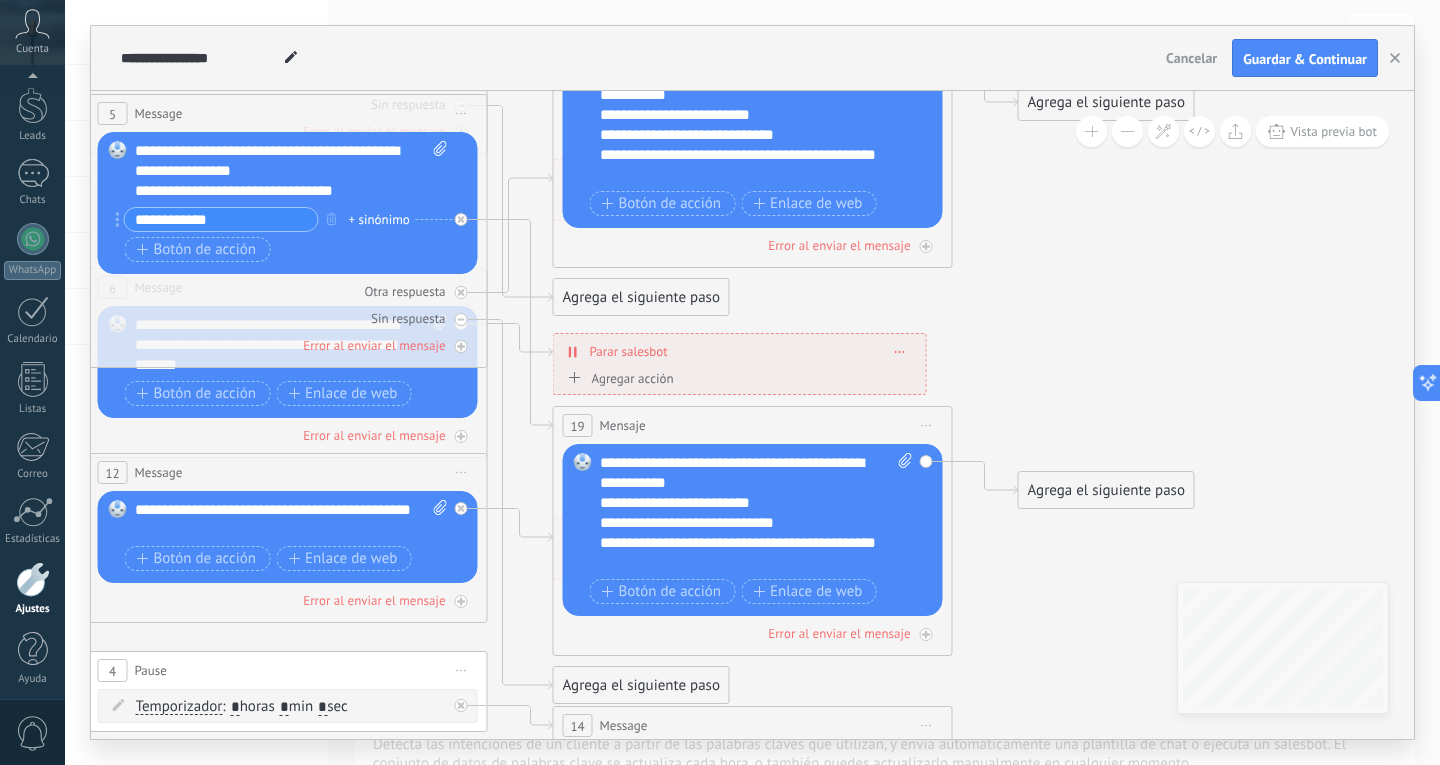 scroll, scrollTop: 67, scrollLeft: 0, axis: vertical 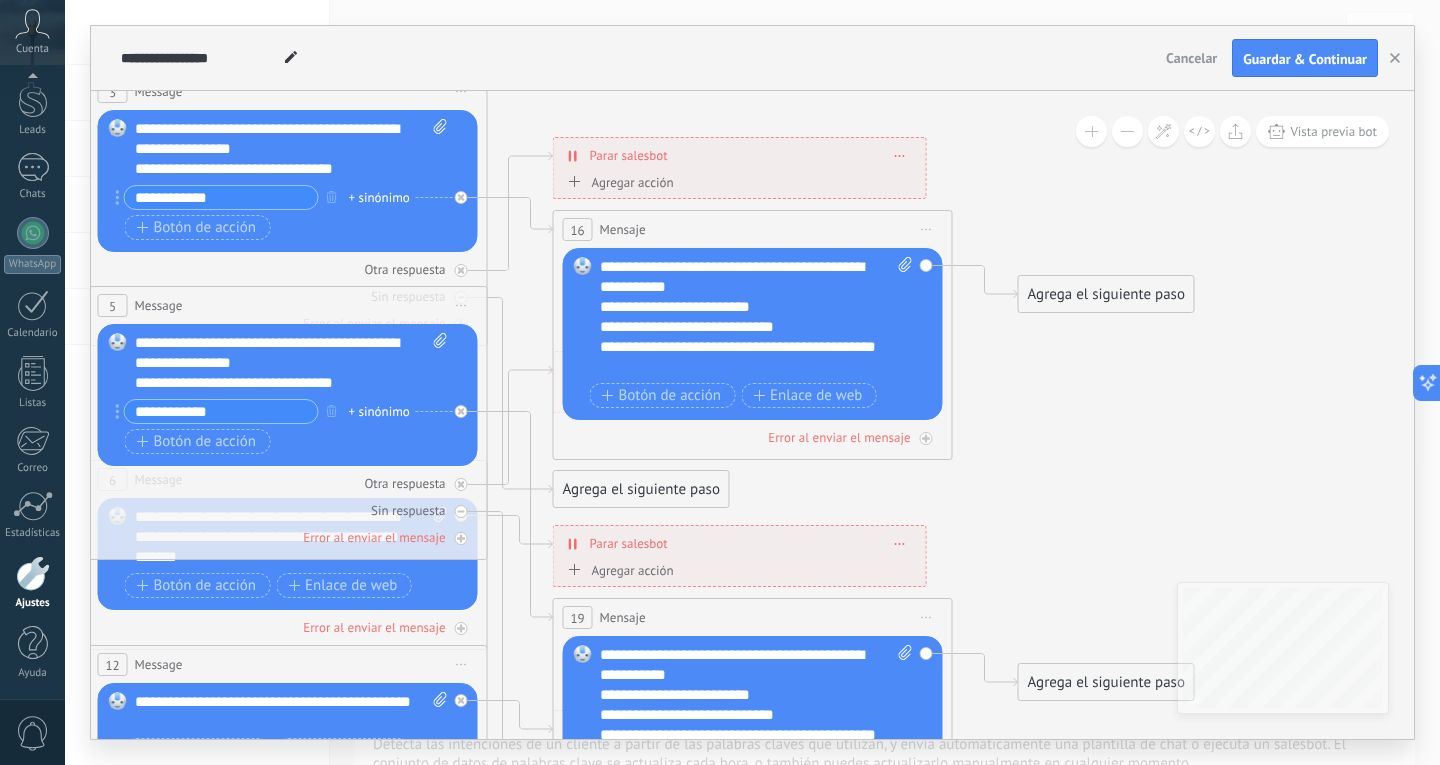 click on "Agrega el siguiente paso" at bounding box center [1106, 294] 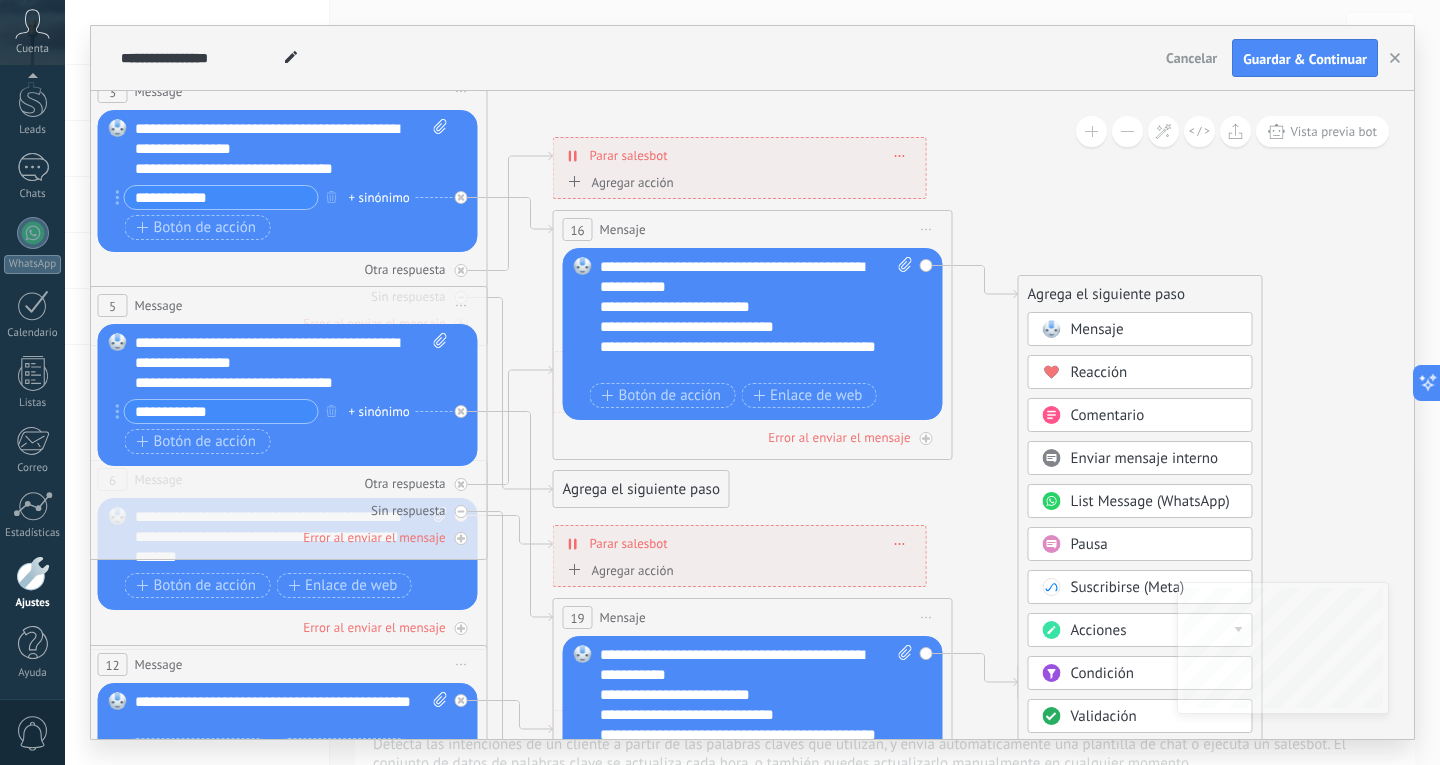 click on "Mensaje" at bounding box center [1097, 329] 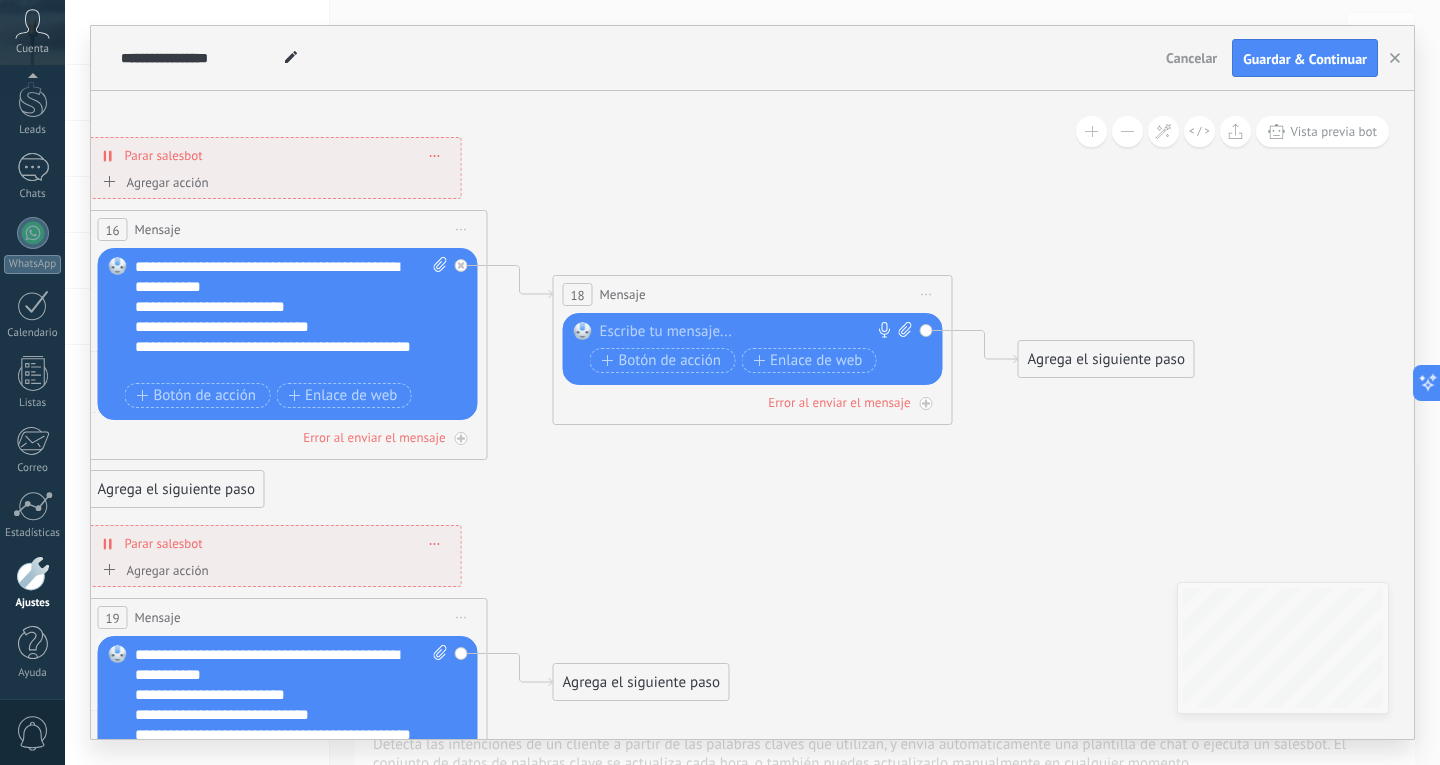 click at bounding box center [748, 332] 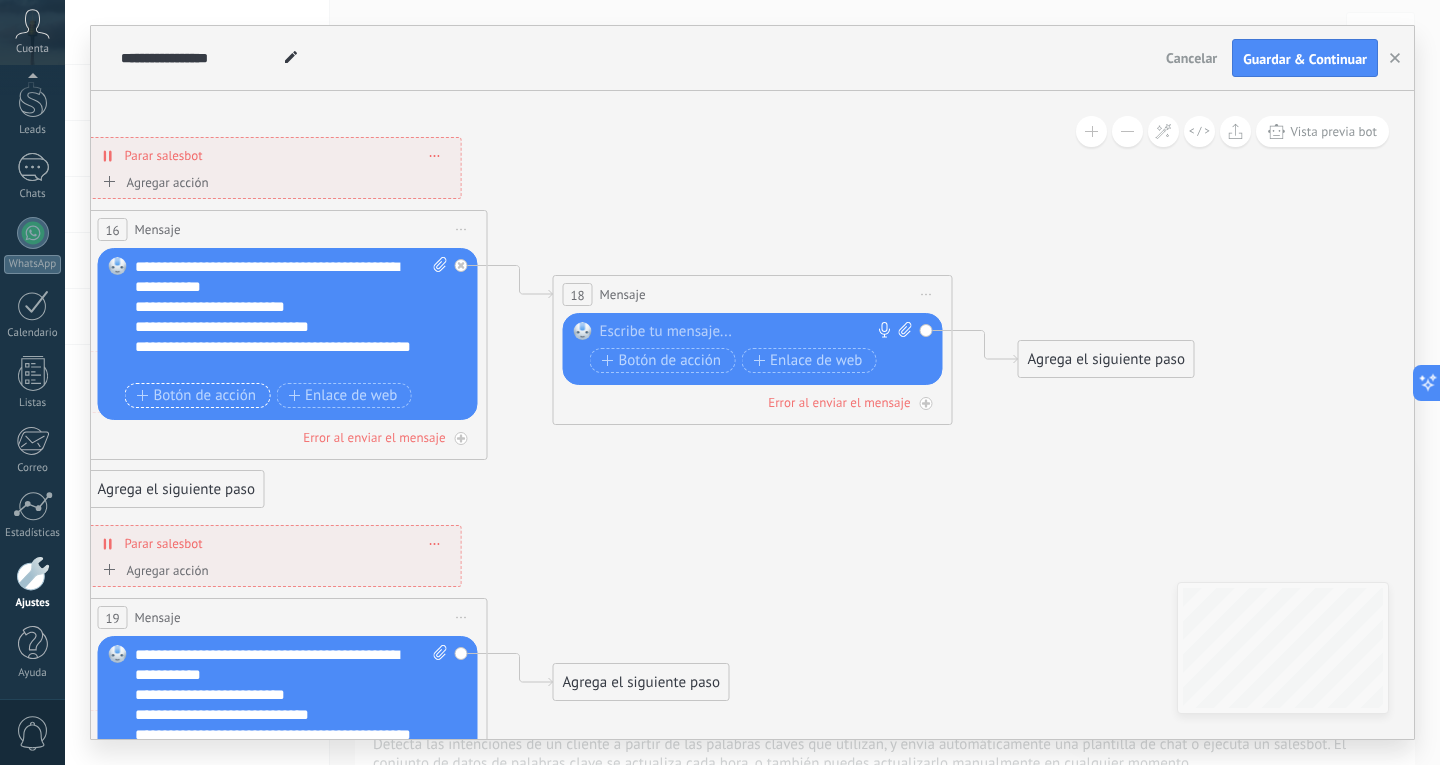 click on "Botón de acción" at bounding box center [197, 396] 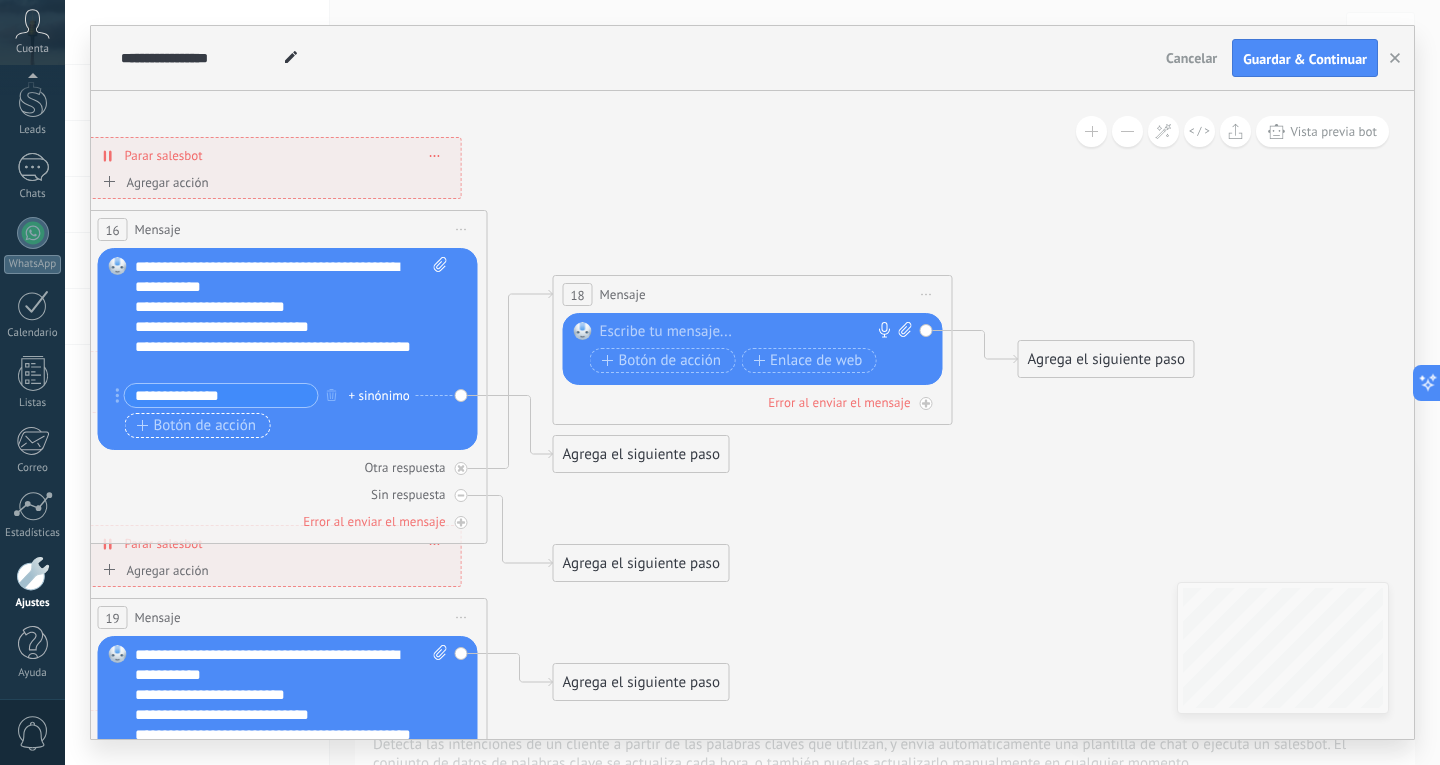 type on "**********" 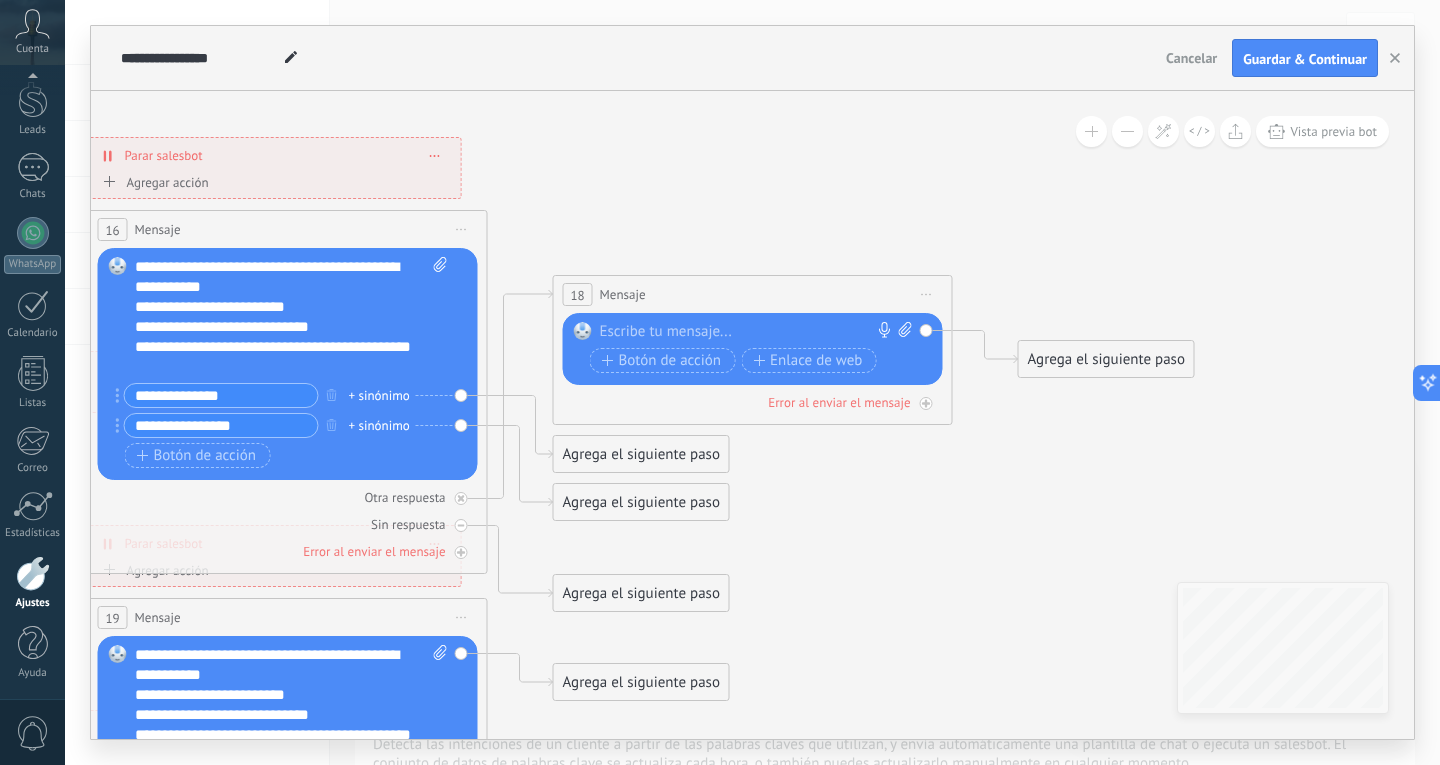 type on "**********" 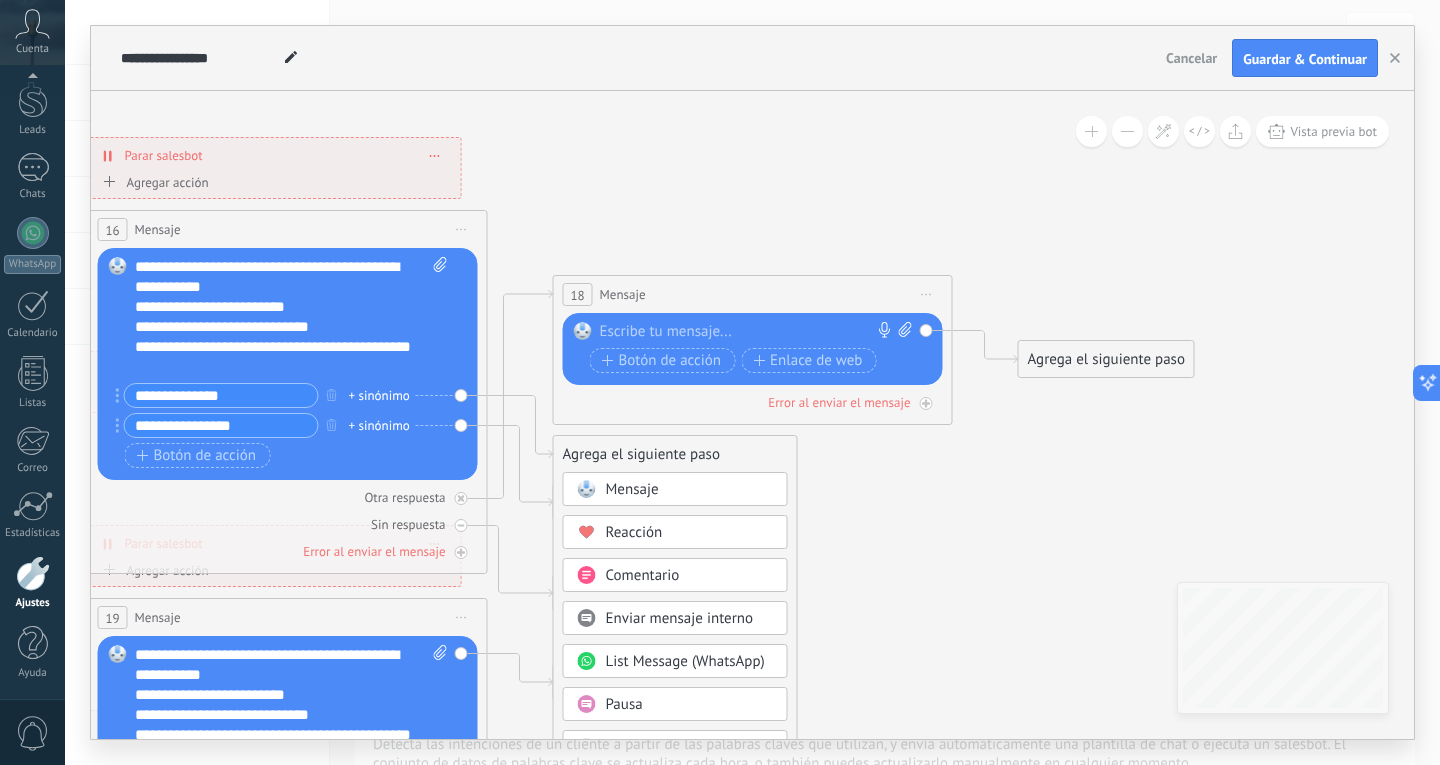click 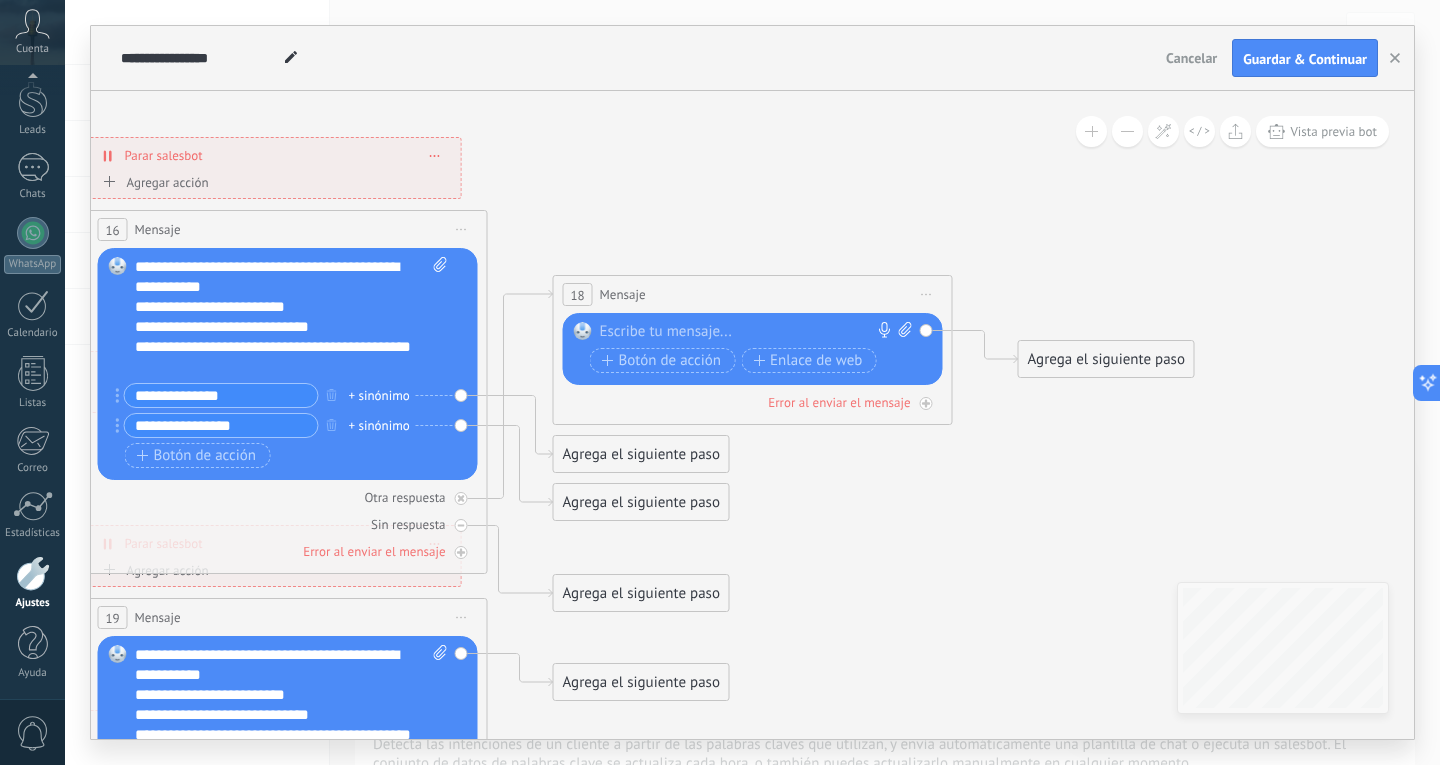 click at bounding box center (748, 332) 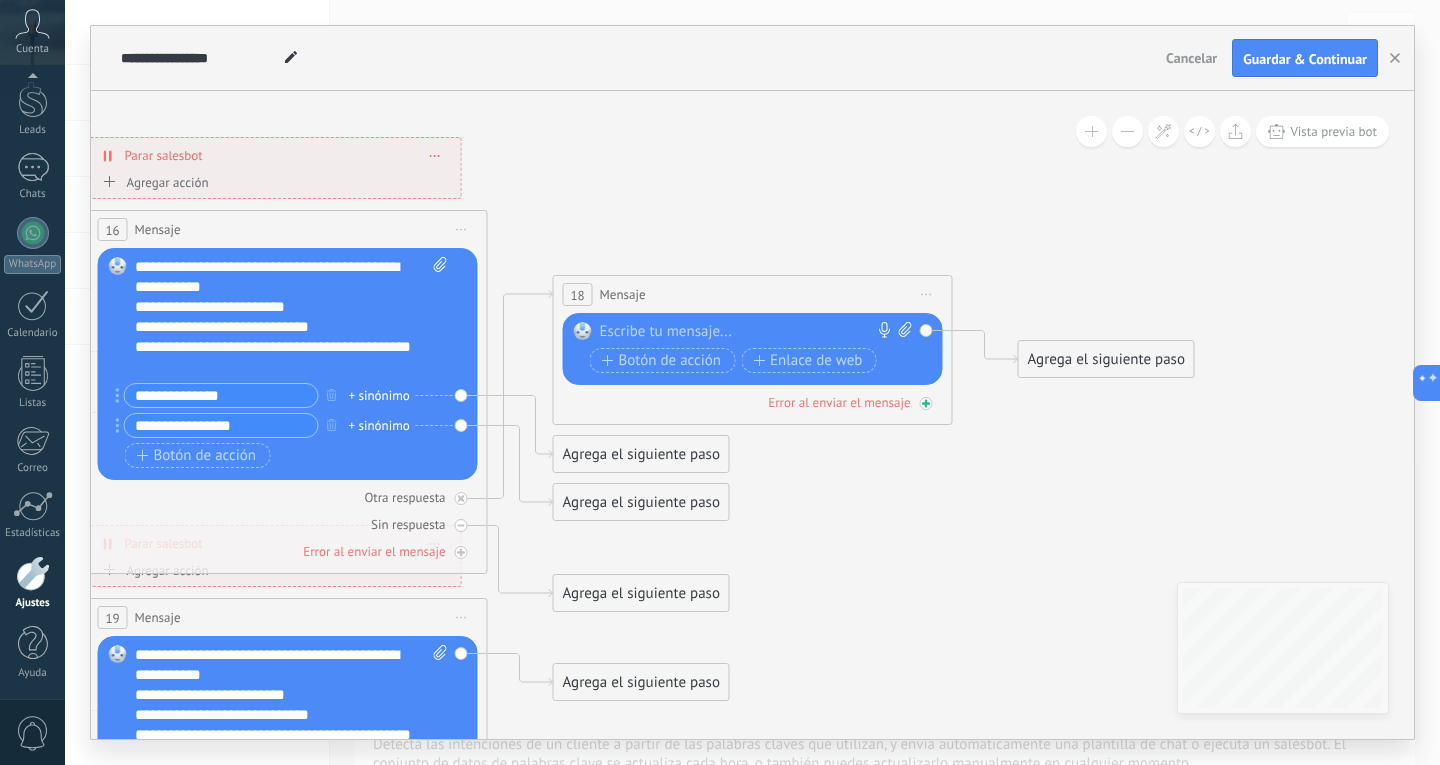 click at bounding box center [926, 403] 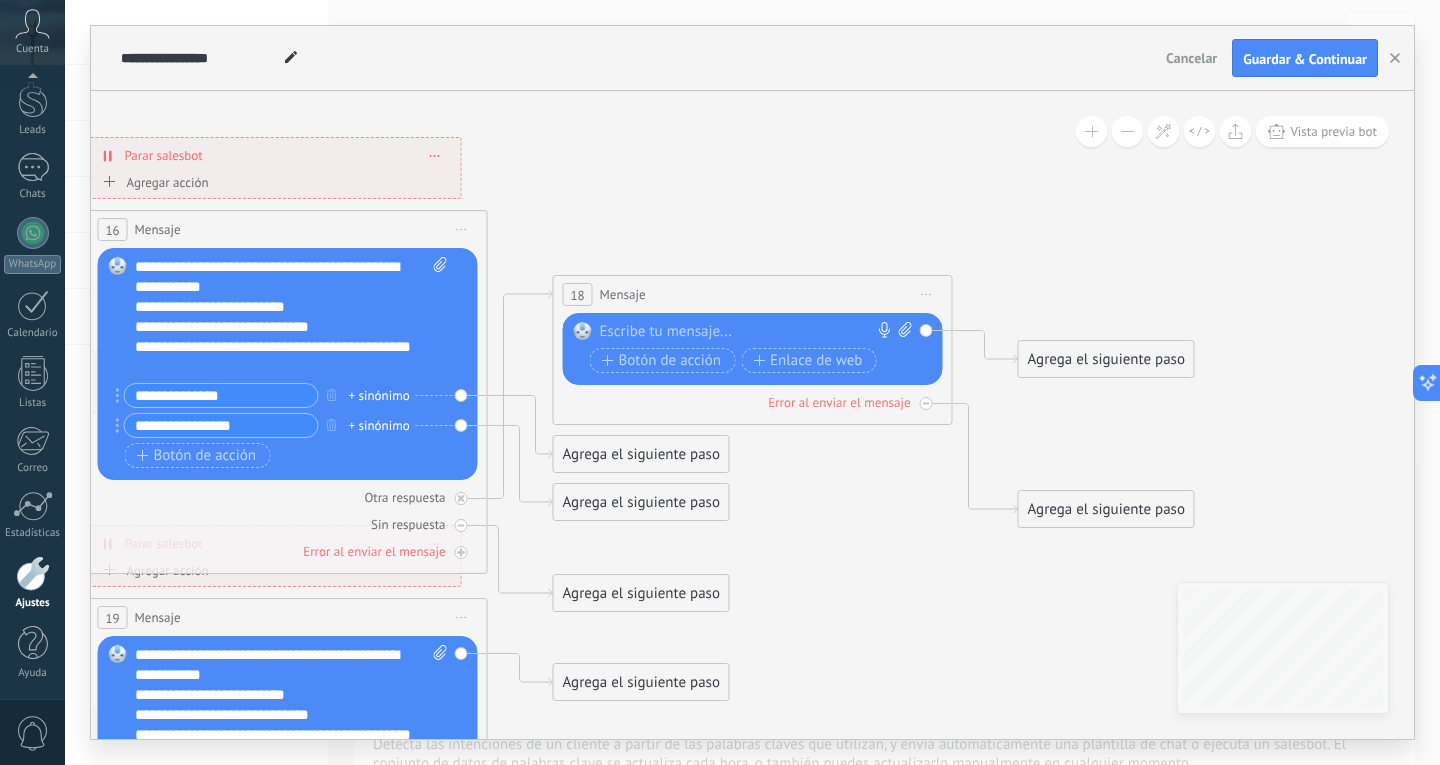 click at bounding box center [926, 403] 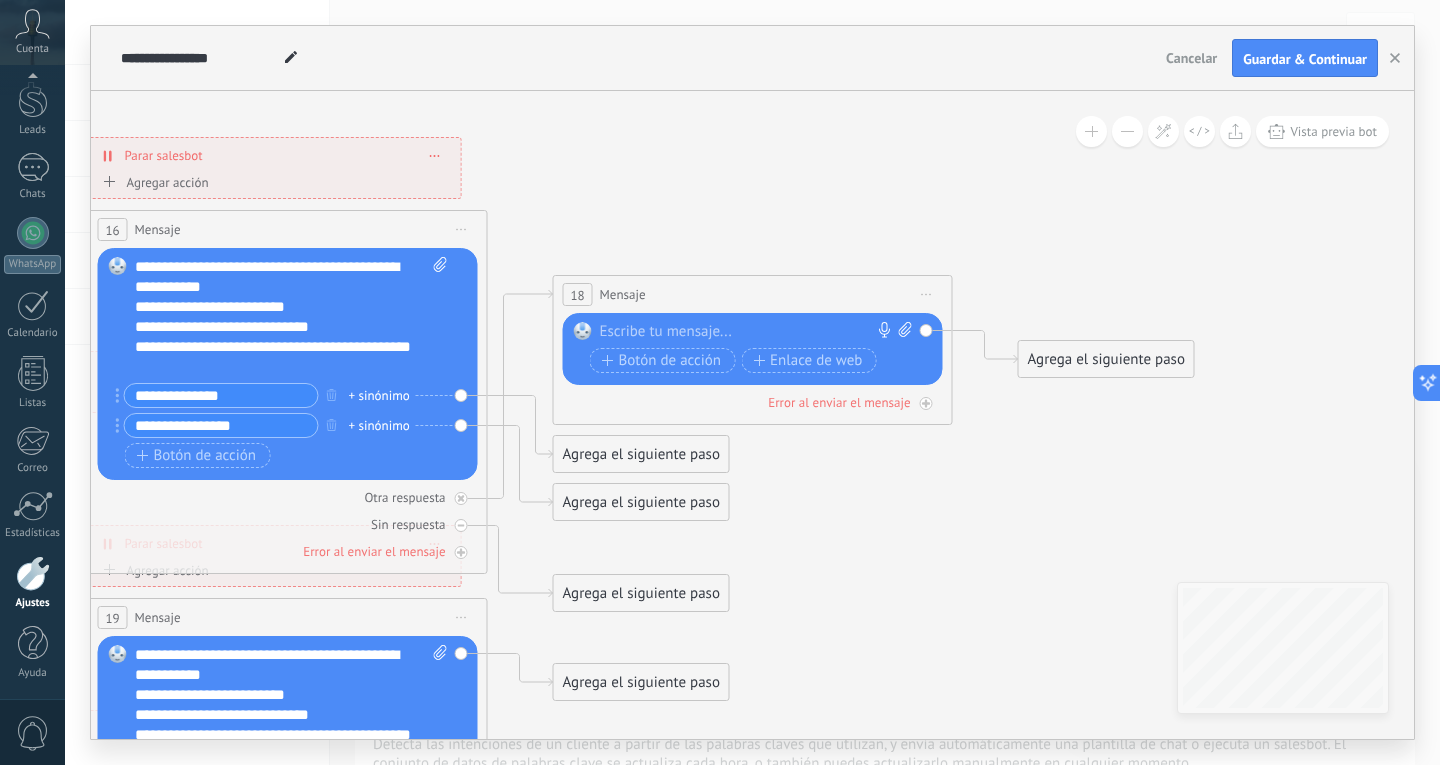 click on "Botón de acción
Enlace de web" at bounding box center [751, 360] 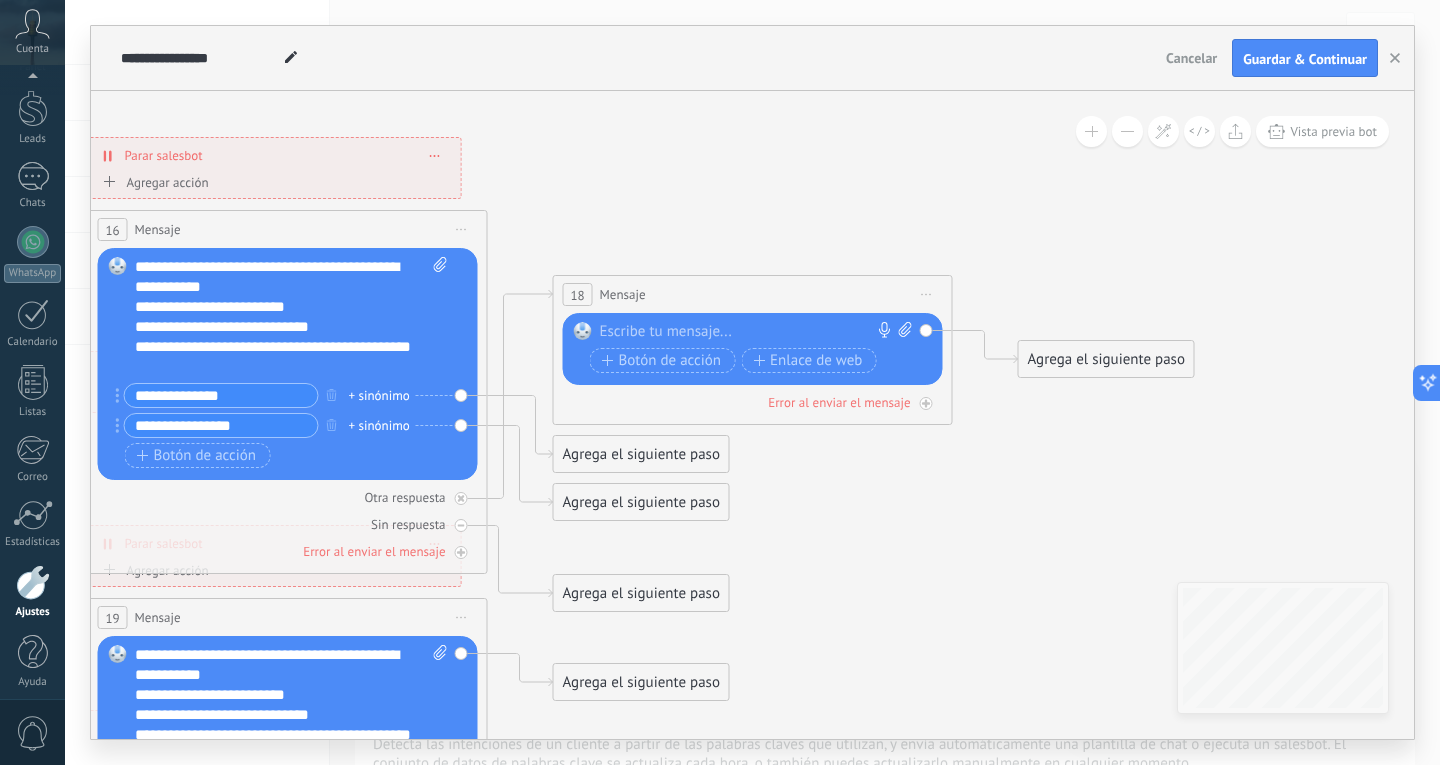 scroll, scrollTop: 67, scrollLeft: 0, axis: vertical 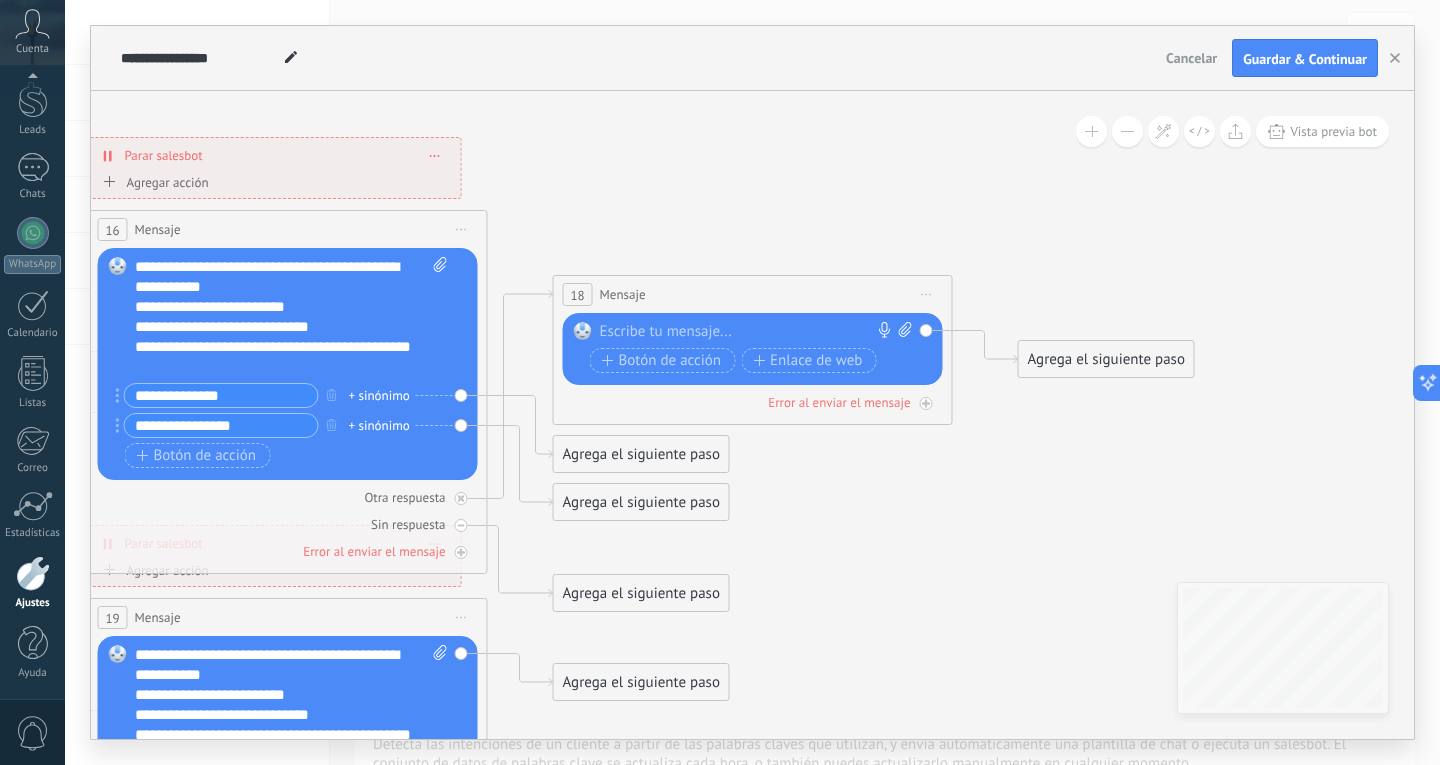 click on "Agrega el siguiente paso" at bounding box center (641, 454) 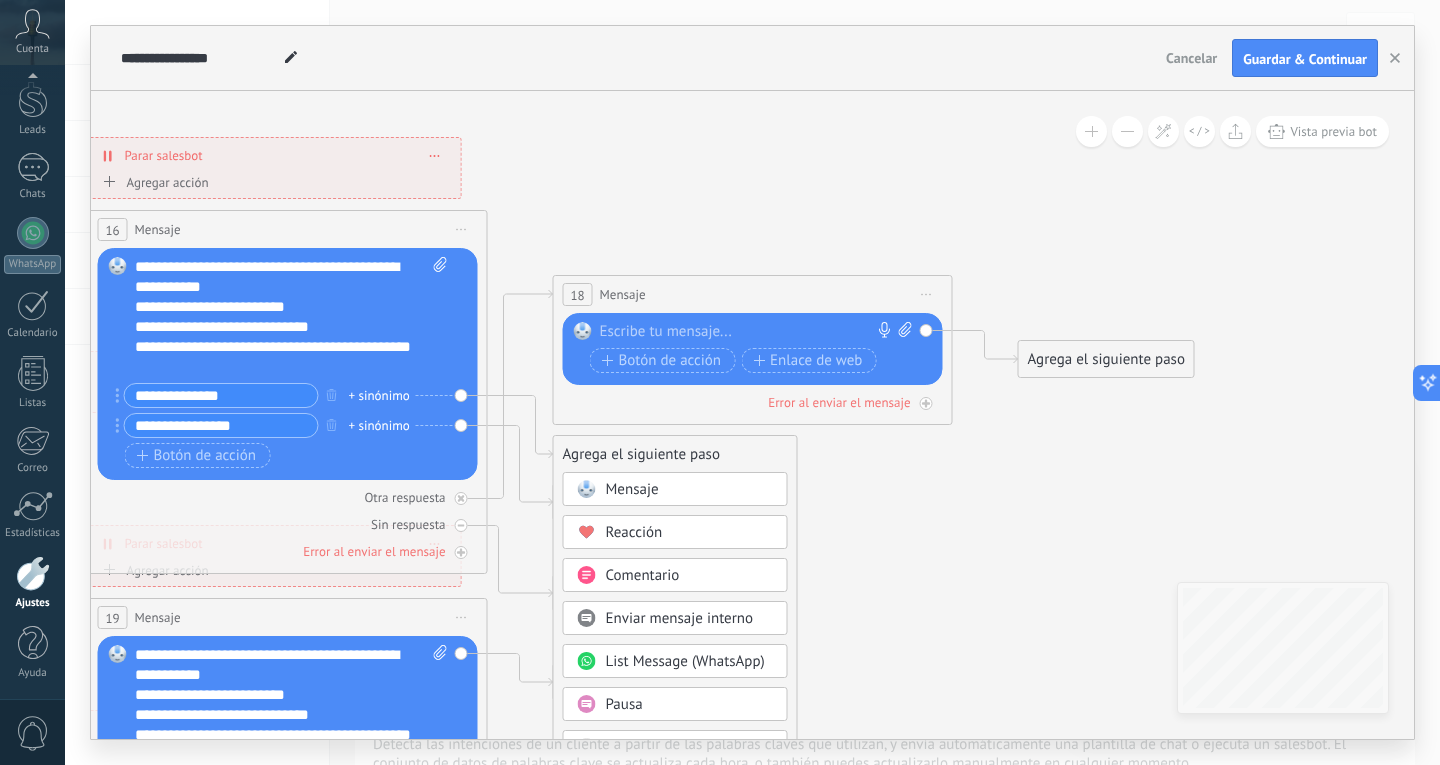 click on "Mensaje" at bounding box center (632, 489) 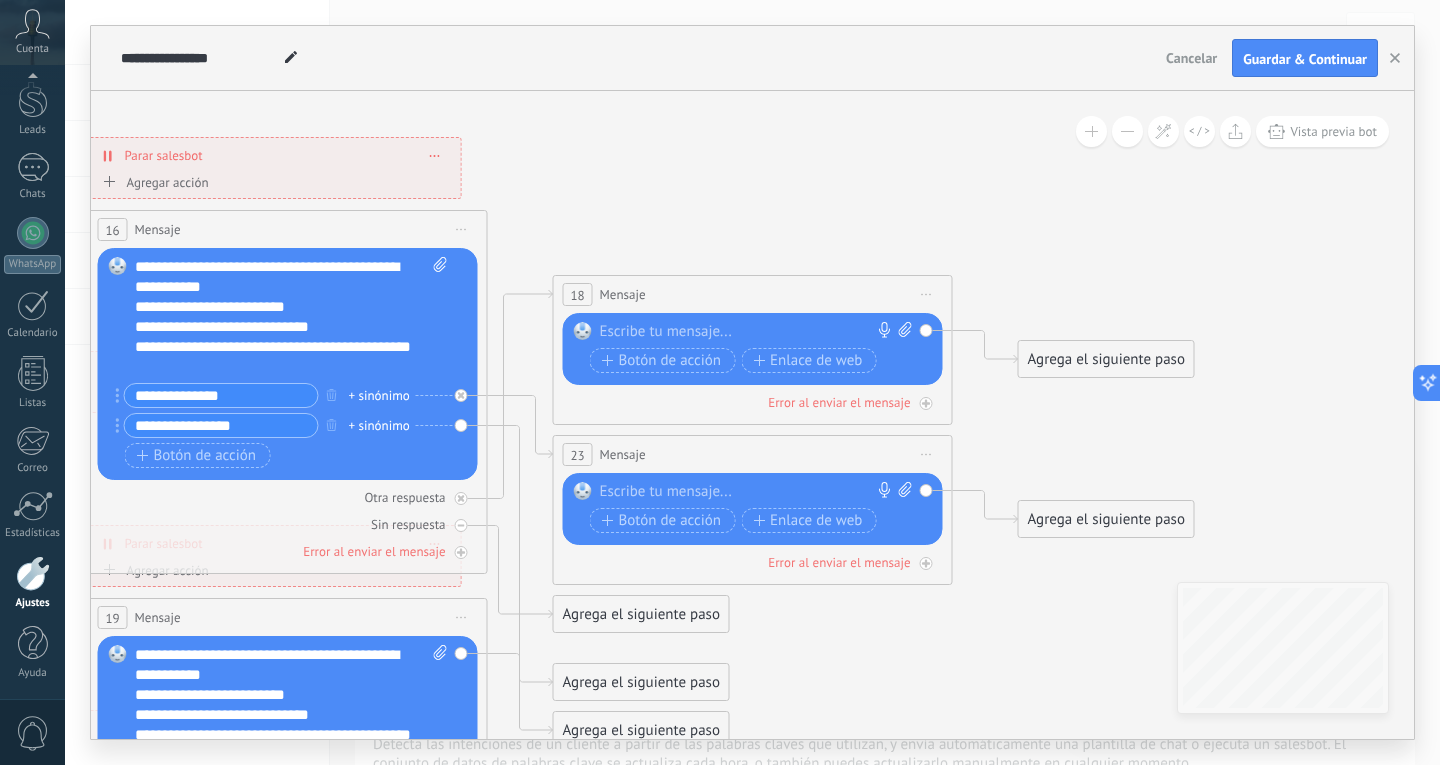 click at bounding box center (748, 492) 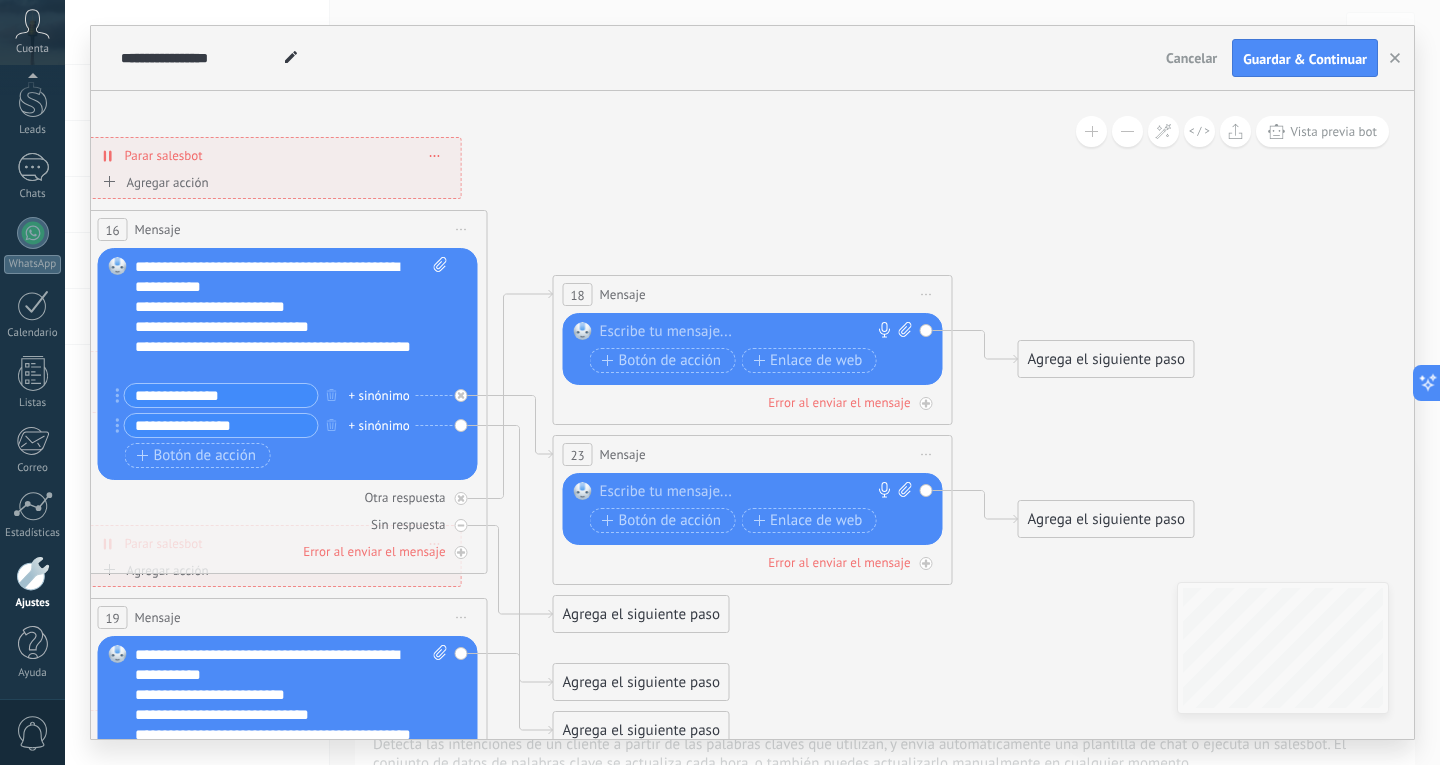 type 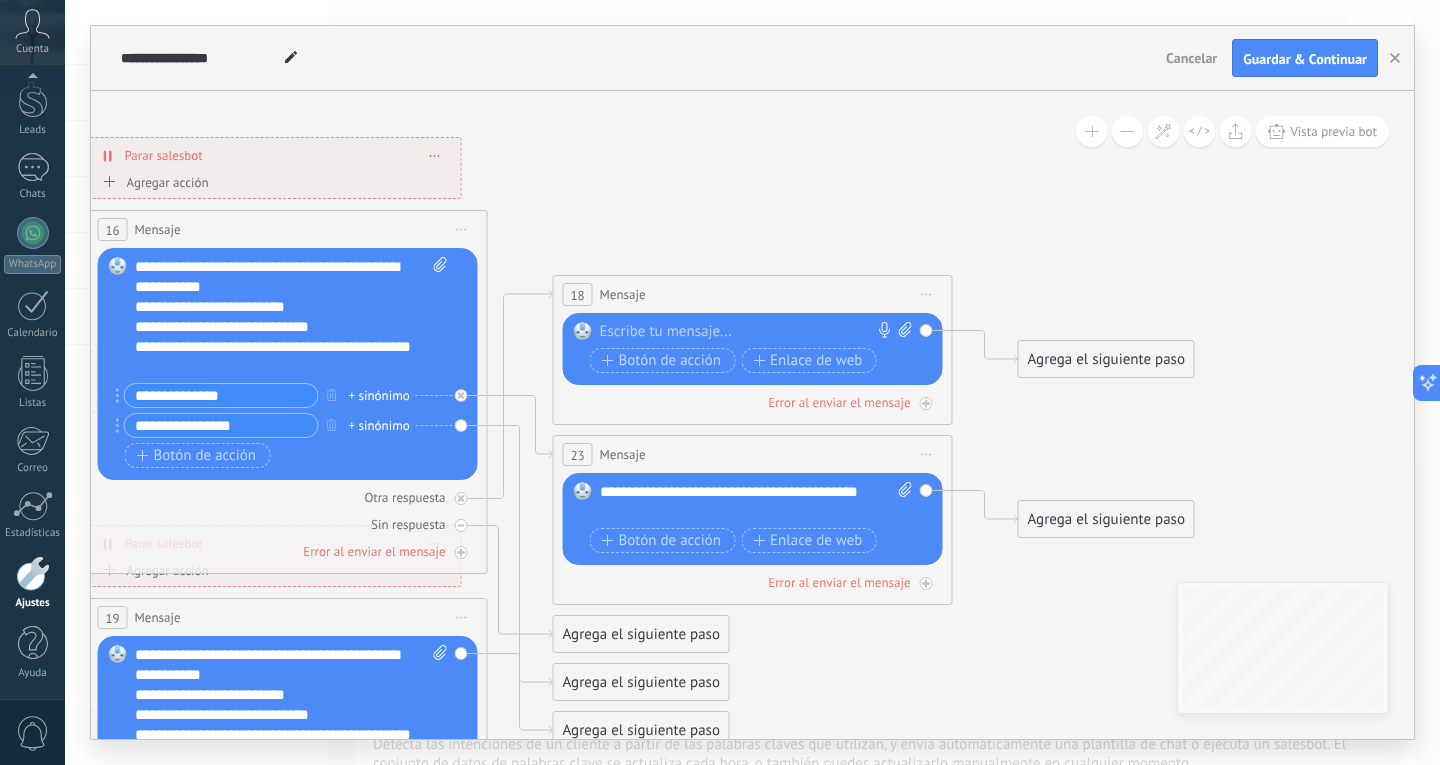click on "**********" at bounding box center [756, 502] 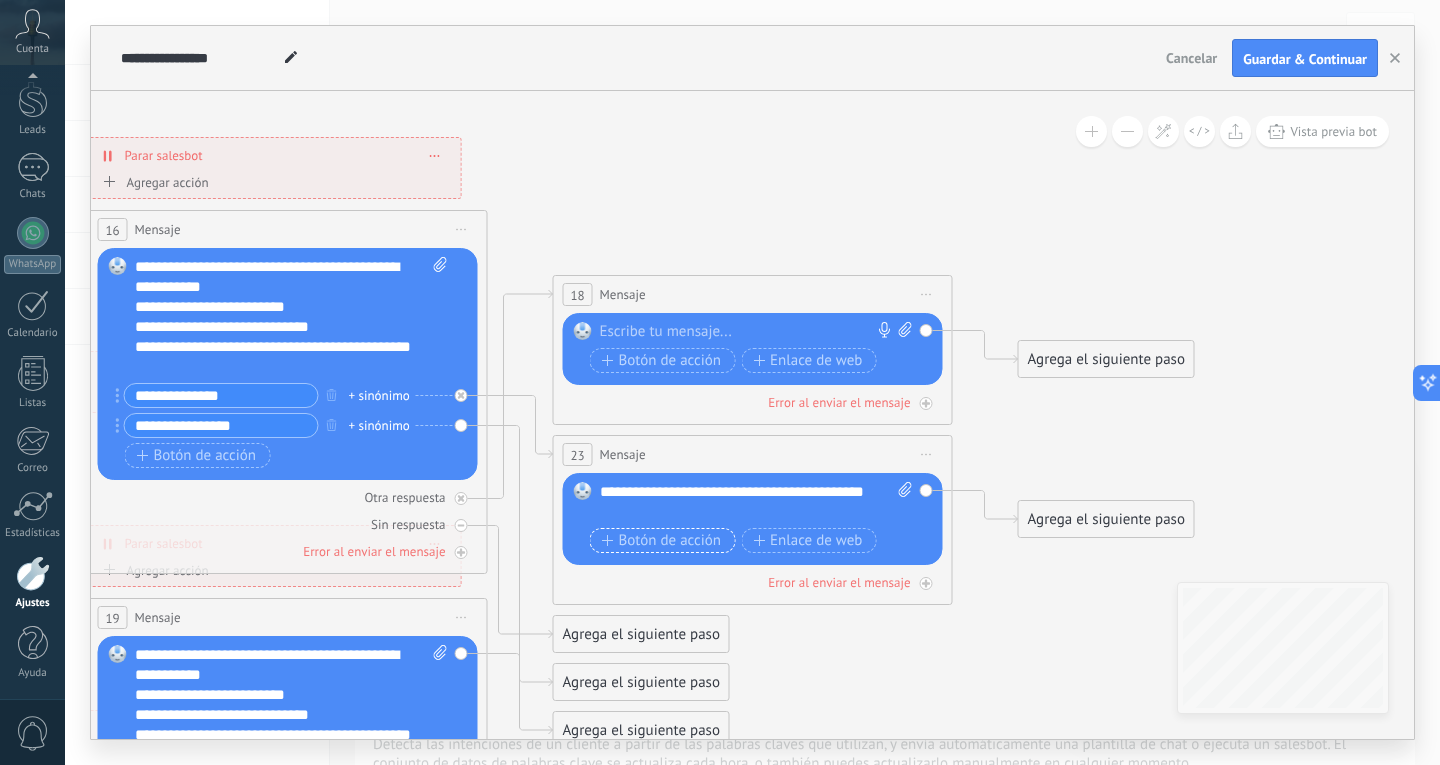 click on "Botón de acción" at bounding box center [662, 541] 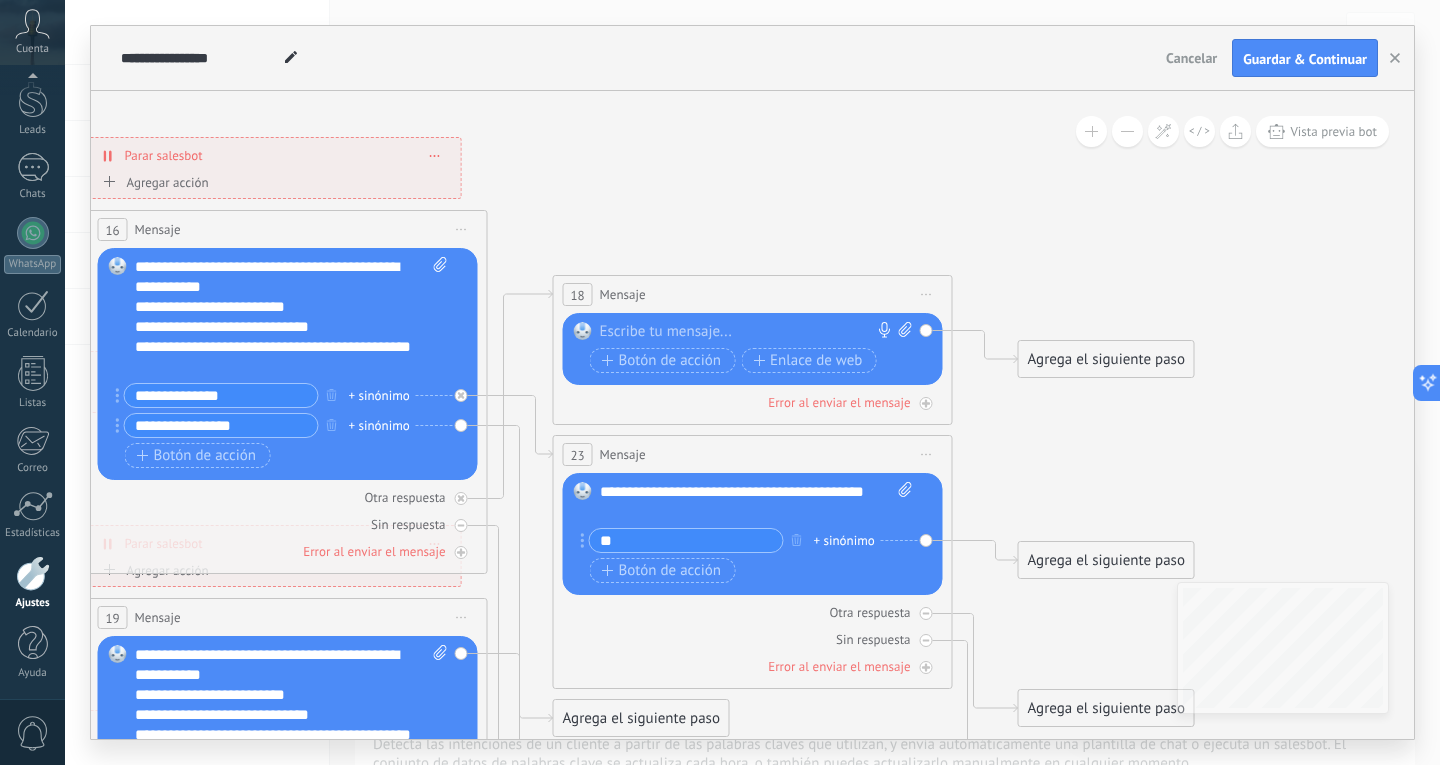 type on "*" 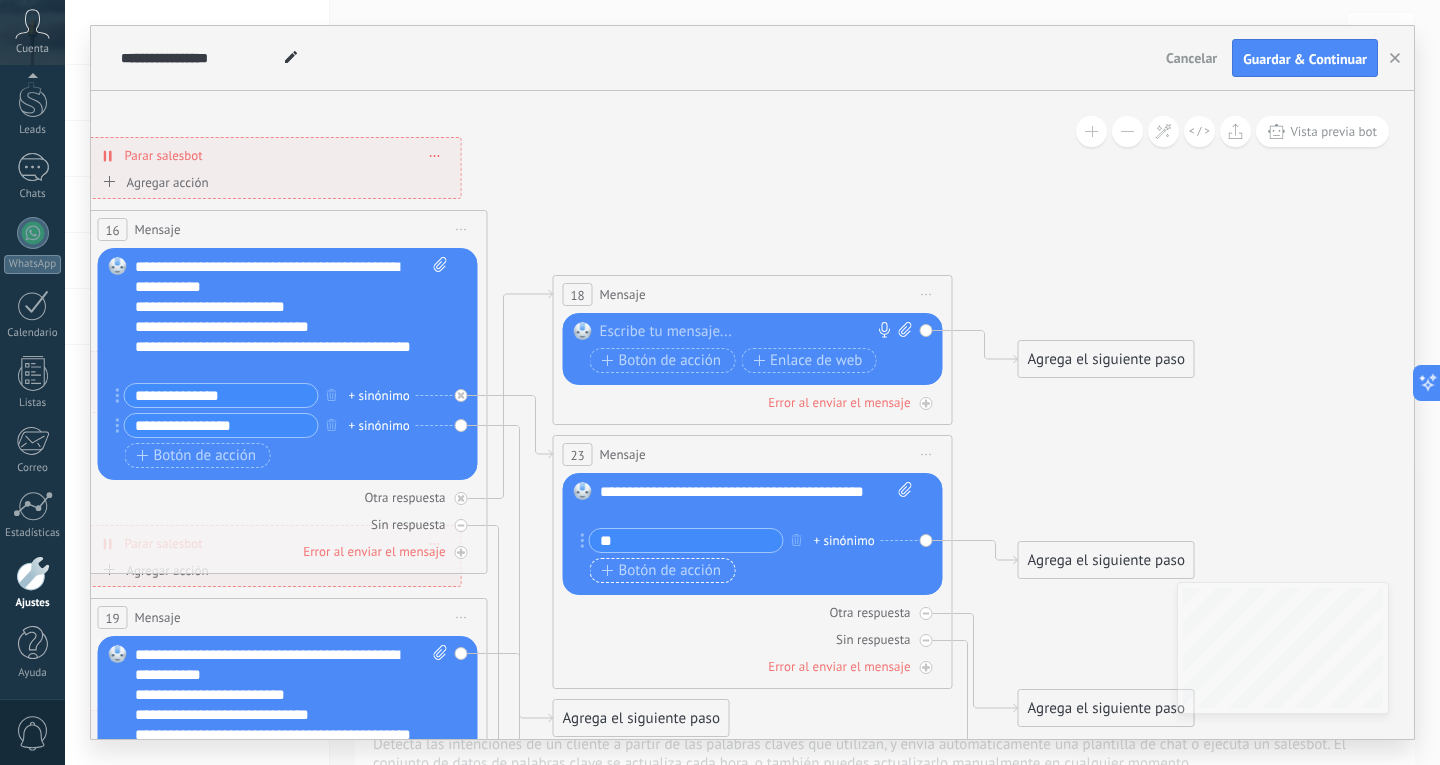 type on "**" 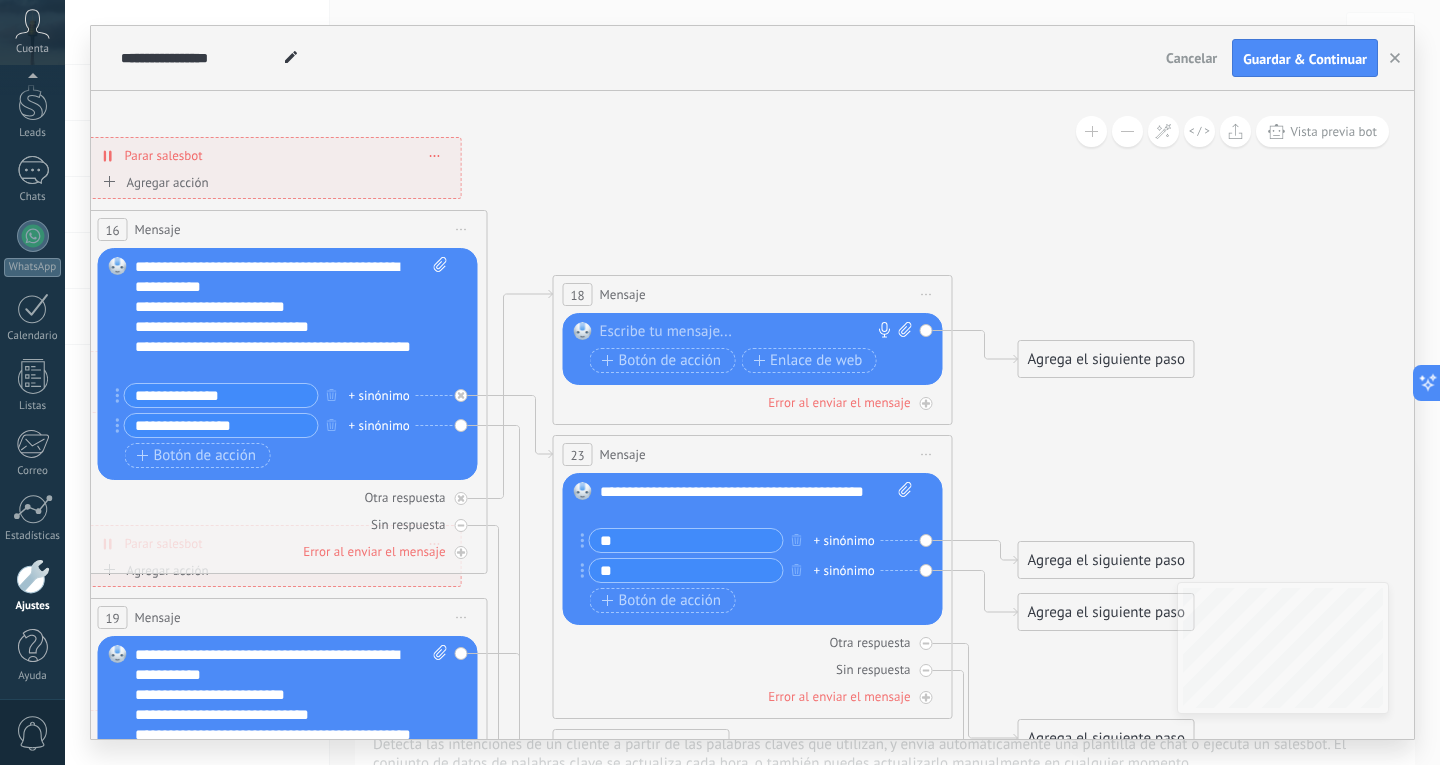 scroll, scrollTop: 67, scrollLeft: 0, axis: vertical 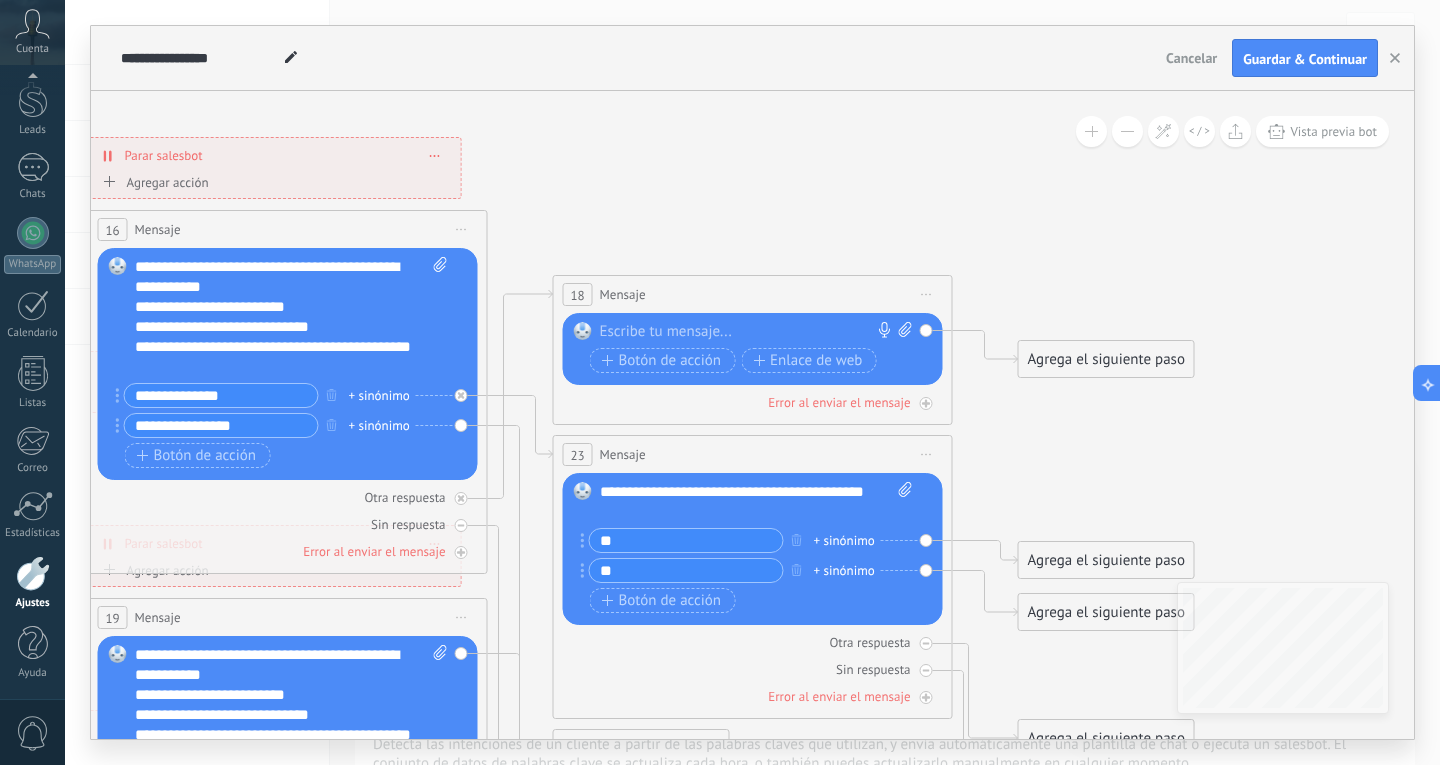 type on "**" 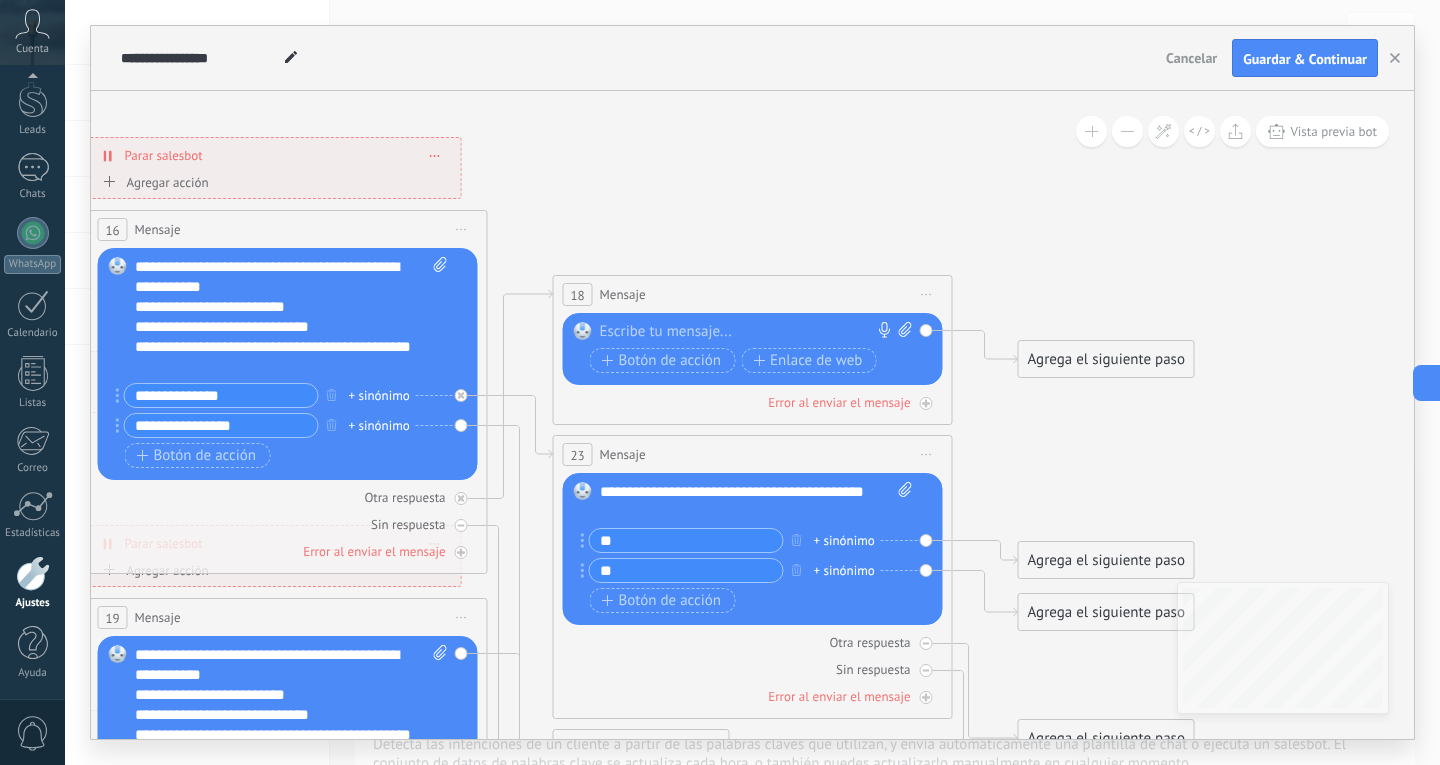 click on "Agrega el siguiente paso" at bounding box center (1106, 560) 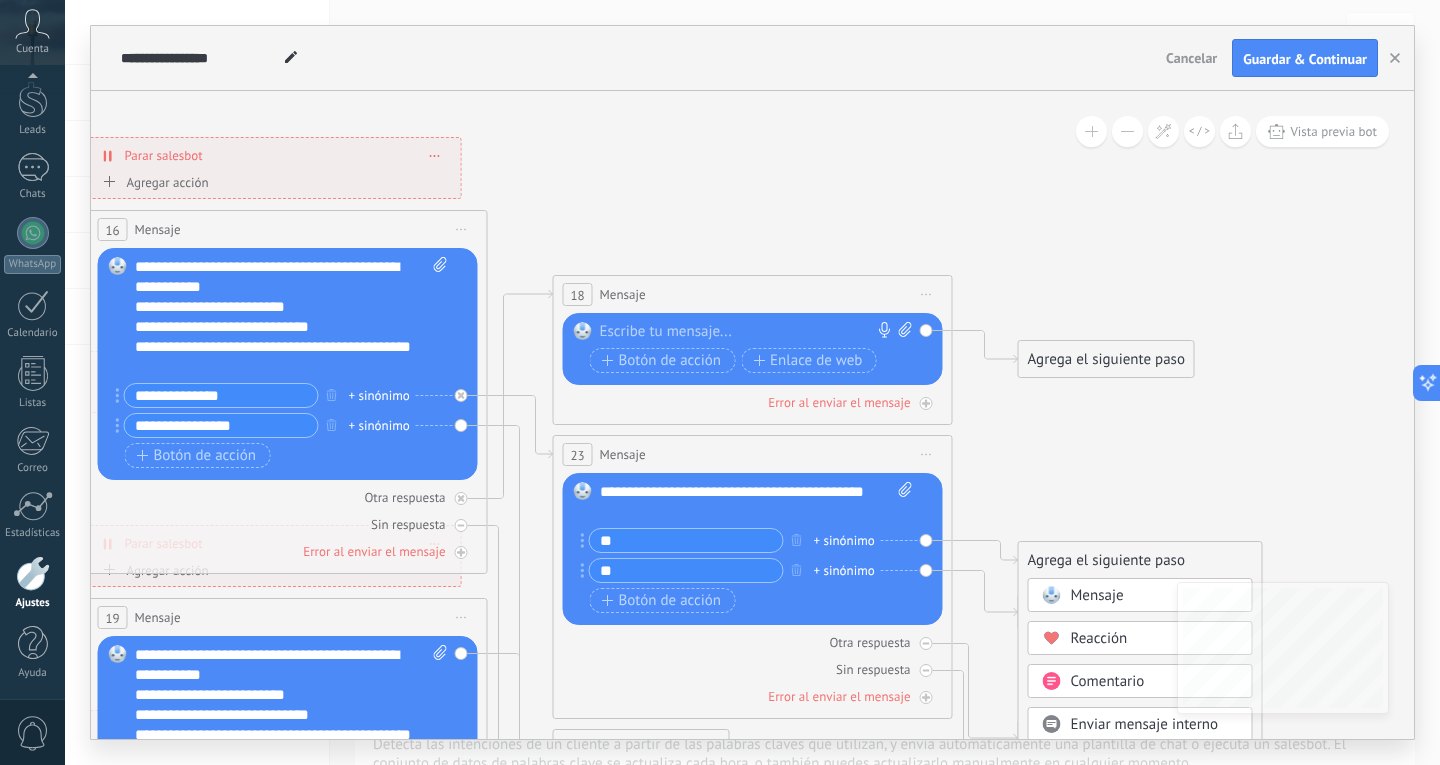 click on "Mensaje" at bounding box center [1097, 595] 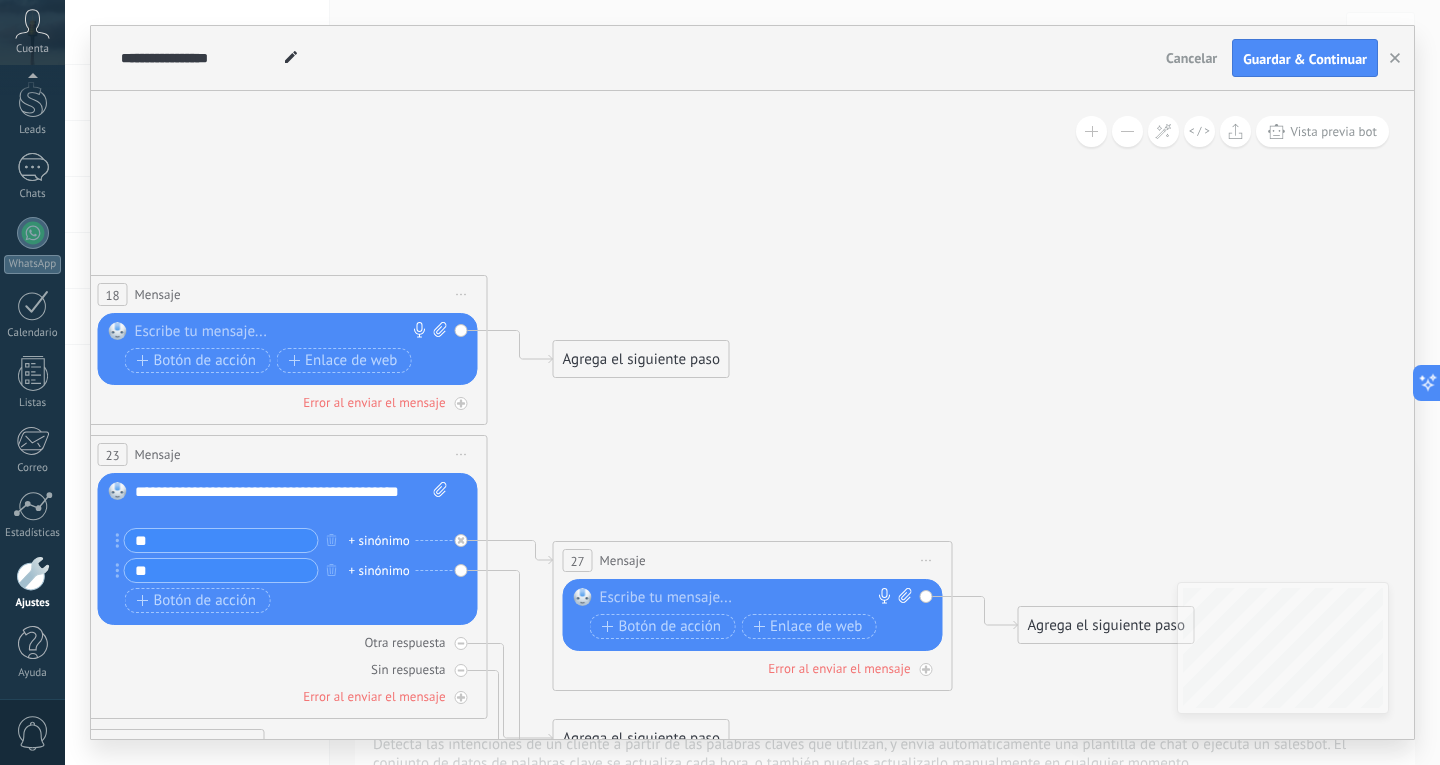click on "Reemplazar
Quitar
Convertir a mensaje de voz
Arrastre la imagen aquí para adjuntarla.
Añadir imagen
Subir
Arrastrar y soltar
Archivo no encontrado
Escribe tu mensaje..." at bounding box center (753, 615) 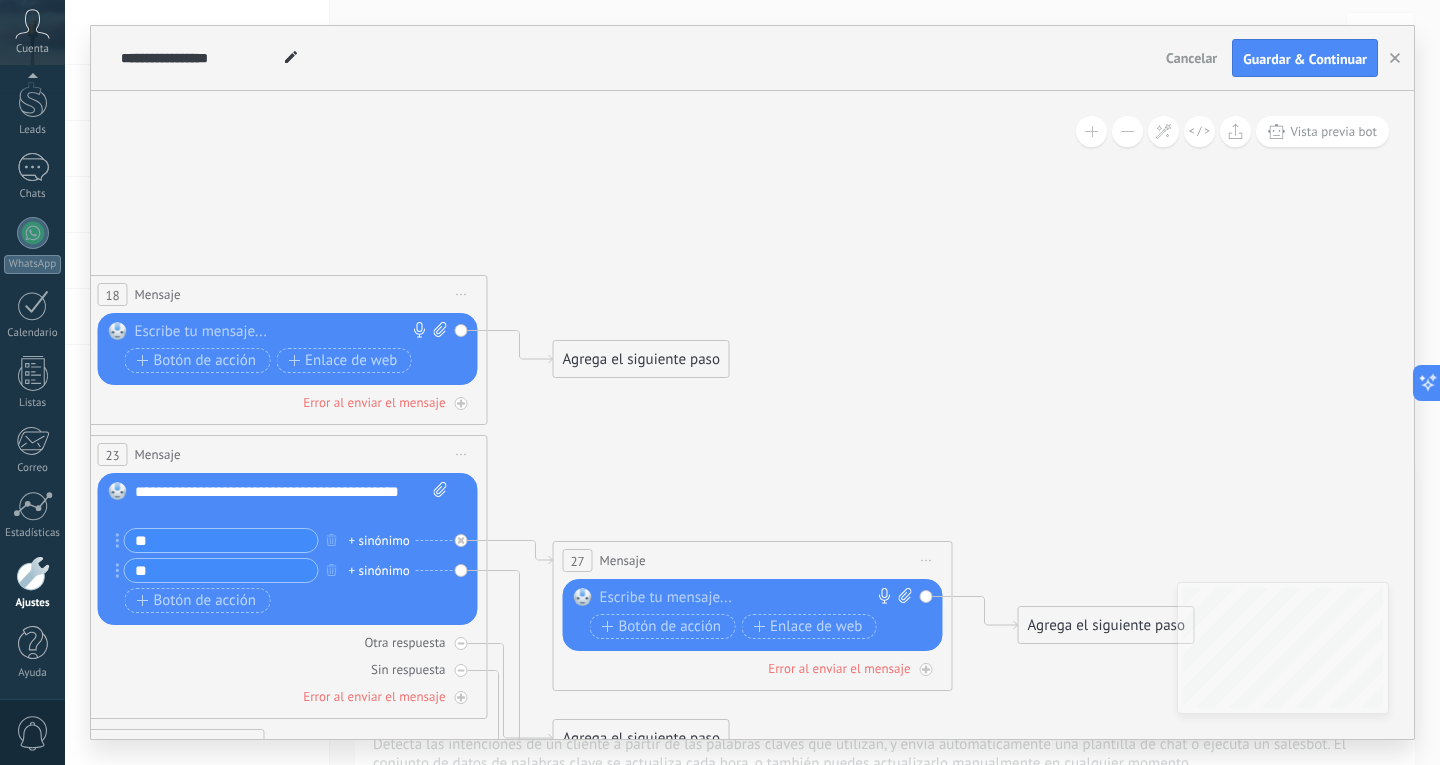 click at bounding box center [748, 598] 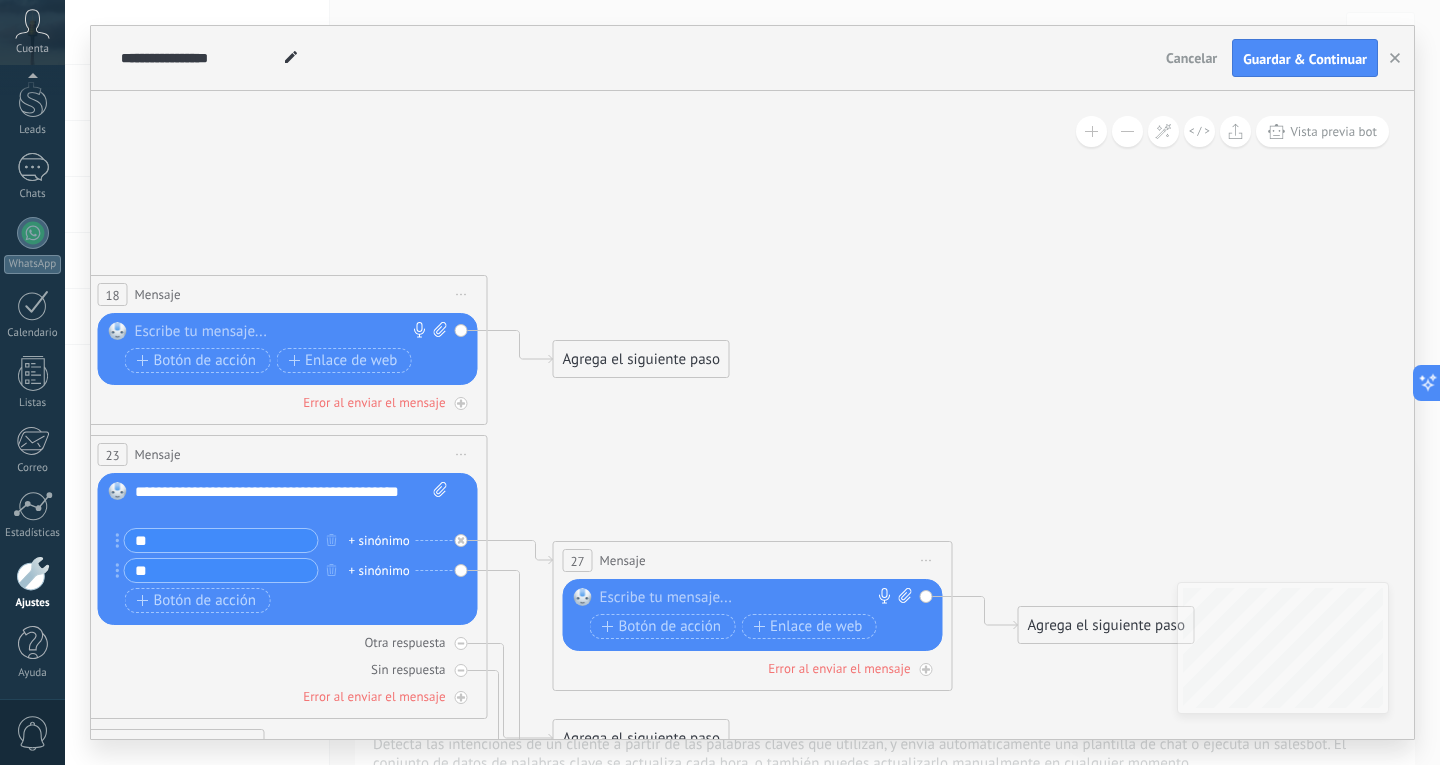 type 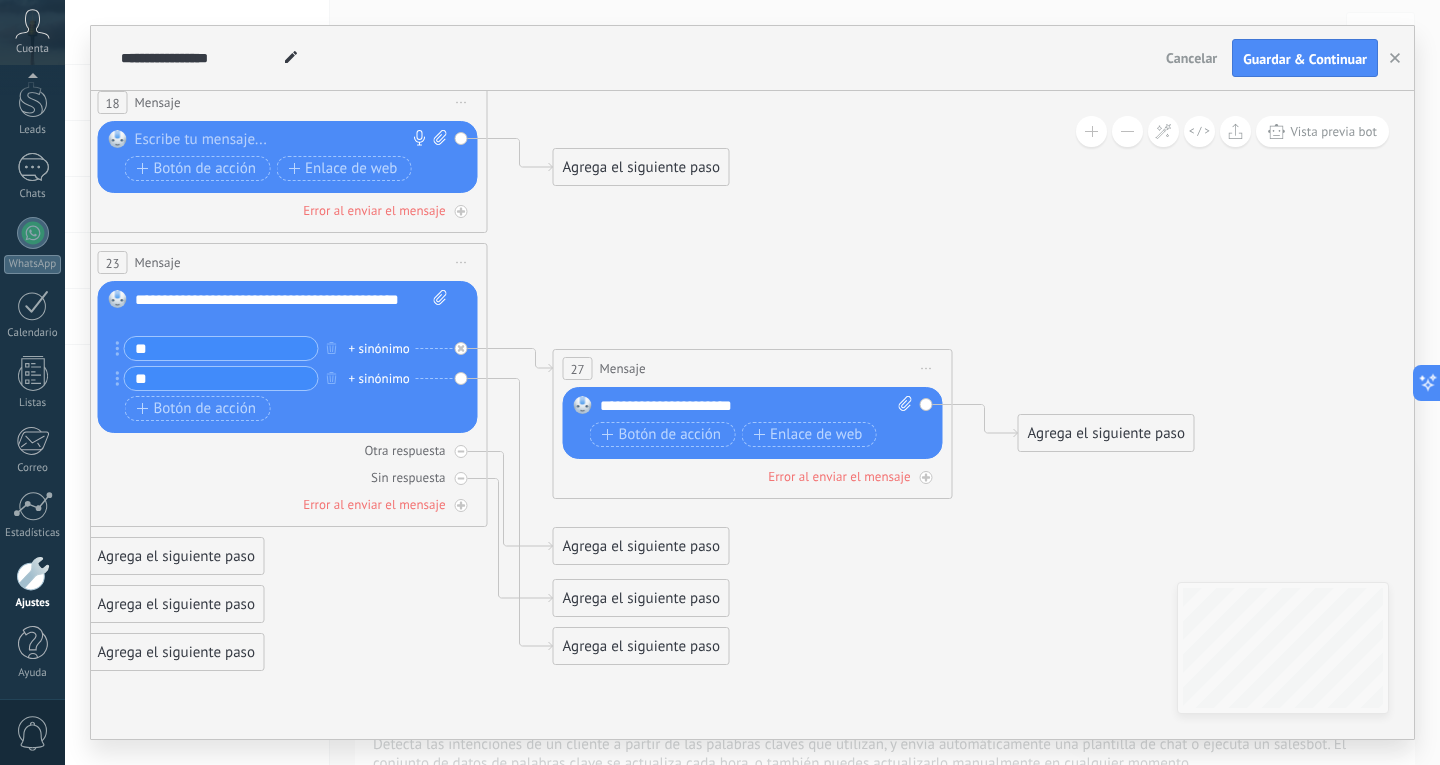 click on "Agrega el siguiente paso" at bounding box center [641, 646] 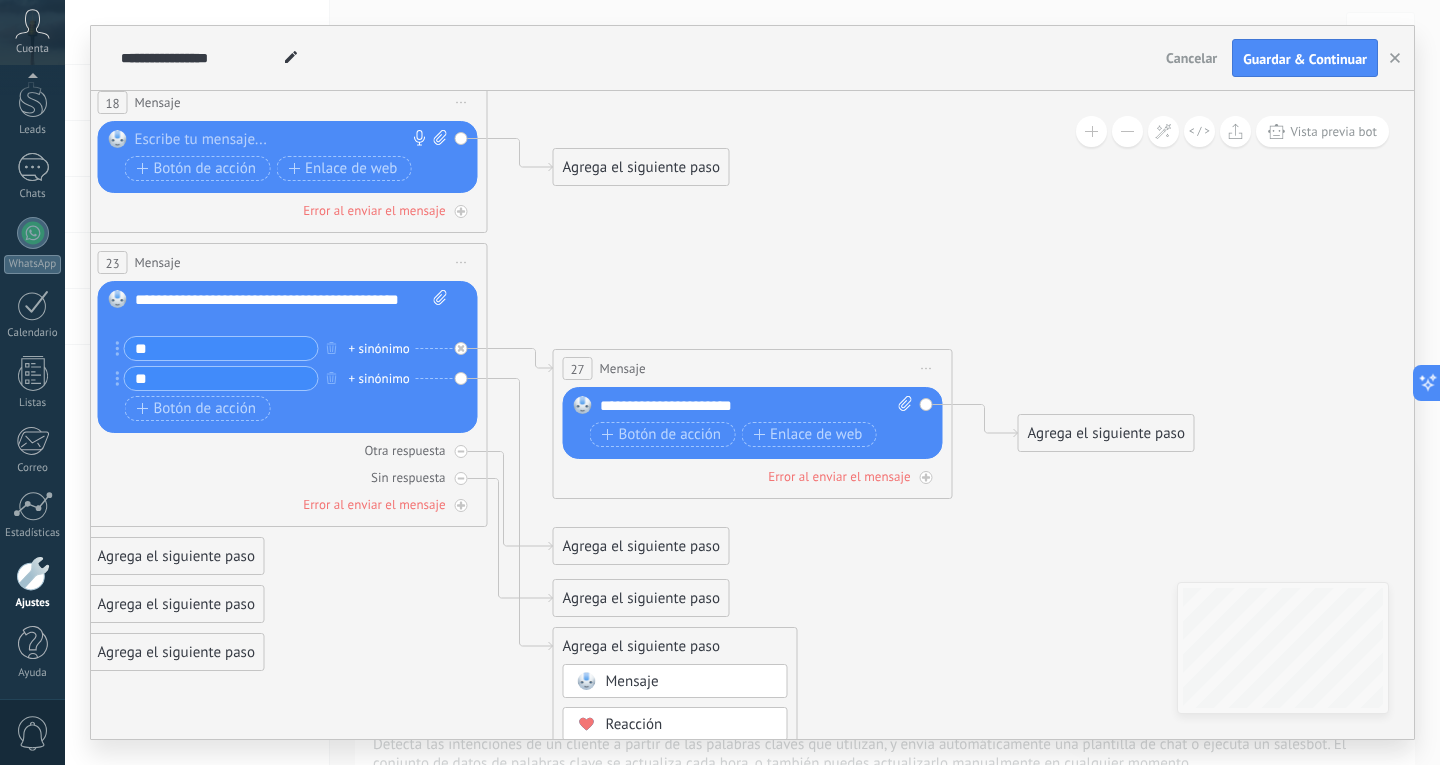 click on "Mensaje" at bounding box center (690, 682) 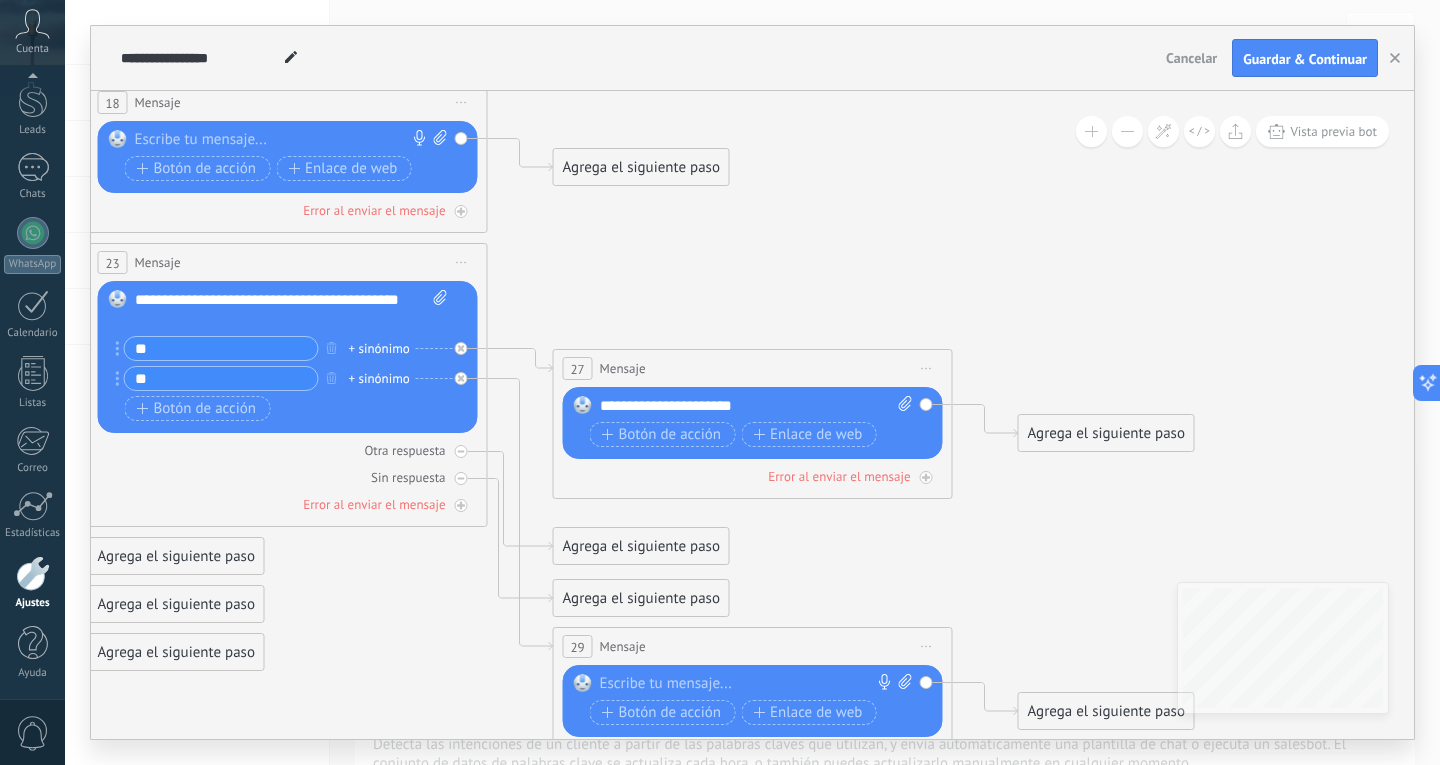 click at bounding box center (748, 684) 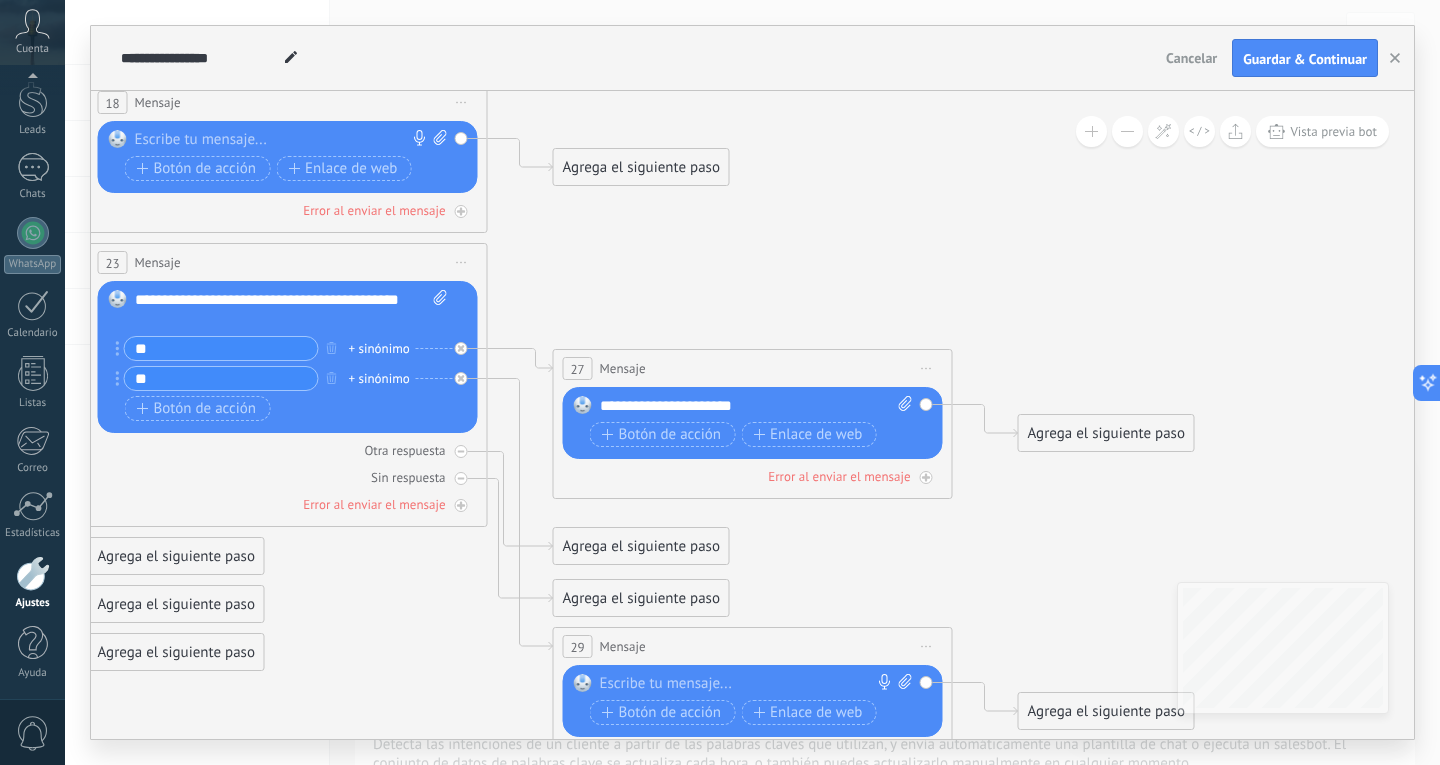 type 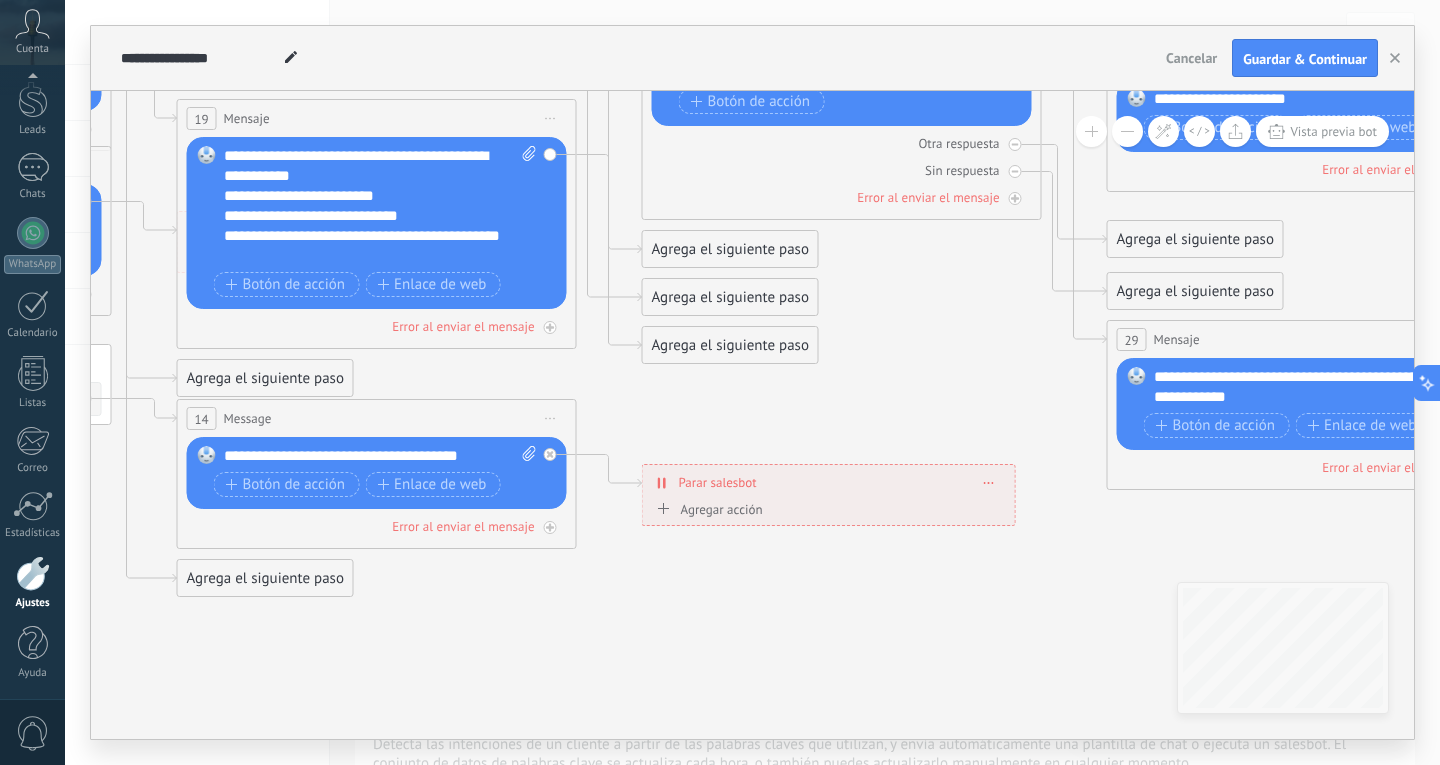 drag, startPoint x: 434, startPoint y: 553, endPoint x: 988, endPoint y: 342, distance: 592.8212 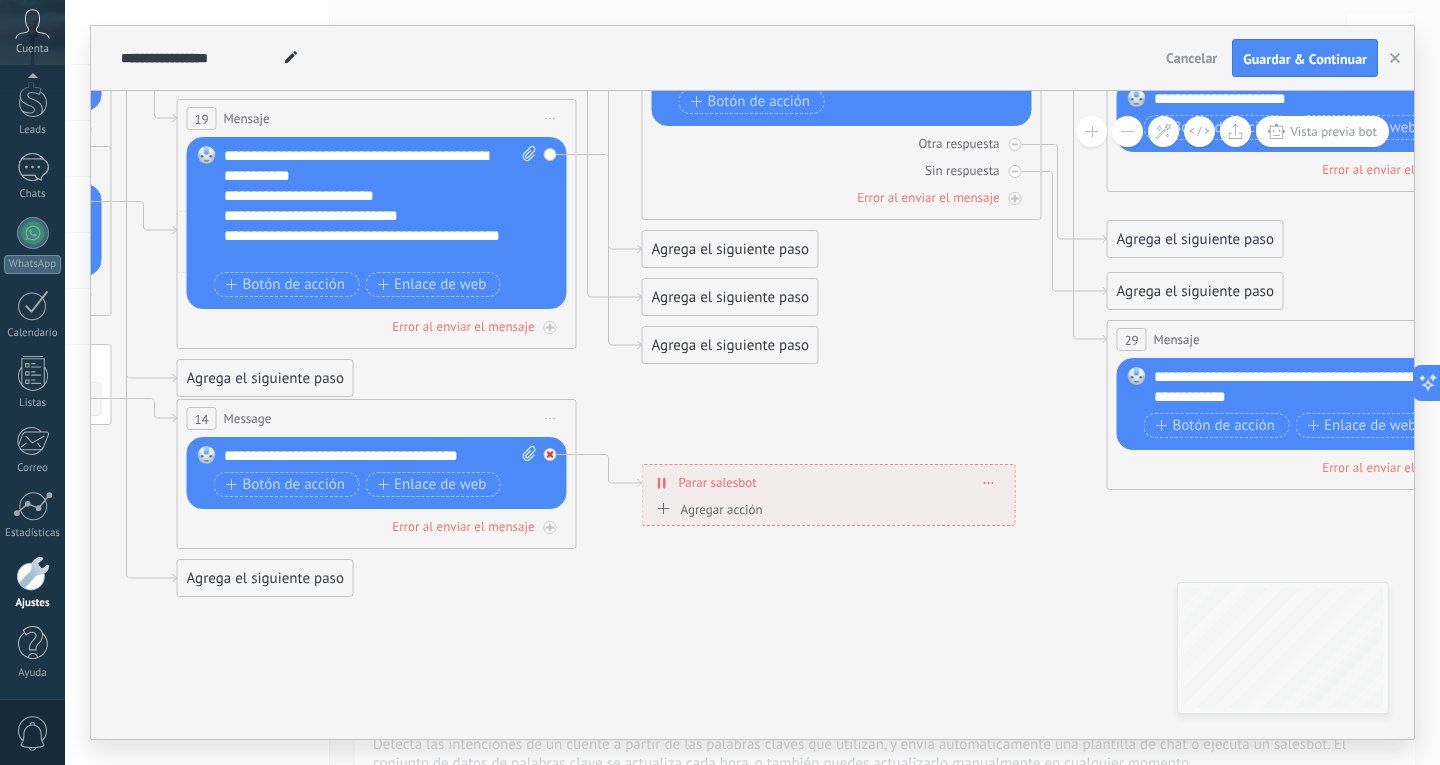 click 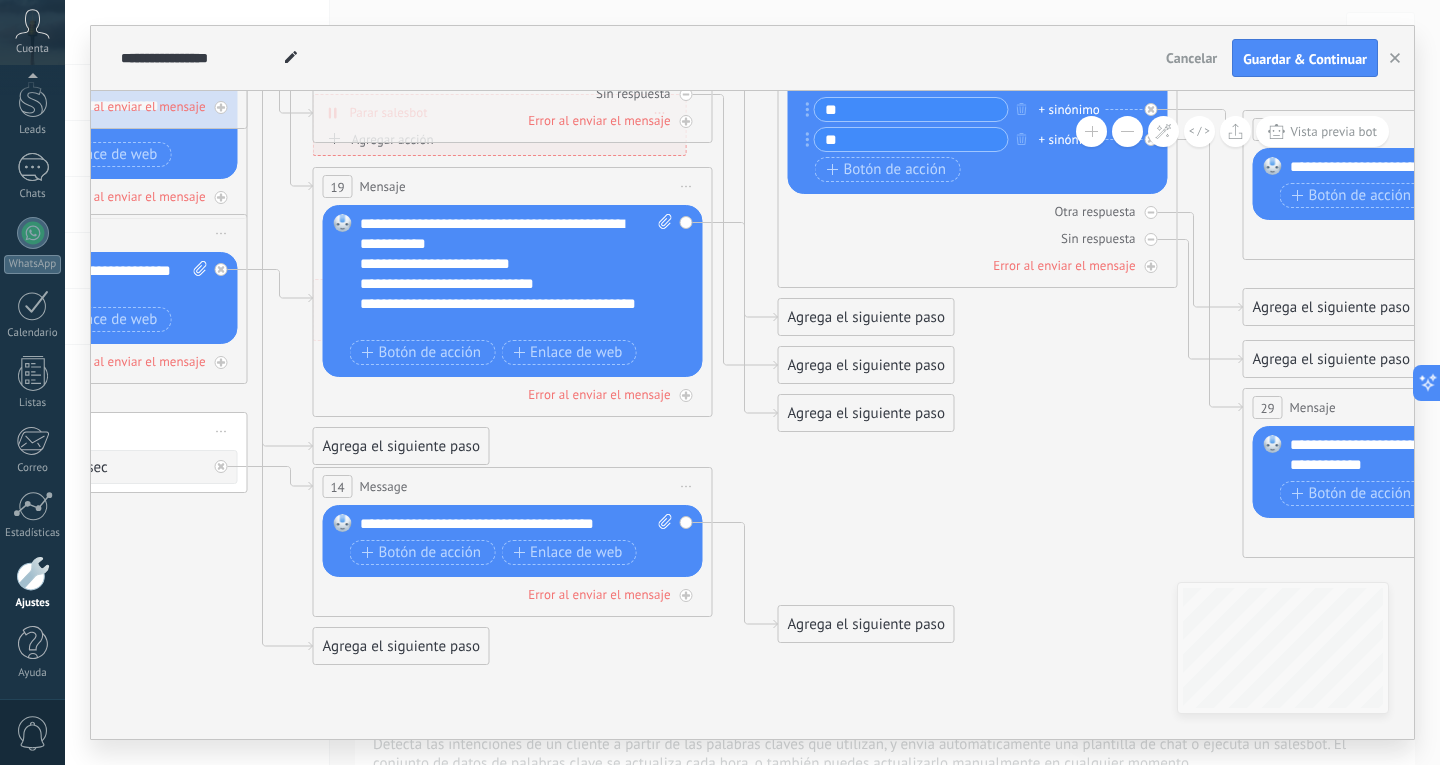 drag, startPoint x: 241, startPoint y: 668, endPoint x: 377, endPoint y: 736, distance: 152.05263 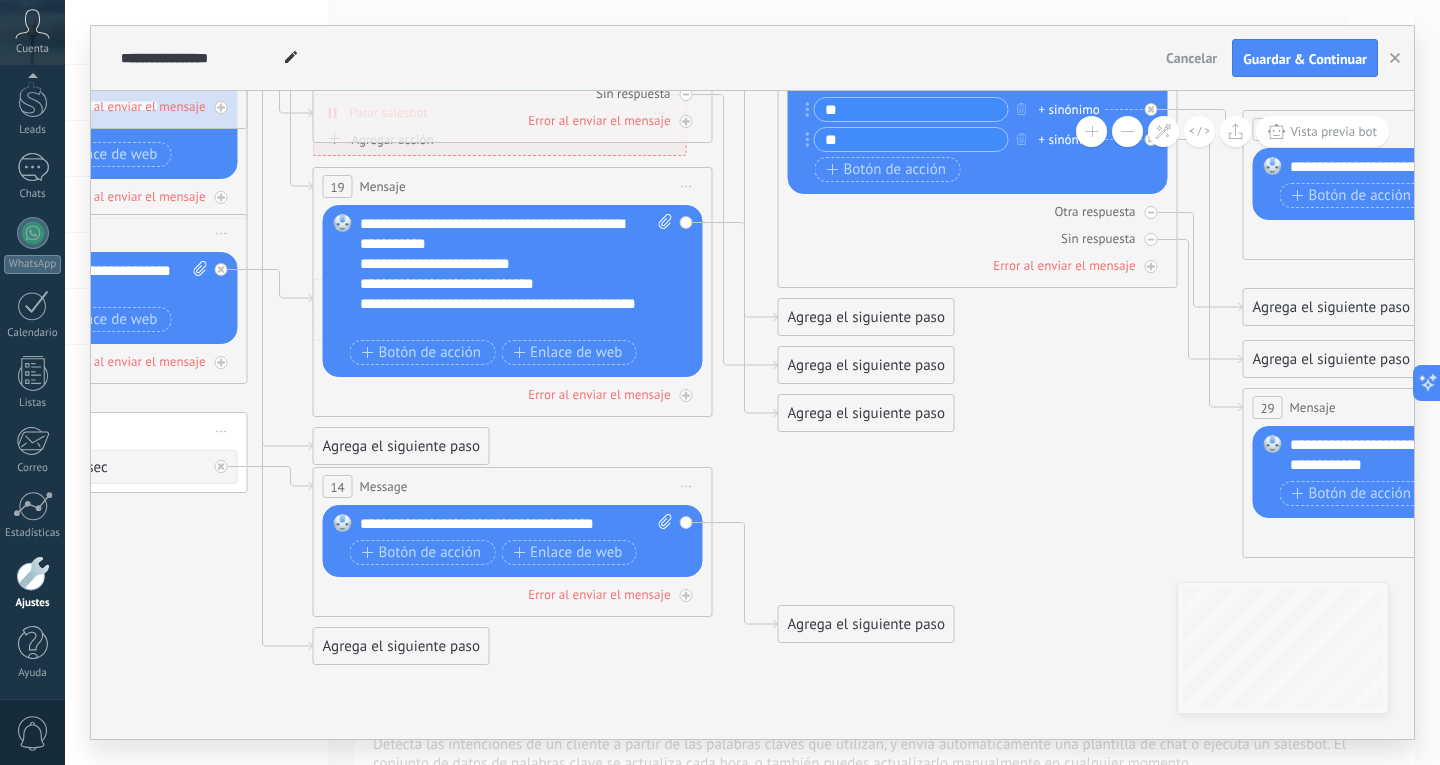 click 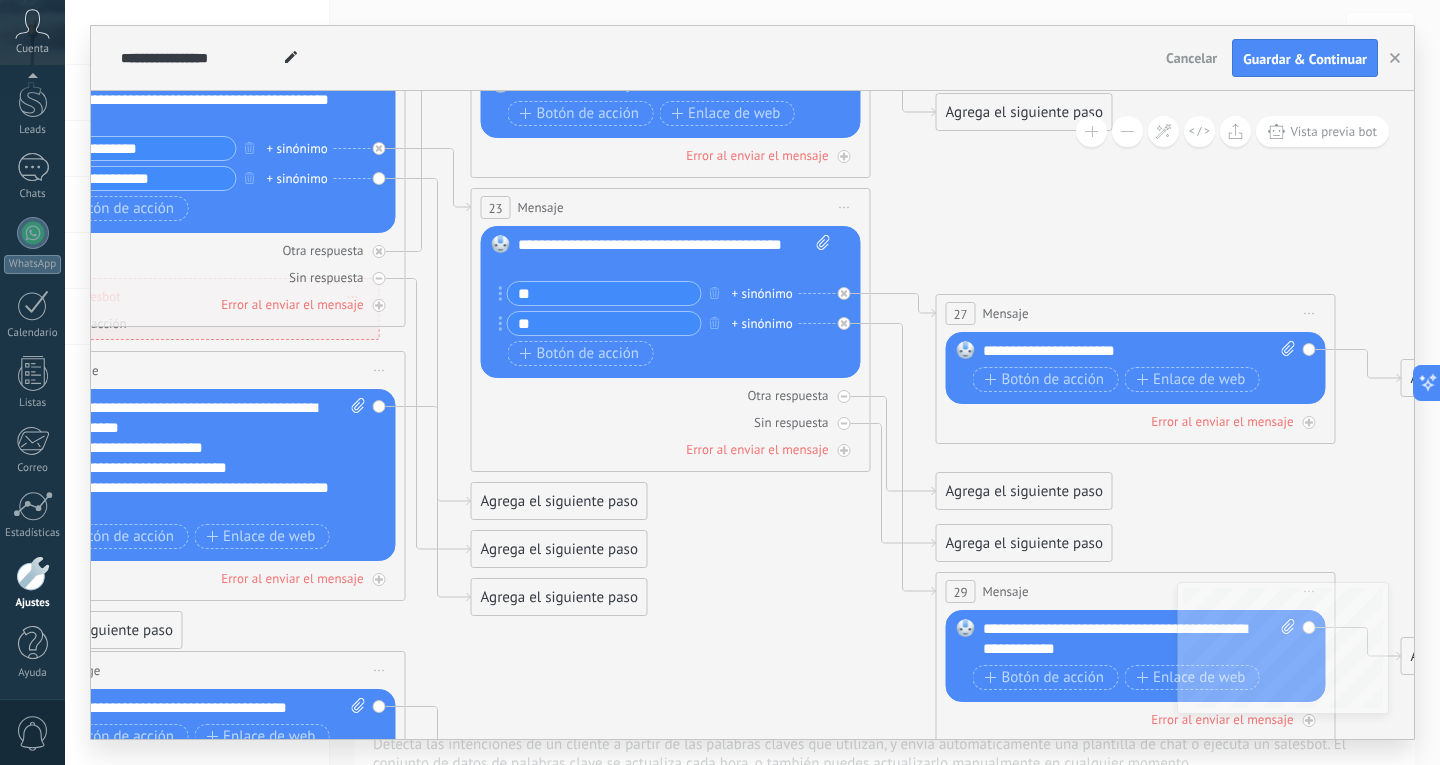 drag, startPoint x: 771, startPoint y: 470, endPoint x: 464, endPoint y: 654, distance: 357.9176 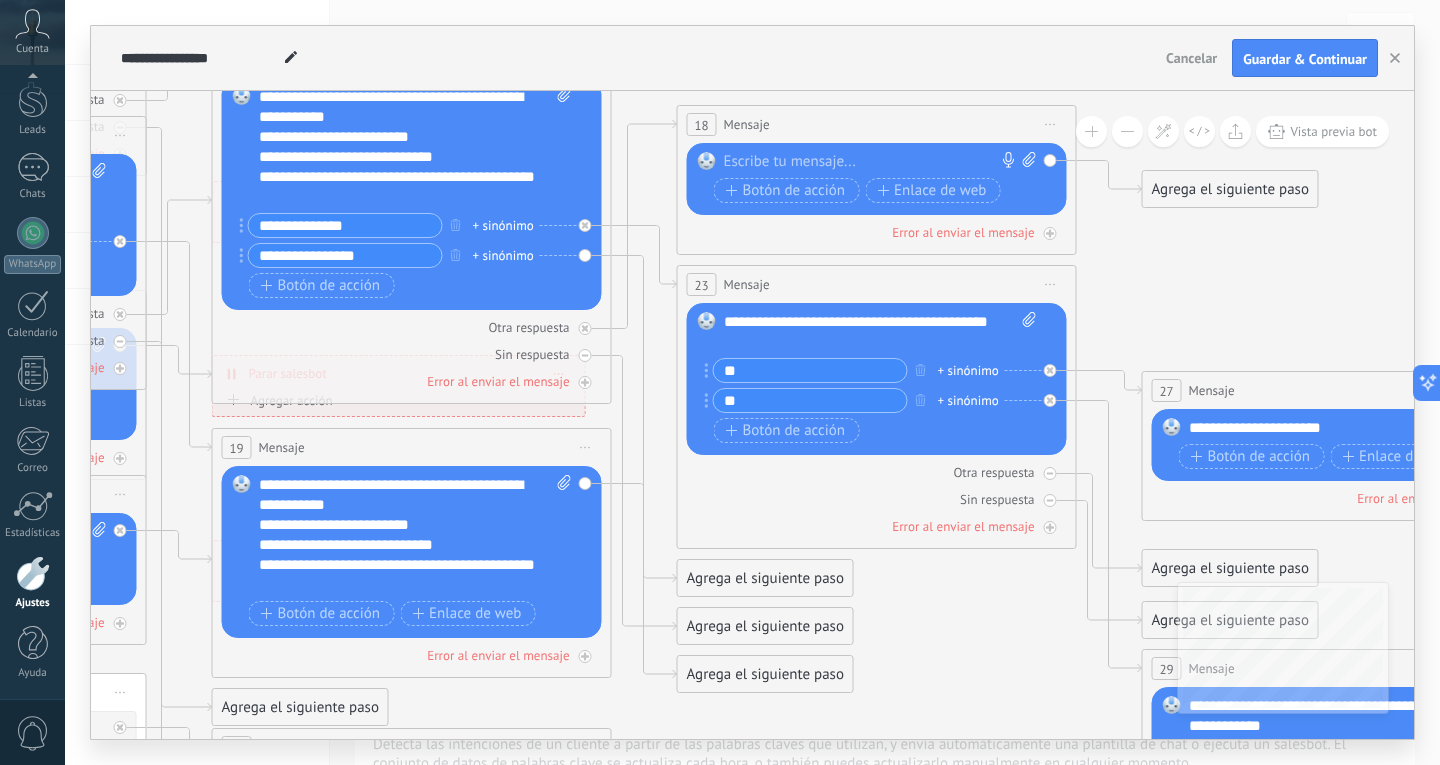 drag, startPoint x: 718, startPoint y: 538, endPoint x: 924, endPoint y: 615, distance: 219.92044 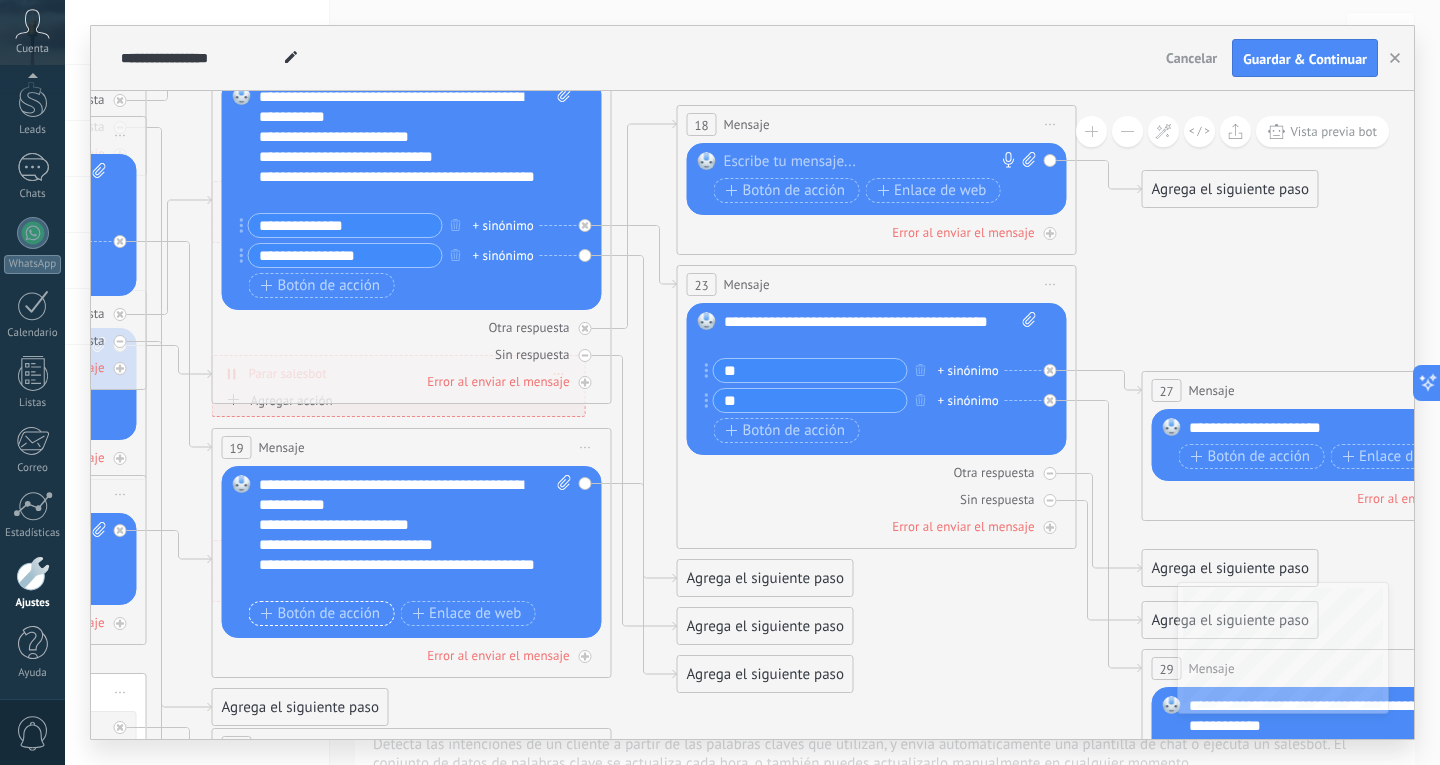 click on "Botón de acción" at bounding box center (321, 614) 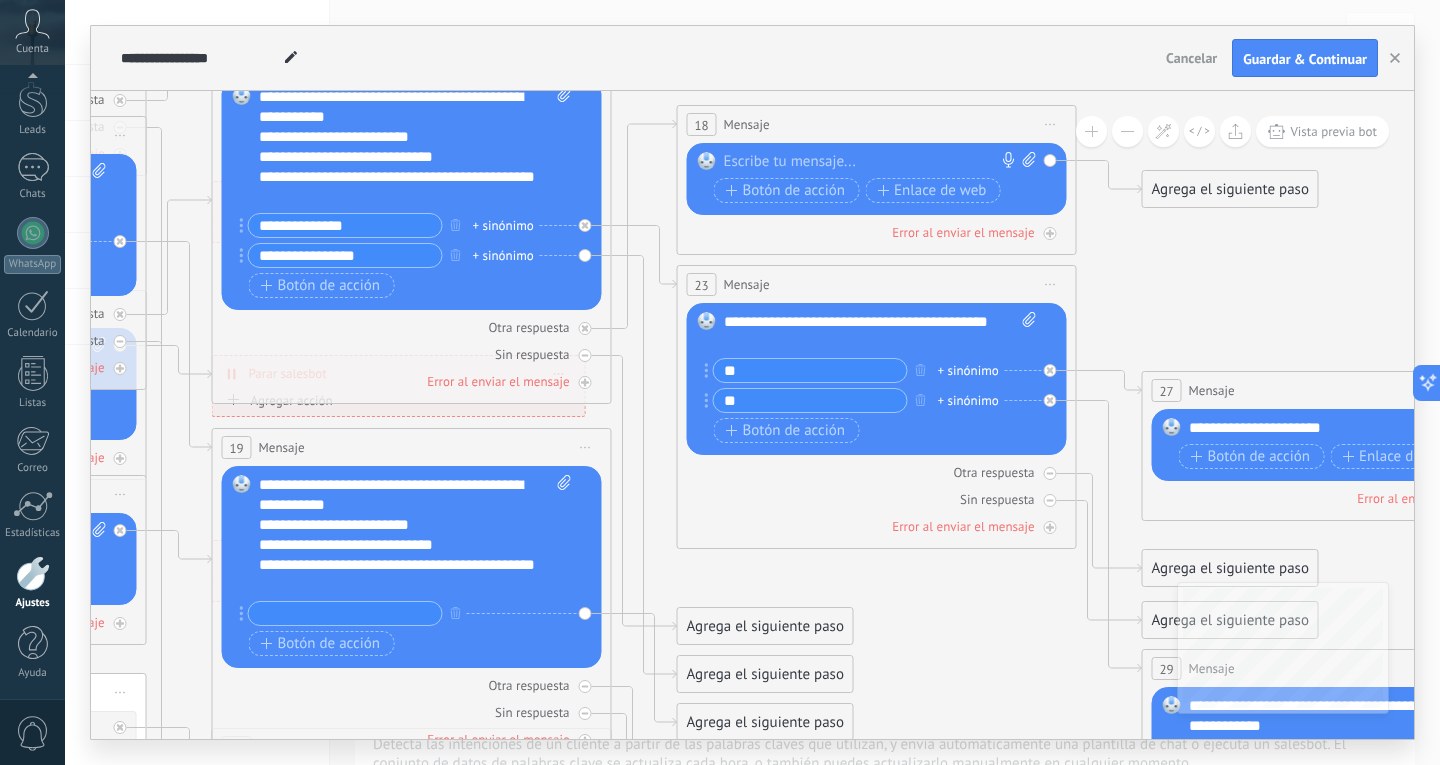 drag, startPoint x: 368, startPoint y: 230, endPoint x: 241, endPoint y: 218, distance: 127.56567 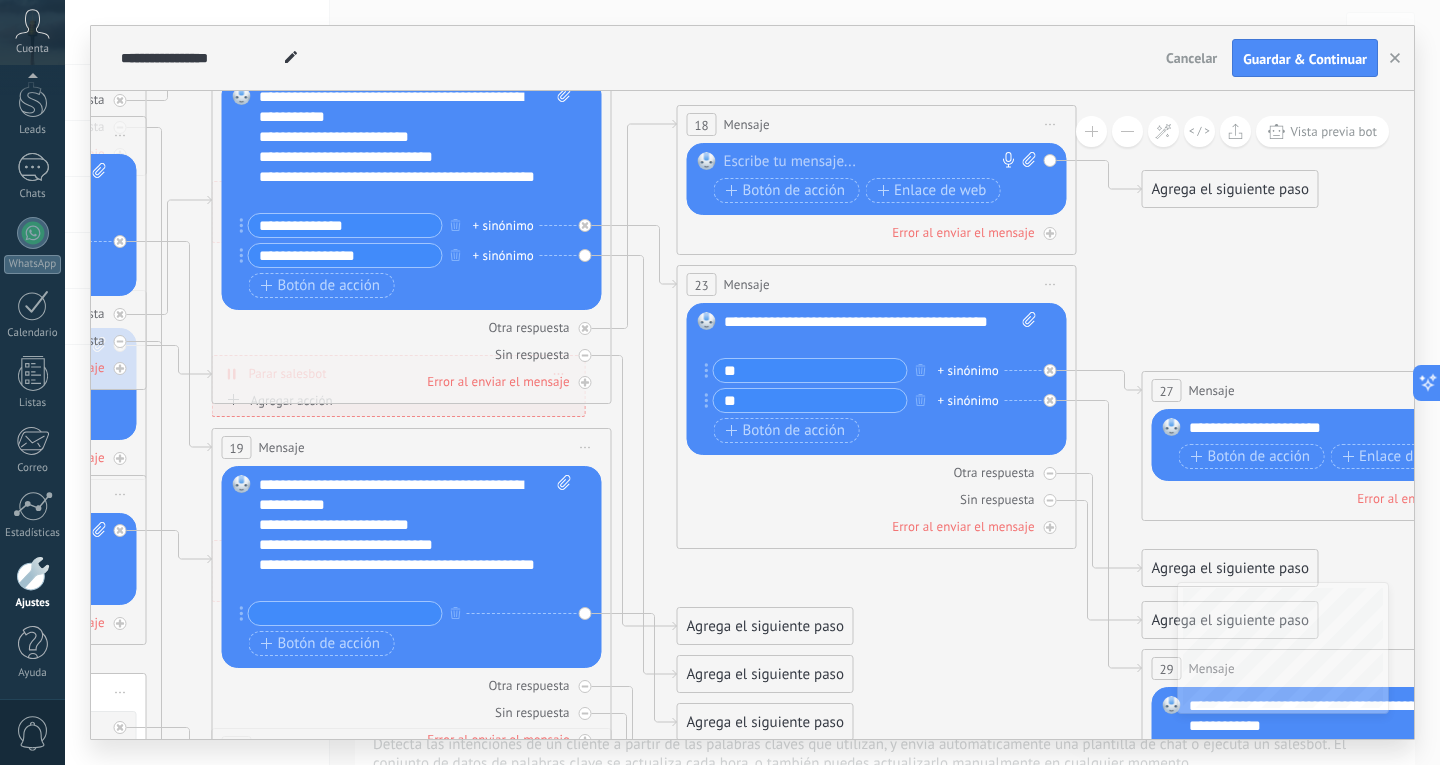 click at bounding box center [345, 613] 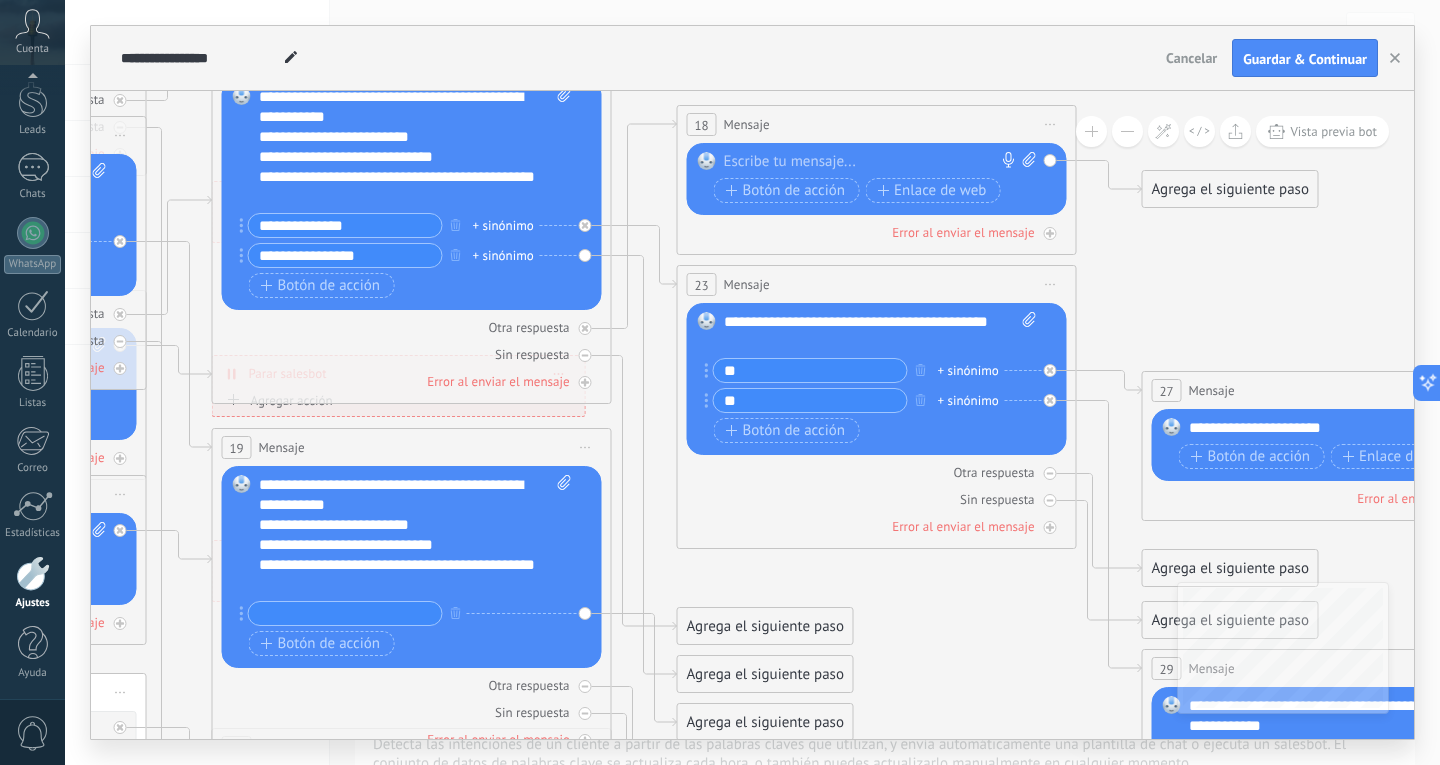 paste on "**********" 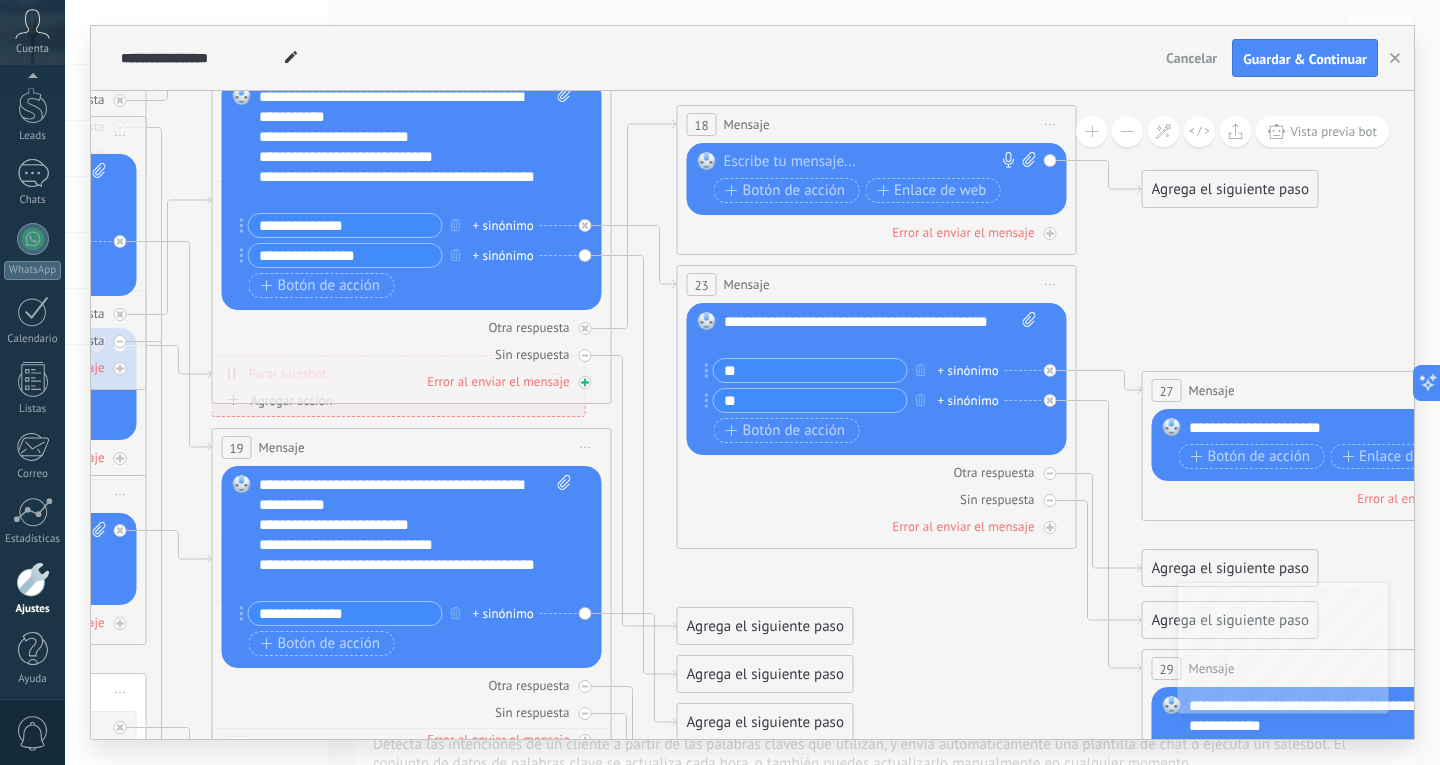 scroll, scrollTop: 67, scrollLeft: 0, axis: vertical 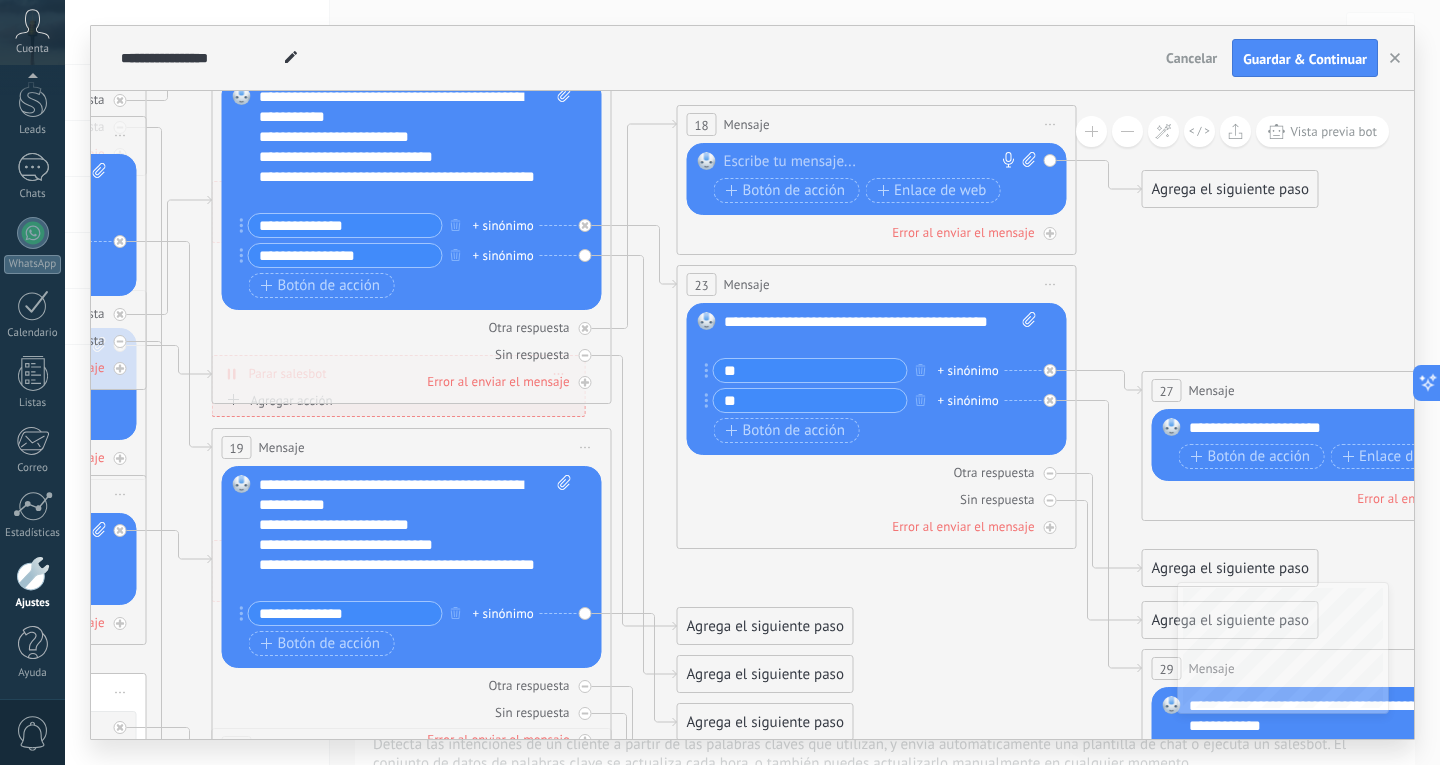 type on "**********" 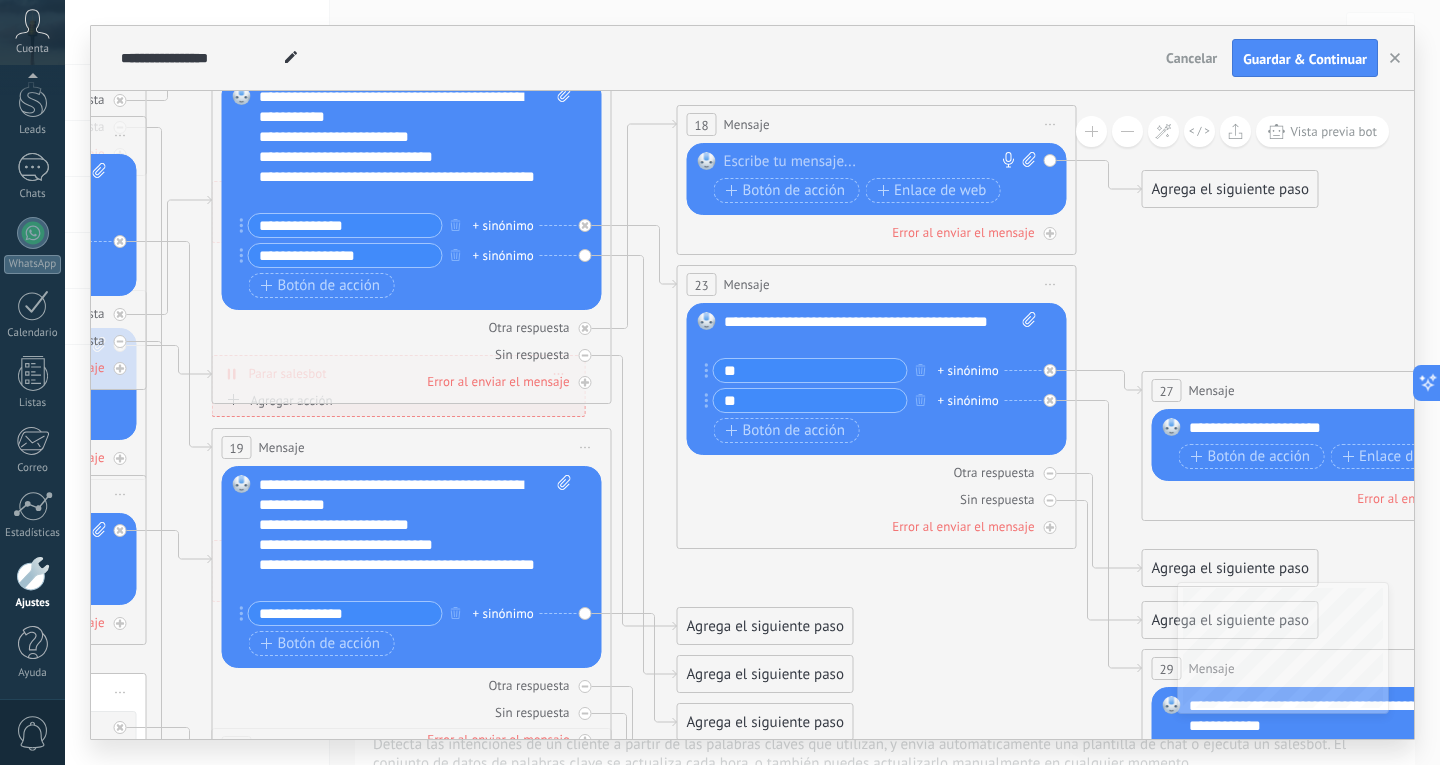 drag, startPoint x: 380, startPoint y: 252, endPoint x: 228, endPoint y: 252, distance: 152 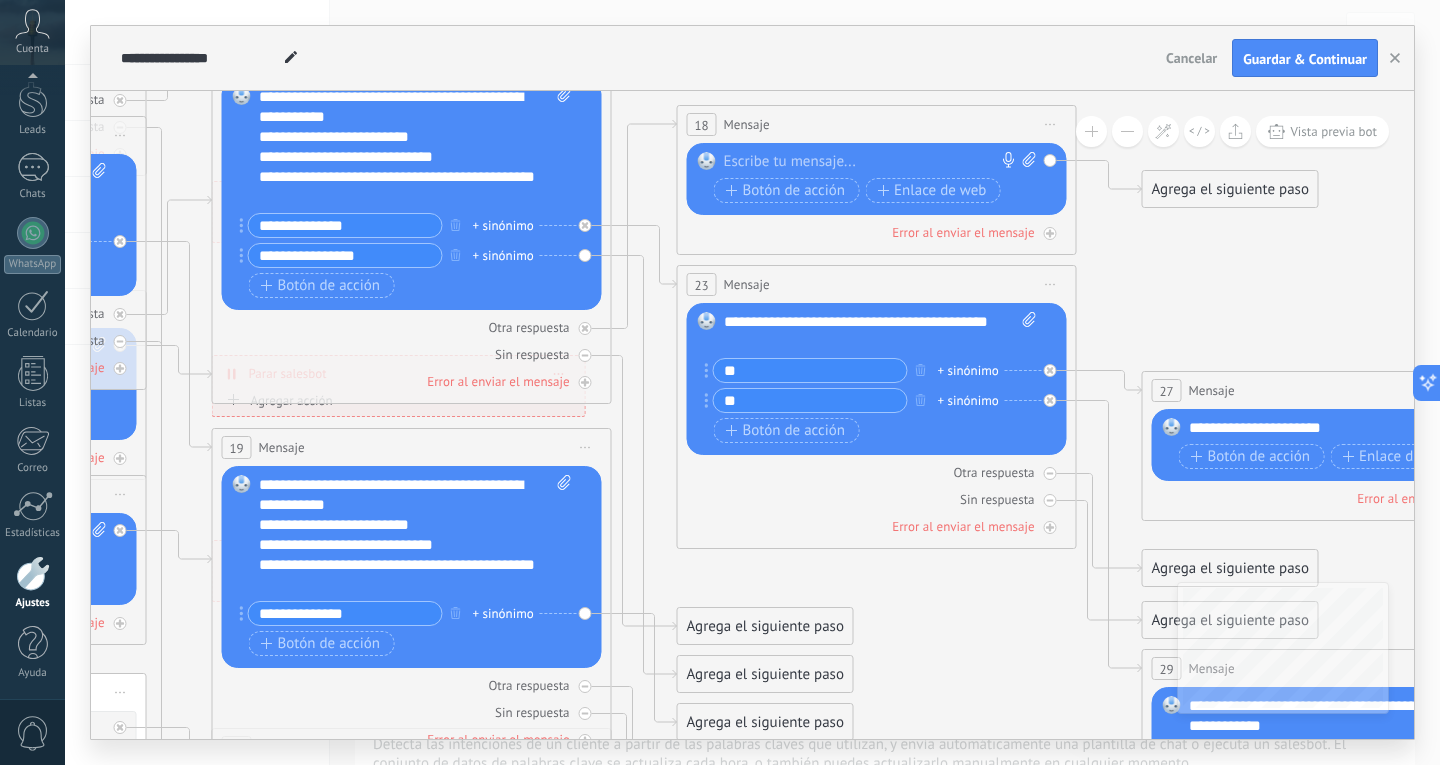 click on "Reemplazar
Quitar
Convertir a mensaje de voz
Arrastre la imagen aquí para adjuntarla.
Añadir imagen
Subir
Arrastrar y soltar
Archivo no encontrado
Escribe tu mensaje..." at bounding box center [412, 194] 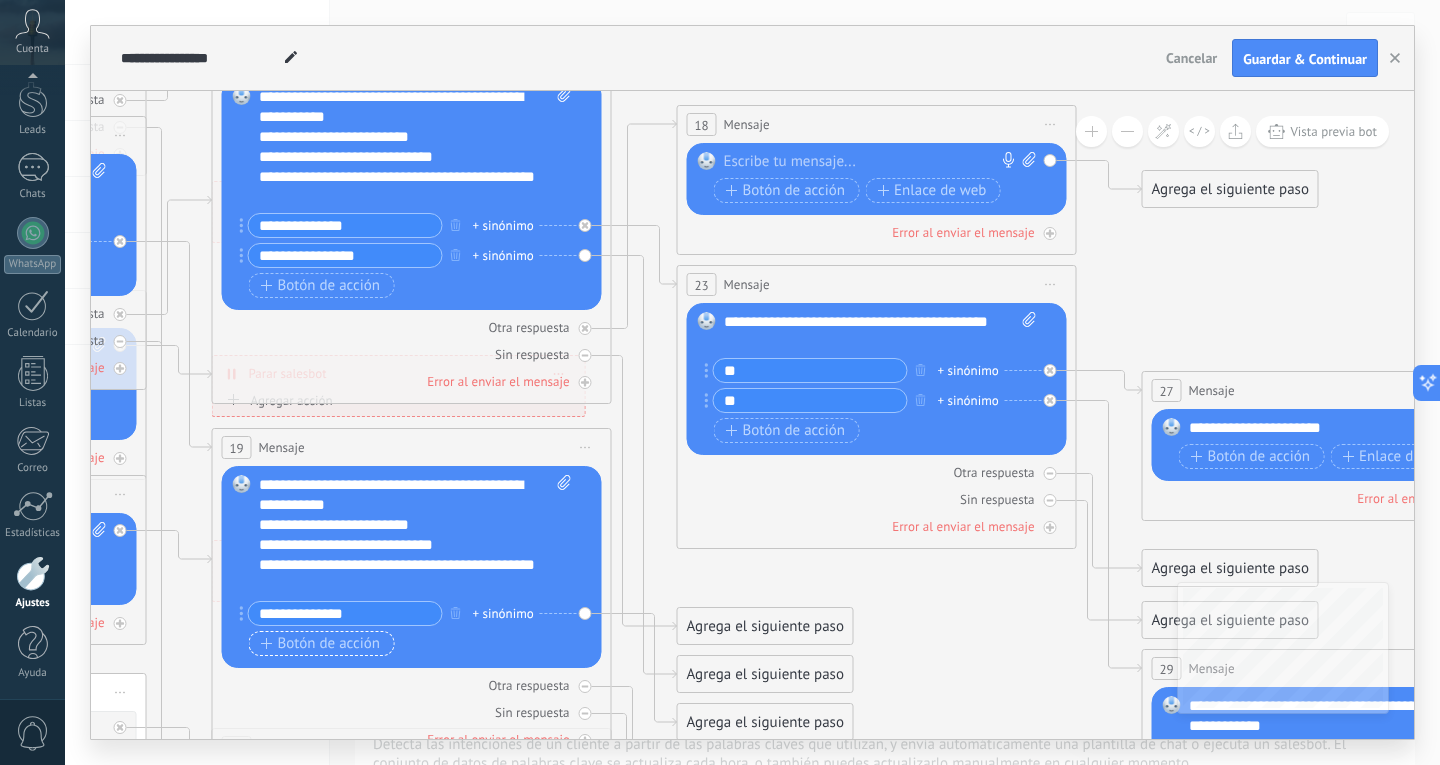 click on "Botón de acción" at bounding box center [321, 644] 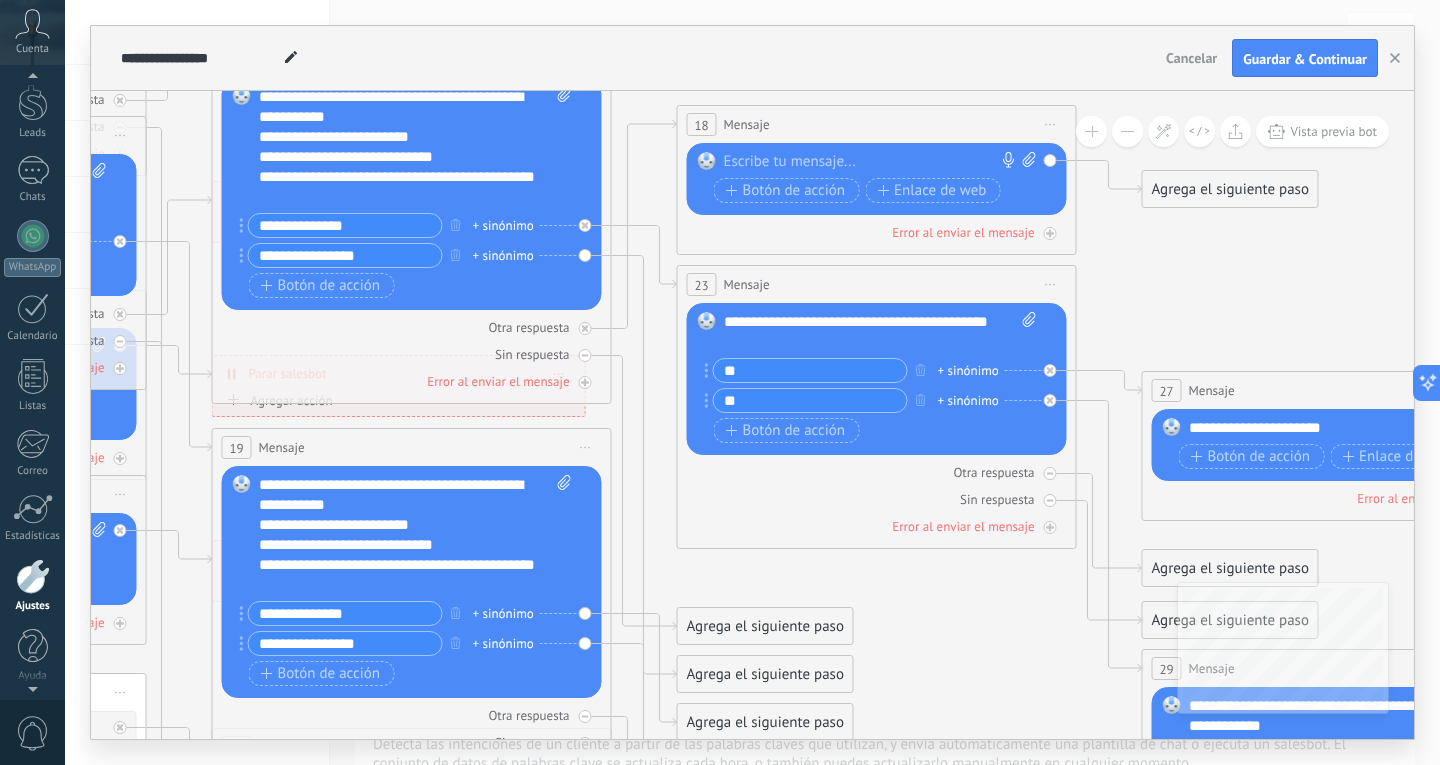 scroll, scrollTop: 67, scrollLeft: 0, axis: vertical 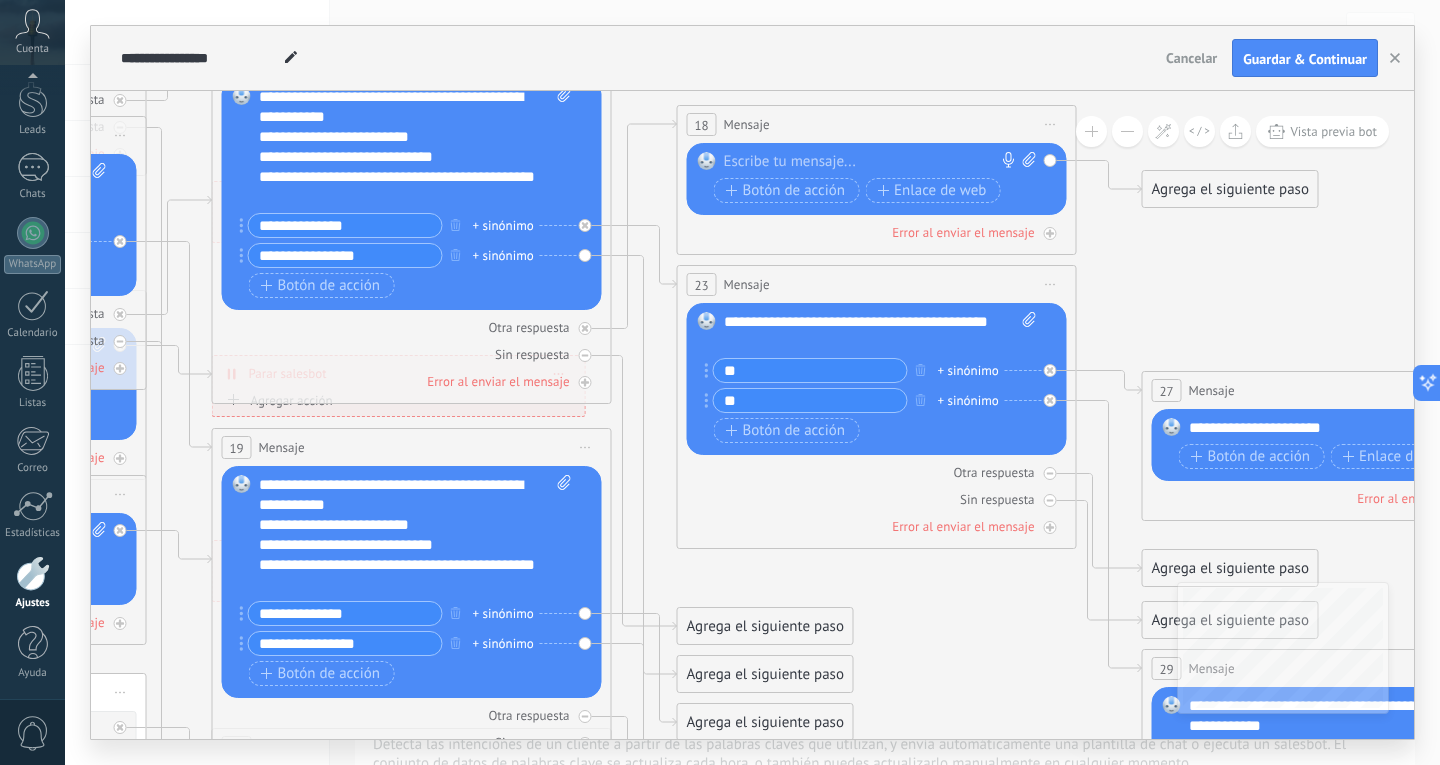 type on "**********" 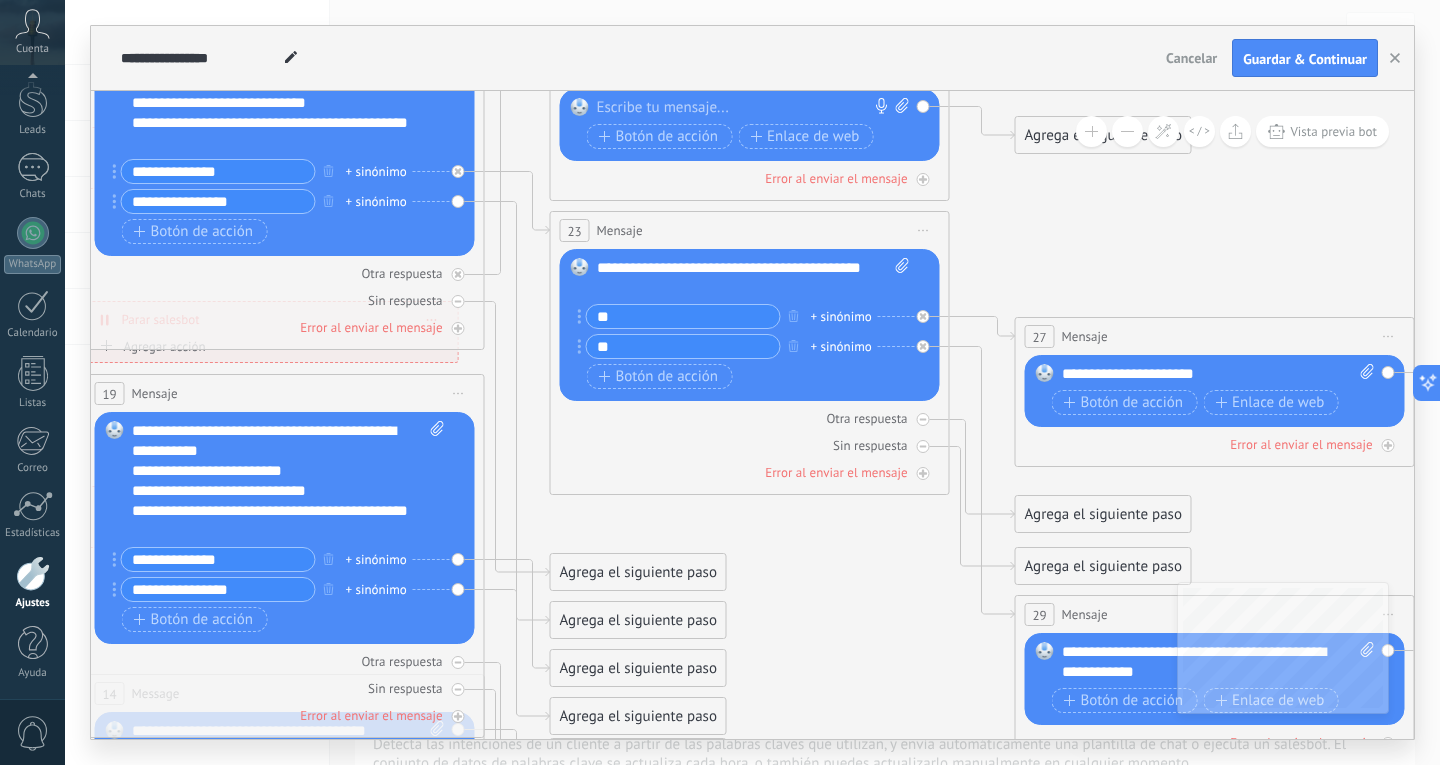 drag, startPoint x: 1018, startPoint y: 682, endPoint x: 891, endPoint y: 628, distance: 138.00362 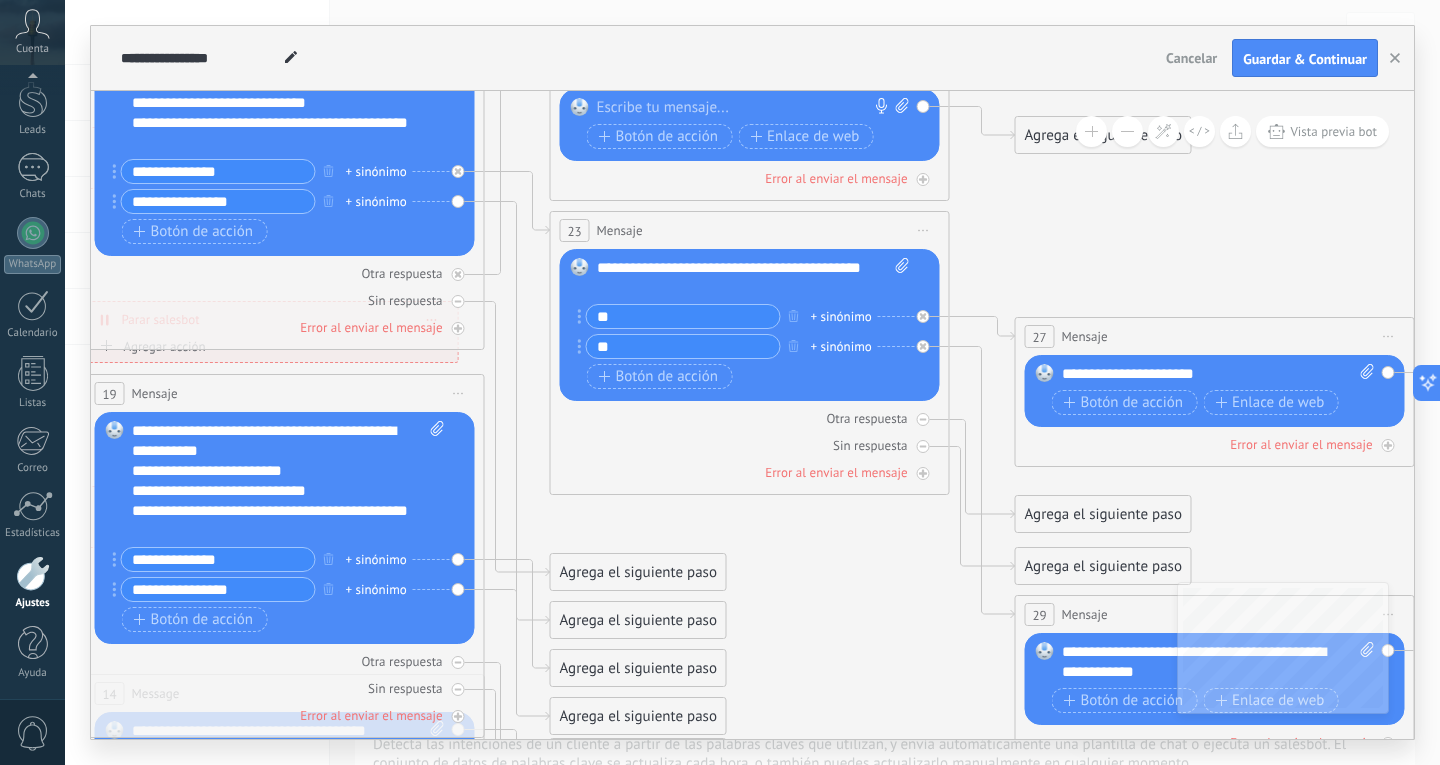click 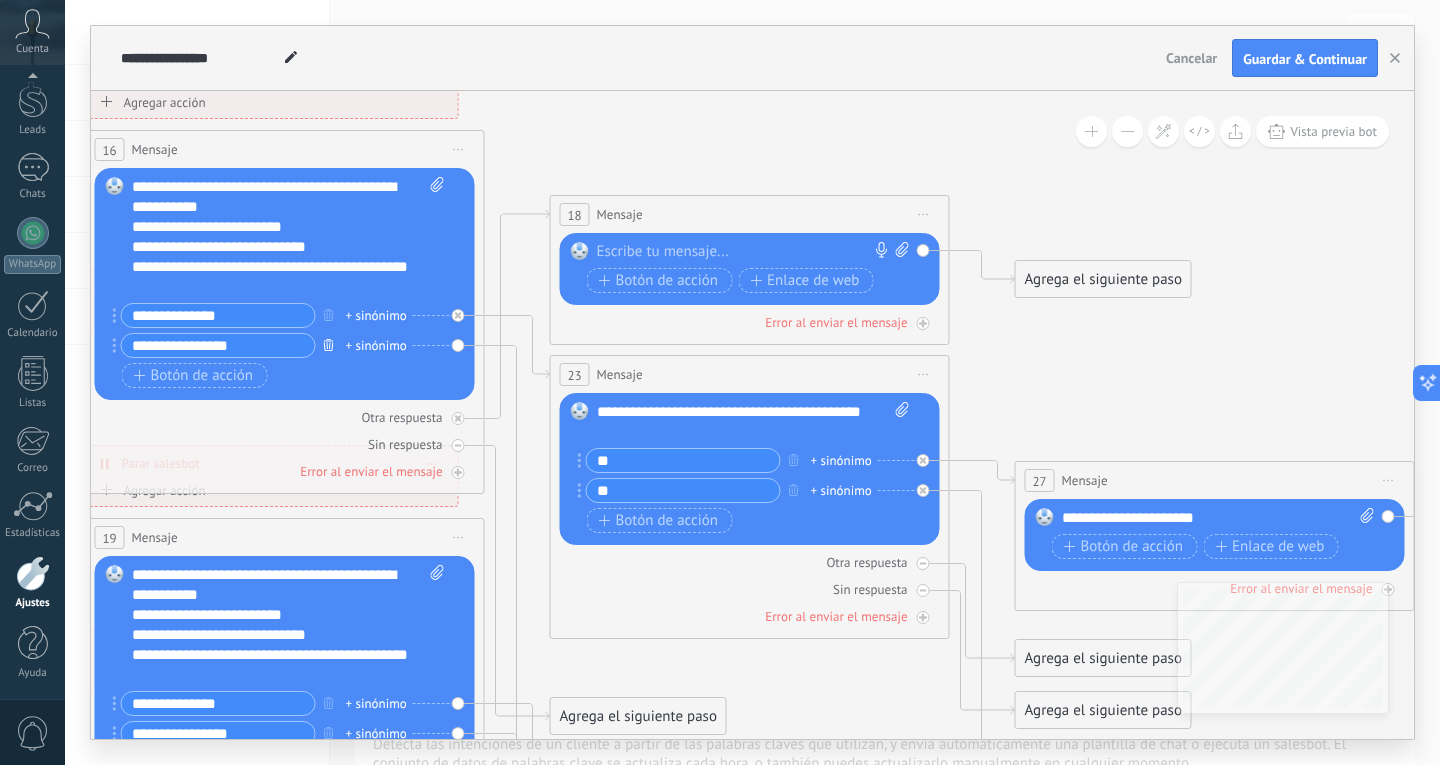 click 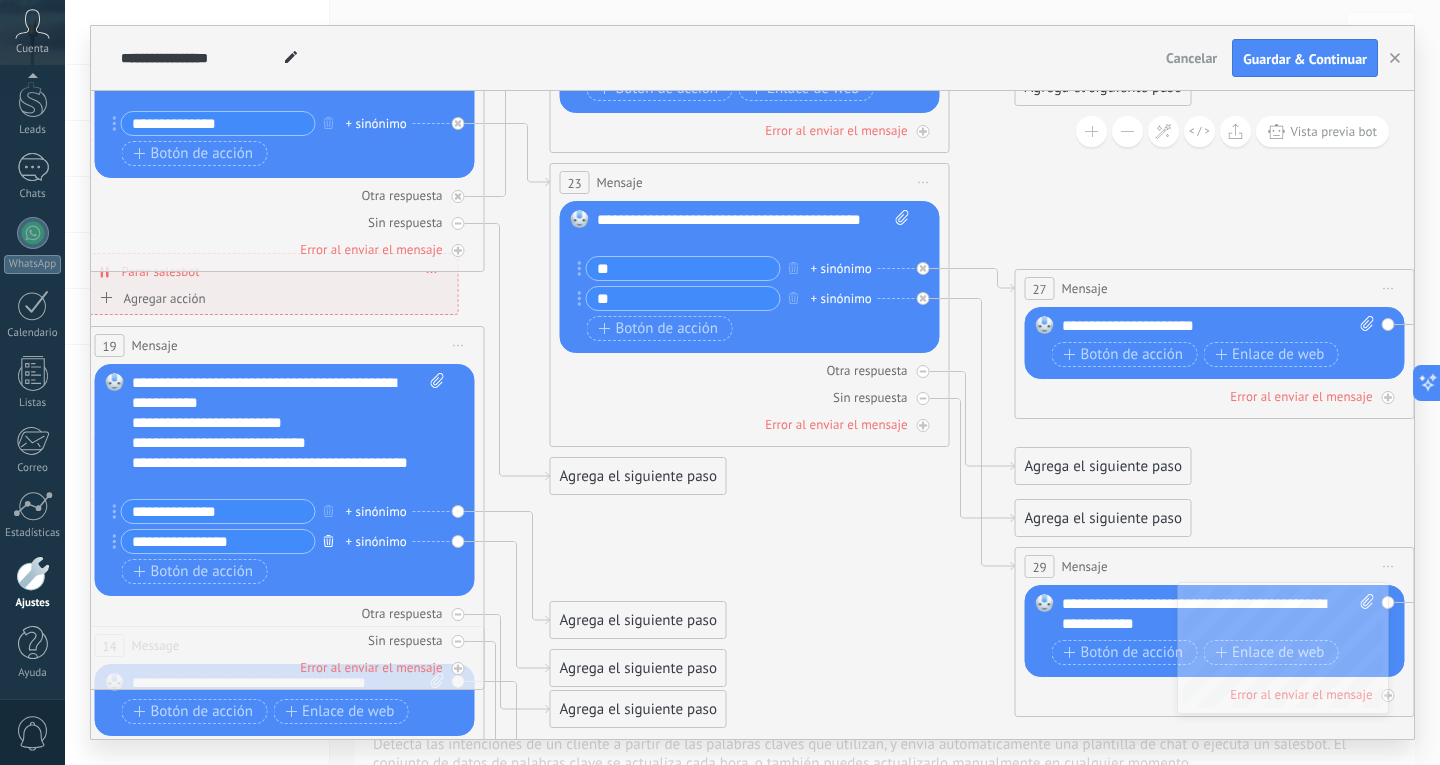 click at bounding box center [329, 540] 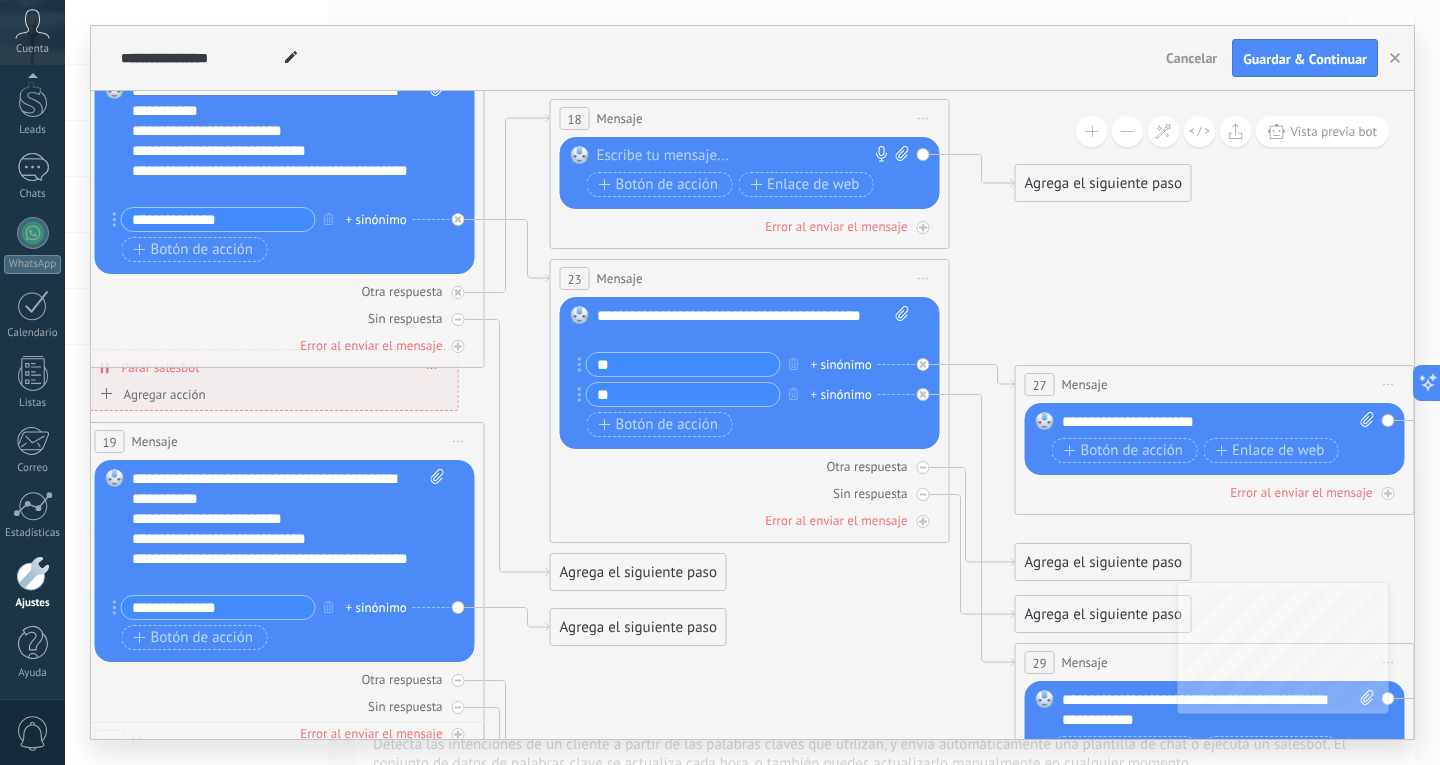 click on "Agrega el siguiente paso" at bounding box center [638, 627] 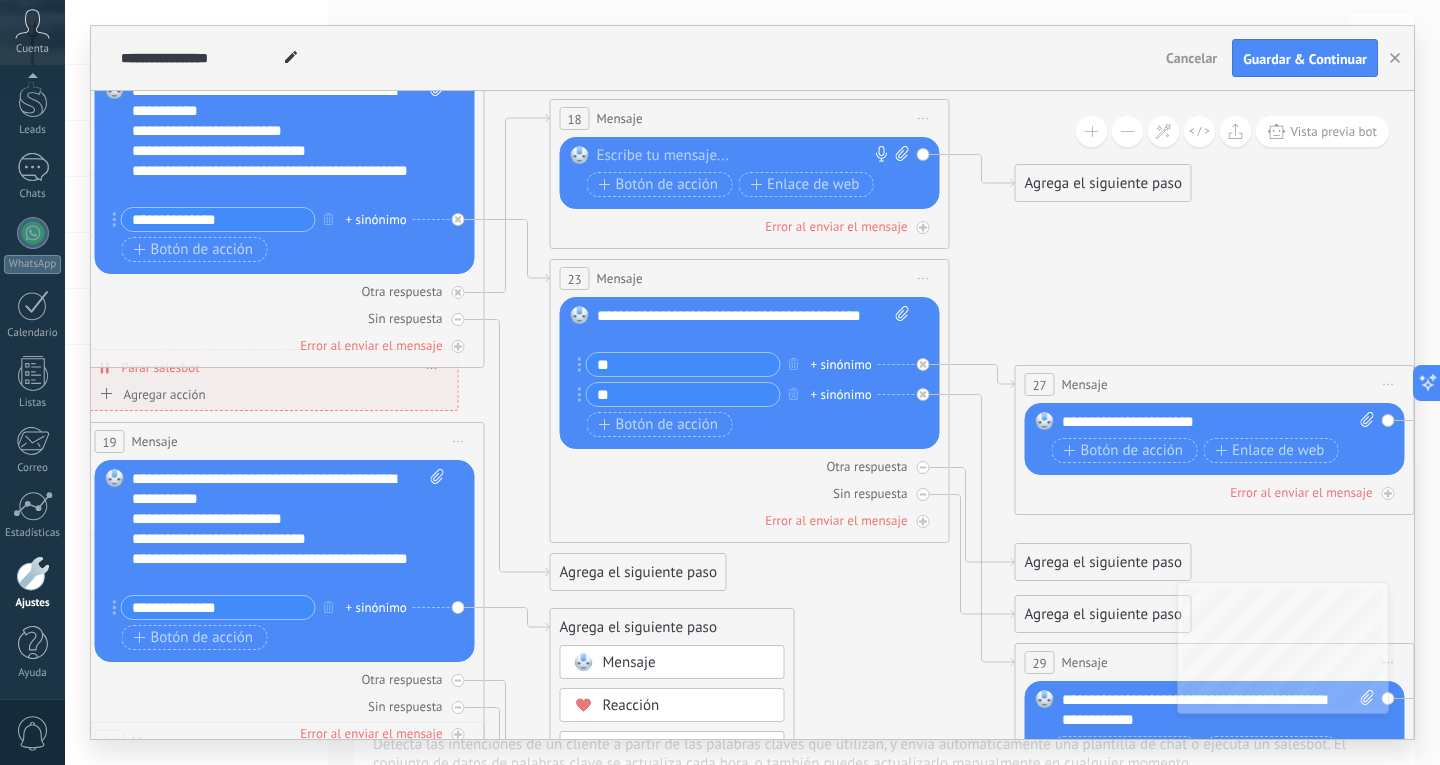 click on "Mensaje" at bounding box center (629, 662) 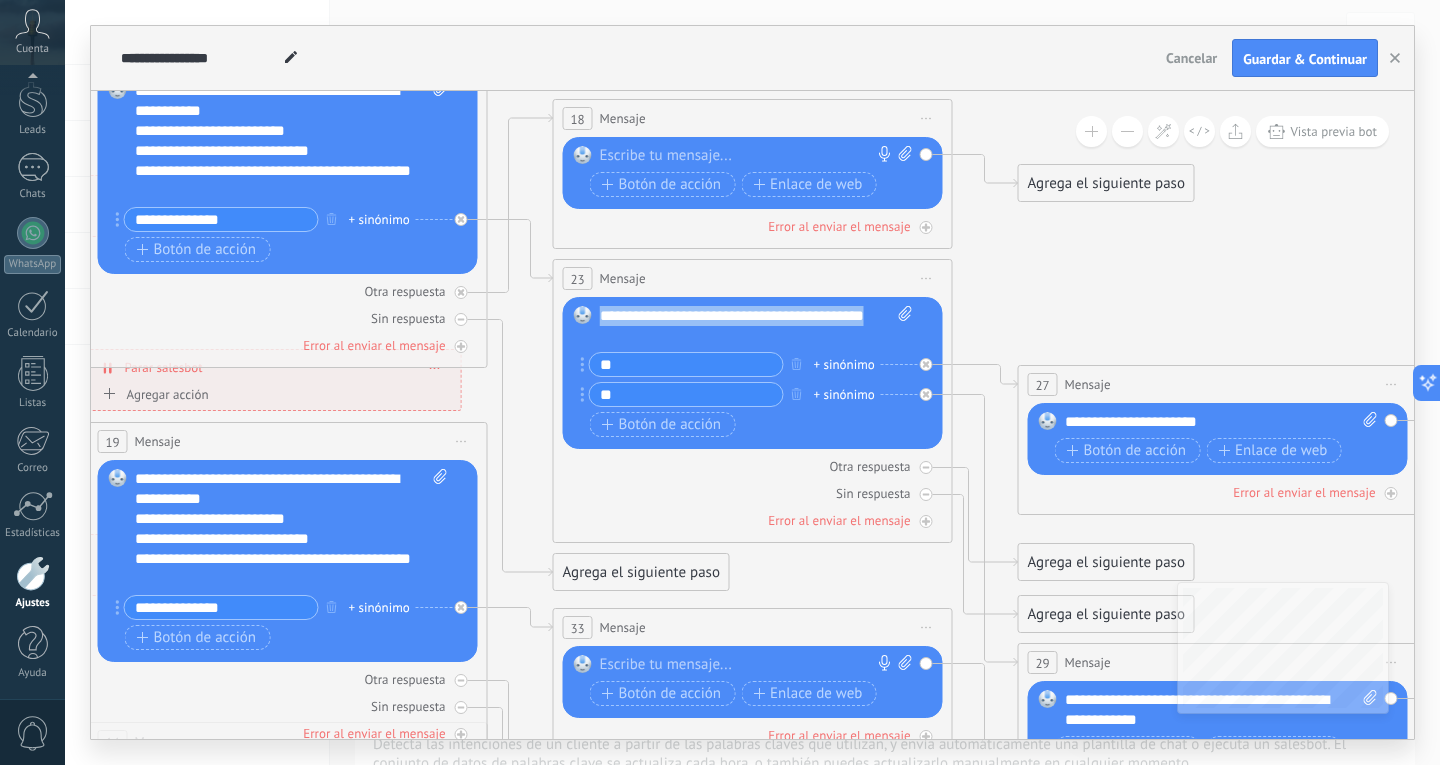 drag, startPoint x: 635, startPoint y: 336, endPoint x: 591, endPoint y: 313, distance: 49.648766 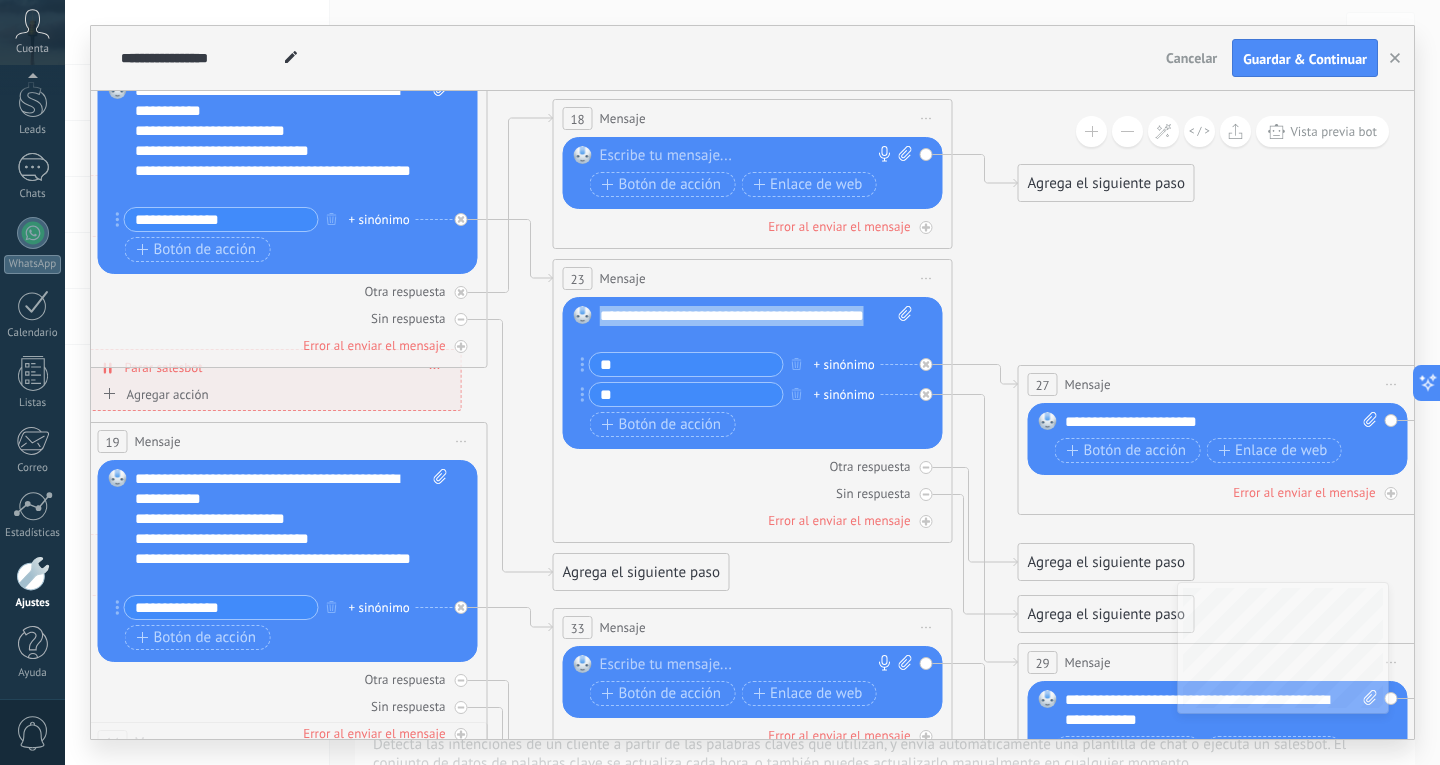 click on "Reemplazar
Quitar
Convertir a mensaje de voz
Arrastre la imagen aquí para adjuntarla.
Añadir imagen
Subir
Arrastrar y soltar
Archivo no encontrado
Escribe tu mensaje..." at bounding box center [753, 373] 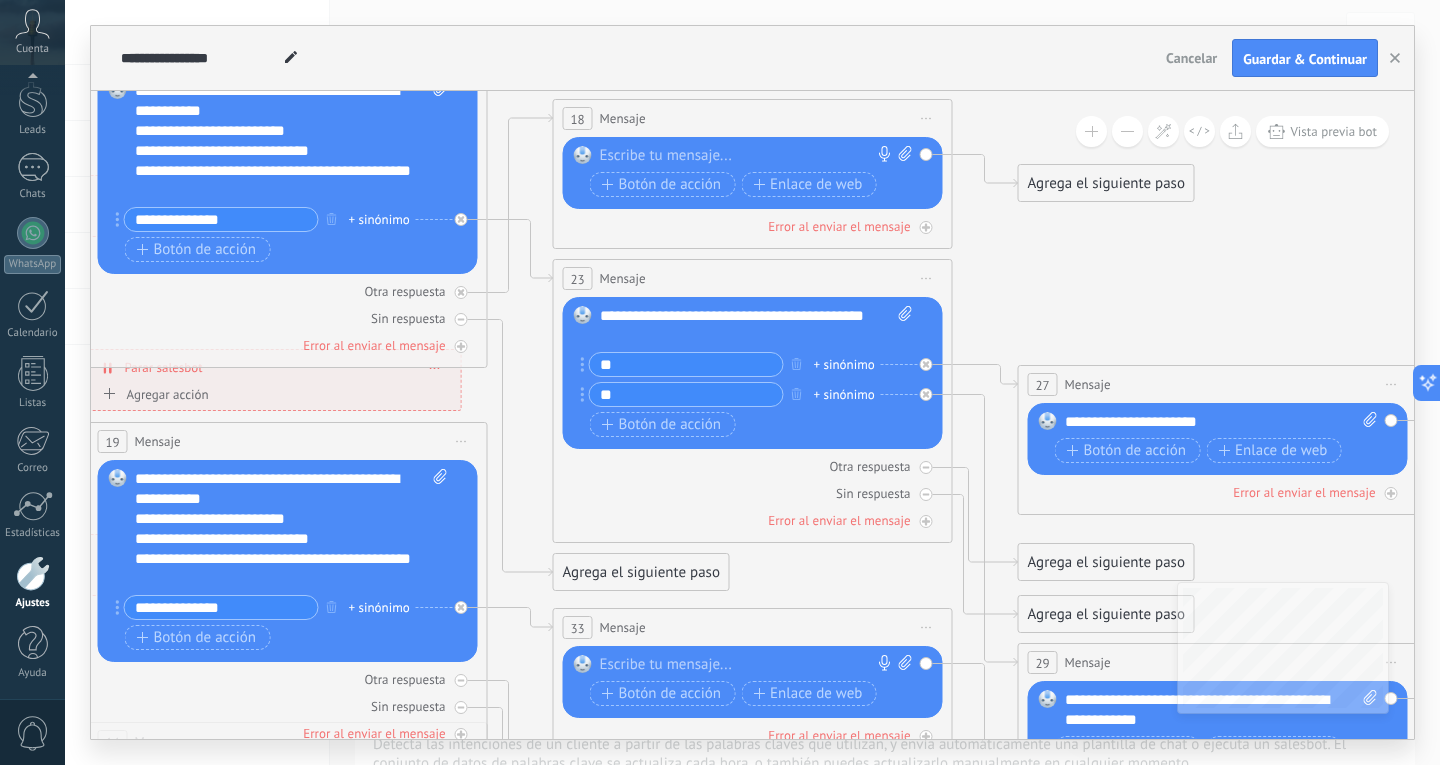 click at bounding box center [748, 665] 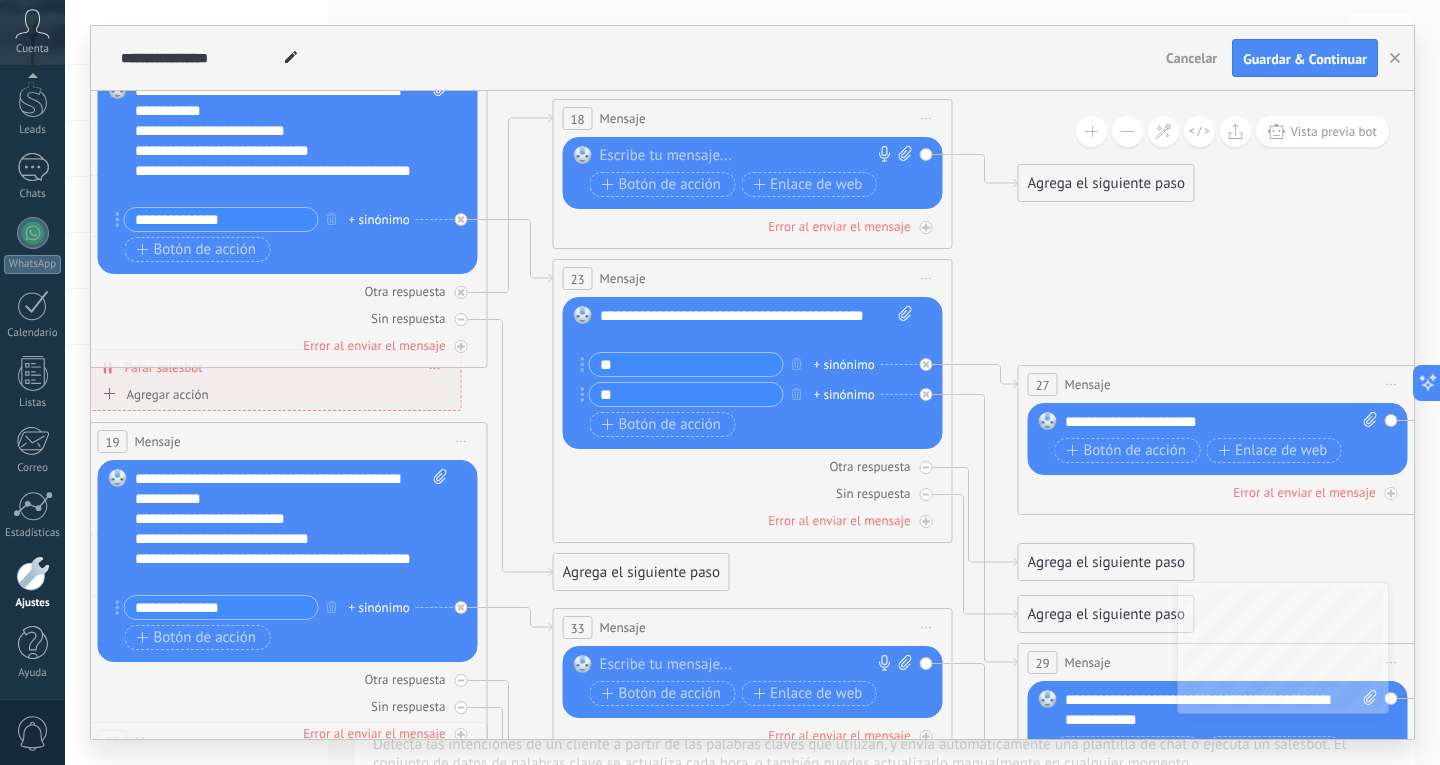 paste 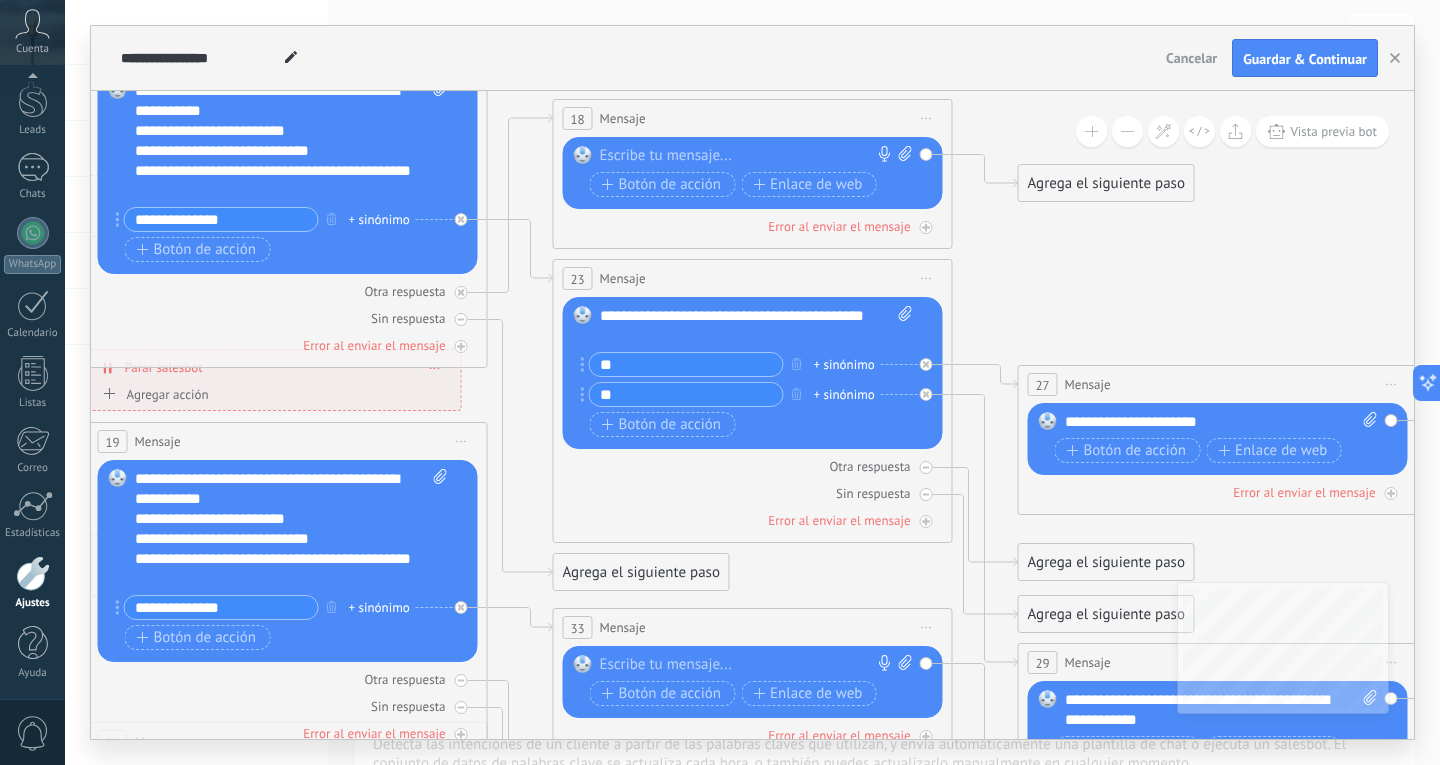 type 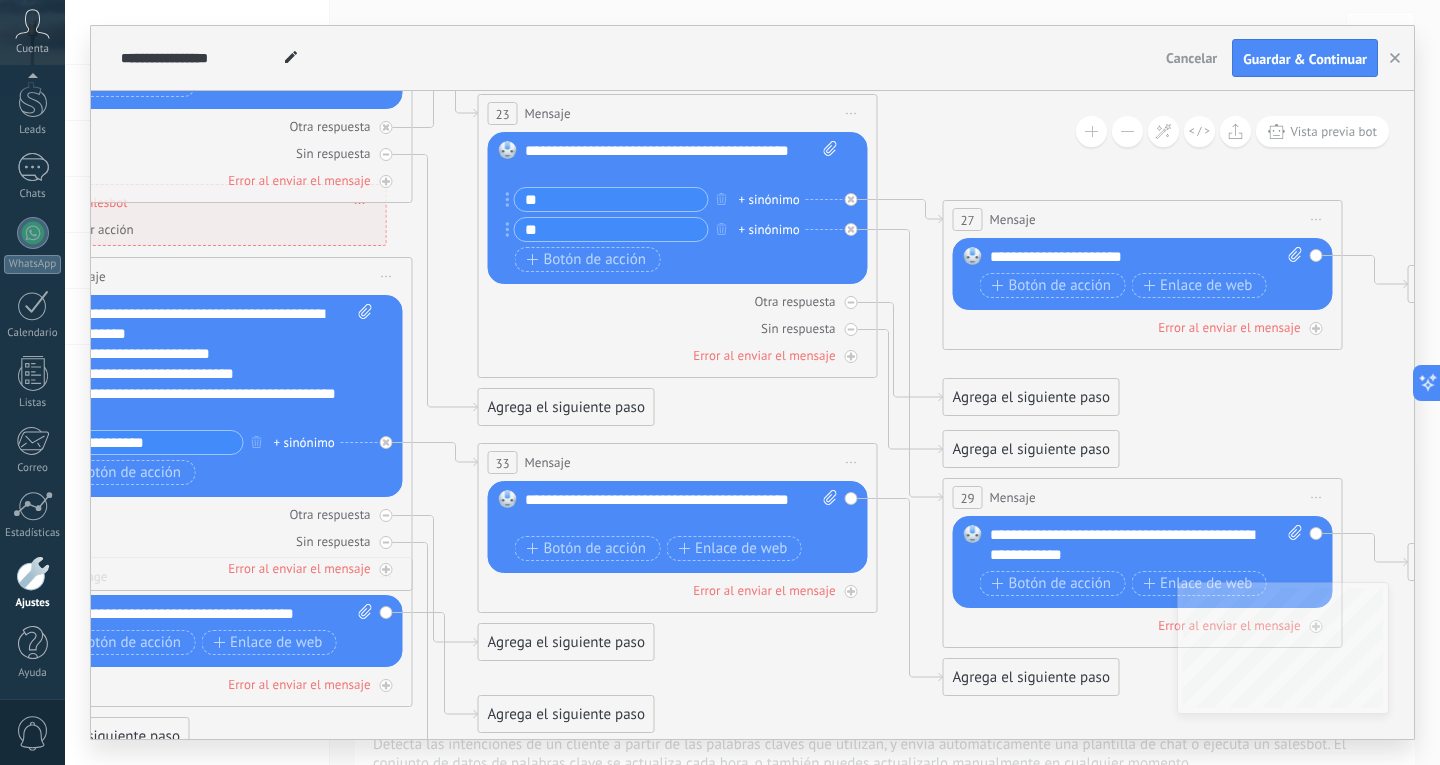 drag, startPoint x: 772, startPoint y: 583, endPoint x: 693, endPoint y: 394, distance: 204.84628 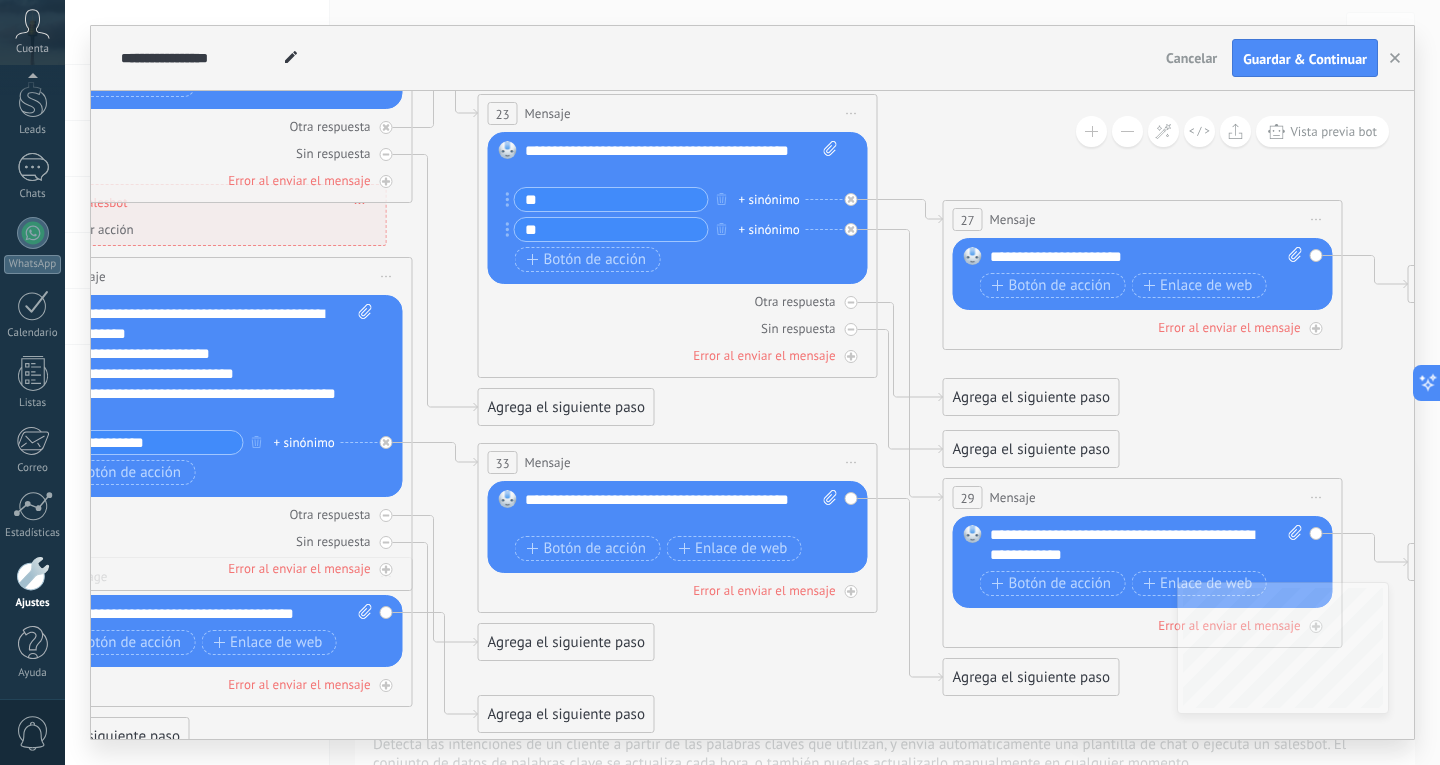 click 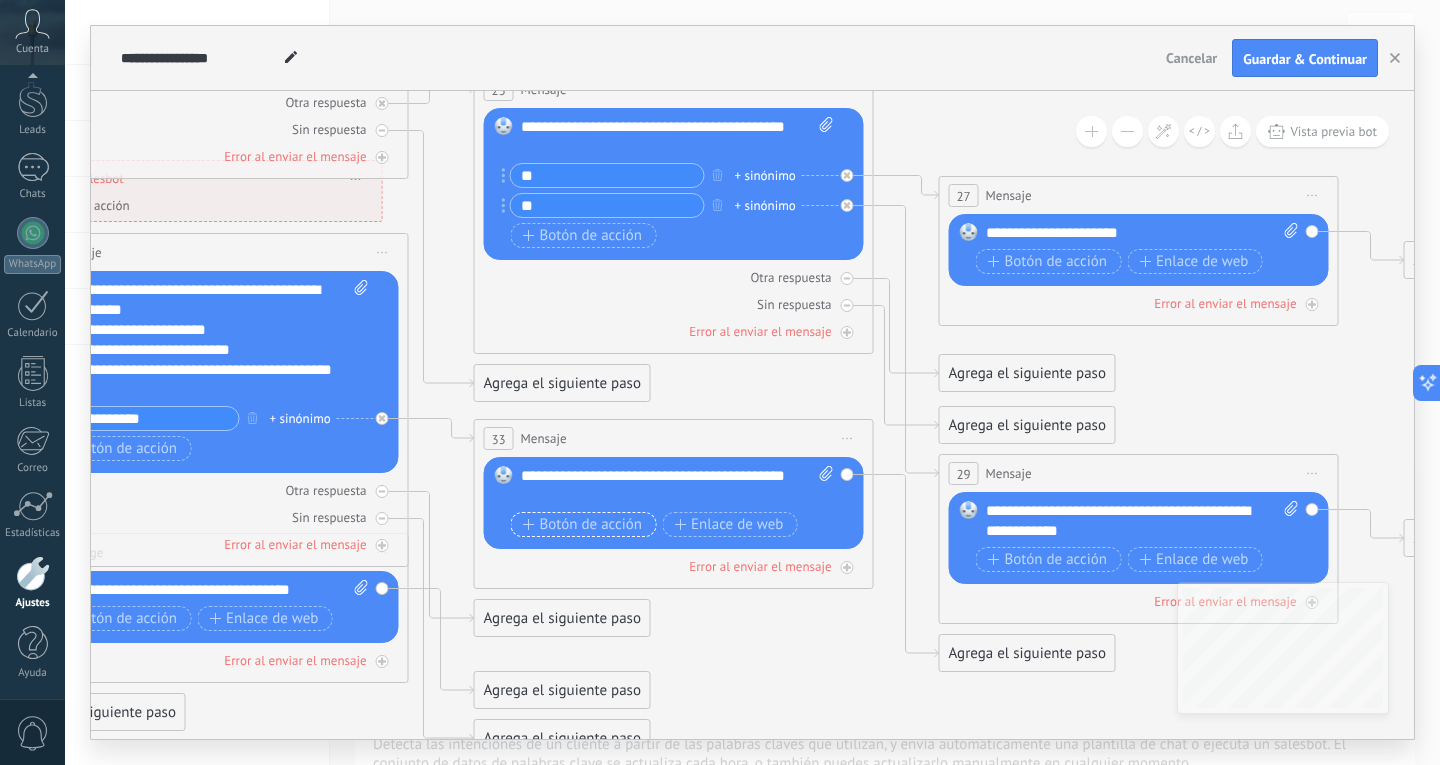 click on "Botón de acción" at bounding box center (583, 525) 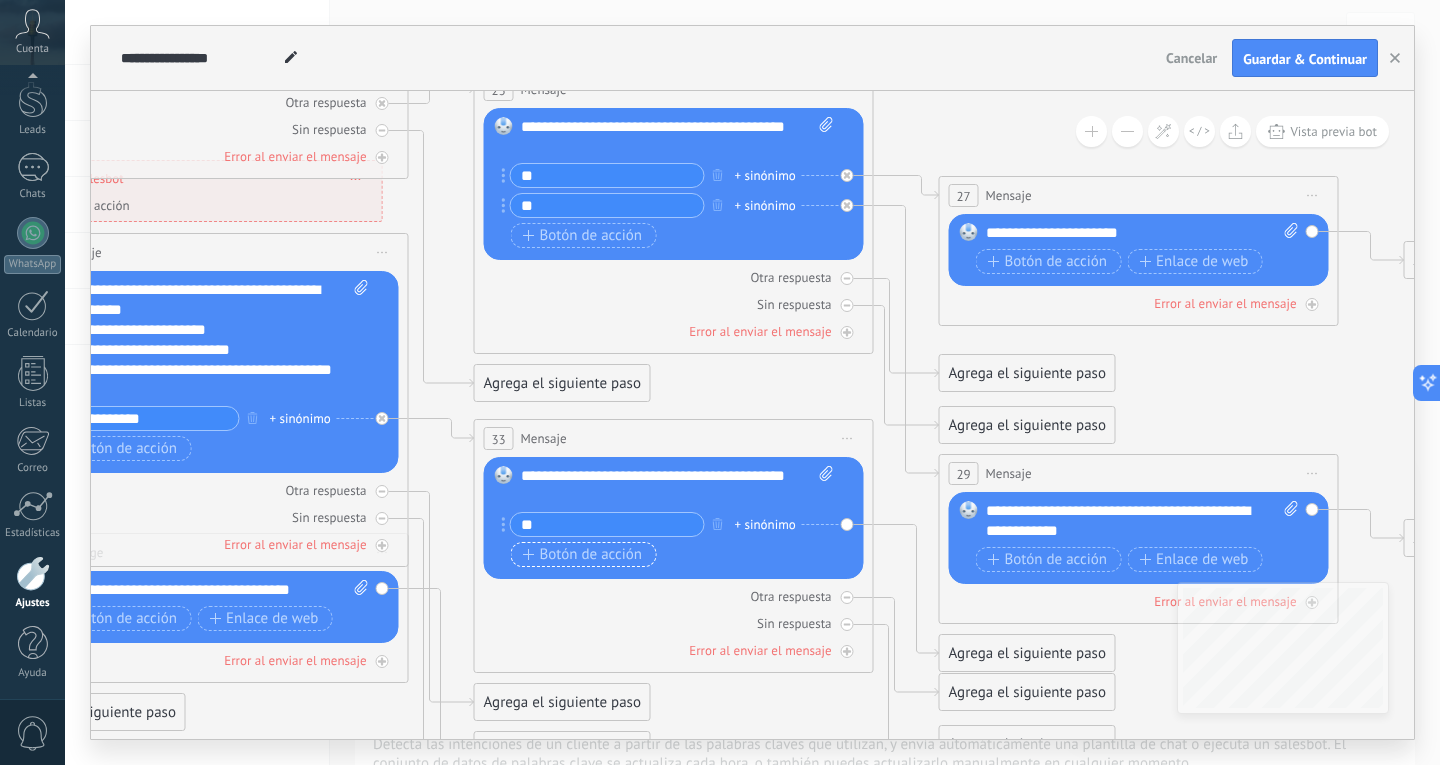 type on "**" 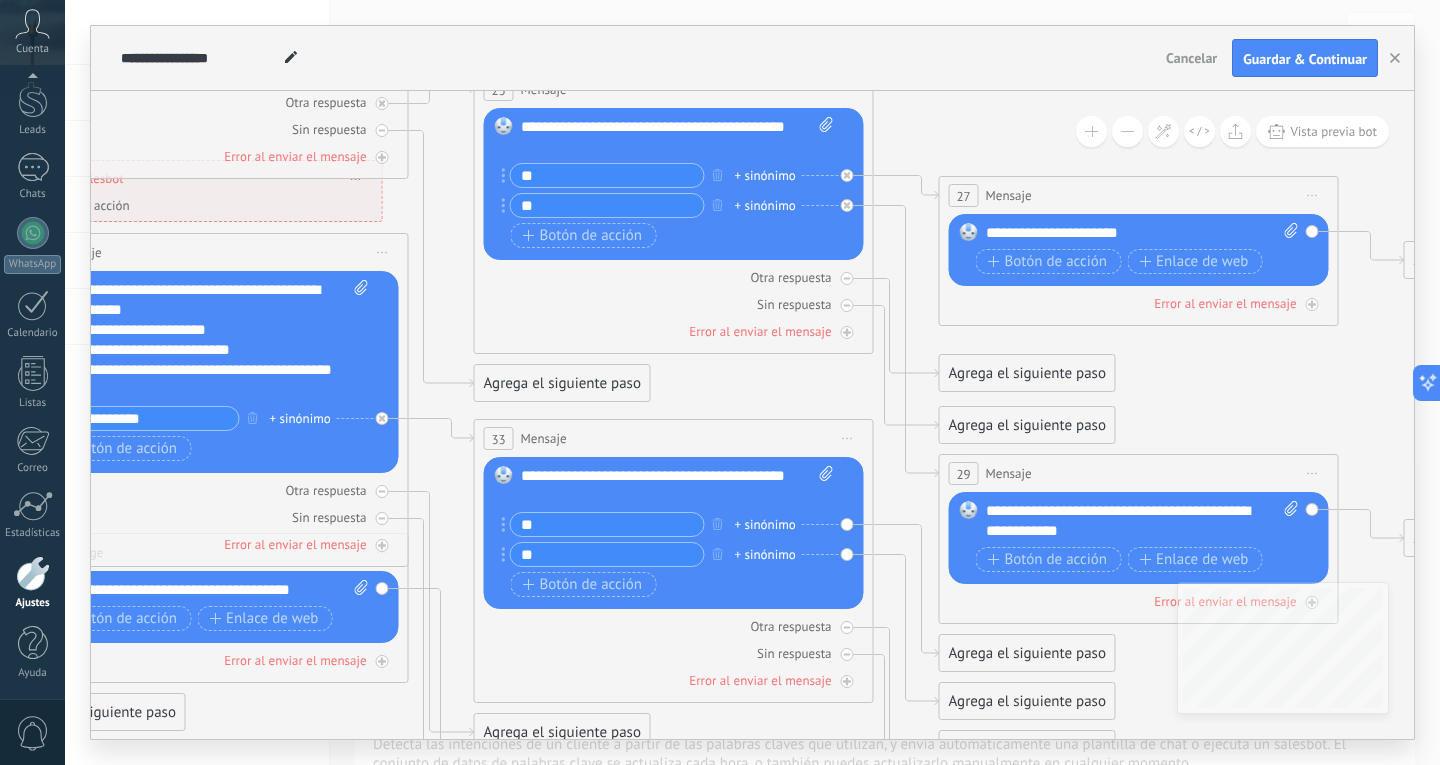 type on "**" 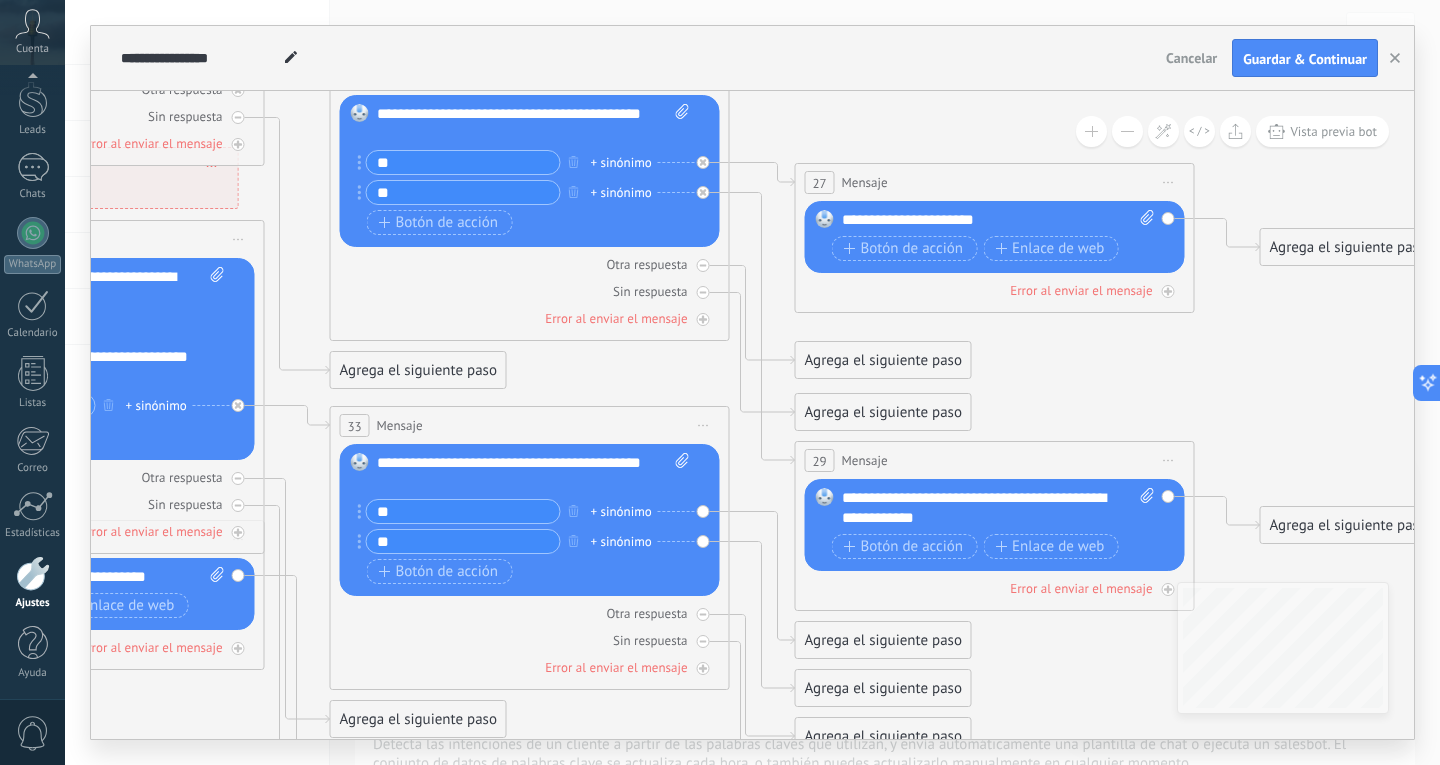 drag, startPoint x: 1180, startPoint y: 402, endPoint x: 985, endPoint y: 384, distance: 195.82901 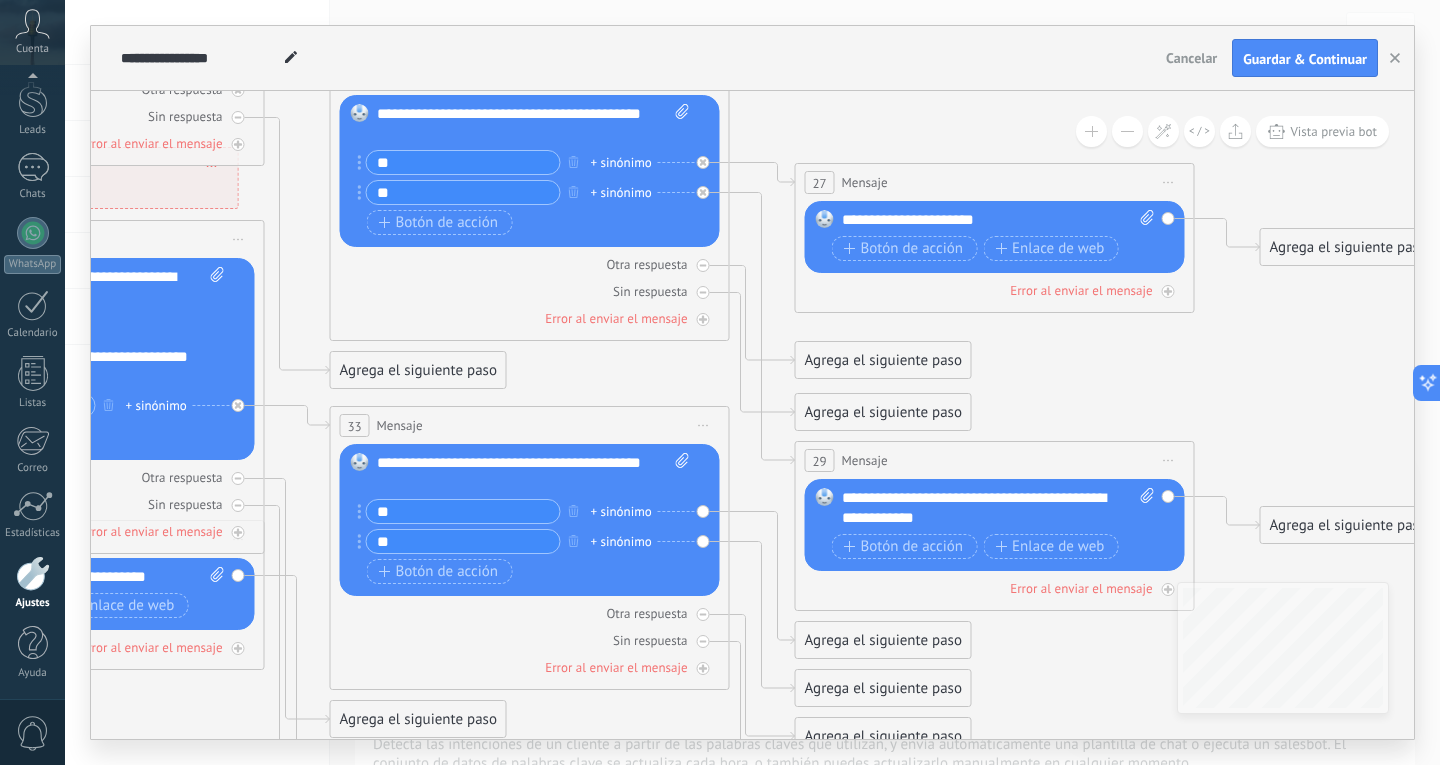 click 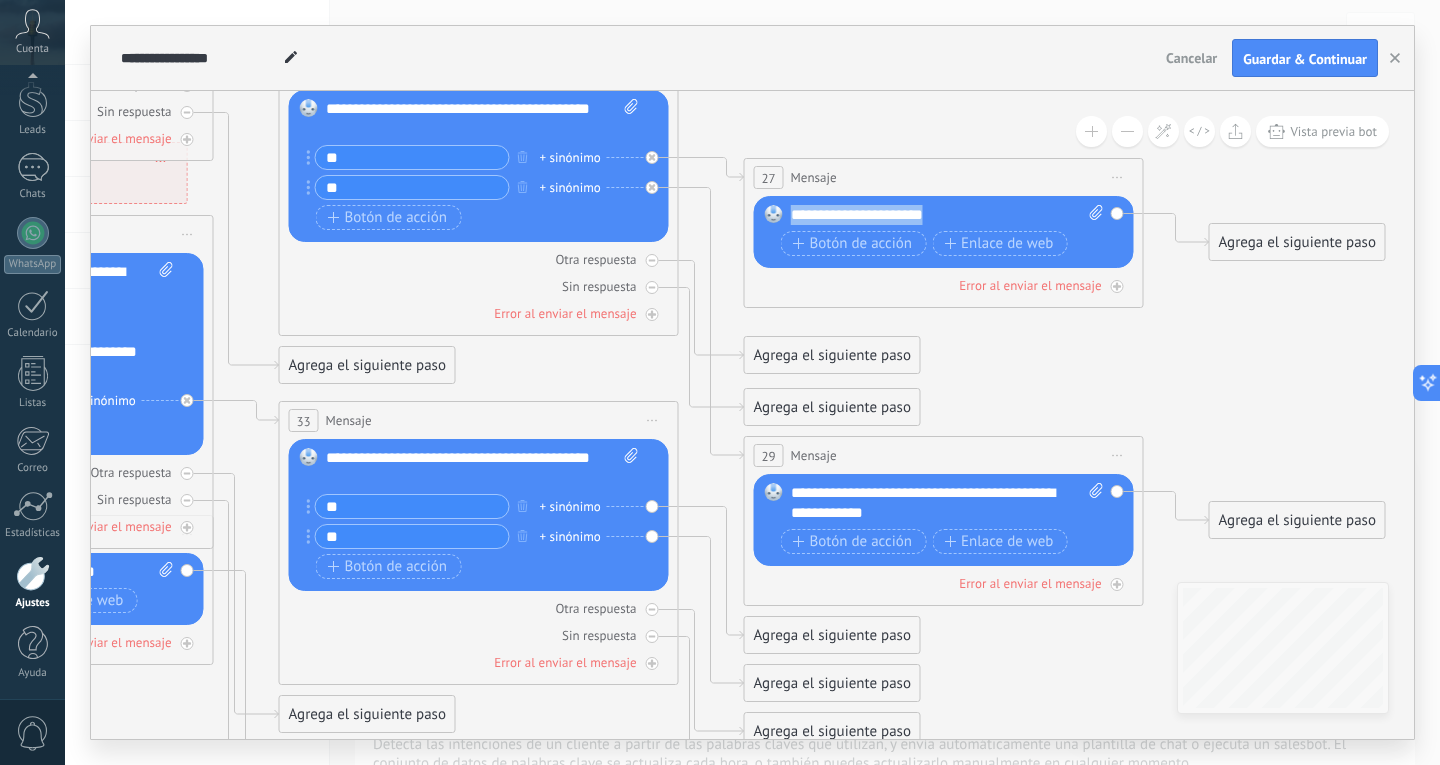 drag, startPoint x: 947, startPoint y: 218, endPoint x: 788, endPoint y: 204, distance: 159.61516 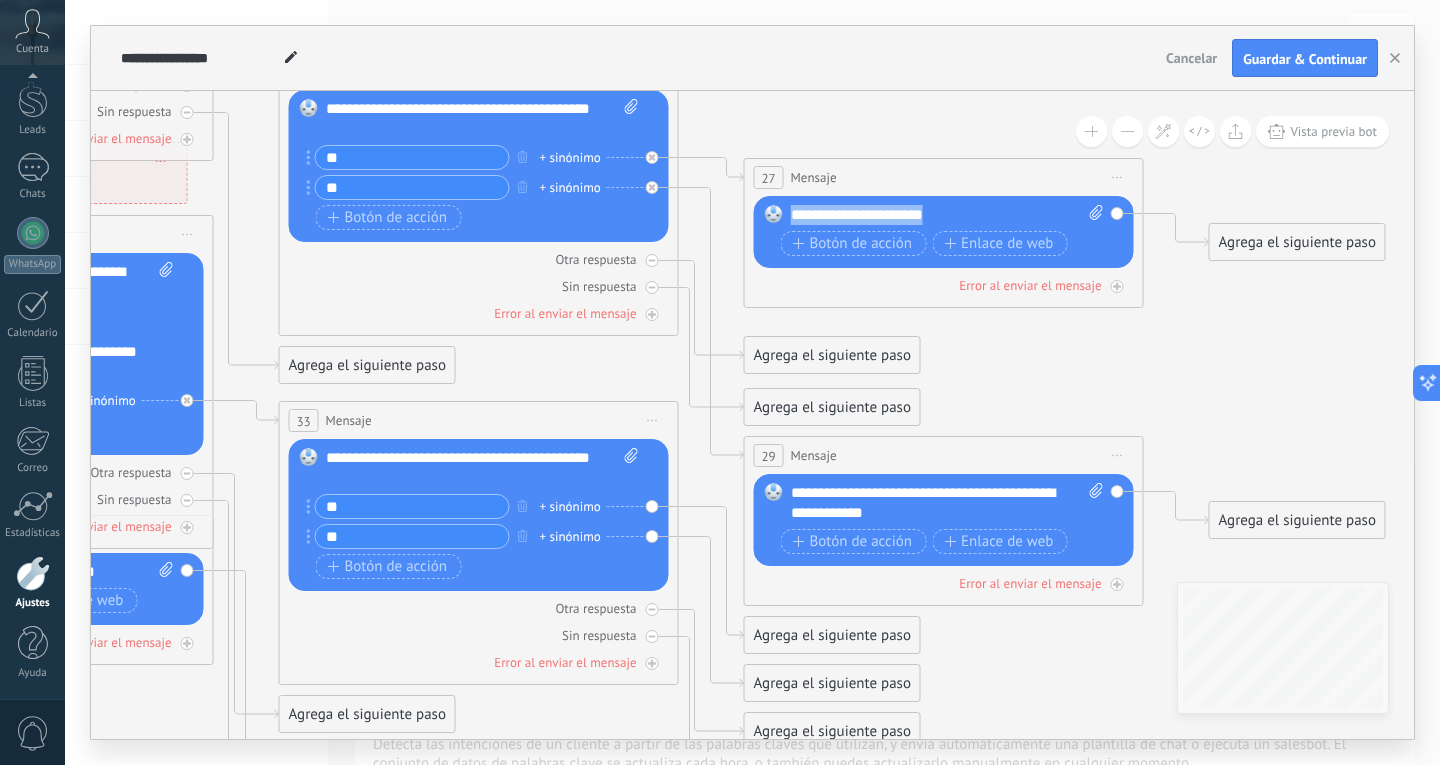 click on "Reemplazar
Quitar
Convertir a mensaje de voz
Arrastre la imagen aquí para adjuntarla.
Añadir imagen
Subir
Arrastrar y soltar
Archivo no encontrado
Escribe tu mensaje..." at bounding box center (944, 232) 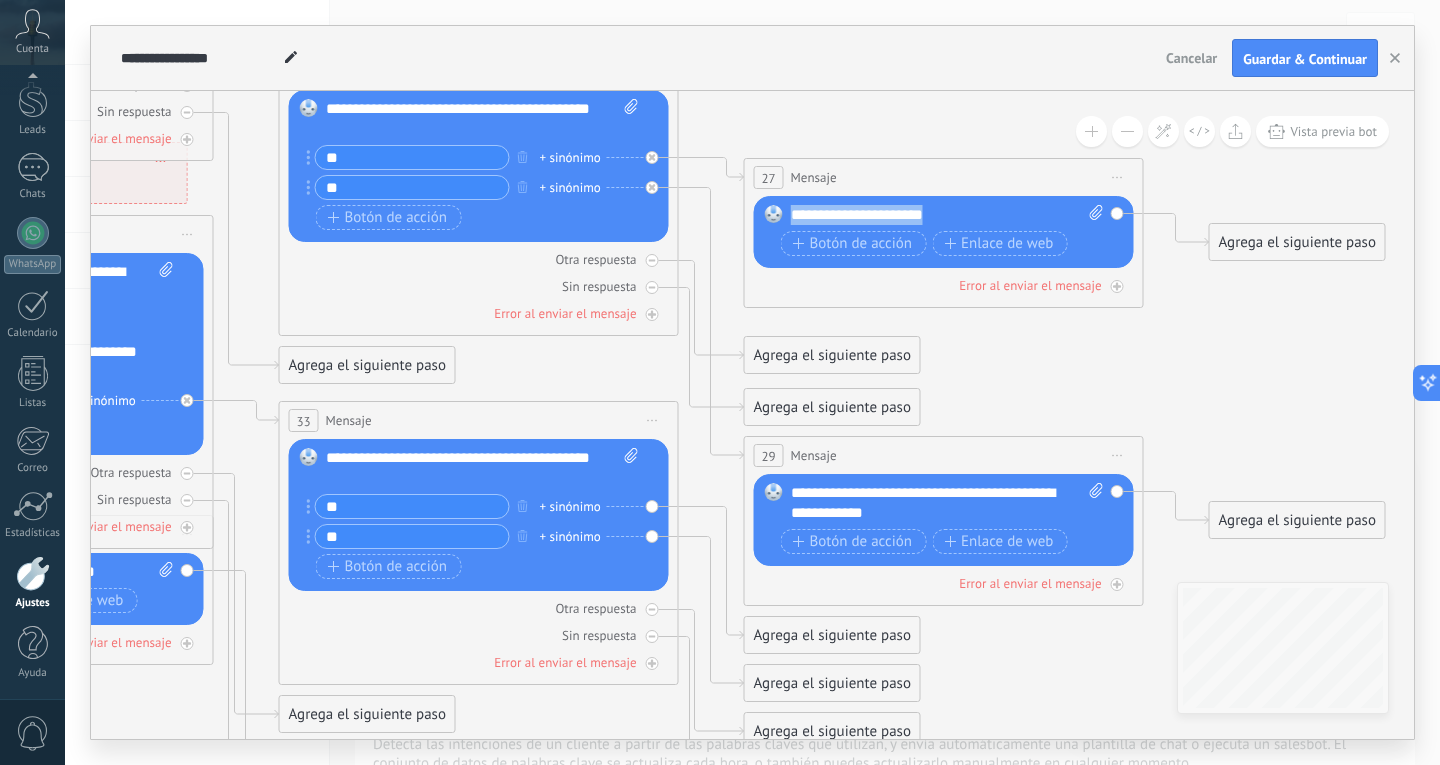 copy on "**********" 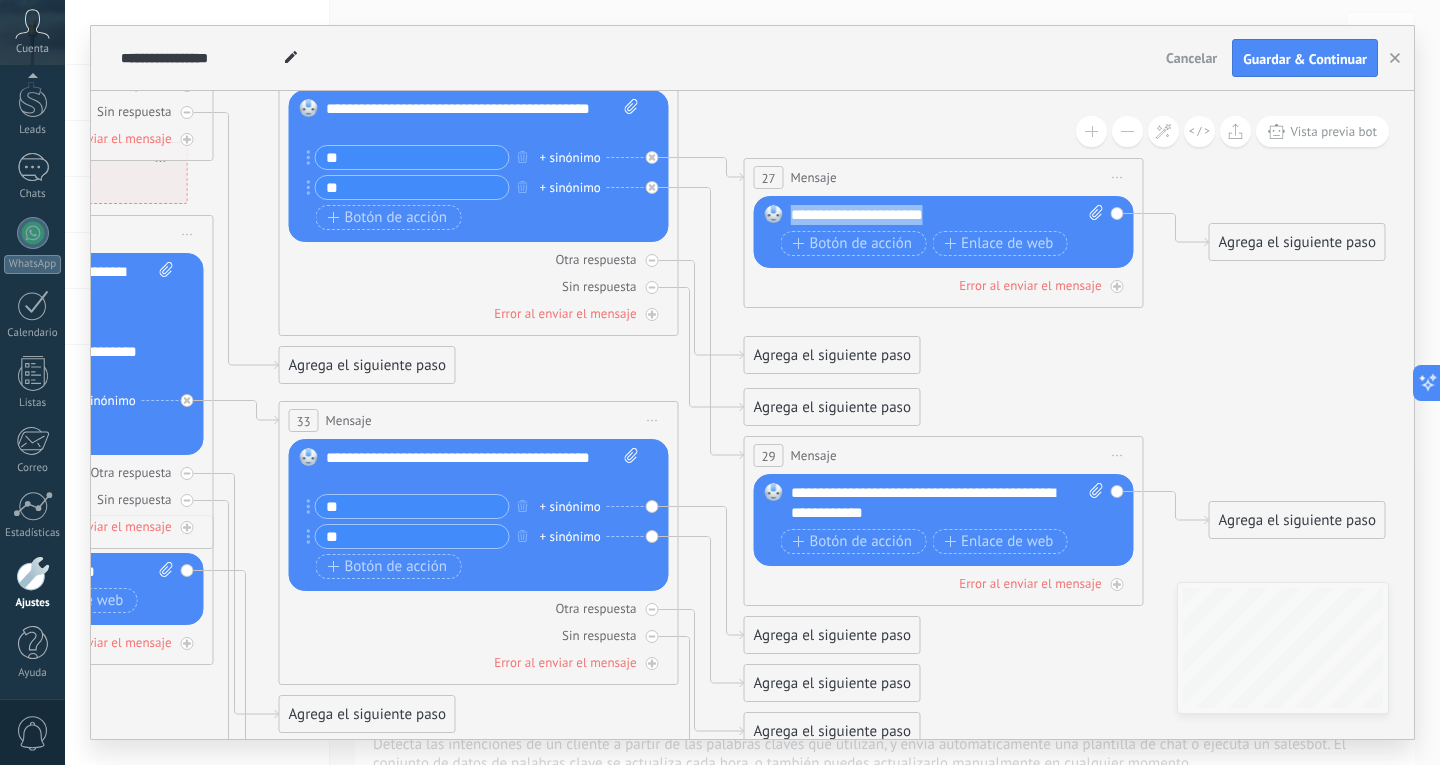 click on "Agrega el siguiente paso" at bounding box center [832, 635] 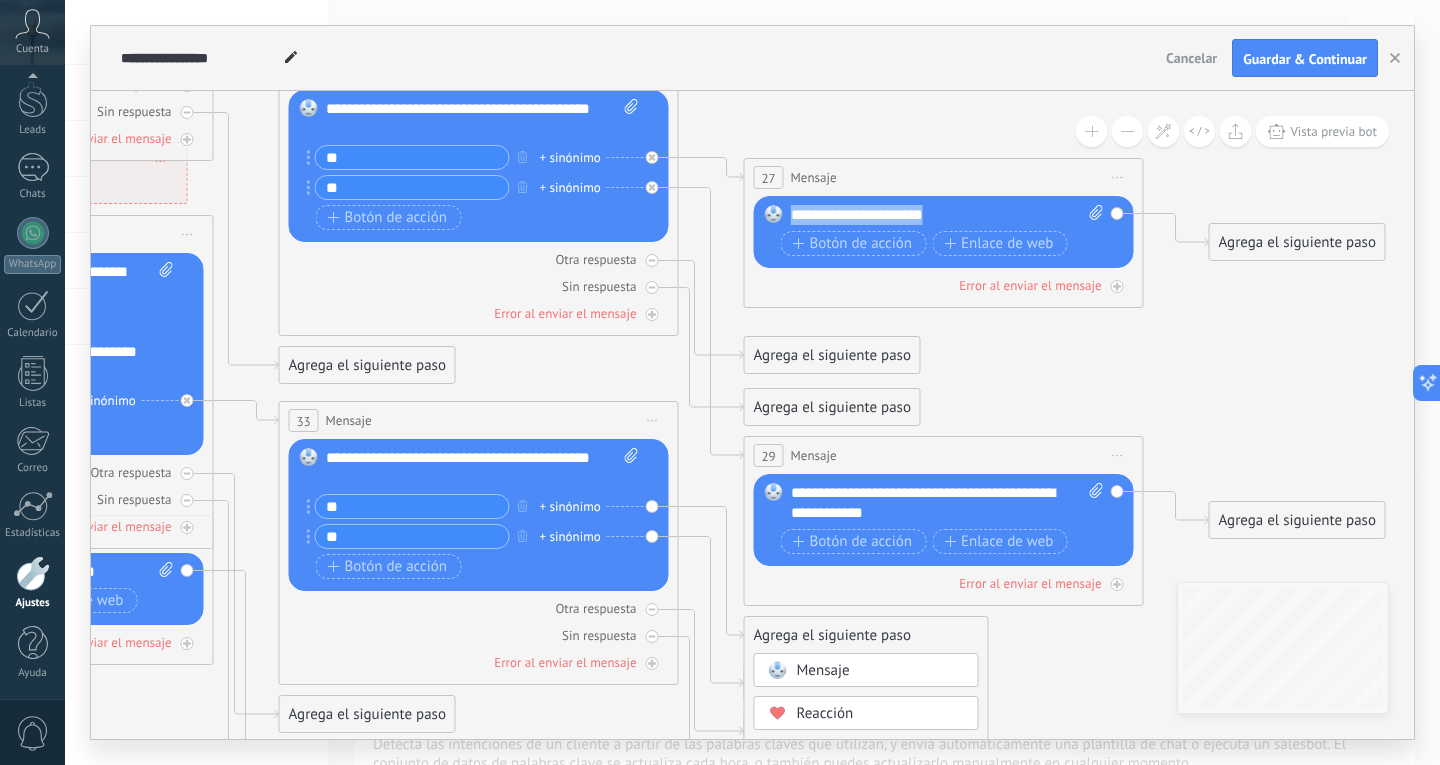 click on "Mensaje" at bounding box center (823, 670) 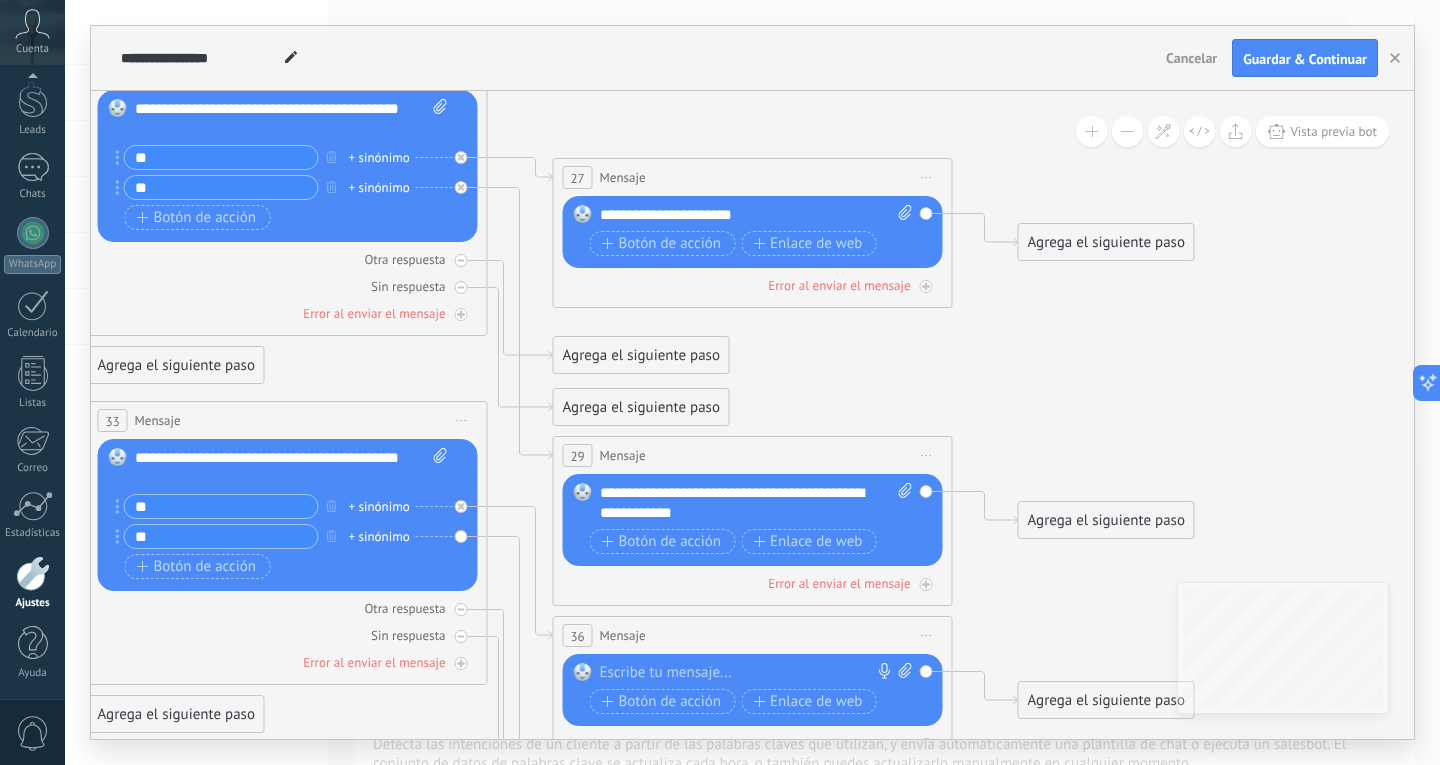 click at bounding box center (748, 673) 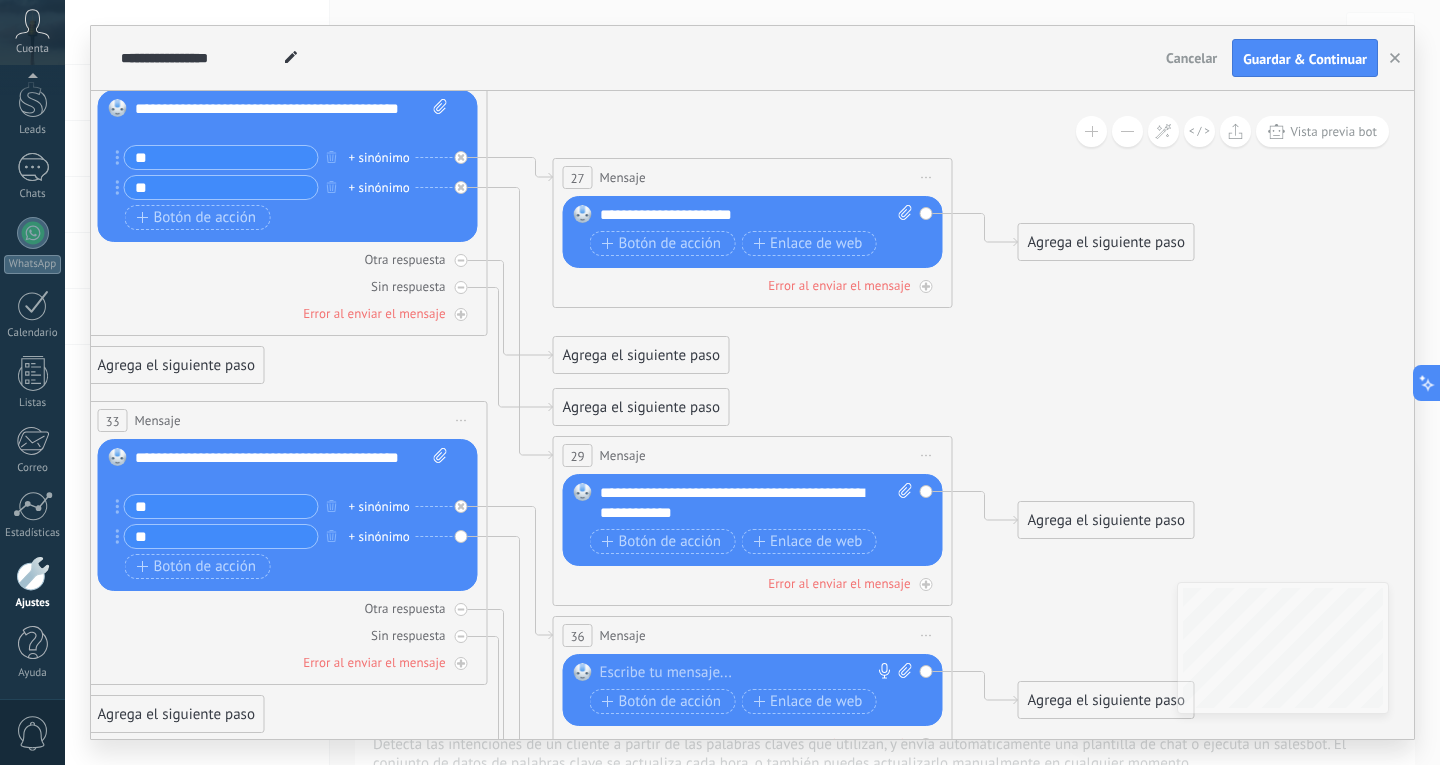 paste 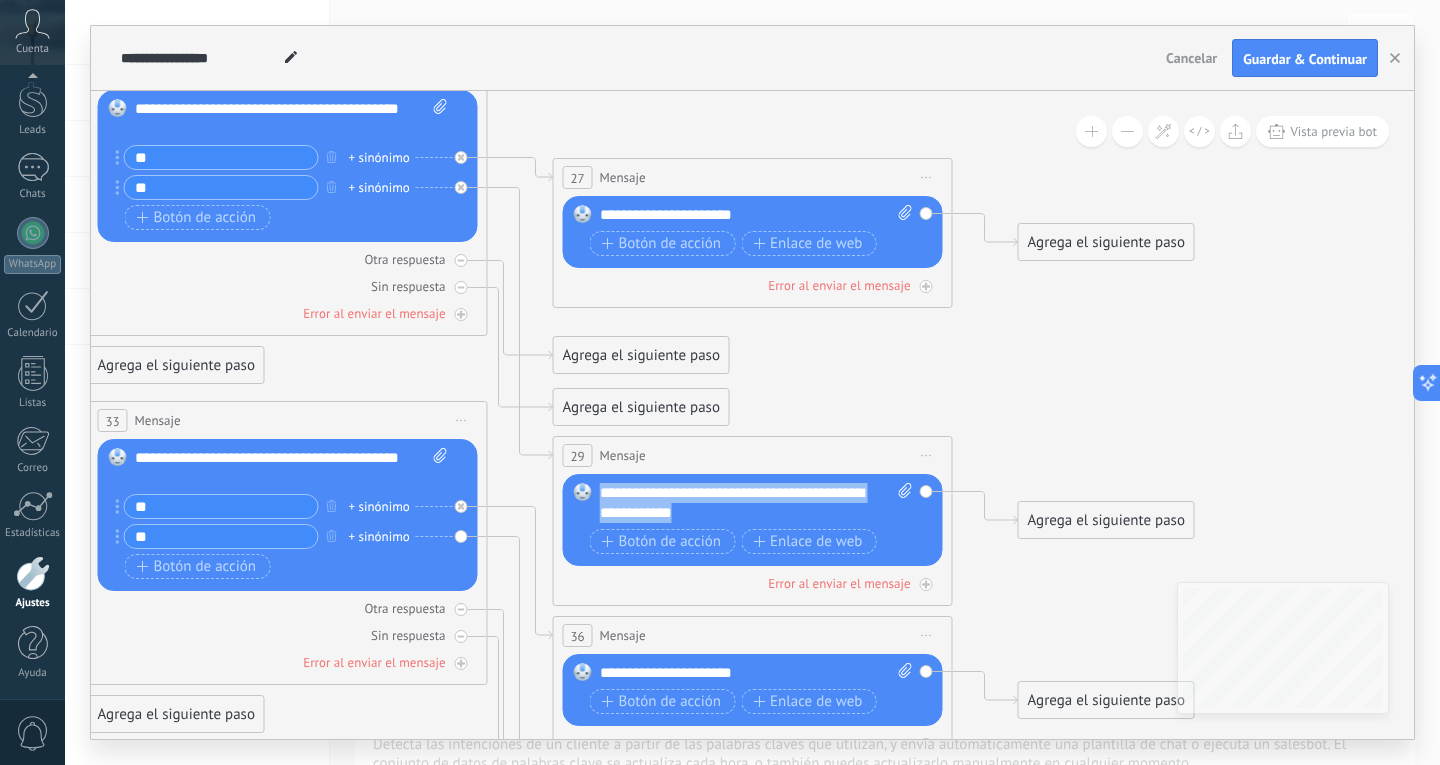 drag, startPoint x: 713, startPoint y: 509, endPoint x: 601, endPoint y: 495, distance: 112.871605 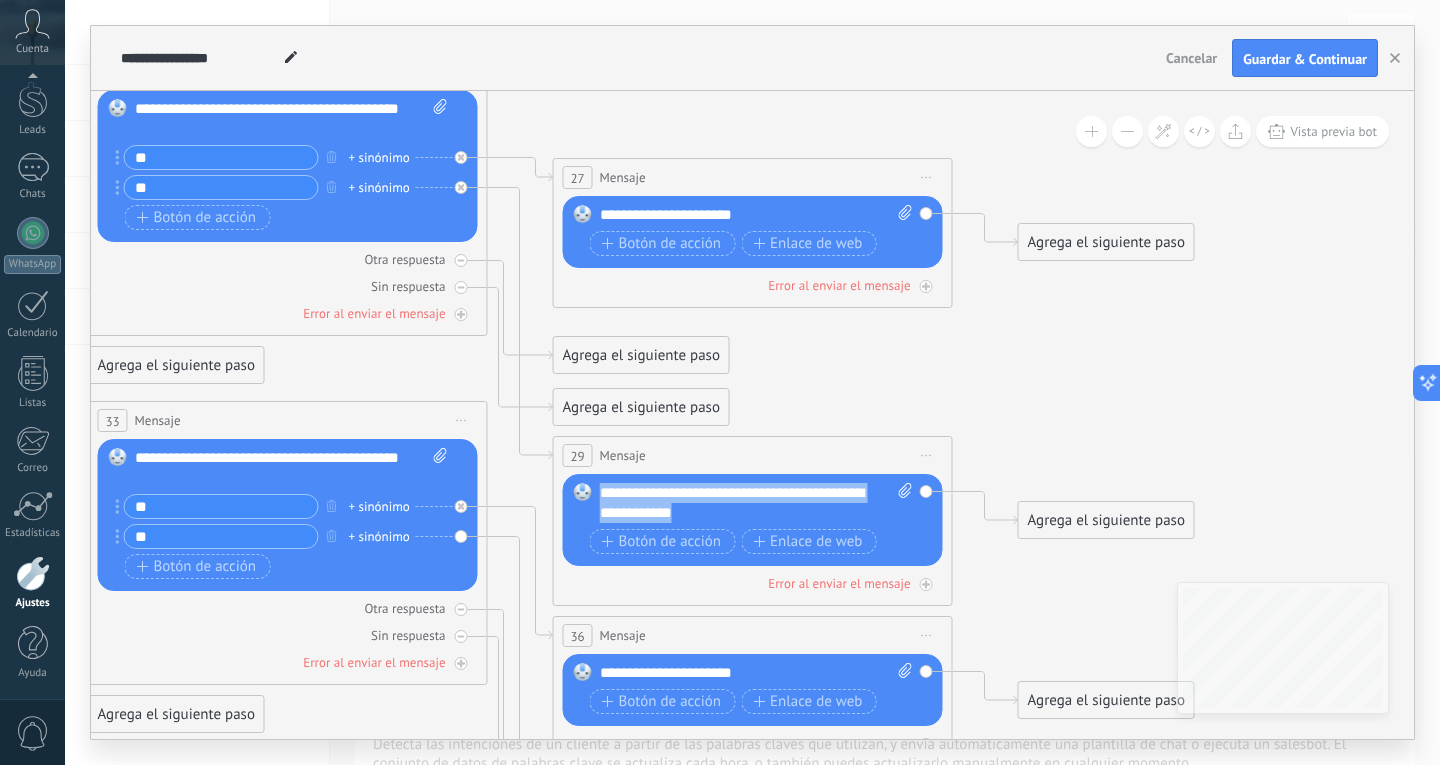 click on "**********" at bounding box center (756, 503) 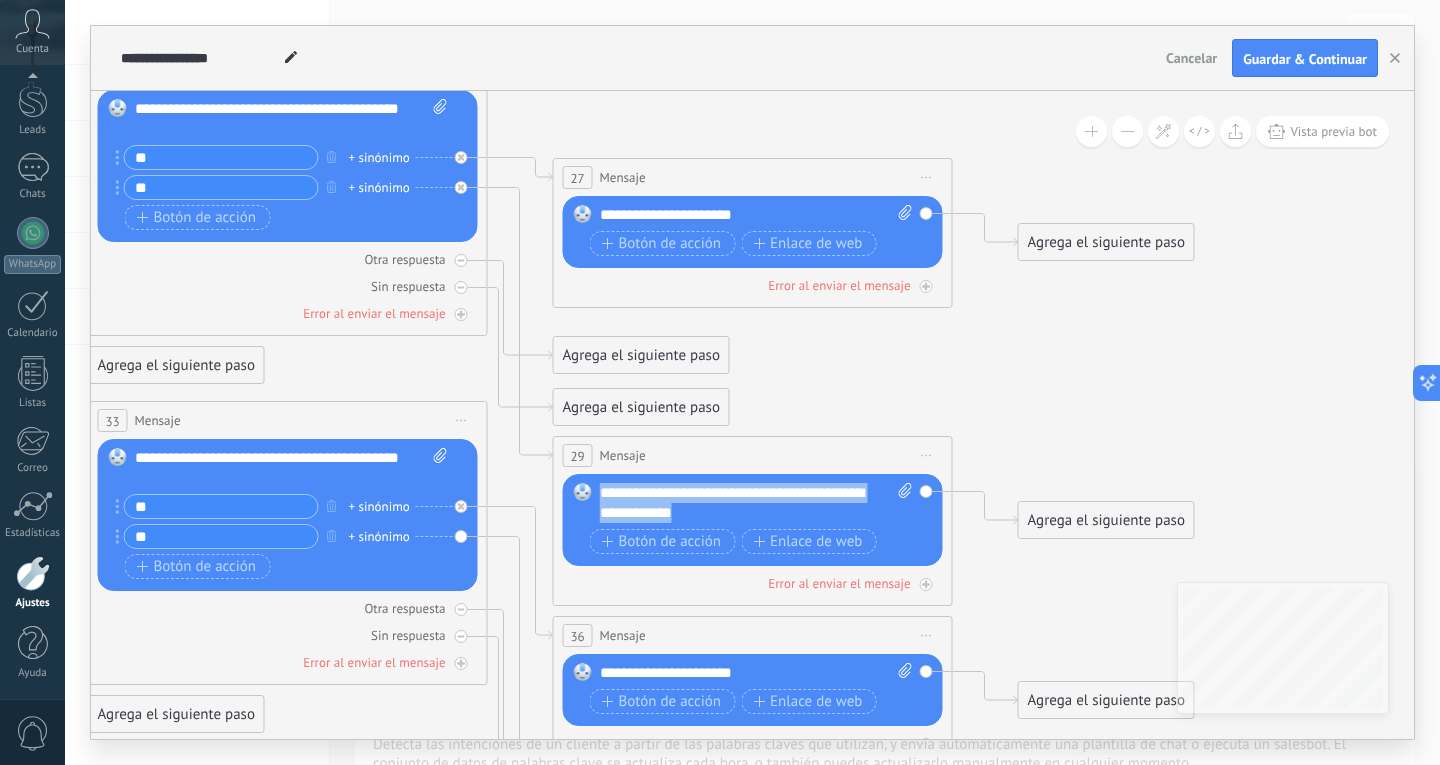 copy on "**********" 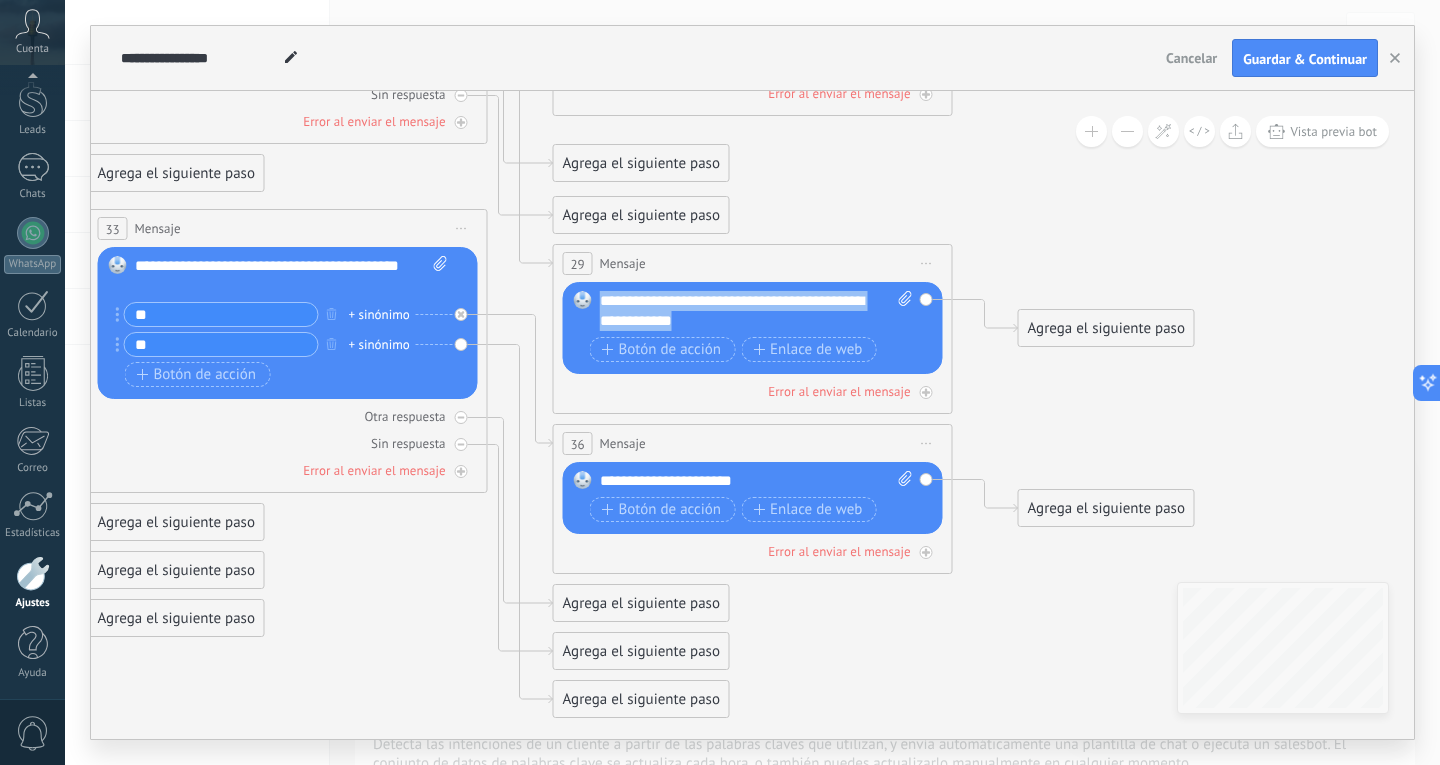 click on "Agrega el siguiente paso" at bounding box center (641, 699) 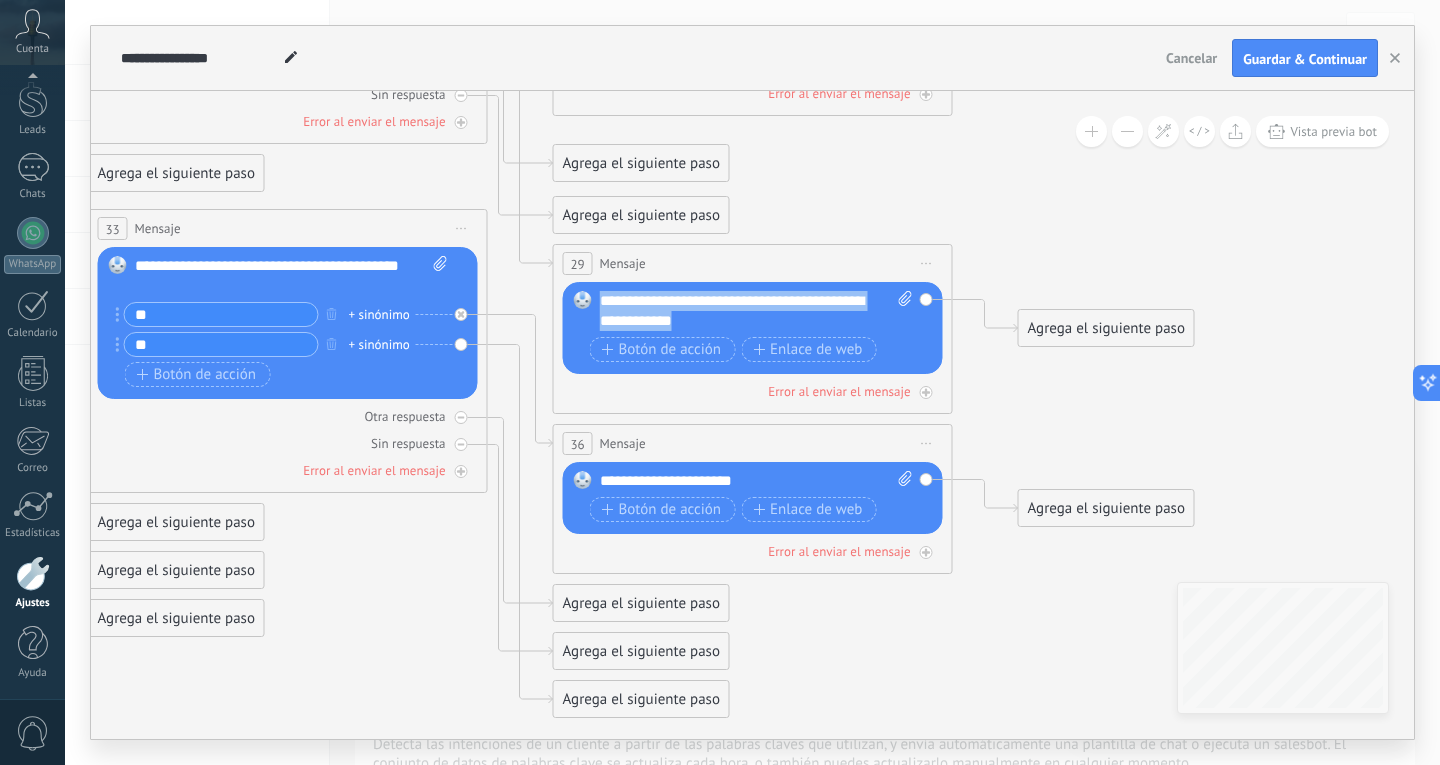 click on "Agrega el siguiente paso" at bounding box center [641, 699] 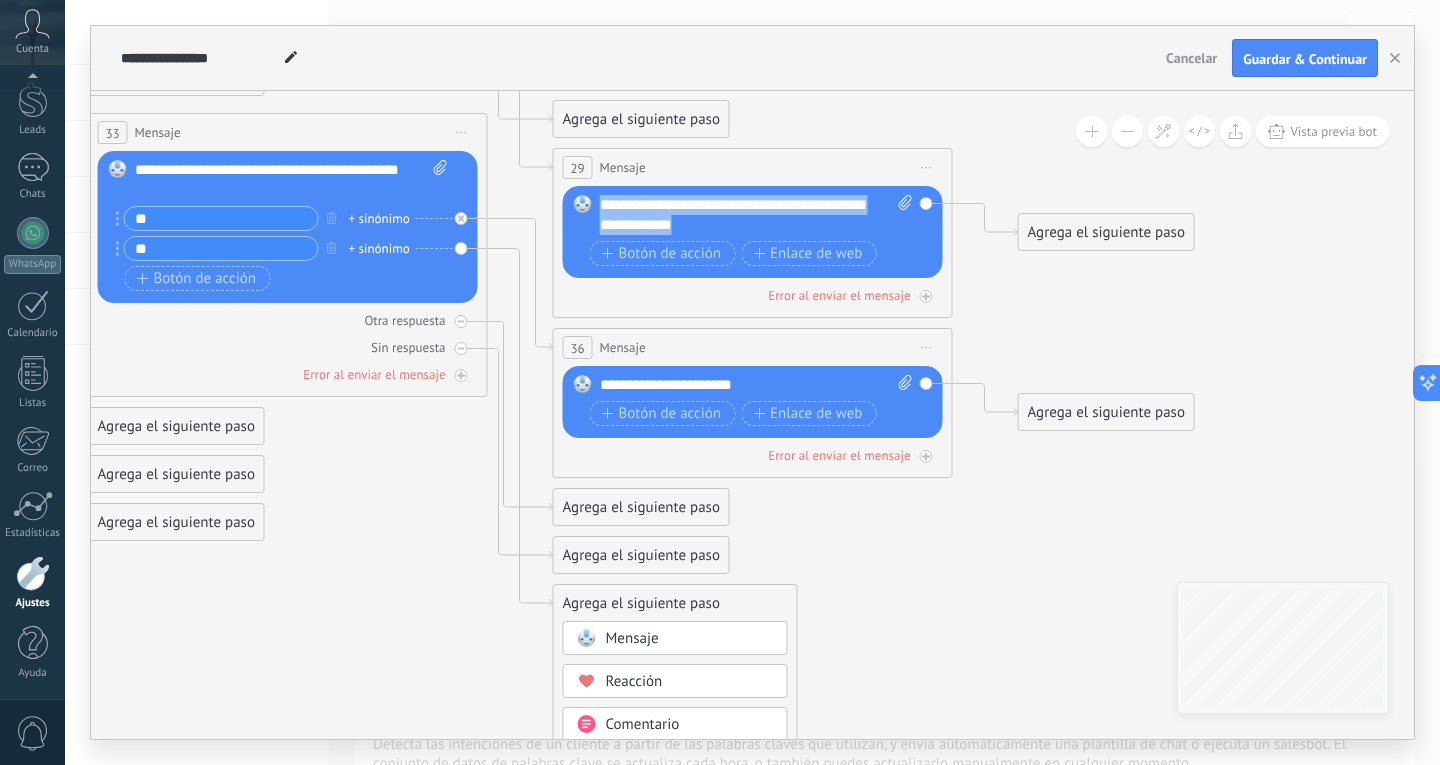 click on "Mensaje" at bounding box center [632, 638] 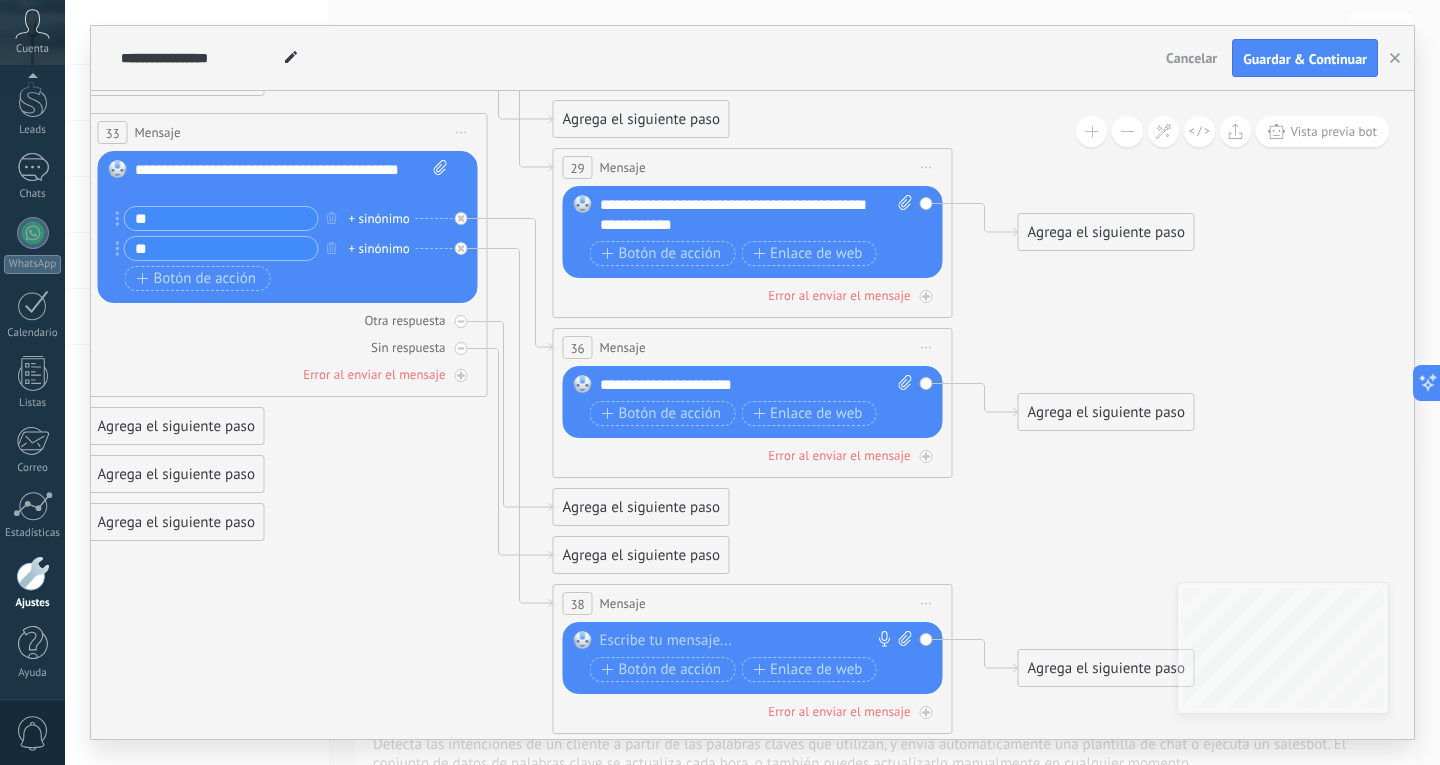 click at bounding box center (748, 641) 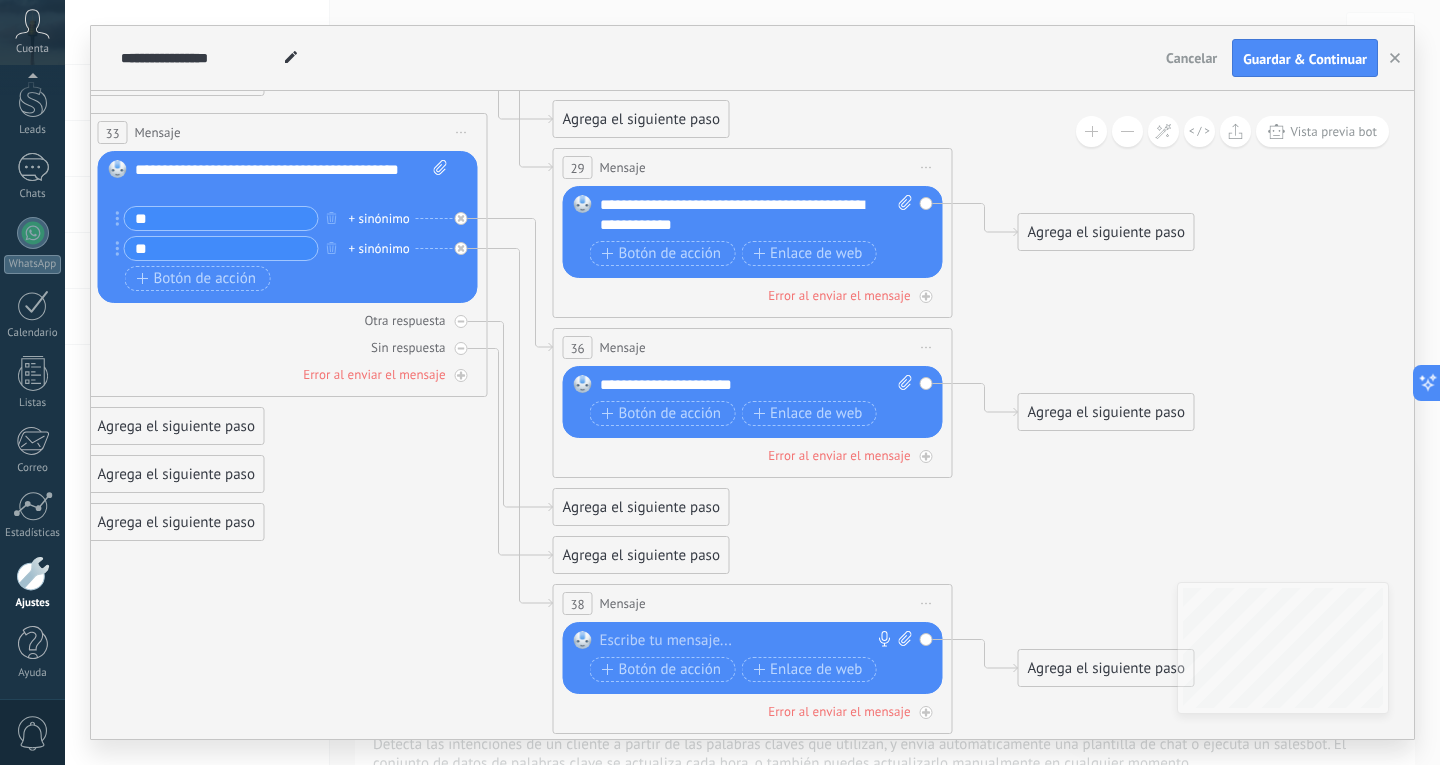 paste 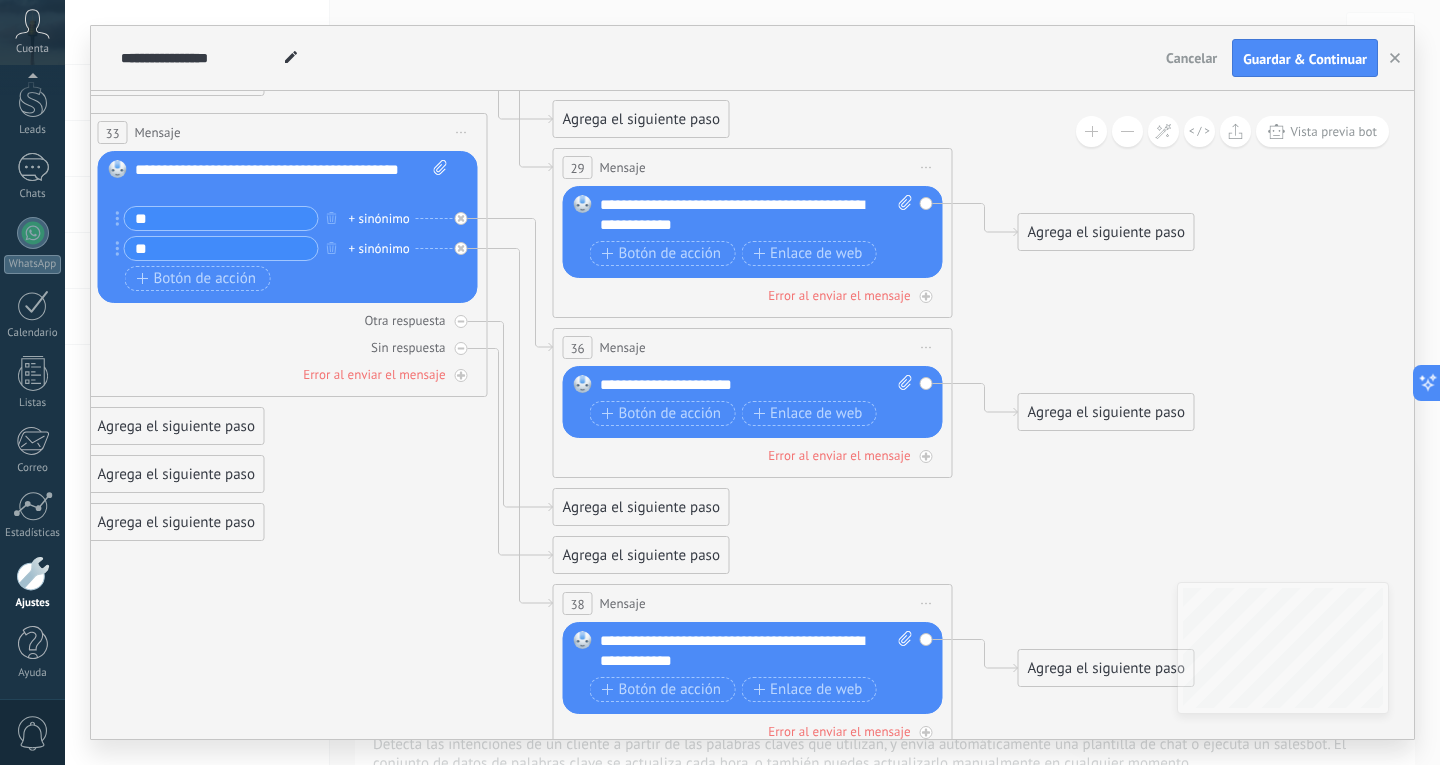 click 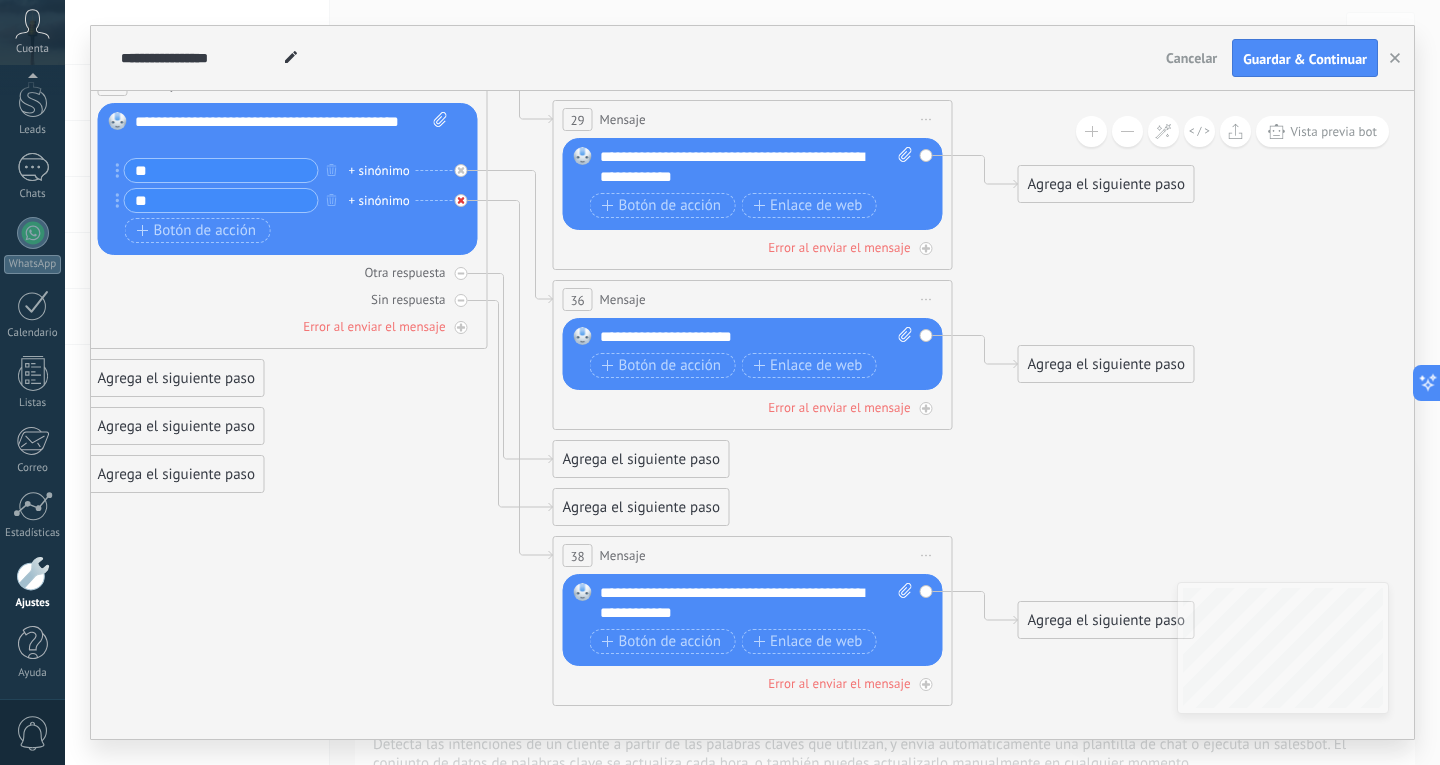 click at bounding box center [466, 195] 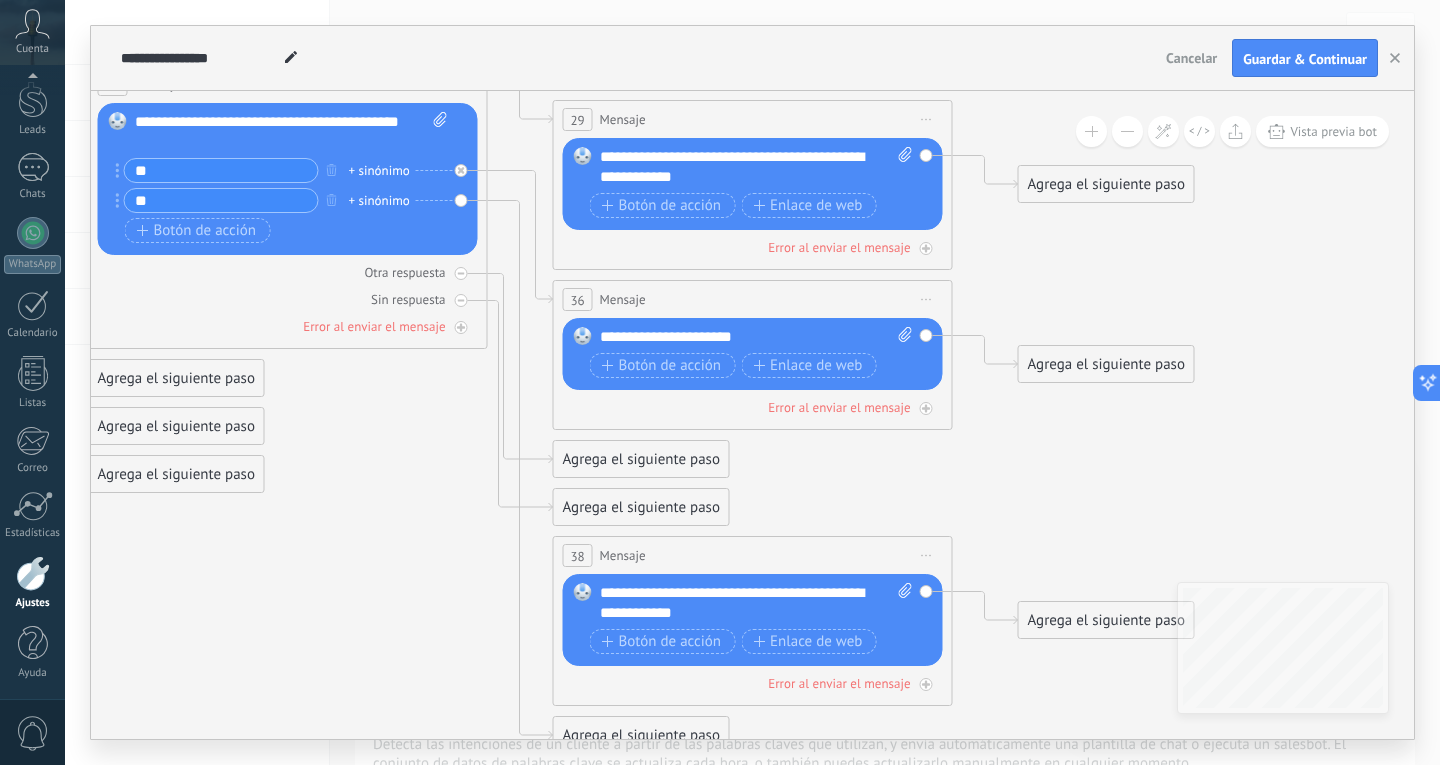 click on "Reemplazar
Quitar
Convertir a mensaje de voz
Arrastre la imagen aquí para adjuntarla.
Añadir imagen
Subir
Arrastrar y soltar
Archivo no encontrado
Escribe tu mensaje..." at bounding box center (288, 179) 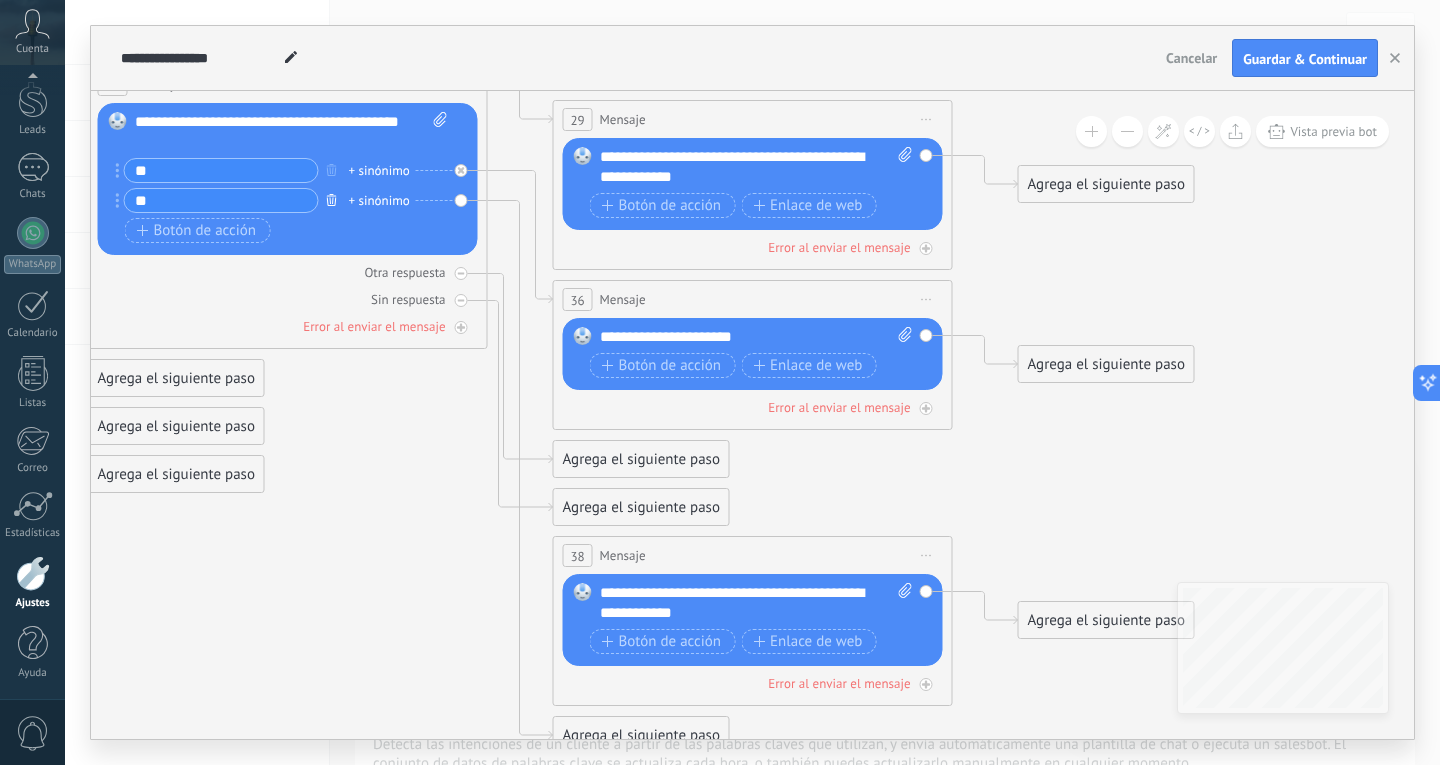 click at bounding box center (332, 199) 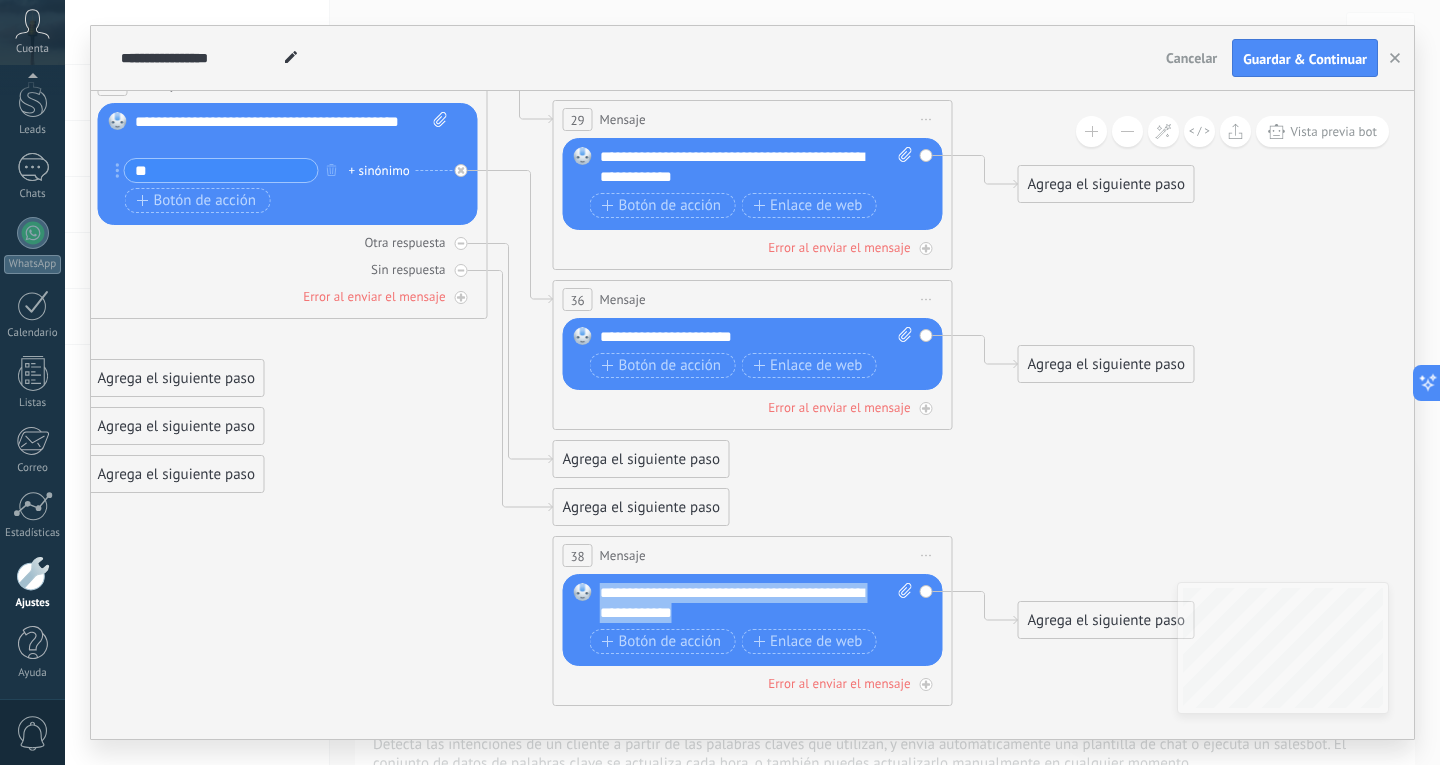 drag, startPoint x: 717, startPoint y: 619, endPoint x: 591, endPoint y: 590, distance: 129.29424 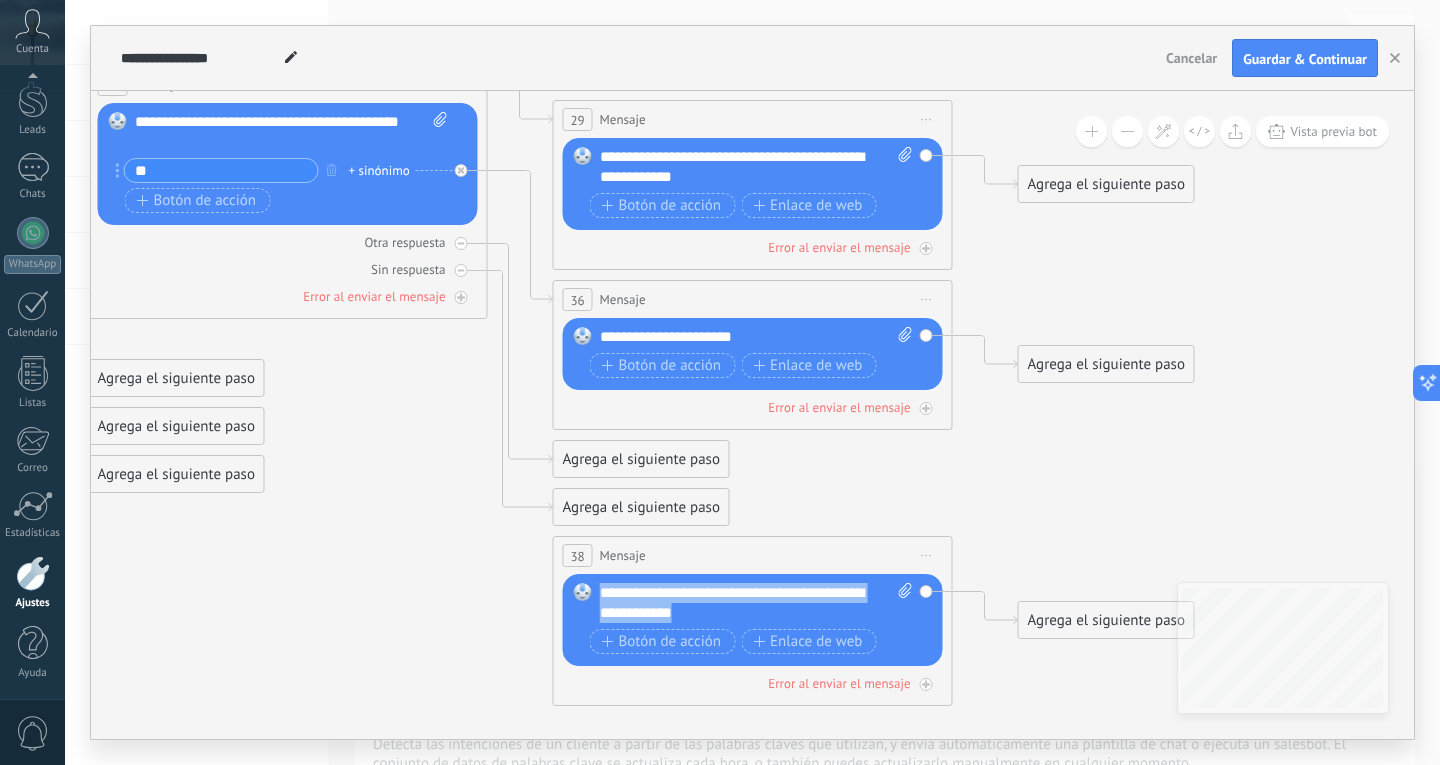 click on "Reemplazar
Quitar
Convertir a mensaje de voz
Arrastre la imagen aquí para adjuntarla.
Añadir imagen
Subir
Arrastrar y soltar
Archivo no encontrado
Escribe tu mensaje..." at bounding box center (753, 620) 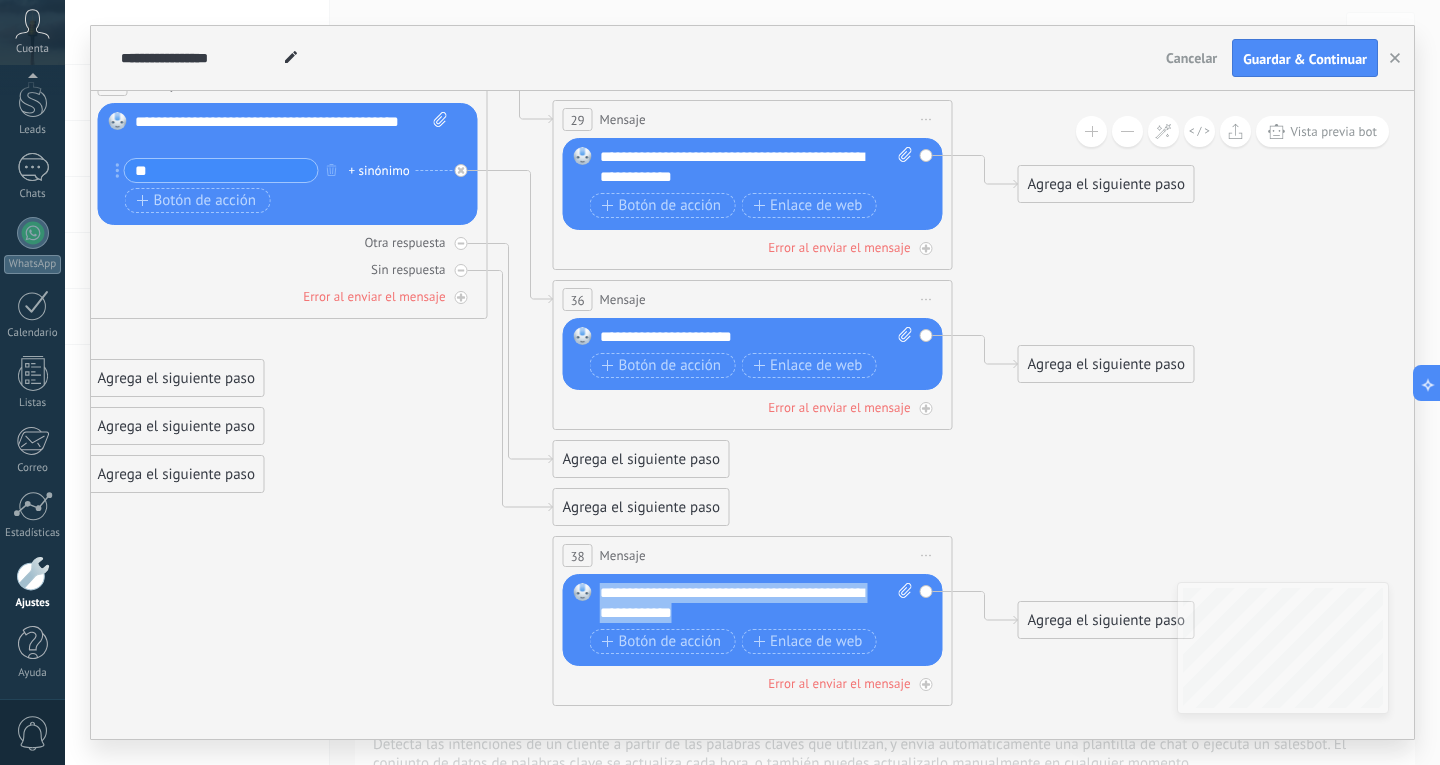 copy on "**********" 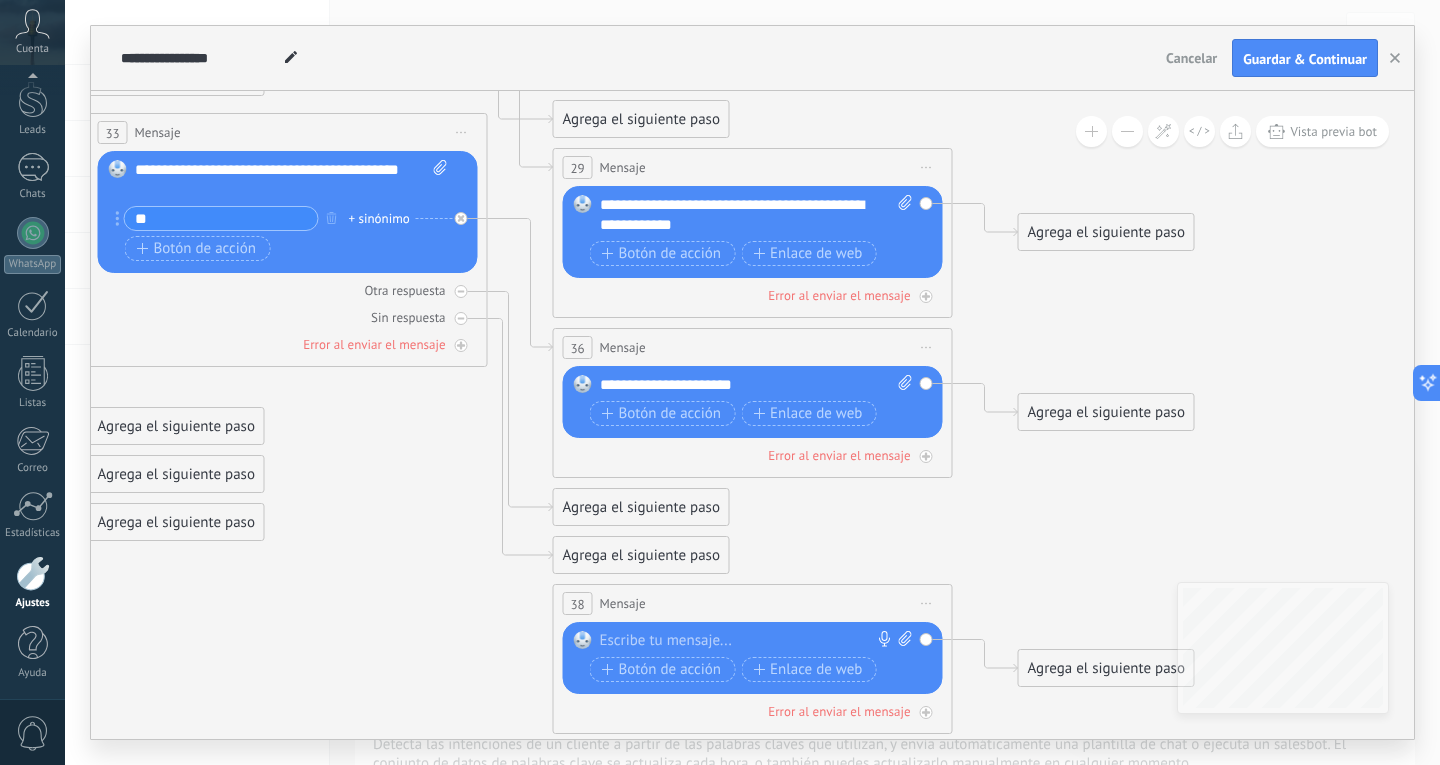 click on "Agrega el siguiente paso" at bounding box center (1106, 412) 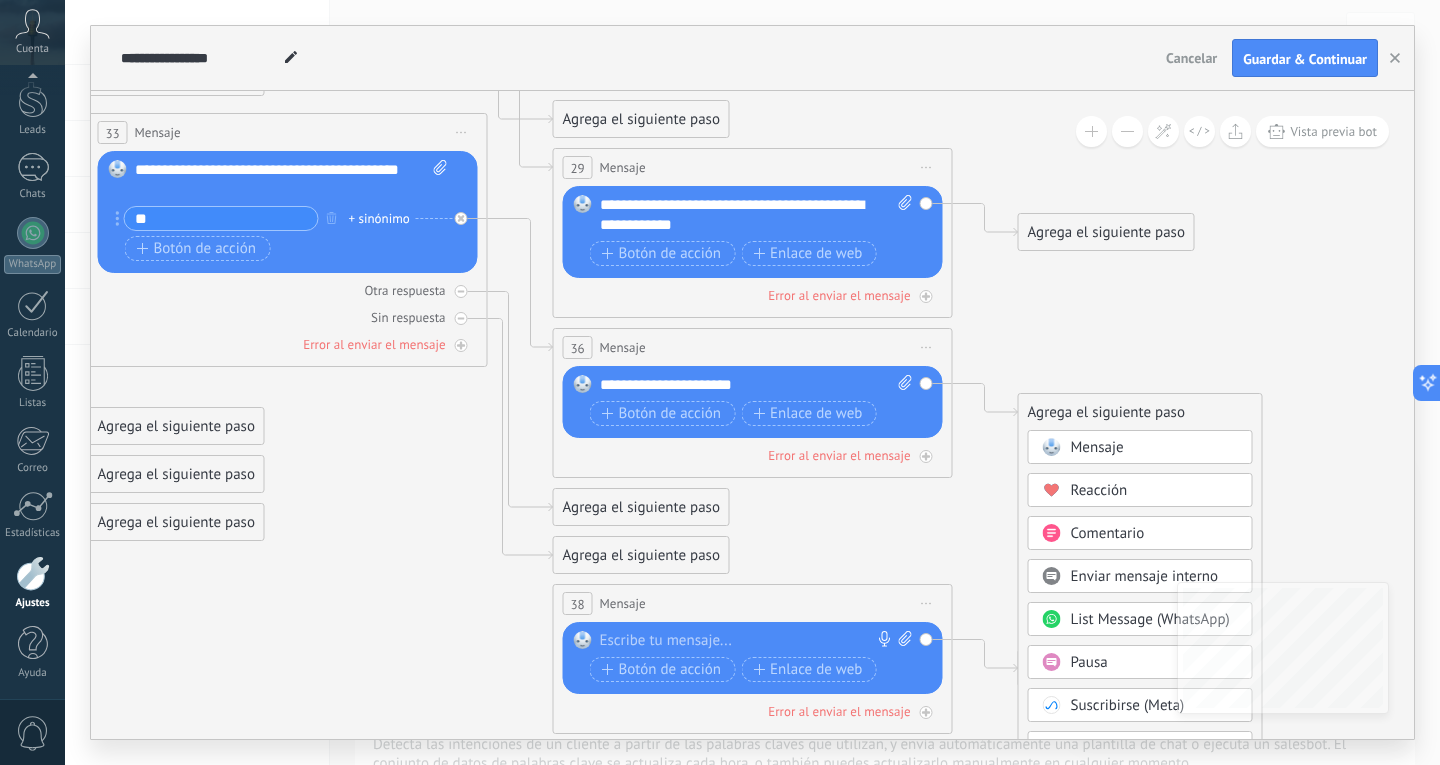 click on "Mensaje" at bounding box center (1097, 447) 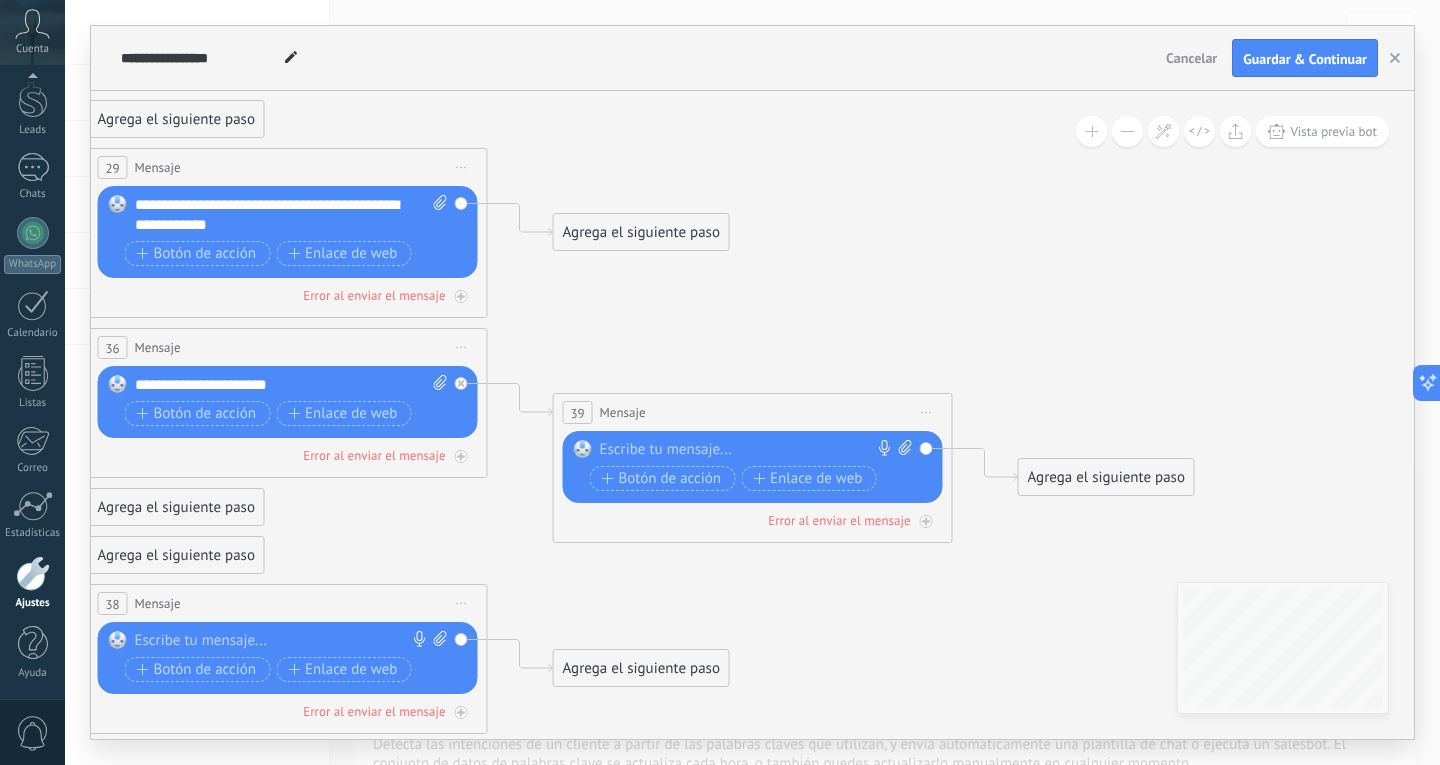 click at bounding box center [748, 450] 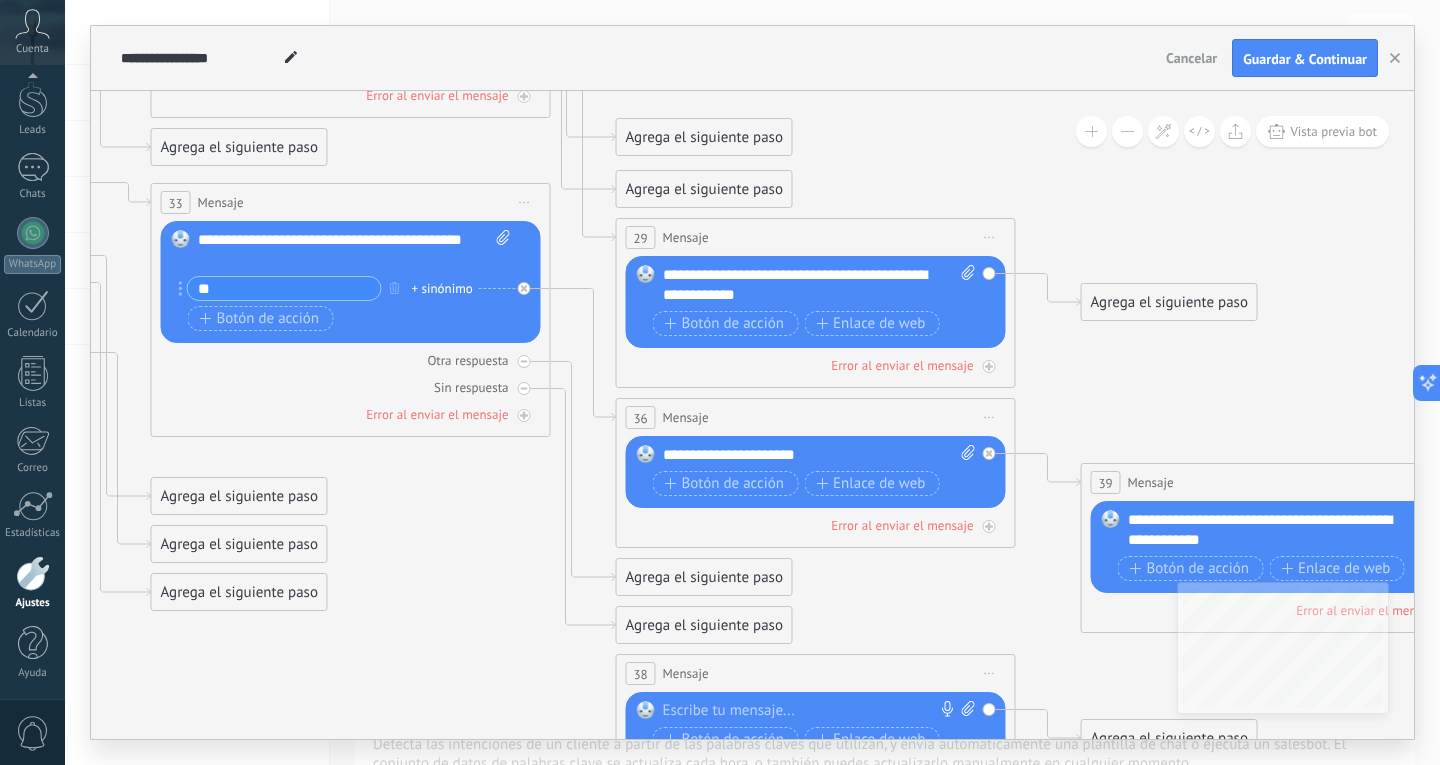 drag, startPoint x: 489, startPoint y: 637, endPoint x: 1017, endPoint y: 611, distance: 528.6398 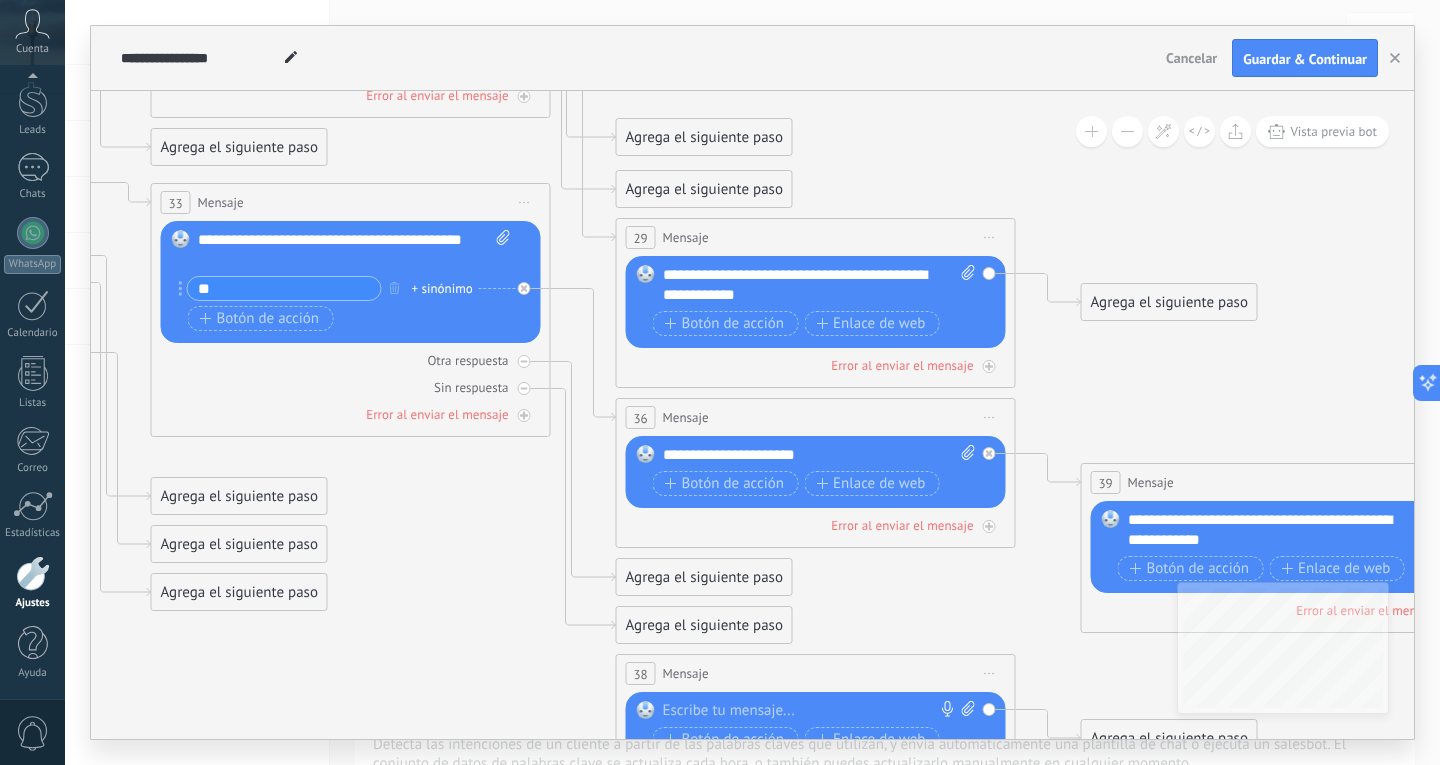 click 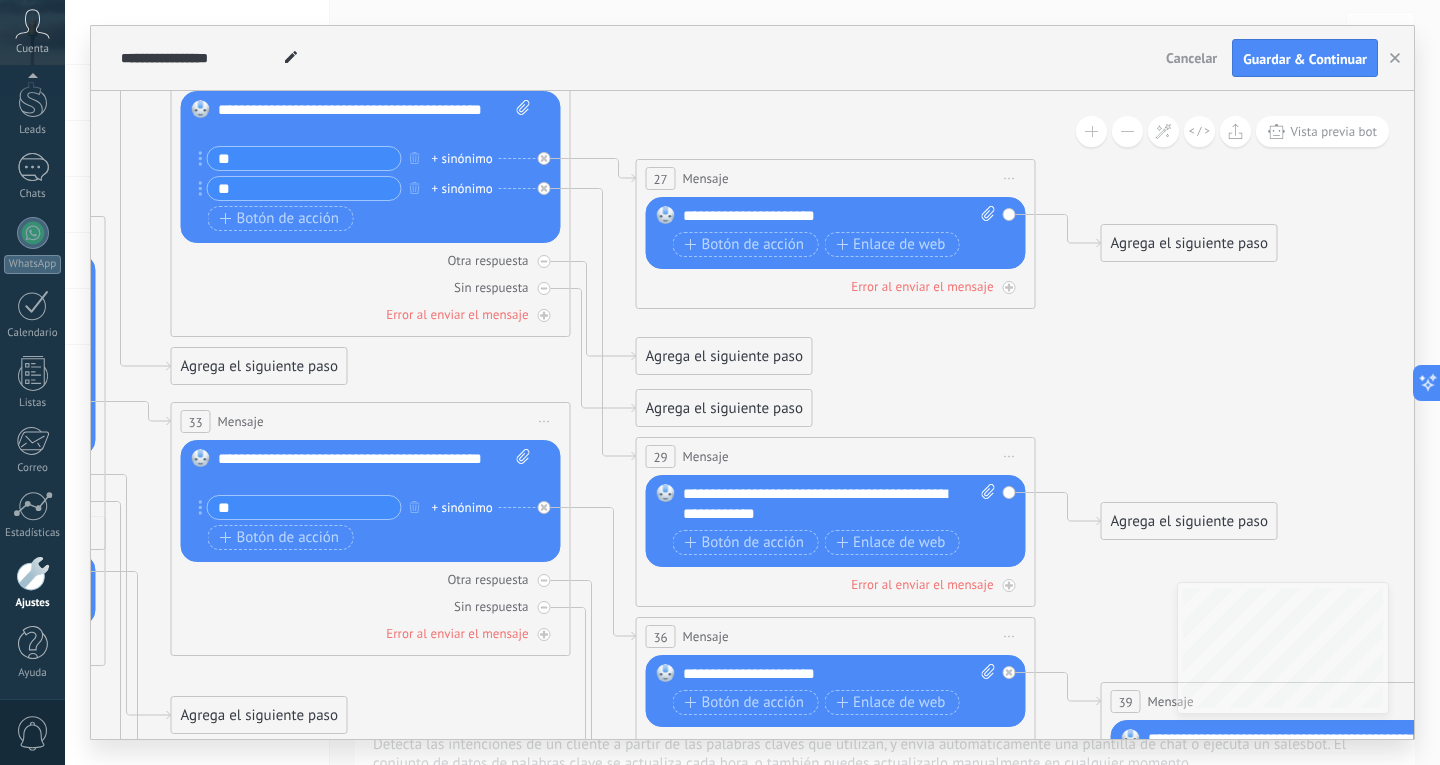 drag, startPoint x: 508, startPoint y: 517, endPoint x: 528, endPoint y: 736, distance: 219.91135 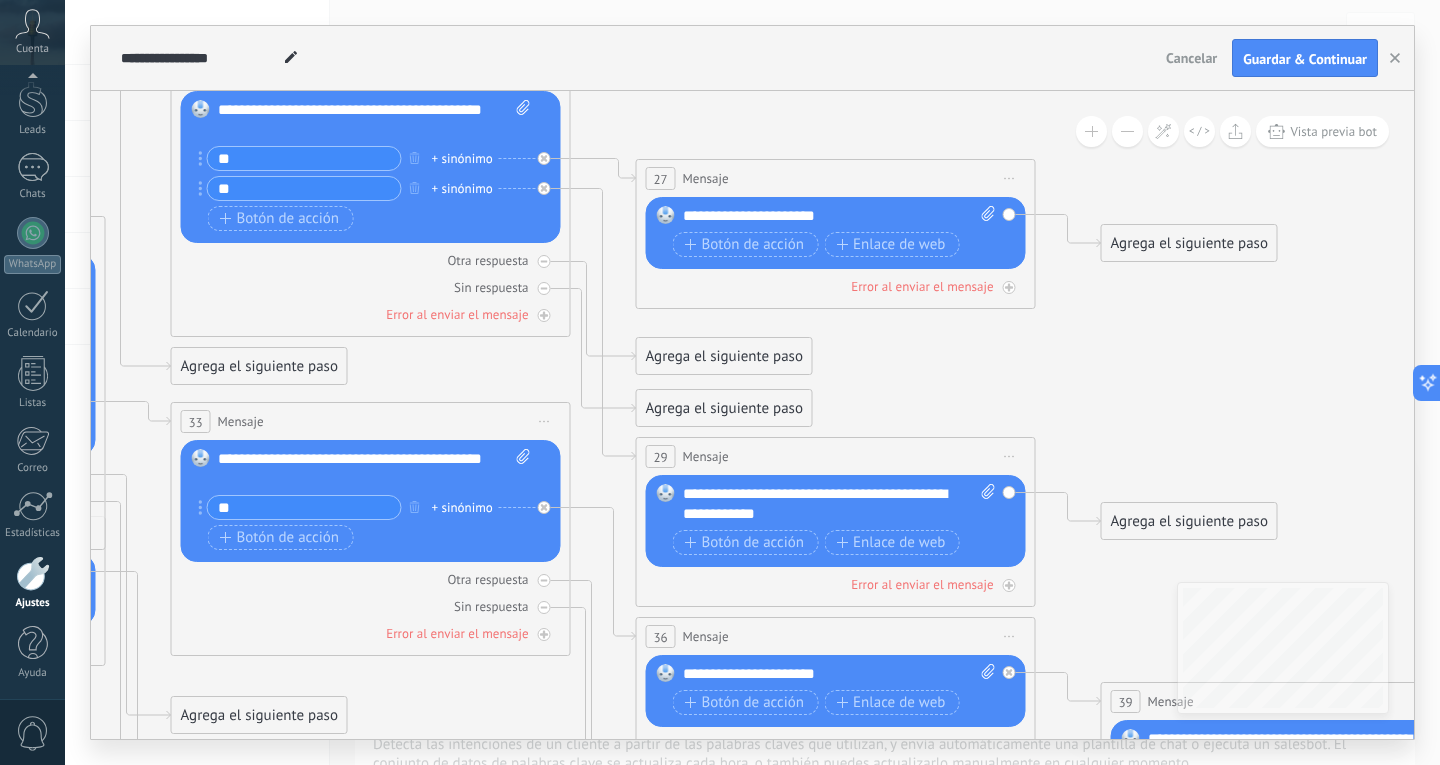 click 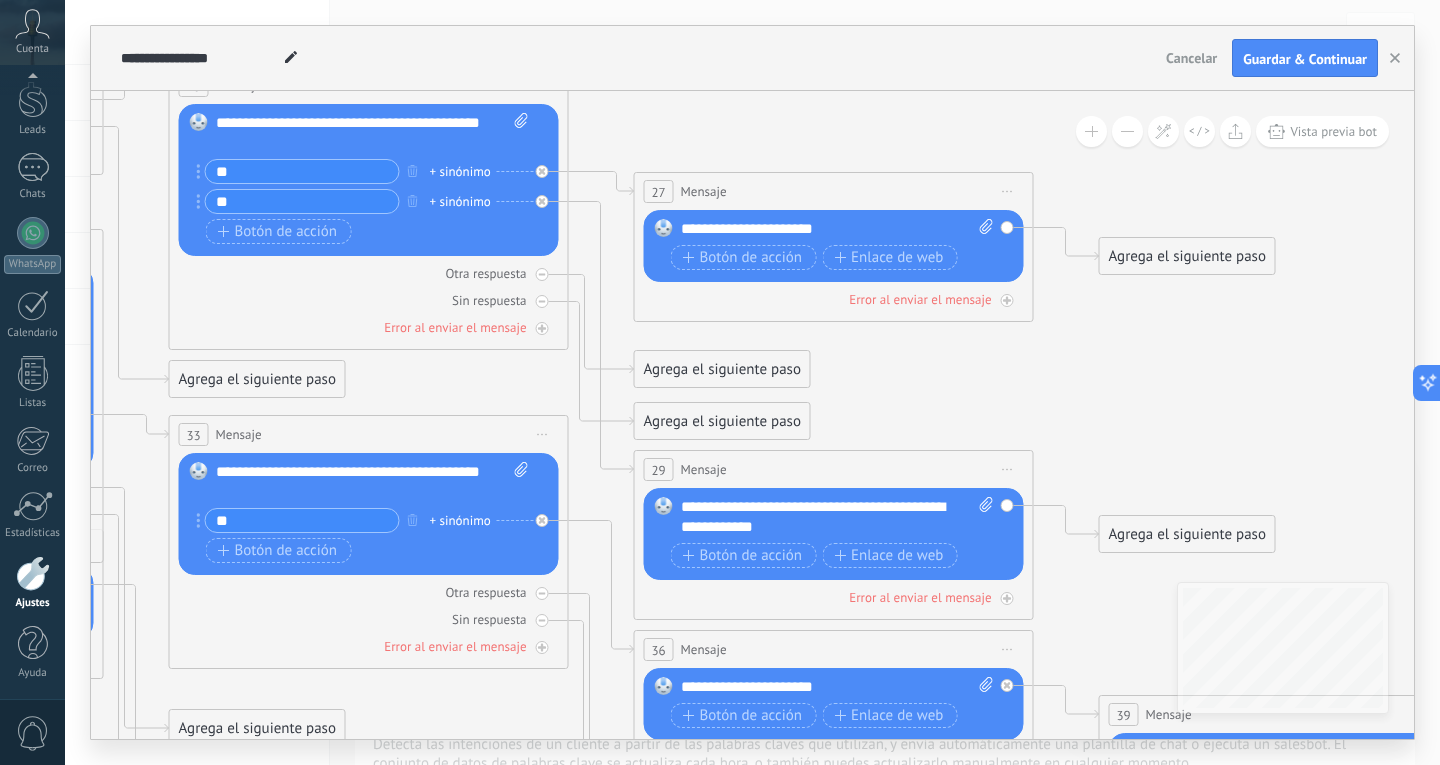drag, startPoint x: 617, startPoint y: 268, endPoint x: 615, endPoint y: 281, distance: 13.152946 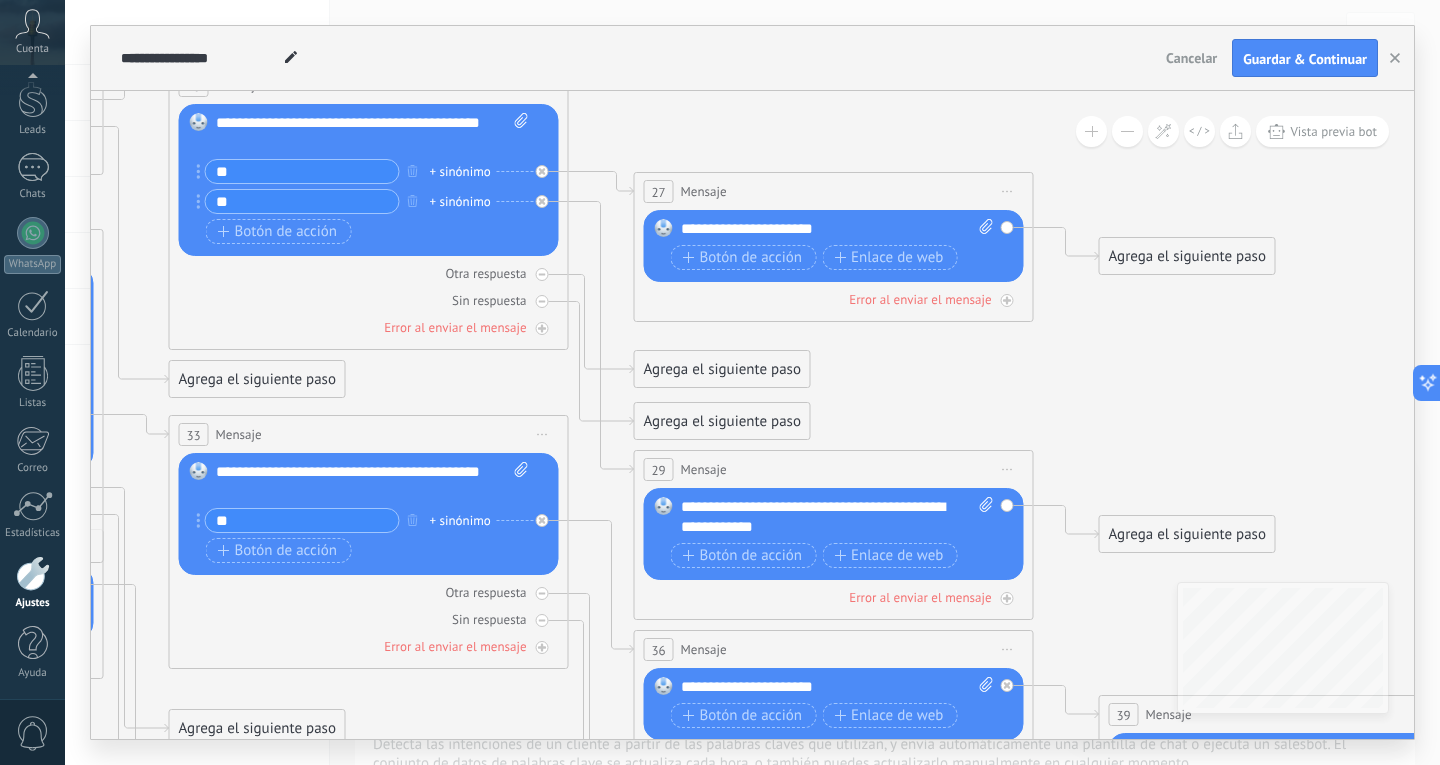 click 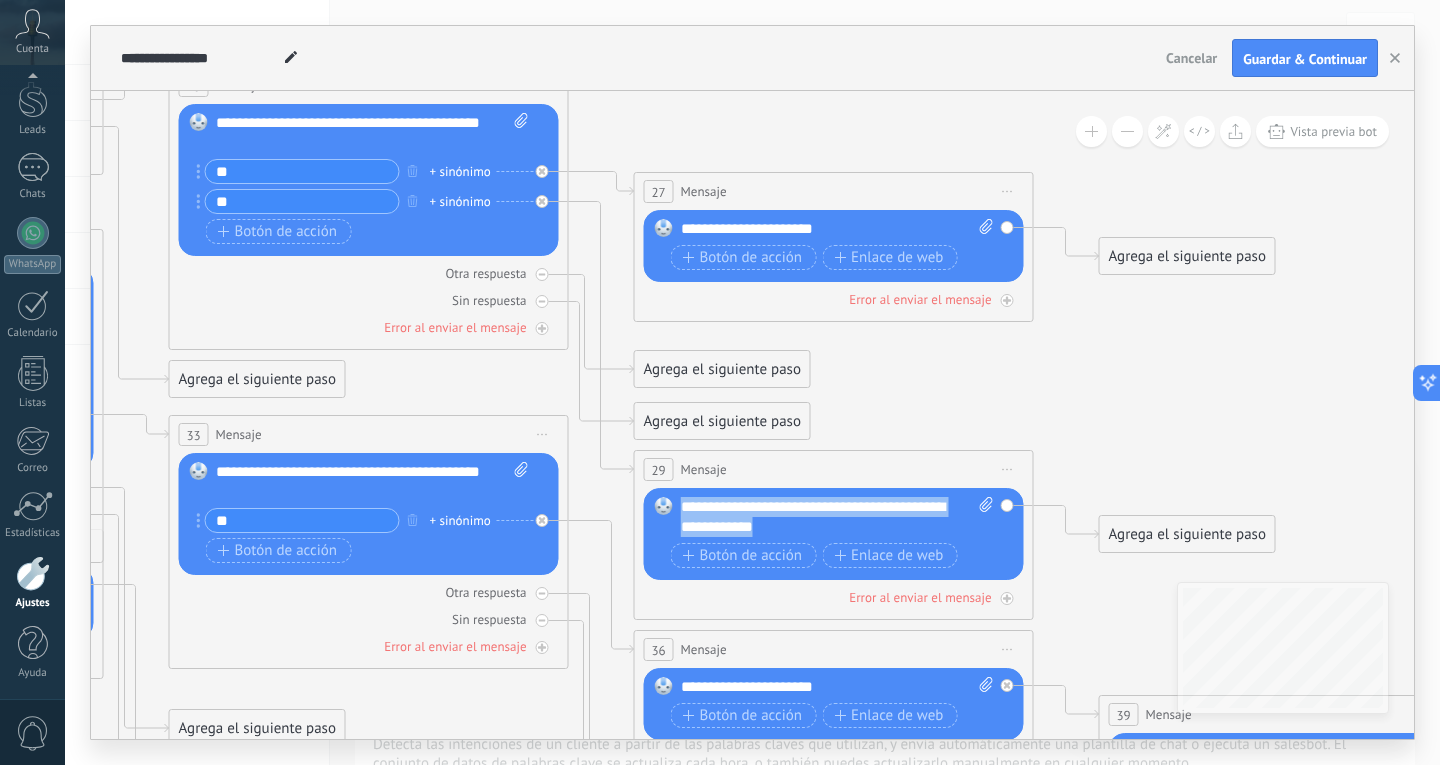 drag, startPoint x: 800, startPoint y: 532, endPoint x: 677, endPoint y: 507, distance: 125.51494 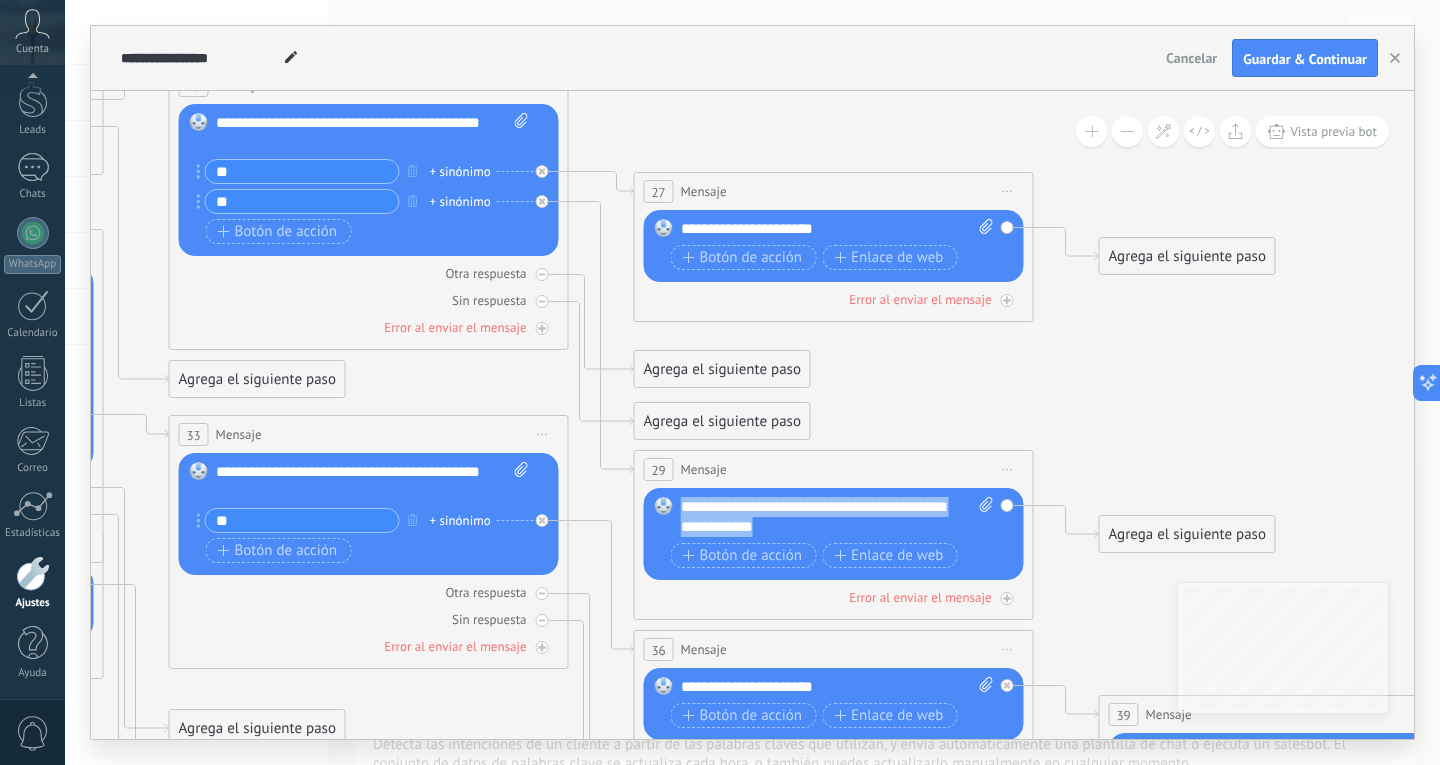 copy on "**********" 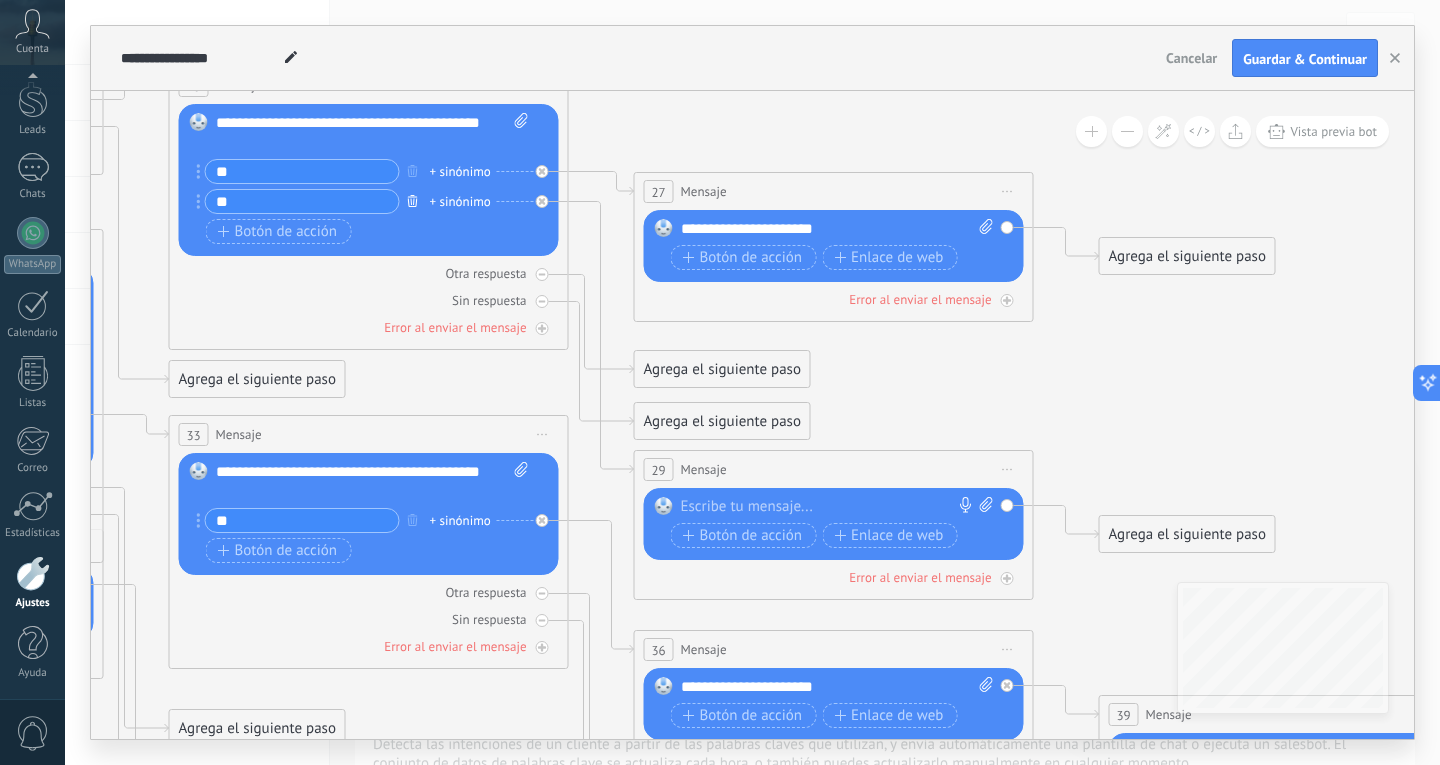 click 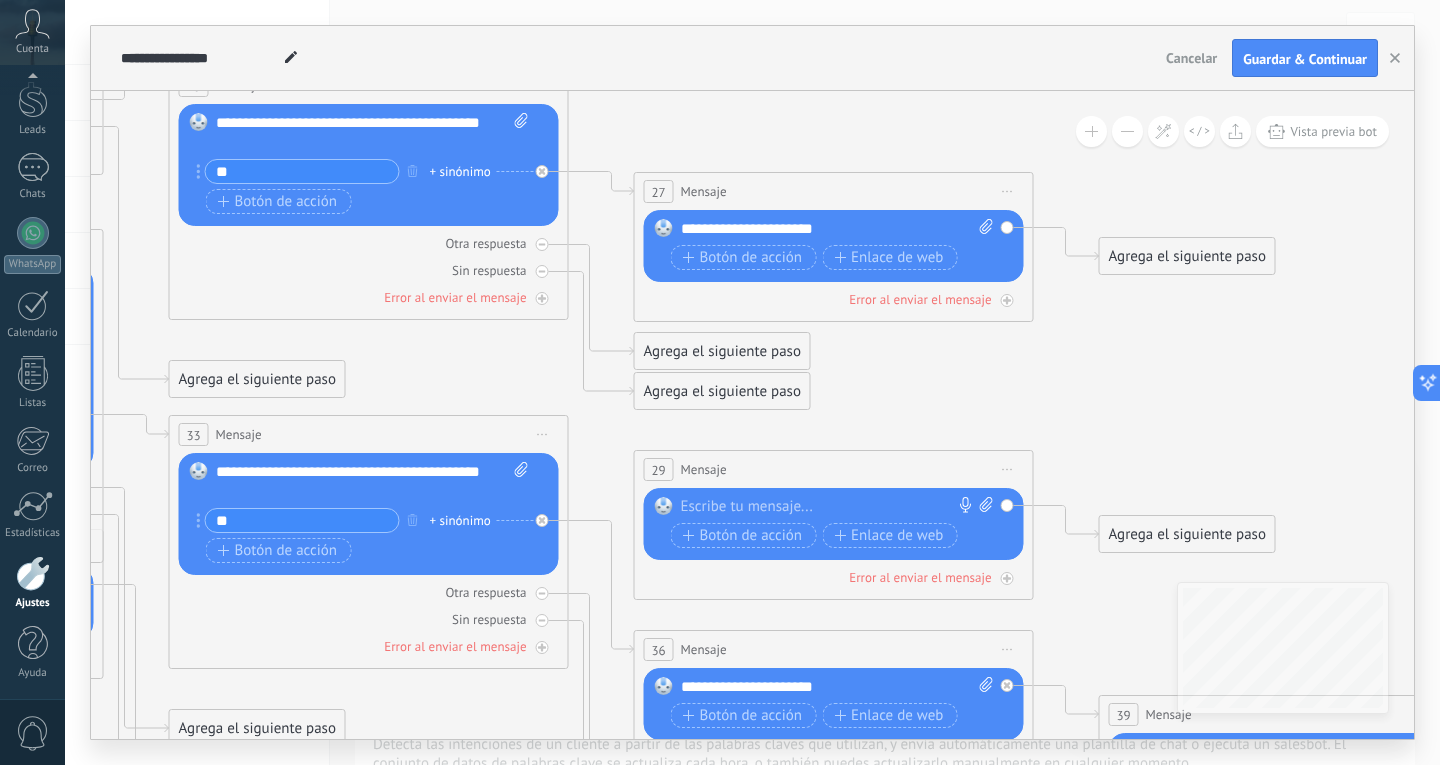 click on "Agrega el siguiente paso" at bounding box center [1187, 256] 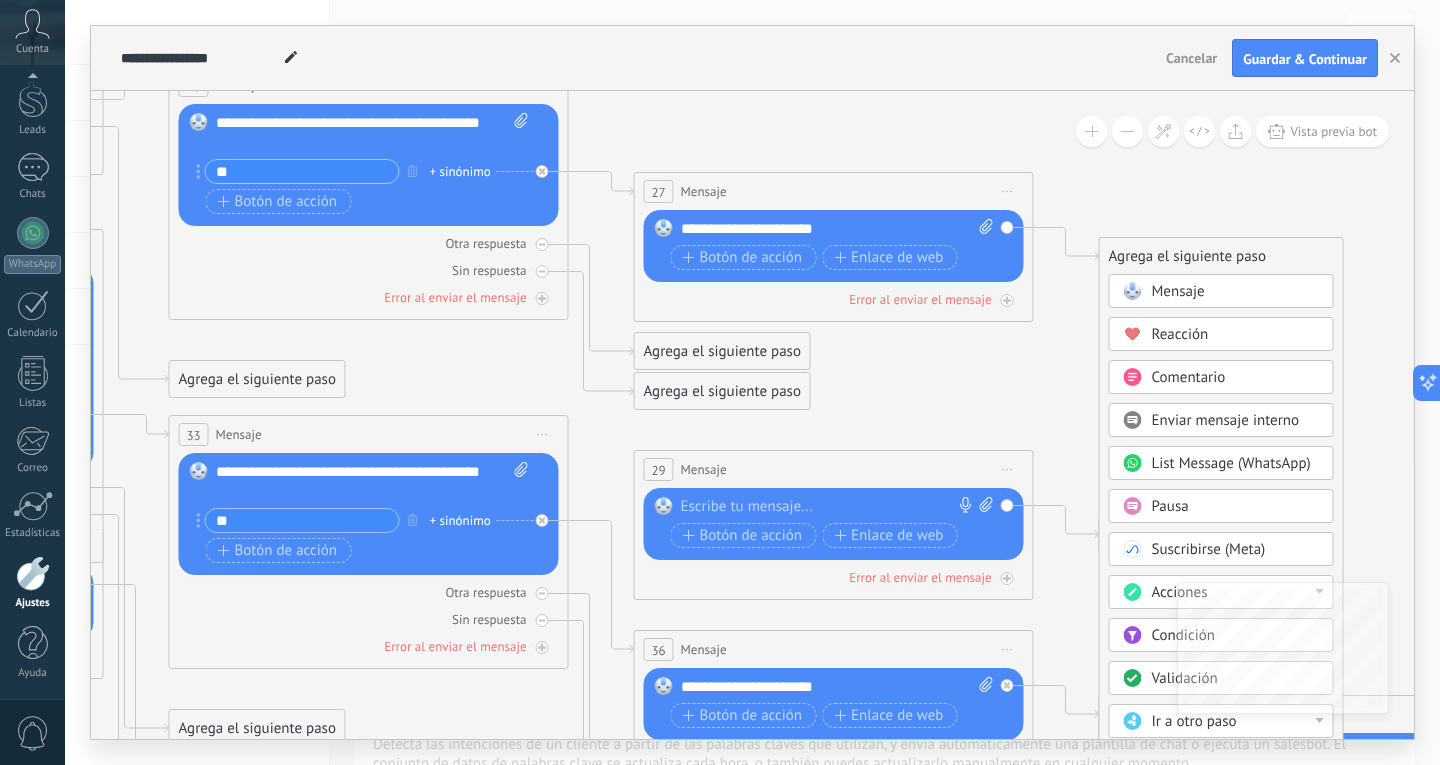 click at bounding box center [1132, 291] 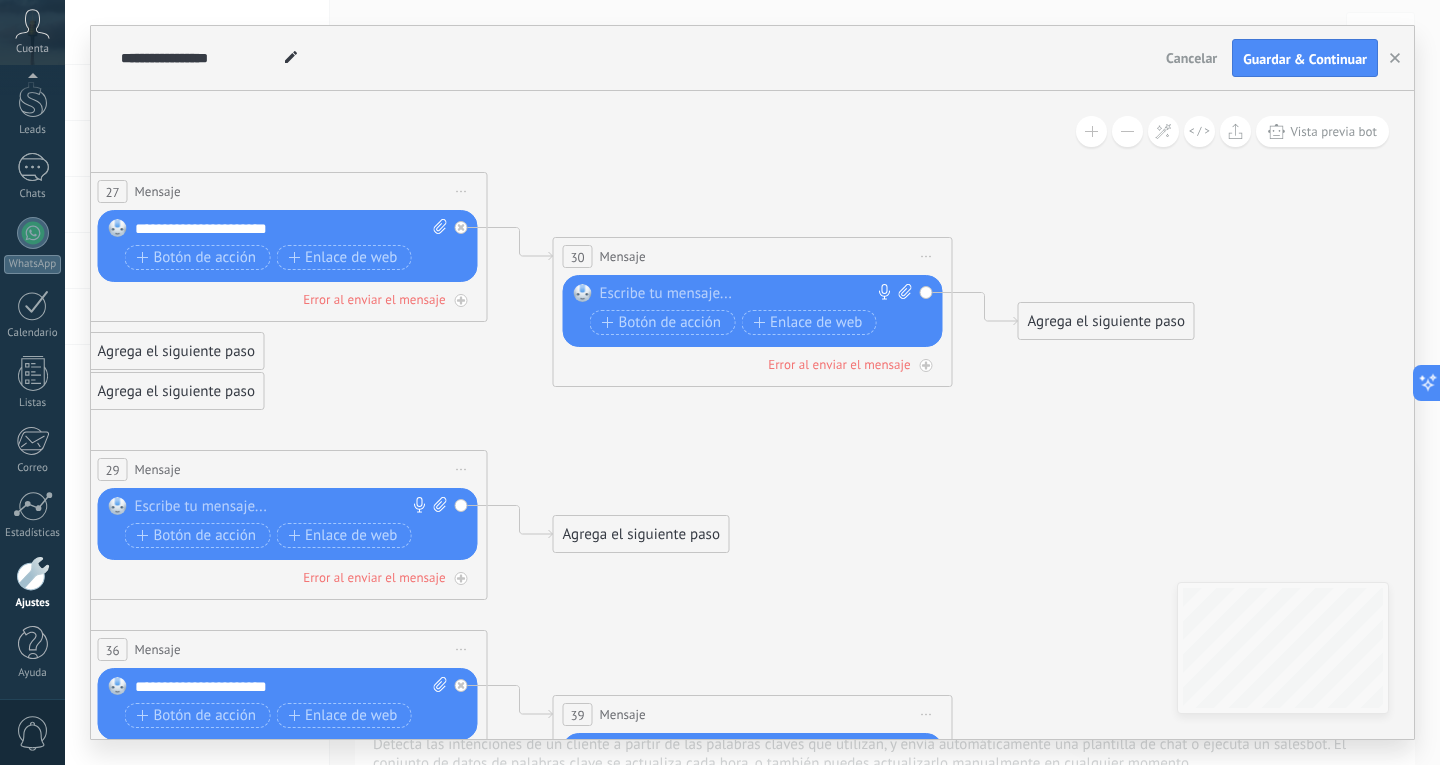 click at bounding box center (748, 294) 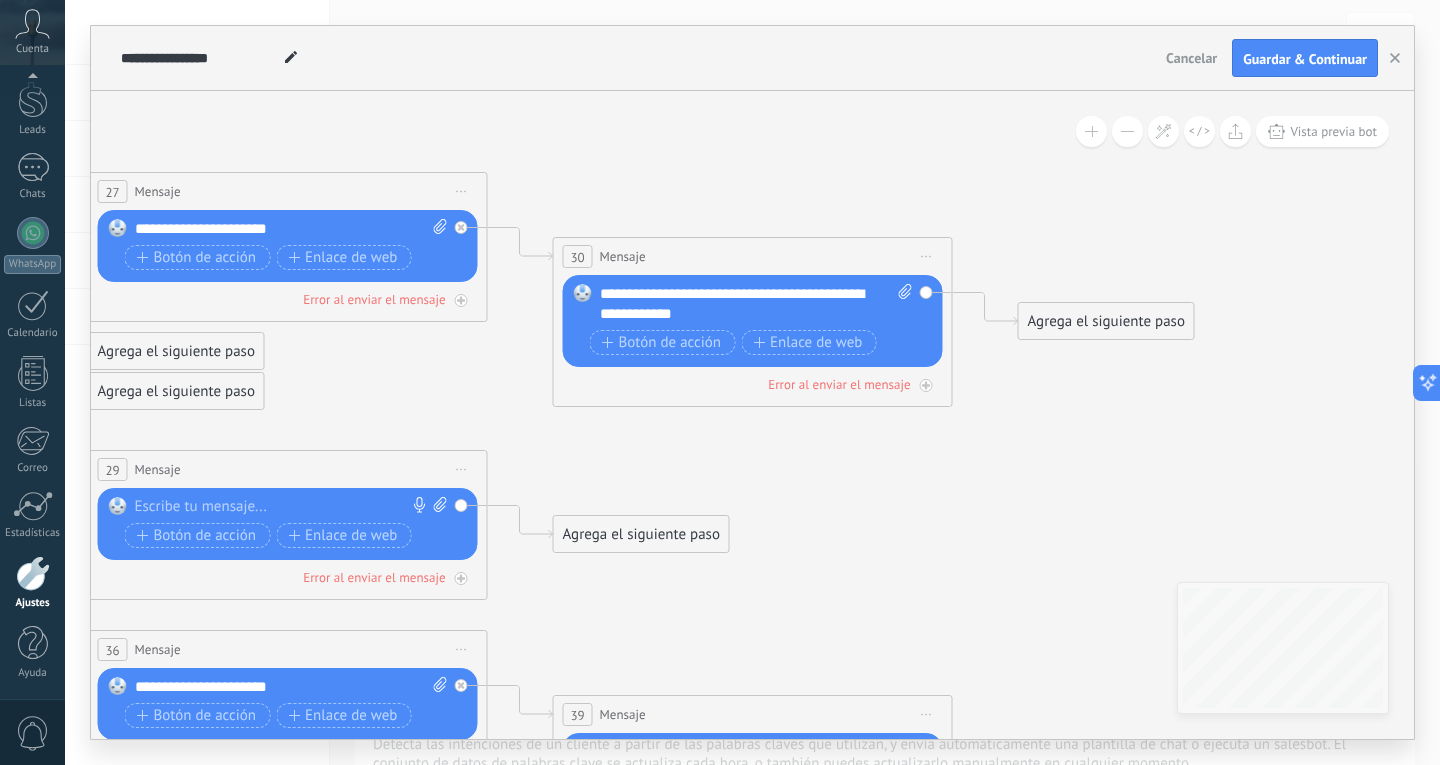 click 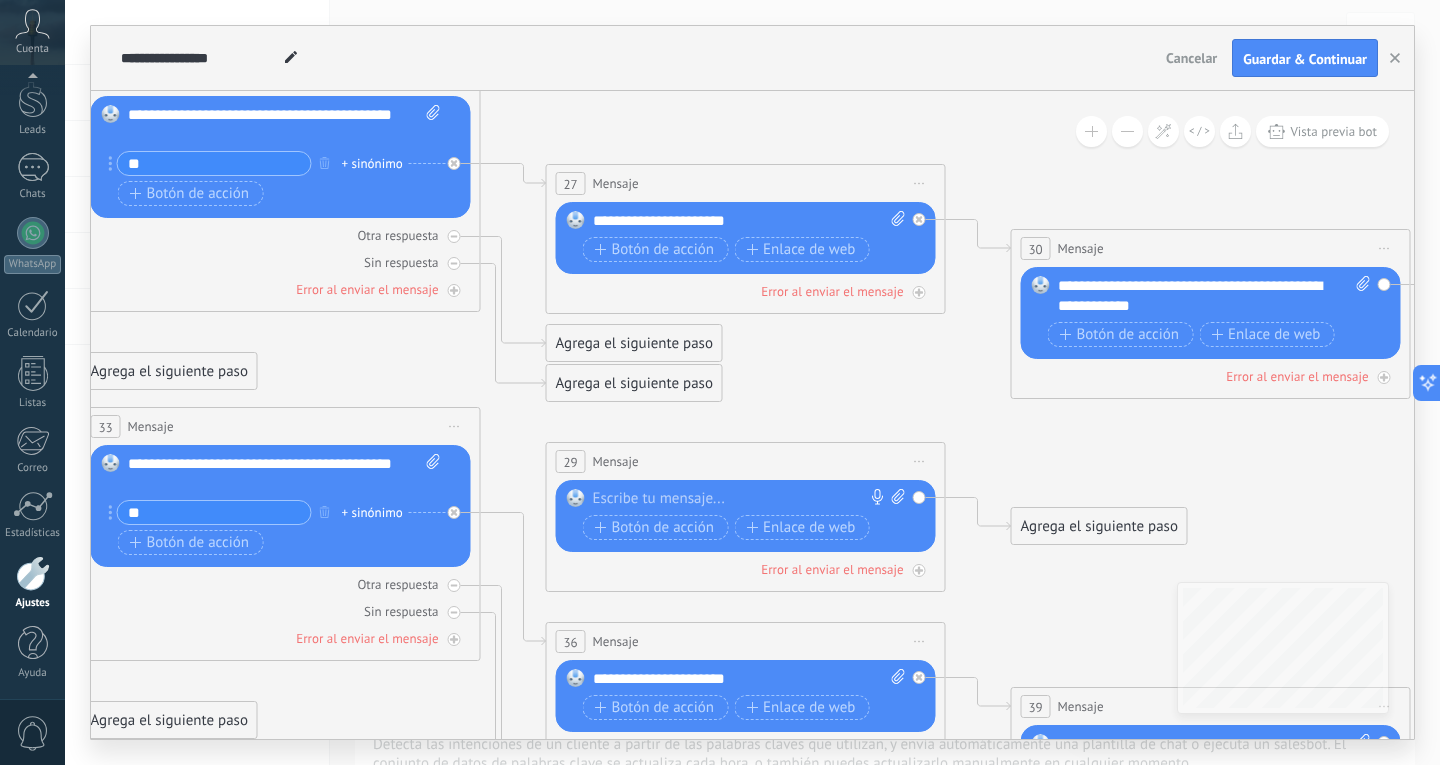 drag, startPoint x: 593, startPoint y: 442, endPoint x: 1051, endPoint y: 434, distance: 458.06985 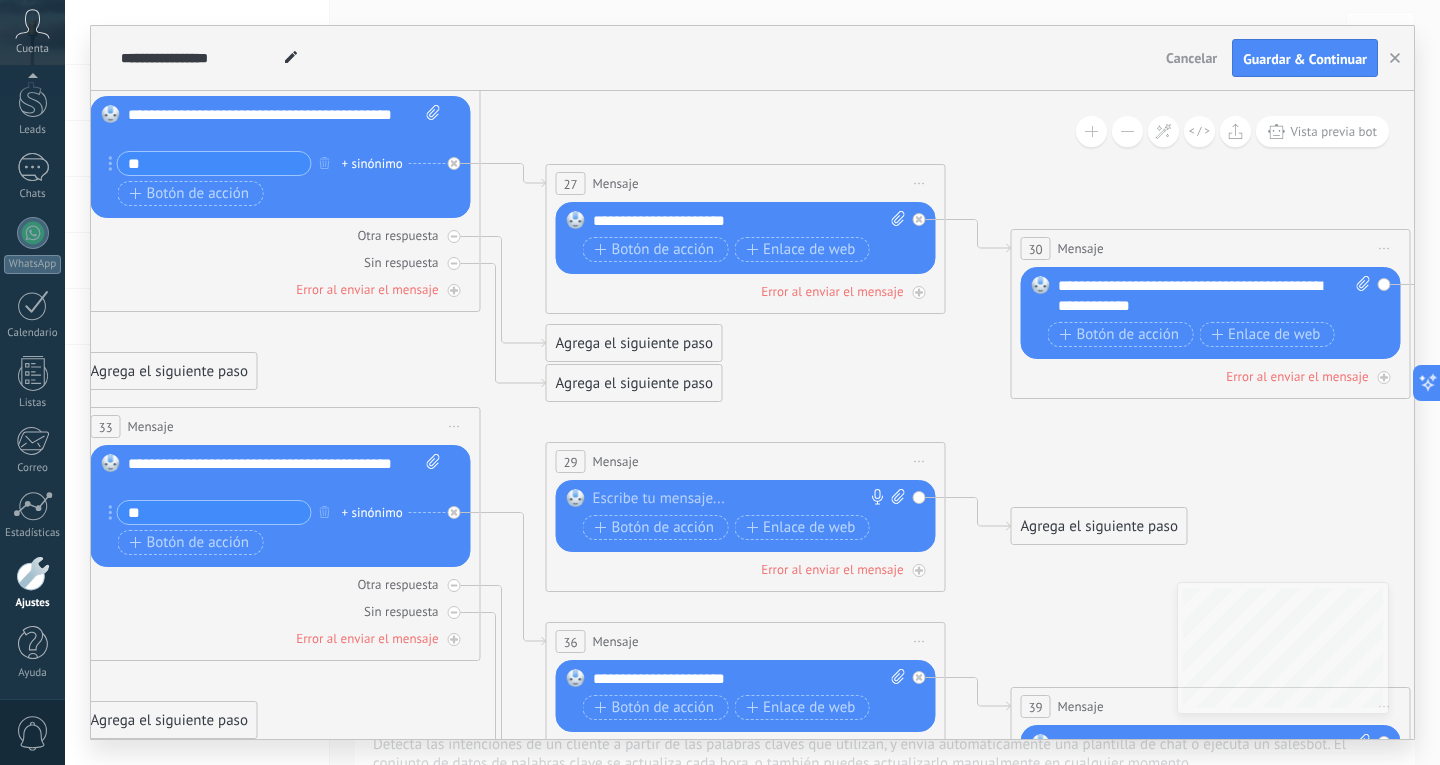 click 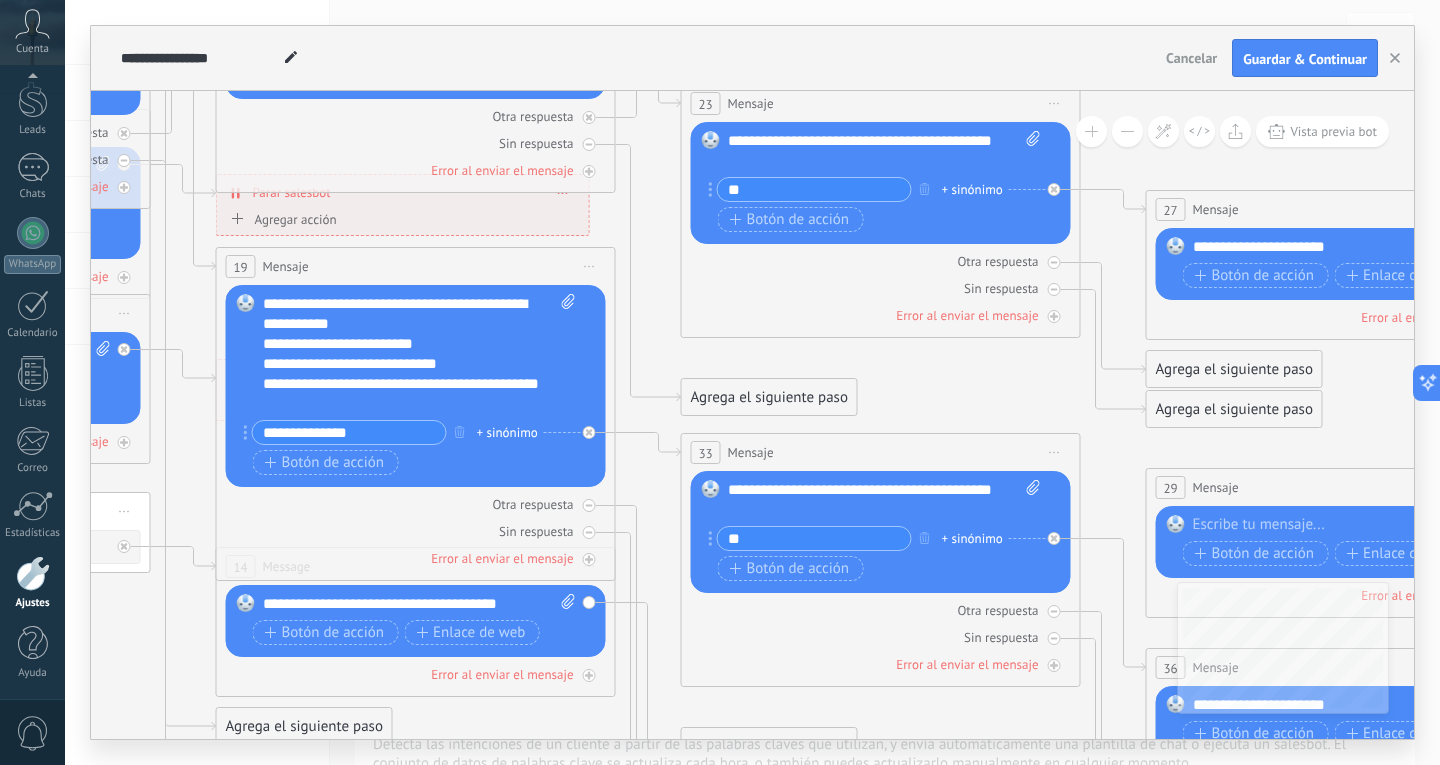 drag, startPoint x: 379, startPoint y: 339, endPoint x: 979, endPoint y: 365, distance: 600.56305 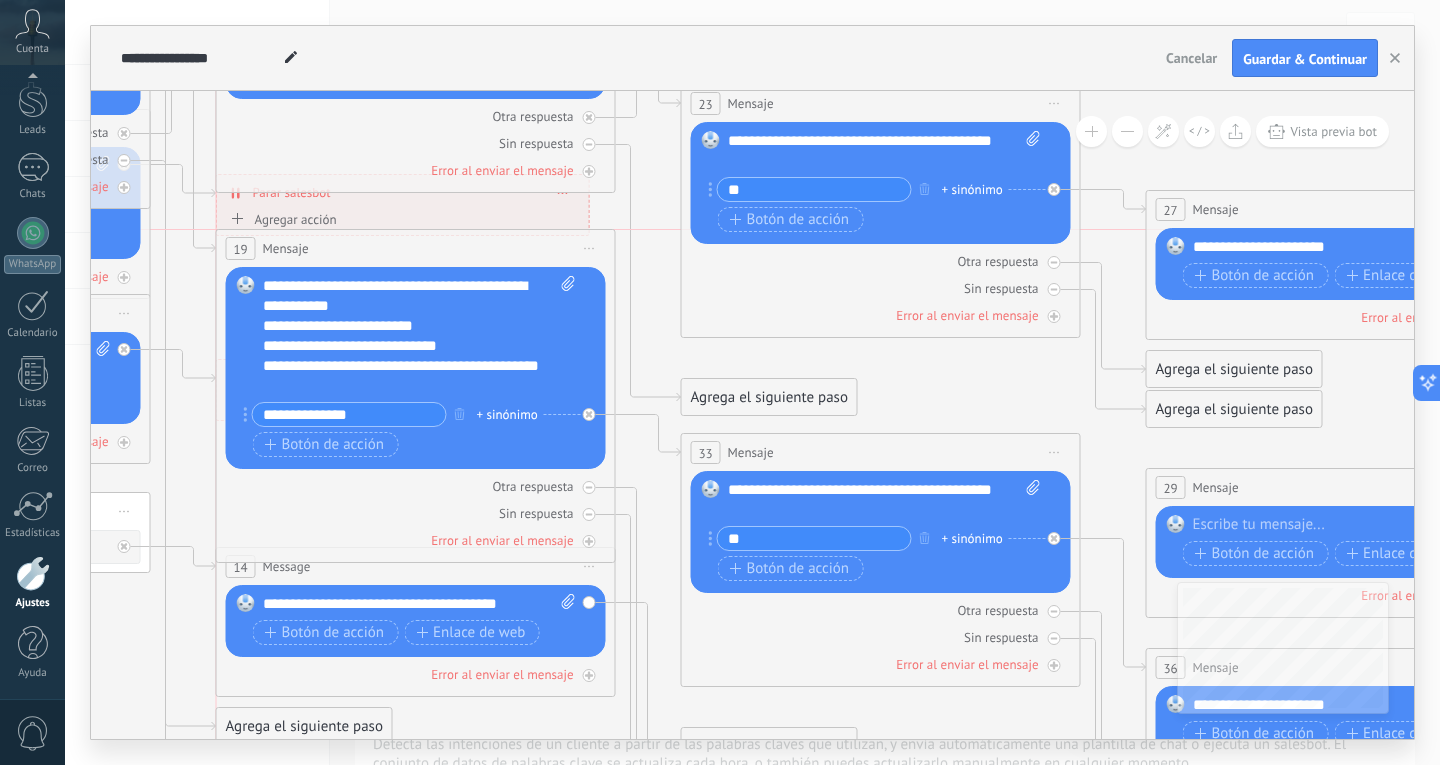 drag, startPoint x: 408, startPoint y: 266, endPoint x: 413, endPoint y: 248, distance: 18.681541 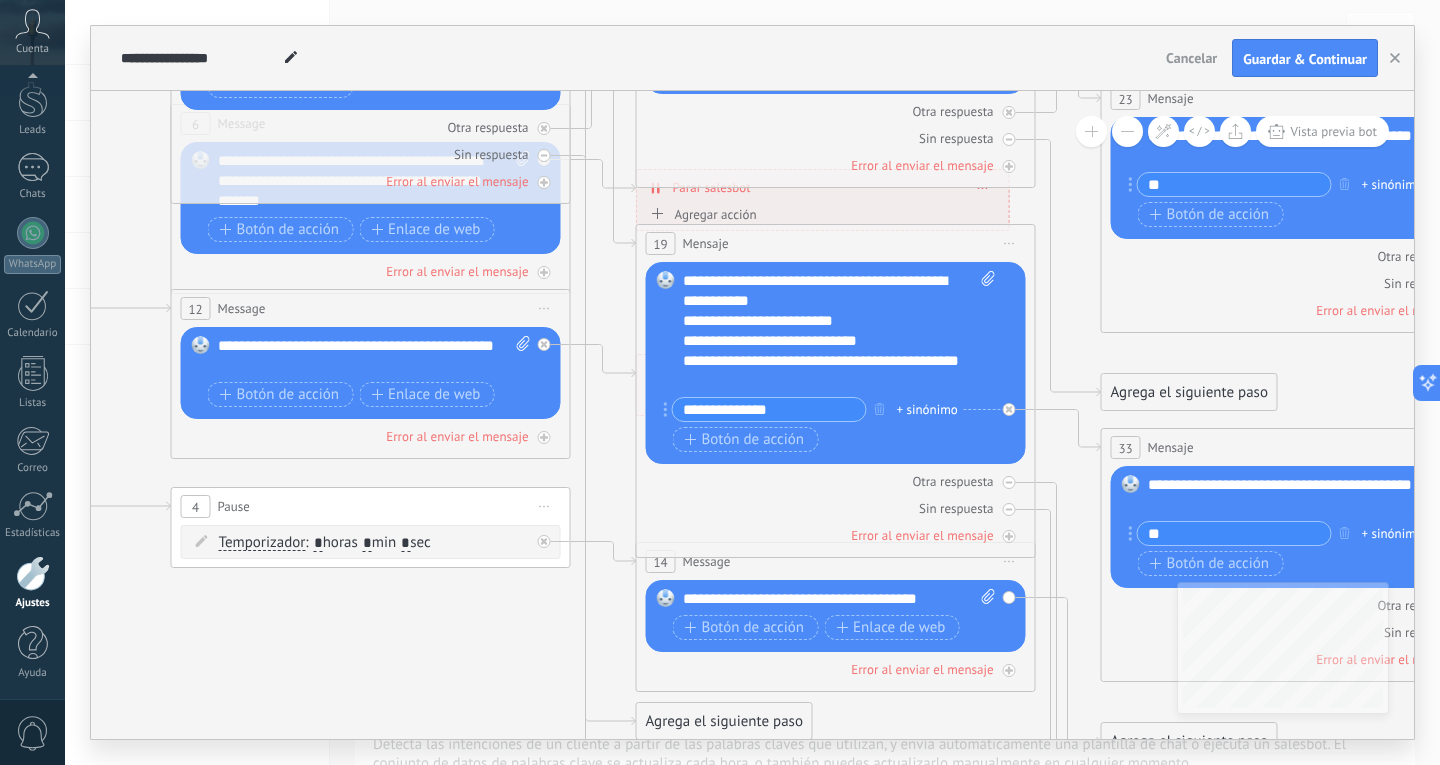 drag, startPoint x: 187, startPoint y: 642, endPoint x: 615, endPoint y: 637, distance: 428.0292 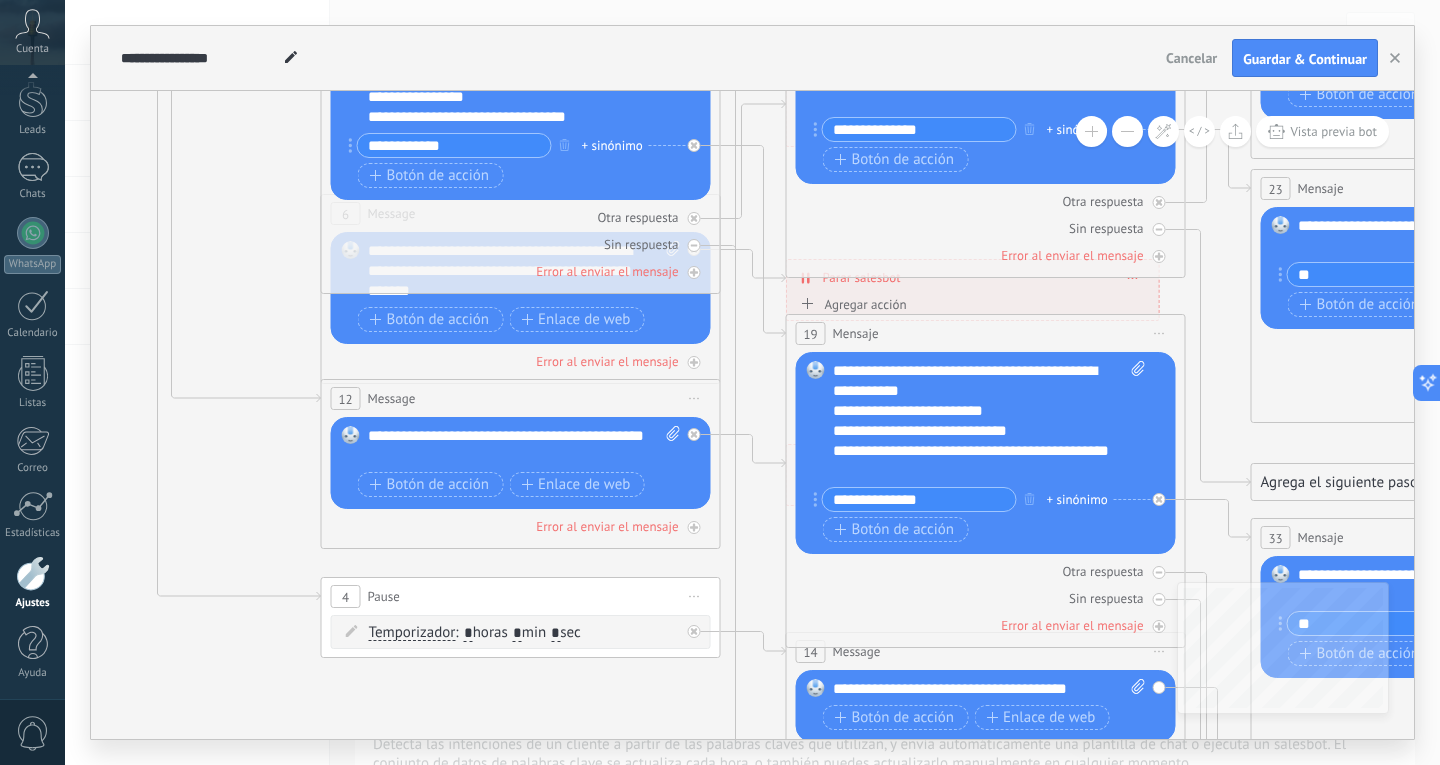 drag, startPoint x: 292, startPoint y: 661, endPoint x: 435, endPoint y: 751, distance: 168.9645 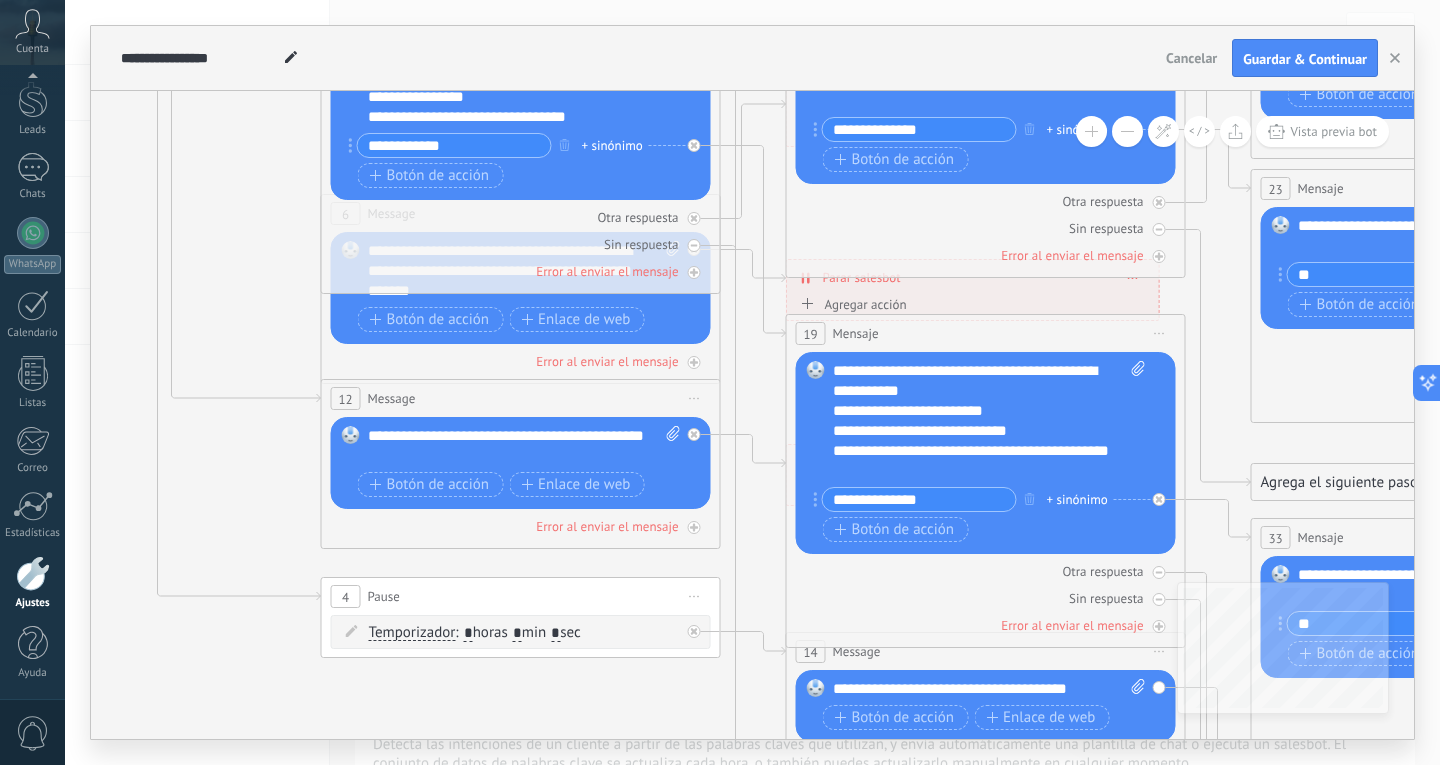 click on "**********" at bounding box center (752, 382) 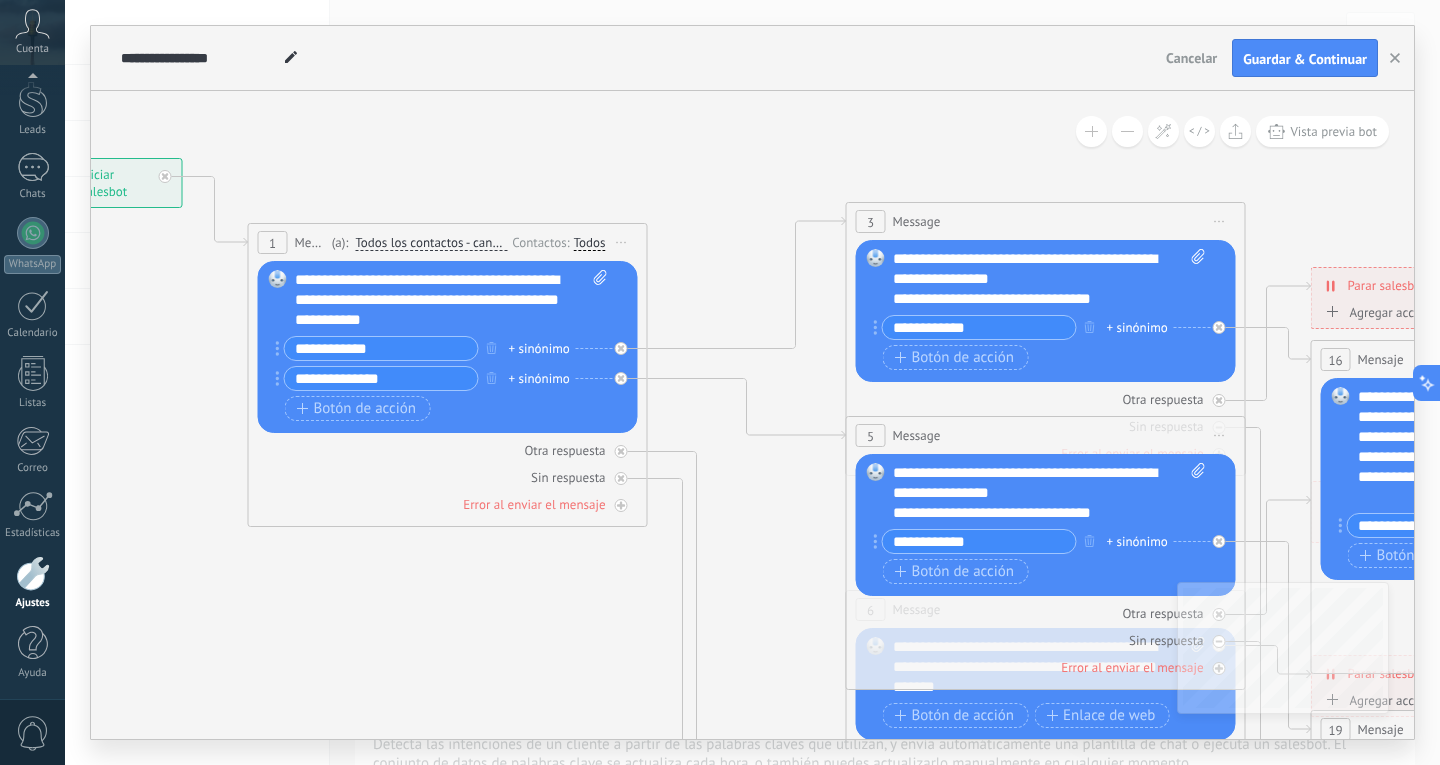 drag, startPoint x: 221, startPoint y: 240, endPoint x: 746, endPoint y: 636, distance: 657.6025 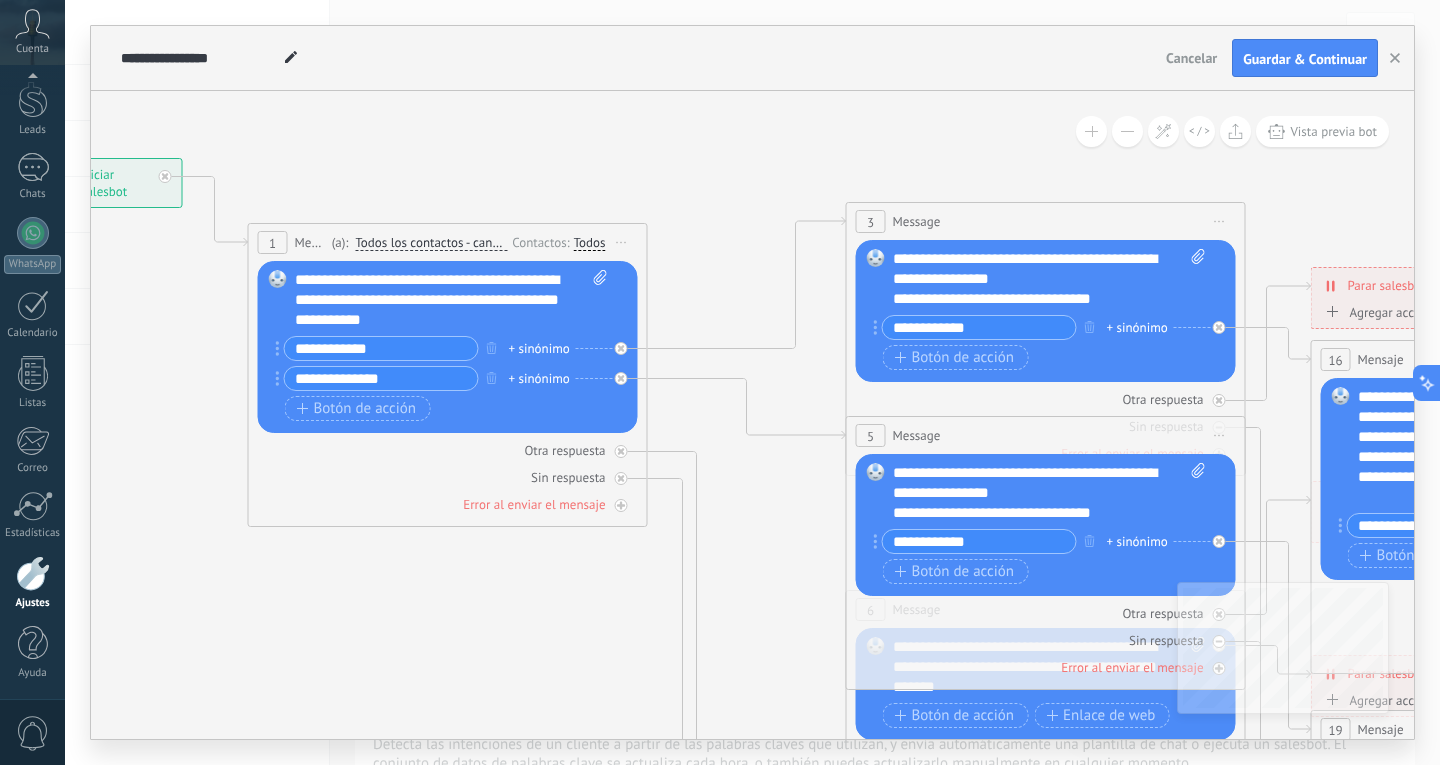 click 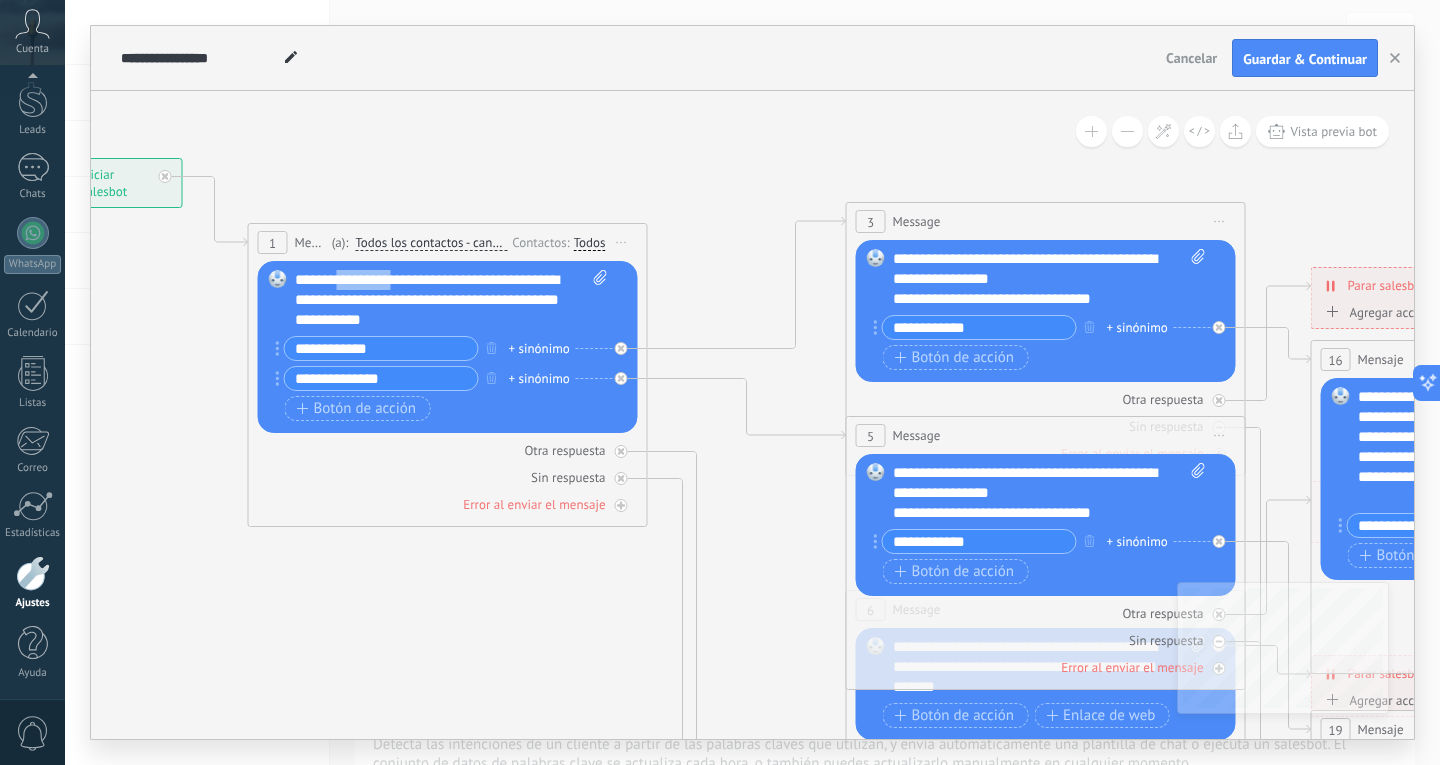 type 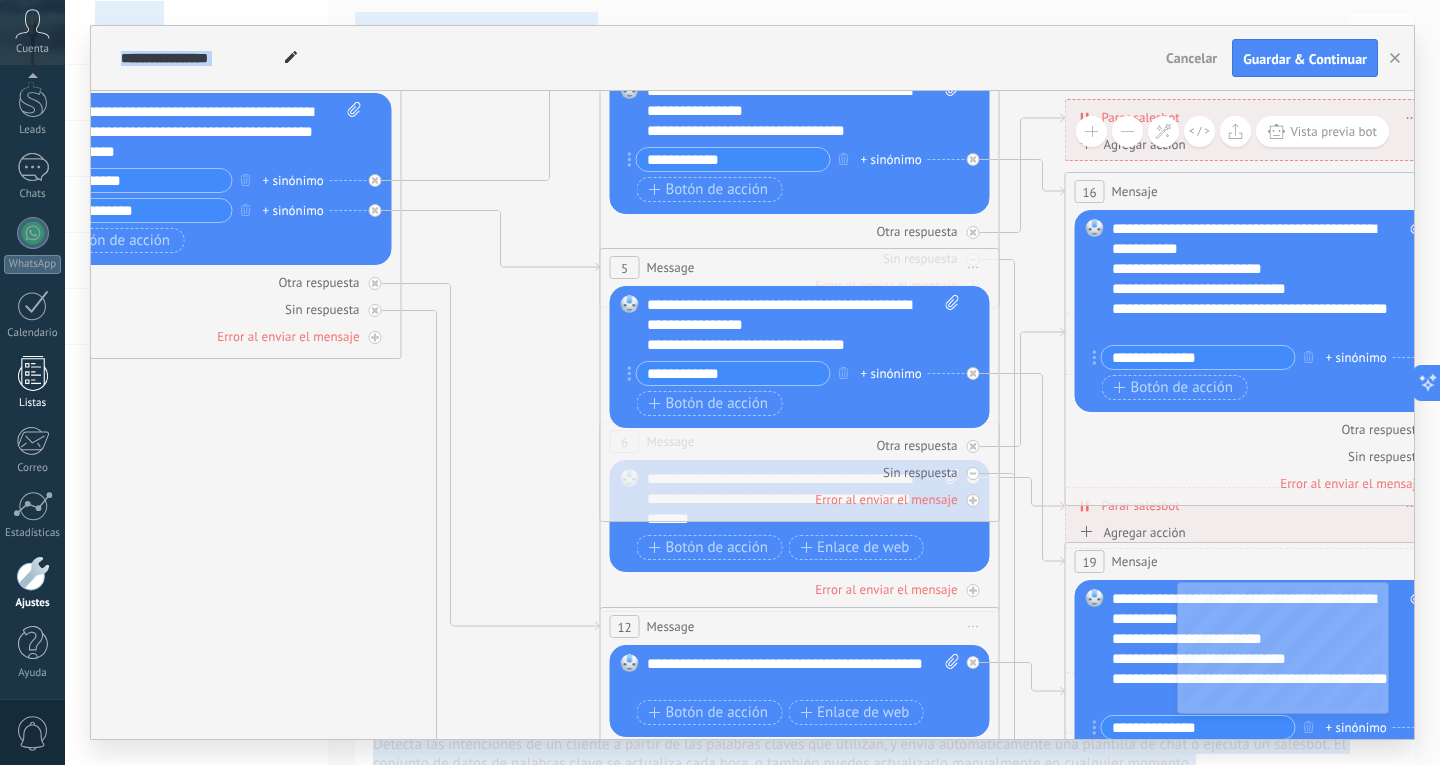 drag, startPoint x: 263, startPoint y: 566, endPoint x: 17, endPoint y: 398, distance: 297.8926 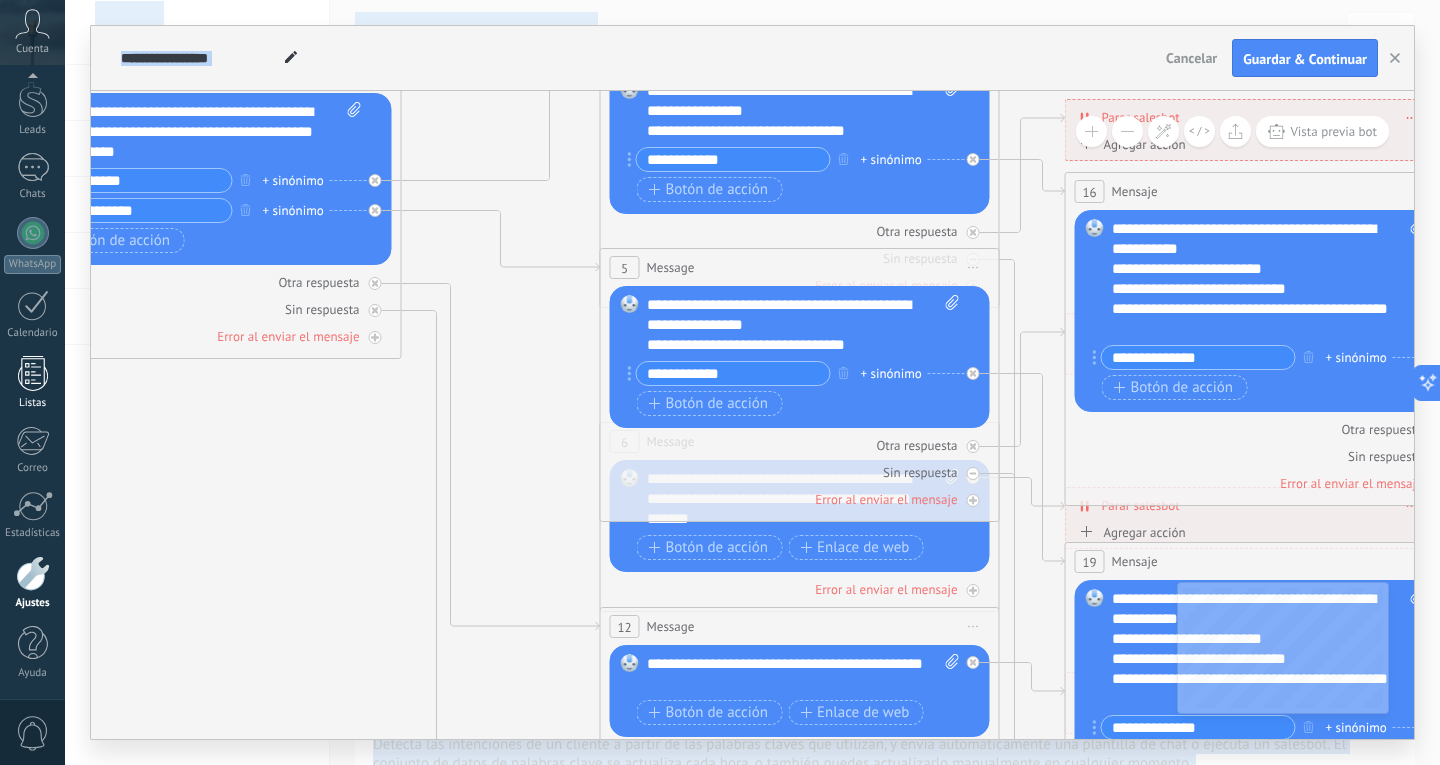 click on ".abccls-1,.abccls-2{fill-rule:evenodd}.abccls-2{fill:#fff} .abfcls-1{fill:none}.abfcls-2{fill:#fff} .abncls-1{isolation:isolate}.abncls-2{opacity:.06}.abncls-2,.abncls-3,.abncls-6{mix-blend-mode:multiply}.abncls-3{opacity:.15}.abncls-4,.abncls-8{fill:#fff}.abncls-5{fill:url(#abnlinear-gradient)}.abncls-6{opacity:.04}.abncls-7{fill:url(#abnlinear-gradient-2)}.abncls-8{fill-rule:evenodd} .abqst0{fill:#ffa200} .abwcls-1{fill:#252525} .cls-1{isolation:isolate} .acicls-1{fill:none} .aclcls-1{fill:#232323} .acnst0{display:none} .addcls-1,.addcls-2{fill:none;stroke-miterlimit:10}.addcls-1{stroke:#dfe0e5}.addcls-2{stroke:#a1a7ab} .adecls-1,.adecls-2{fill:none;stroke-miterlimit:10}.adecls-1{stroke:#dfe0e5}.adecls-2{stroke:#a1a7ab} .adqcls-1{fill:#8591a5;fill-rule:evenodd} .aeccls-1{fill:#5c9f37} .aeecls-1{fill:#f86161} .aejcls-1{fill:#8591a5;fill-rule:evenodd} .aekcls-1{fill-rule:evenodd} .aelcls-1{fill-rule:evenodd;fill:currentColor} .aemcls-1{fill-rule:evenodd;fill:currentColor} .aencls-2{fill:#f86161;opacity:.3}" at bounding box center (720, 382) 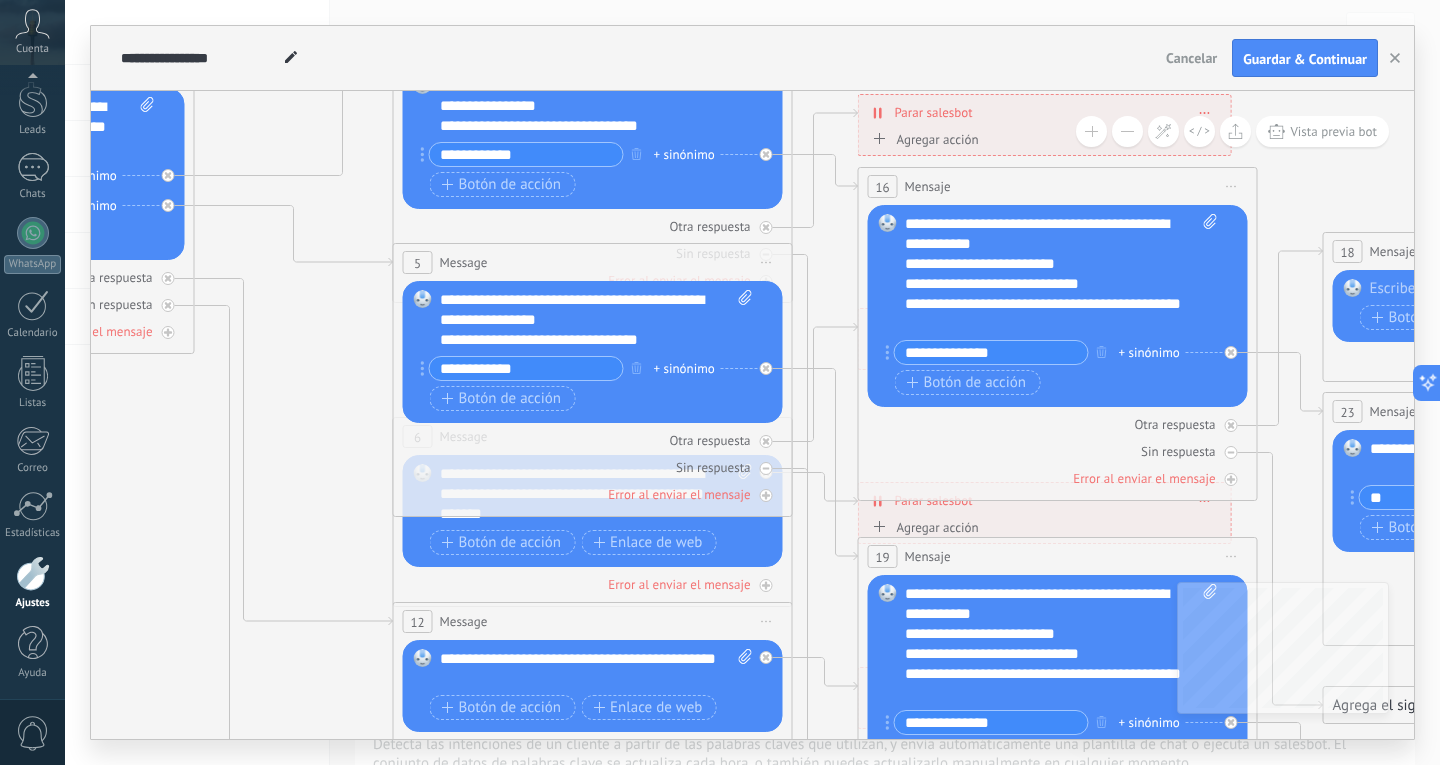 drag, startPoint x: 523, startPoint y: 426, endPoint x: 312, endPoint y: 414, distance: 211.34096 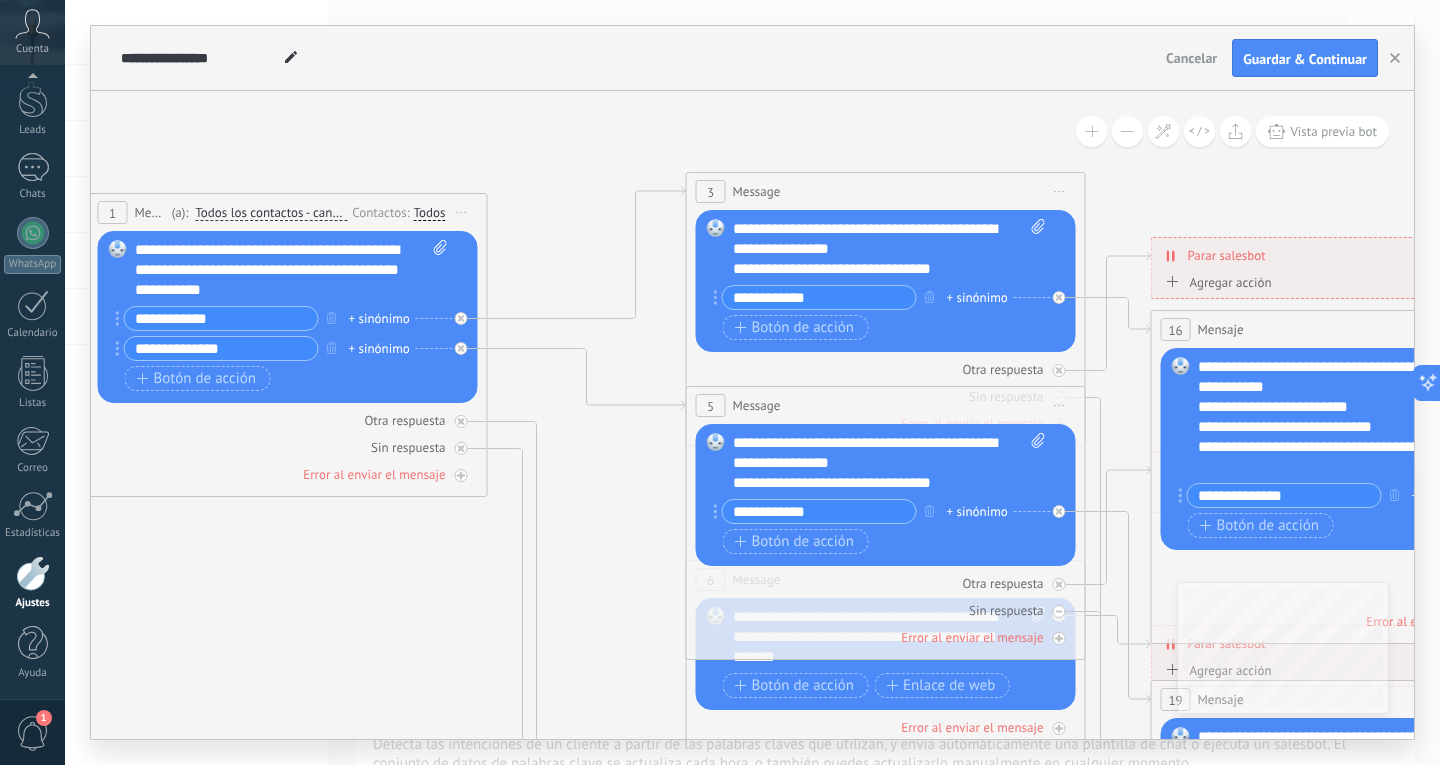 drag, startPoint x: 297, startPoint y: 387, endPoint x: 640, endPoint y: 548, distance: 378.9063 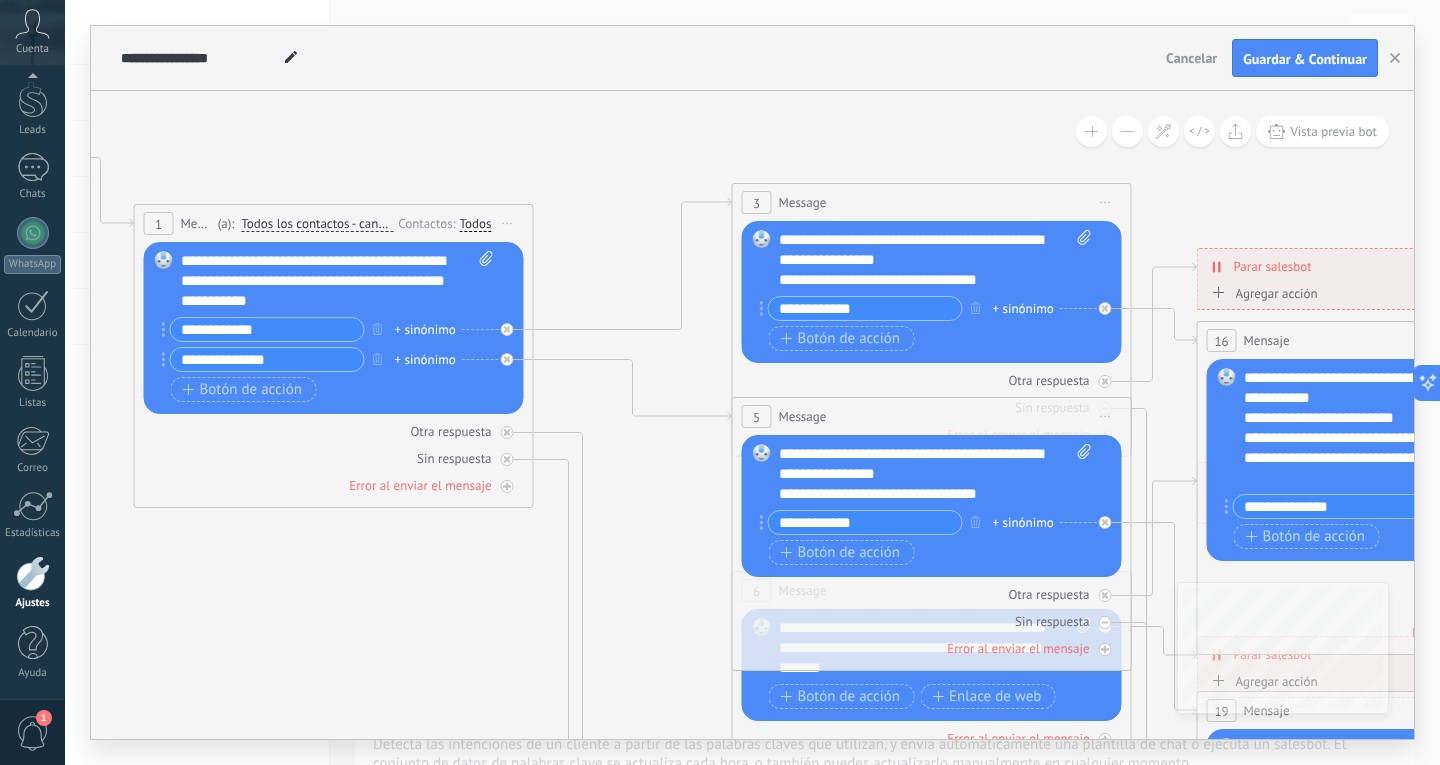 click on "Guardar & Continuar" at bounding box center [1305, 59] 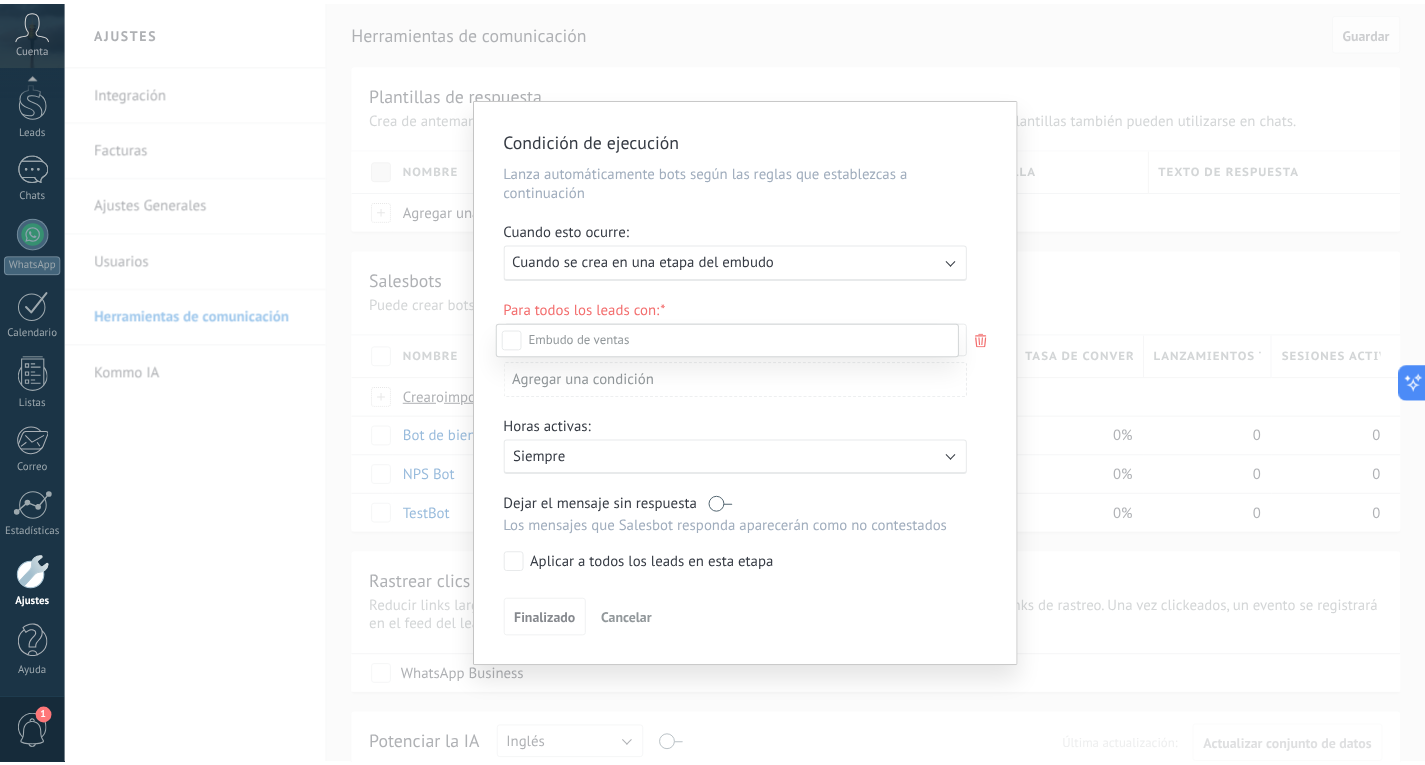 scroll, scrollTop: 365, scrollLeft: 0, axis: vertical 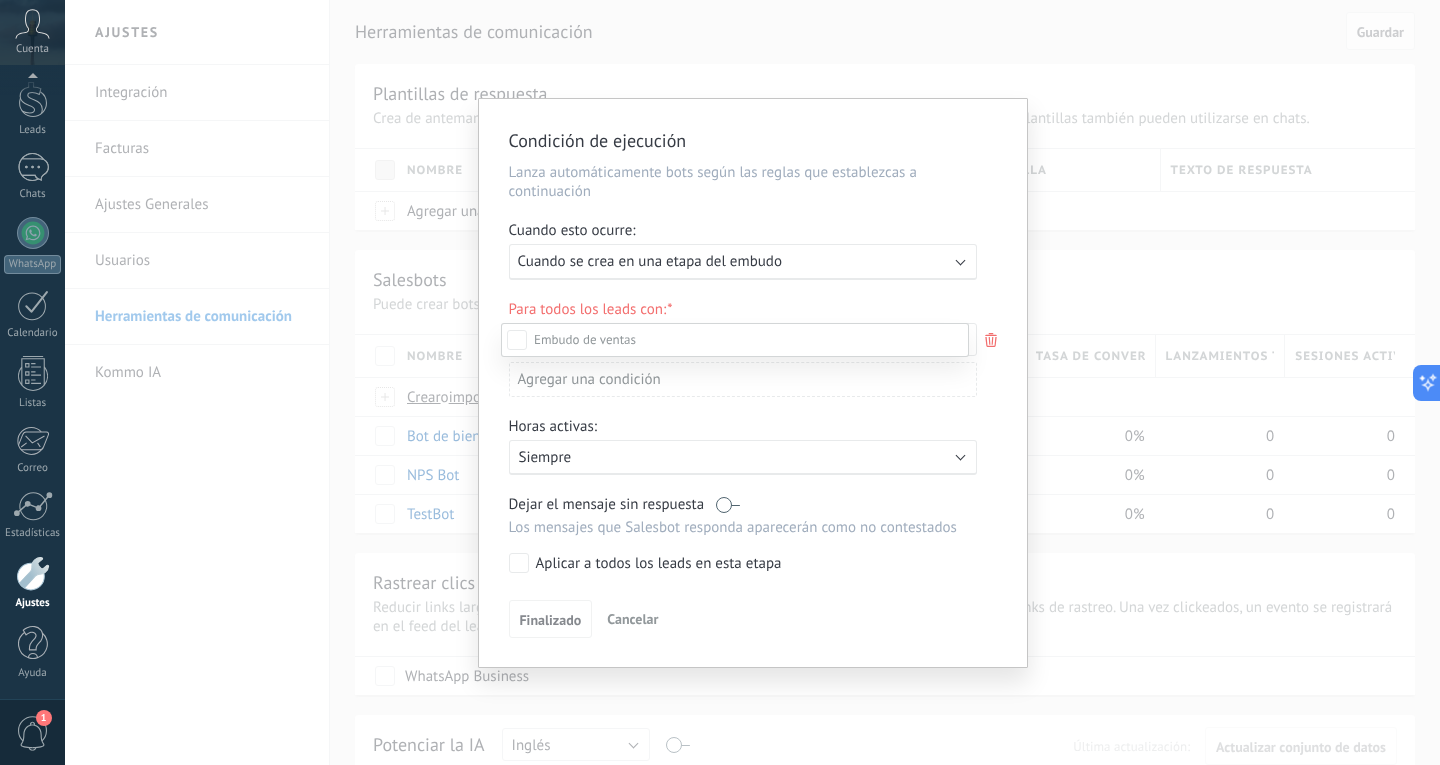 click on "Leads Entrantes Prospección Contacto inicial Calificación Presentación/Demostración Propuesta Negociación y manejo de objeciones Cierre ganado Seguimiento postventa Cierre perdido Factura pagada – ganado Proyecto cancelado – perdido" at bounding box center (735, 542) 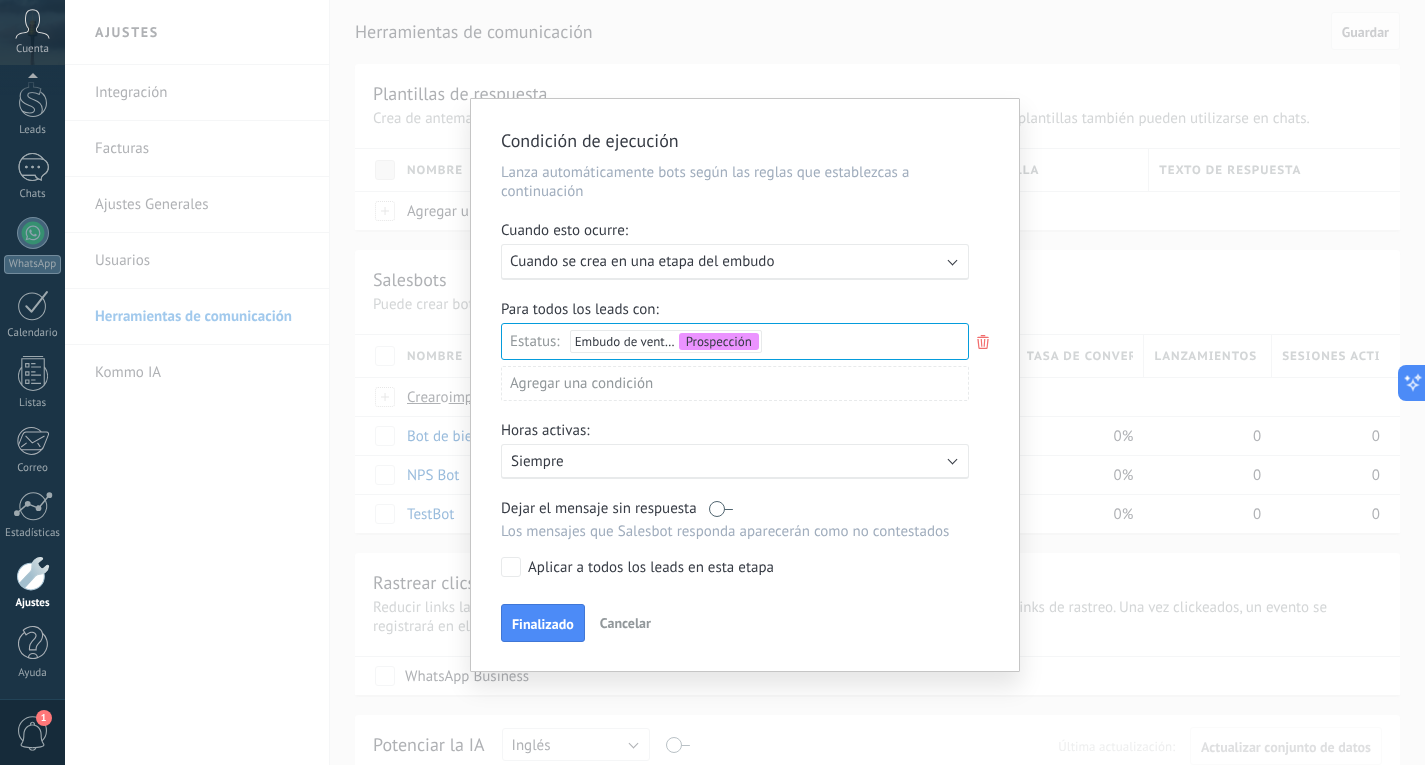 click on "Finalizado" at bounding box center [543, 624] 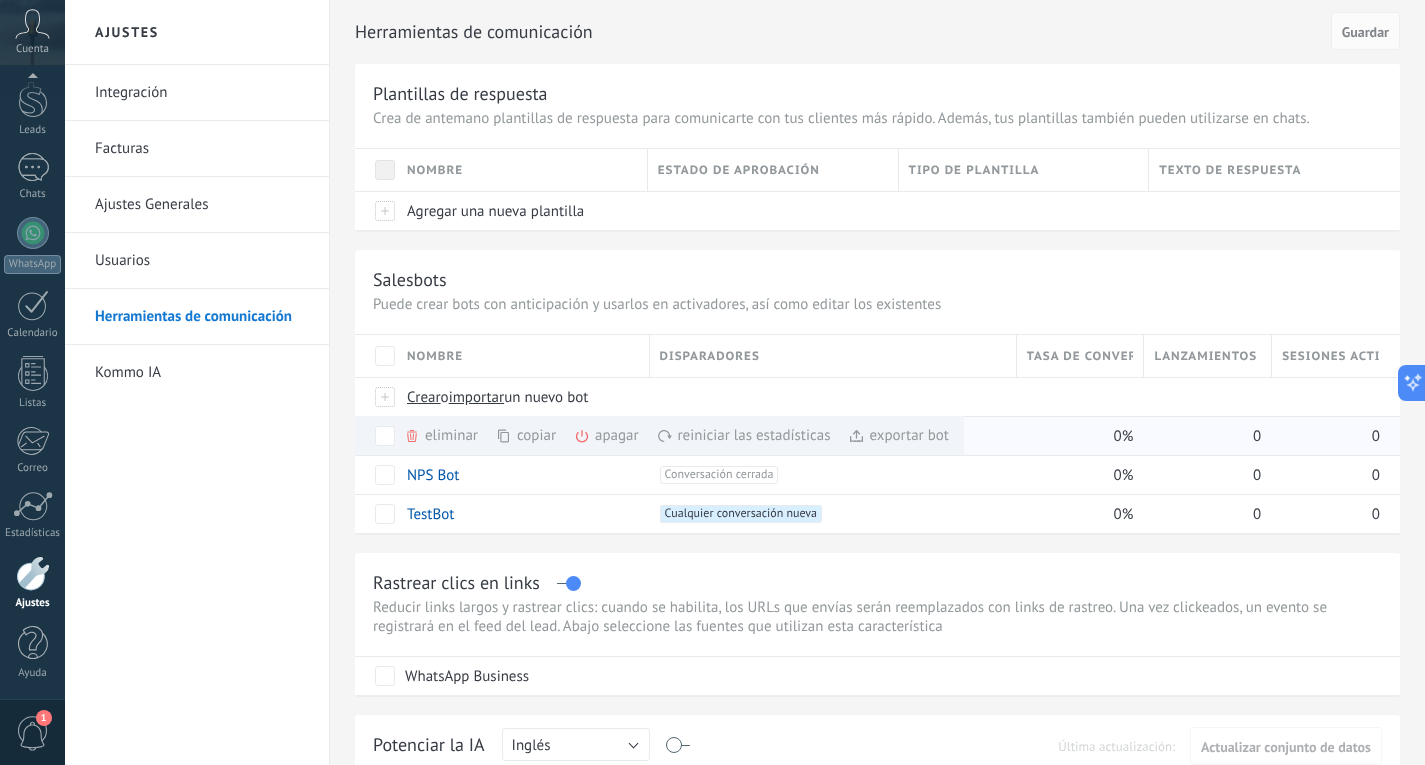 click on "apagar màs" at bounding box center (640, 435) 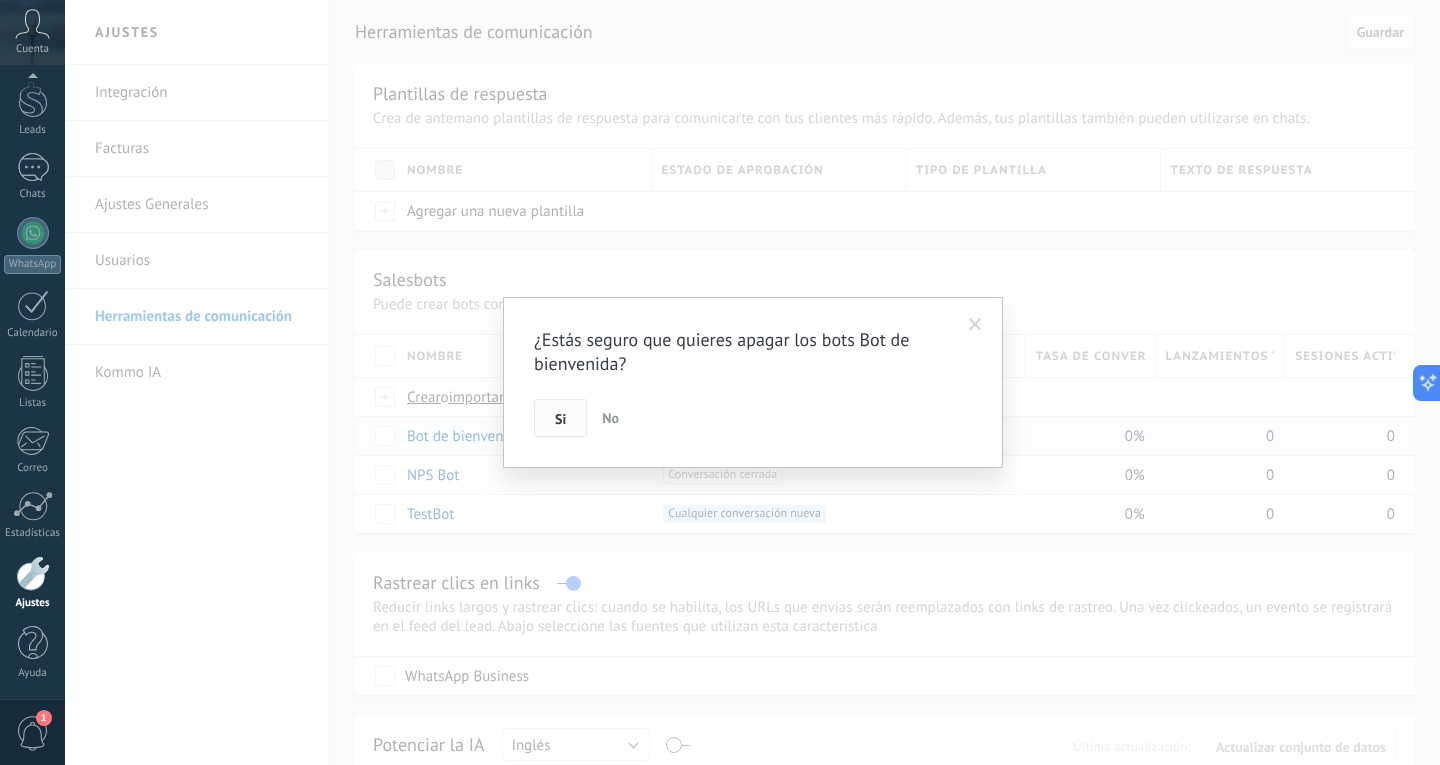 click on "Si" at bounding box center (560, 419) 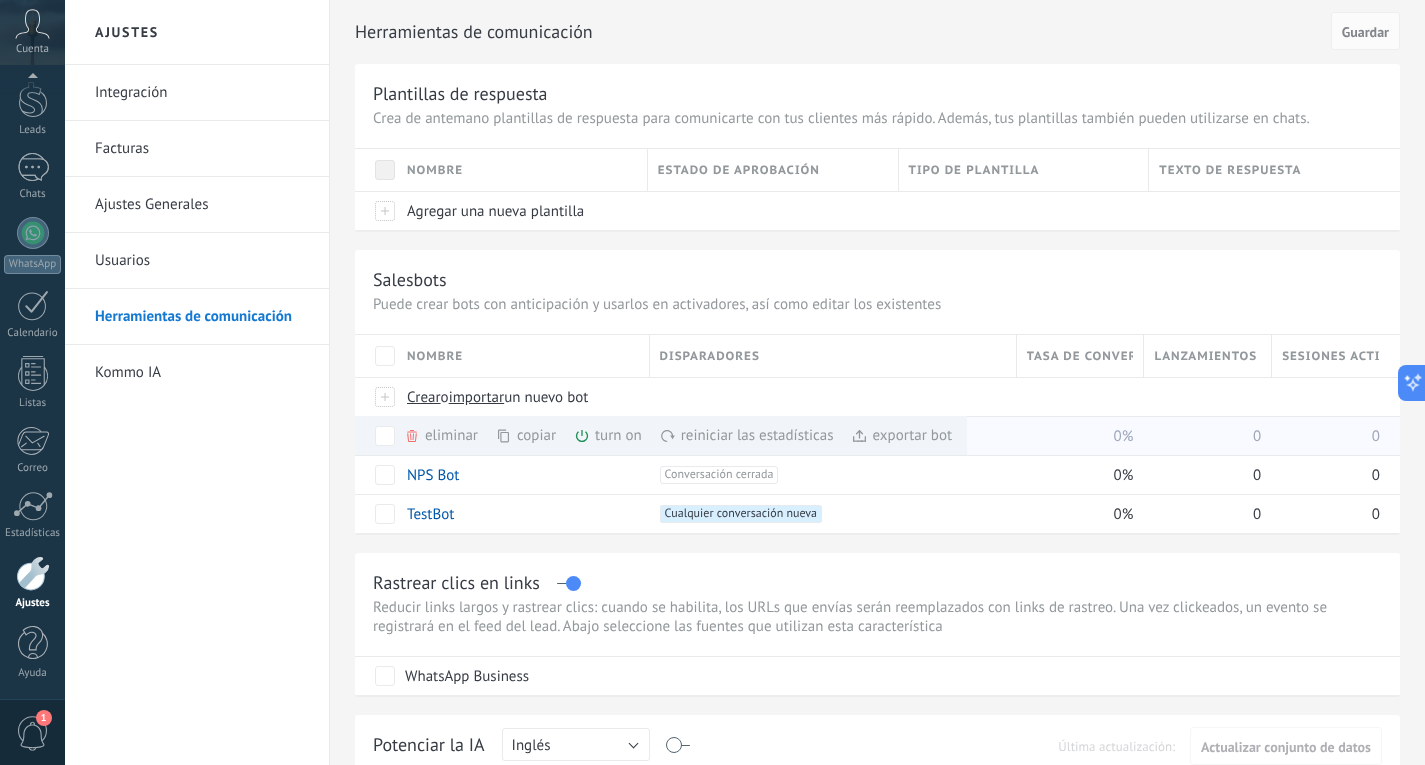click on "turn on màs" at bounding box center [642, 435] 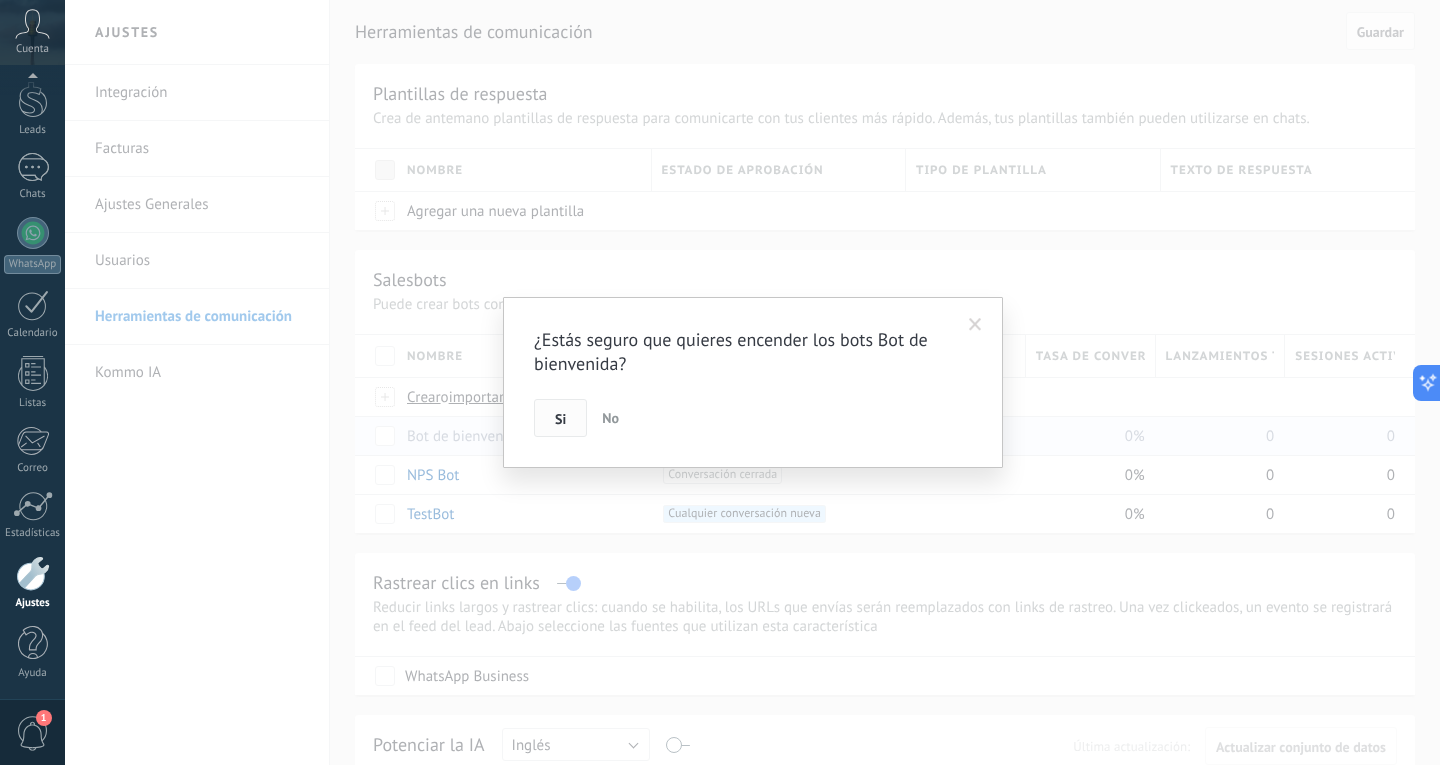 click on "Si" at bounding box center (560, 418) 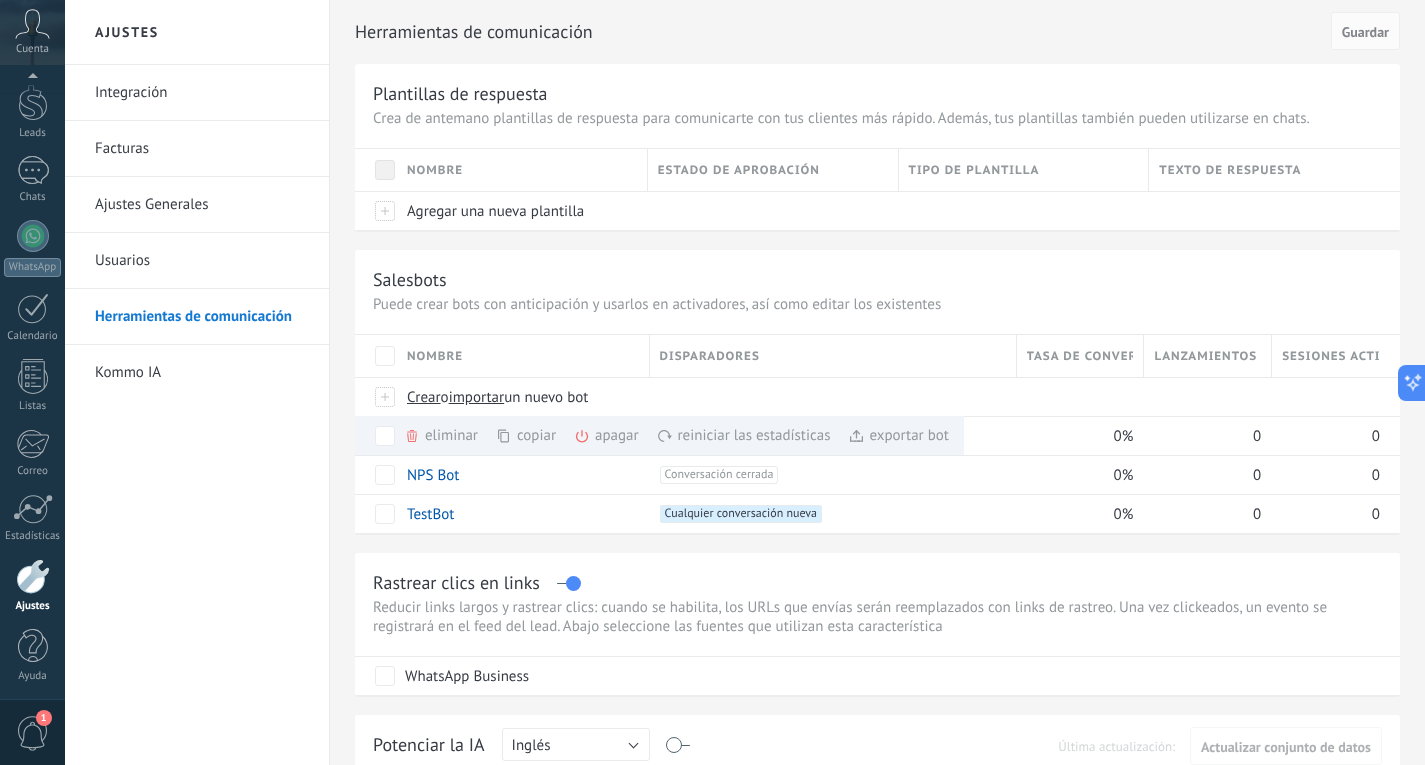 scroll, scrollTop: 67, scrollLeft: 0, axis: vertical 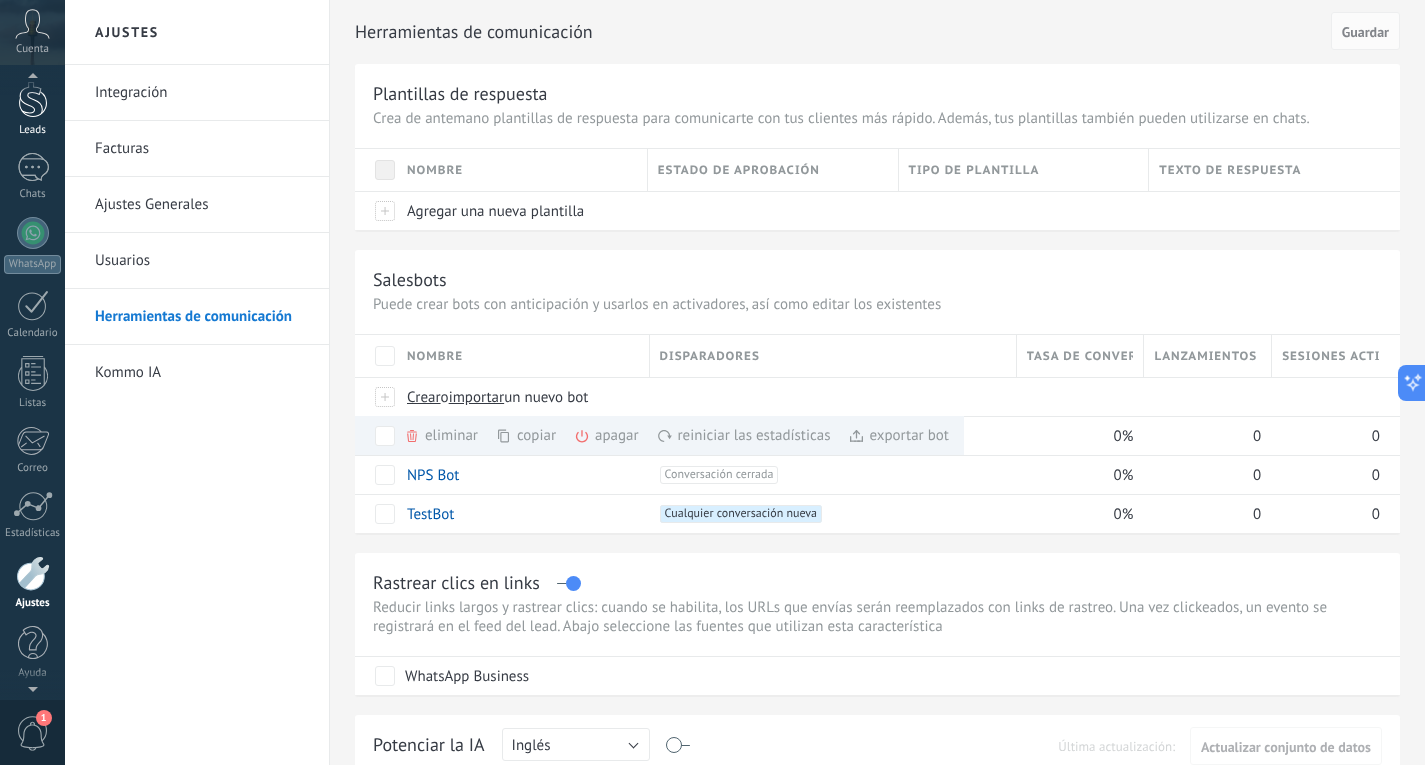 click at bounding box center [33, 99] 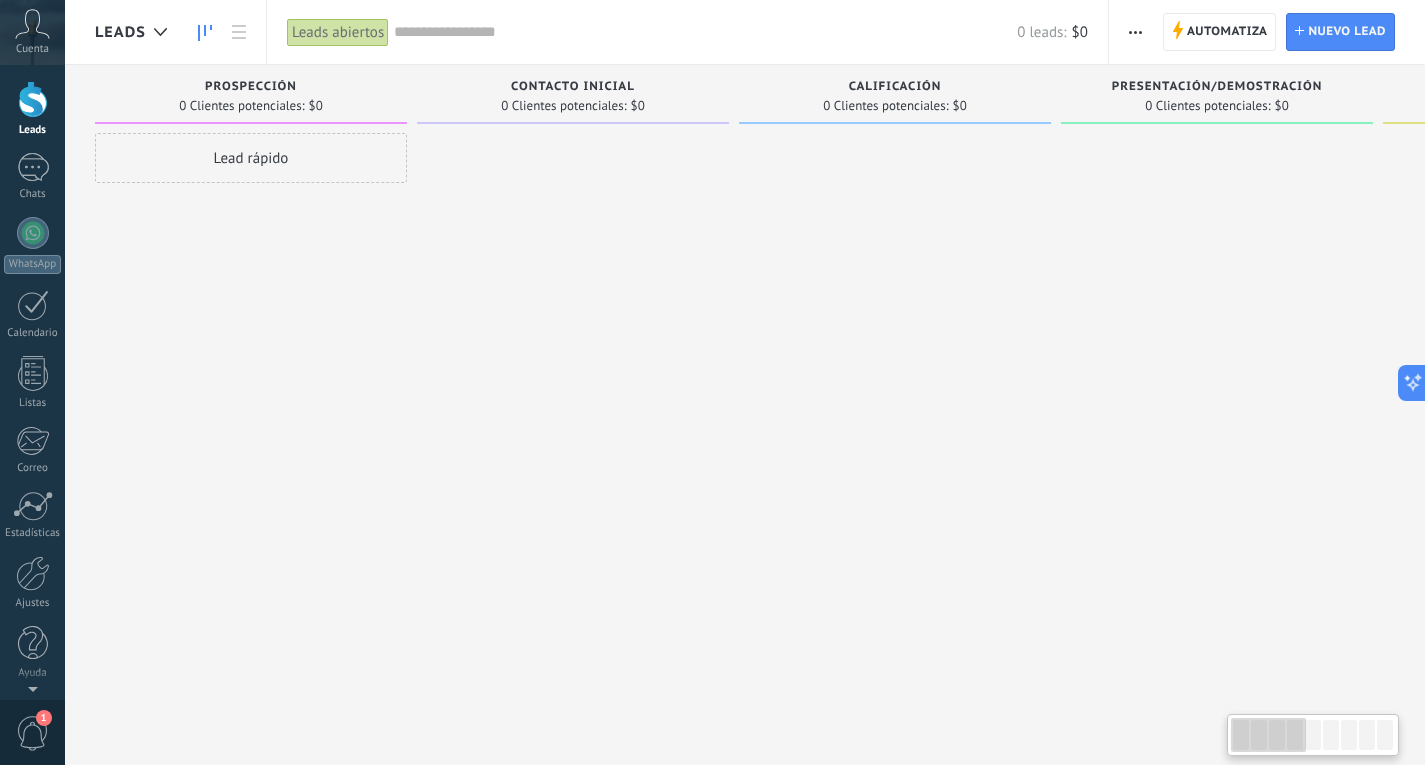 scroll, scrollTop: 0, scrollLeft: 0, axis: both 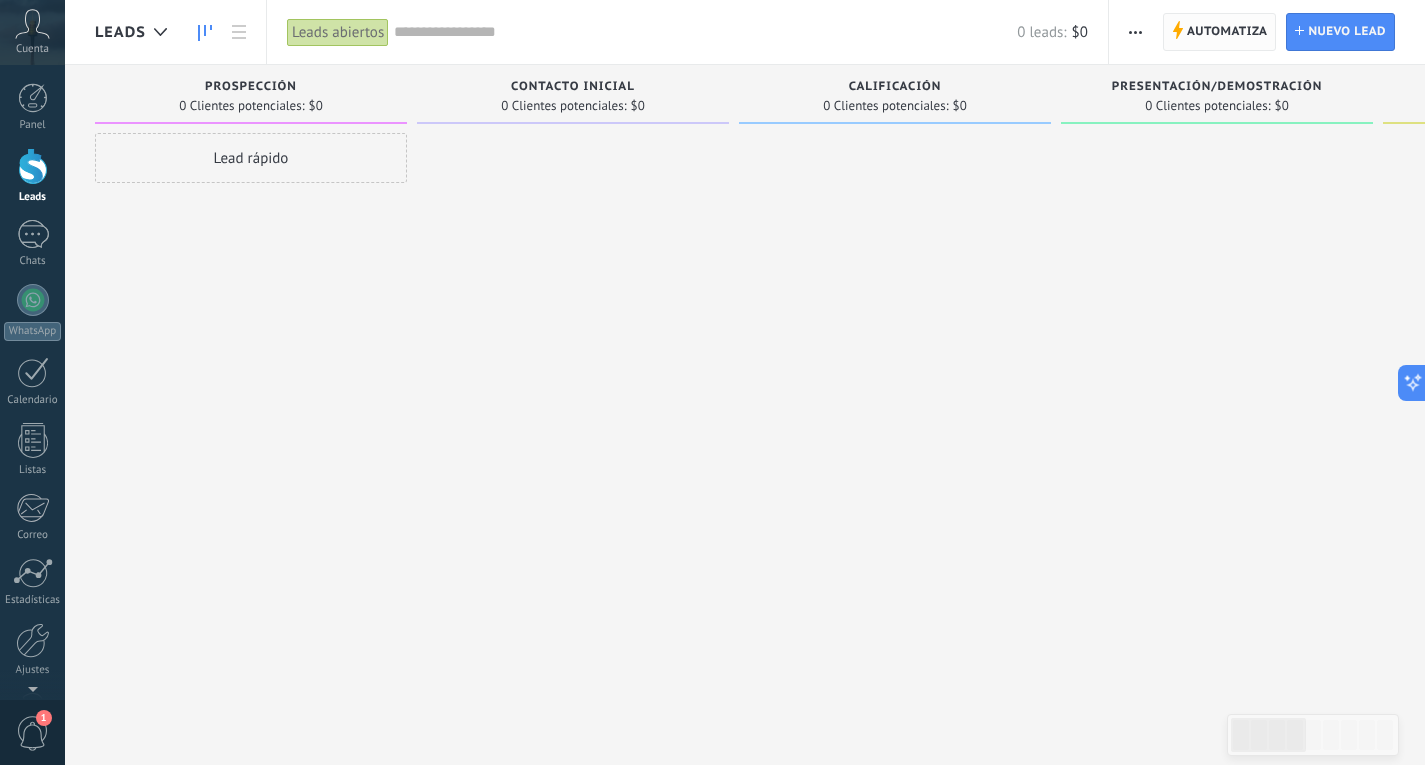 click on "Automatiza" at bounding box center (1227, 32) 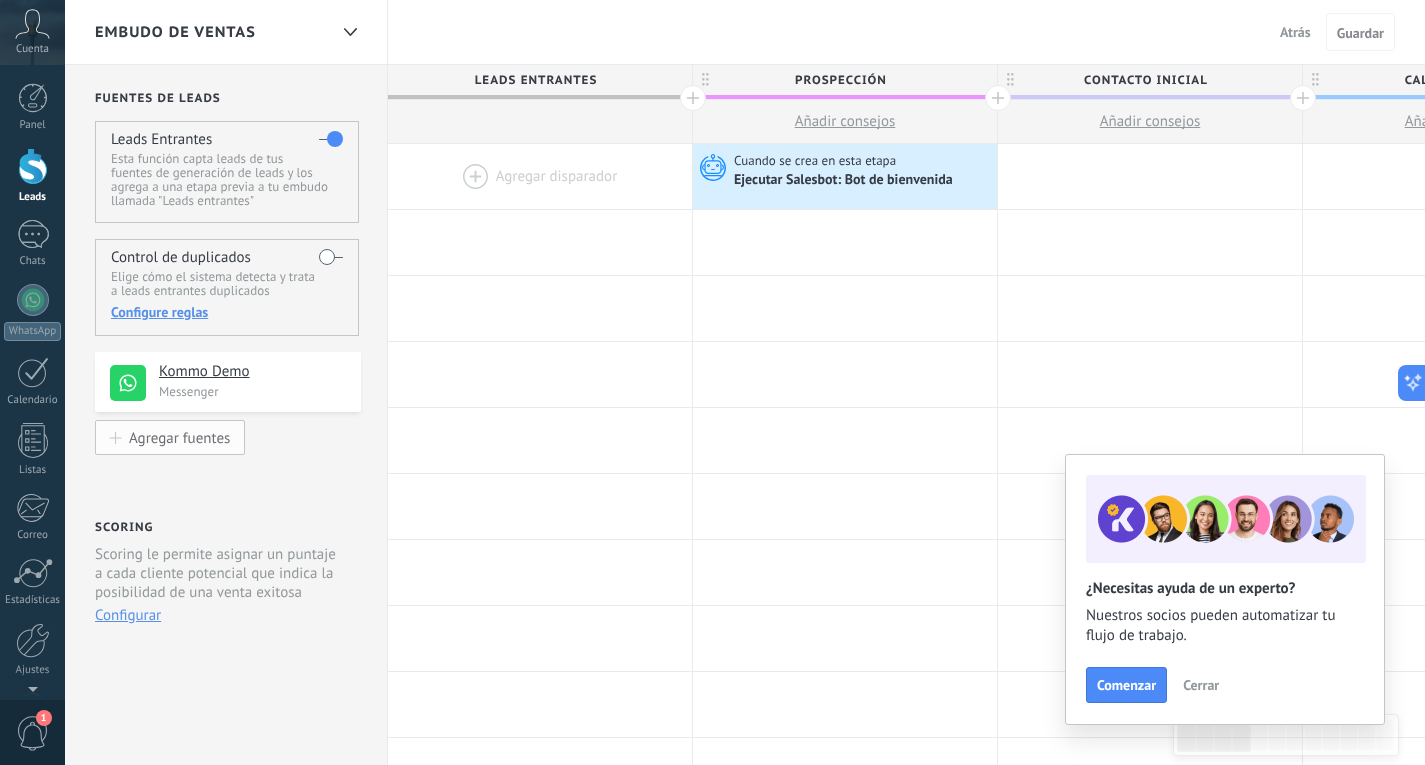 click on "Agregar fuentes" at bounding box center (179, 437) 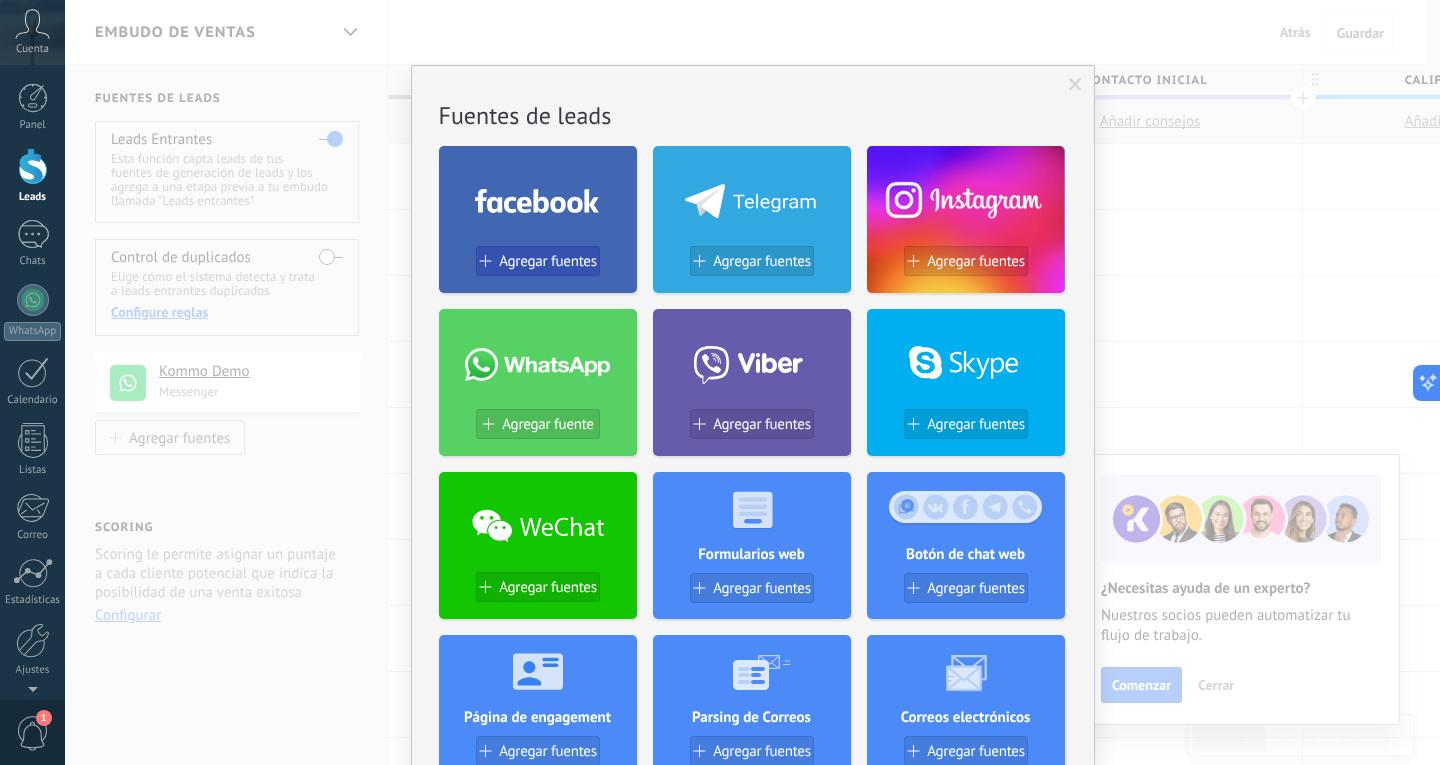 click on "Agregar fuentes" at bounding box center [548, 261] 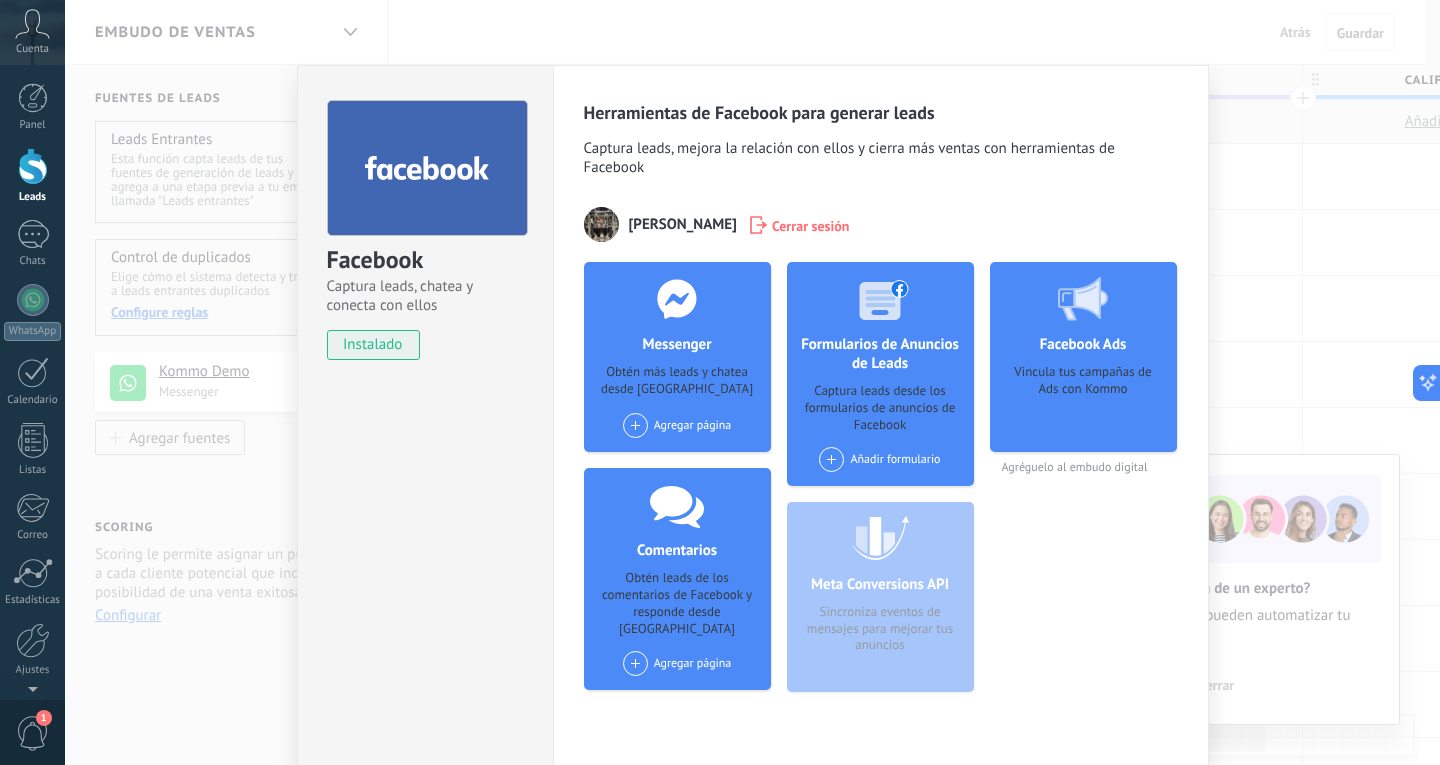 click on "Obtén más leads y chatea desde [GEOGRAPHIC_DATA]" at bounding box center (677, 382) 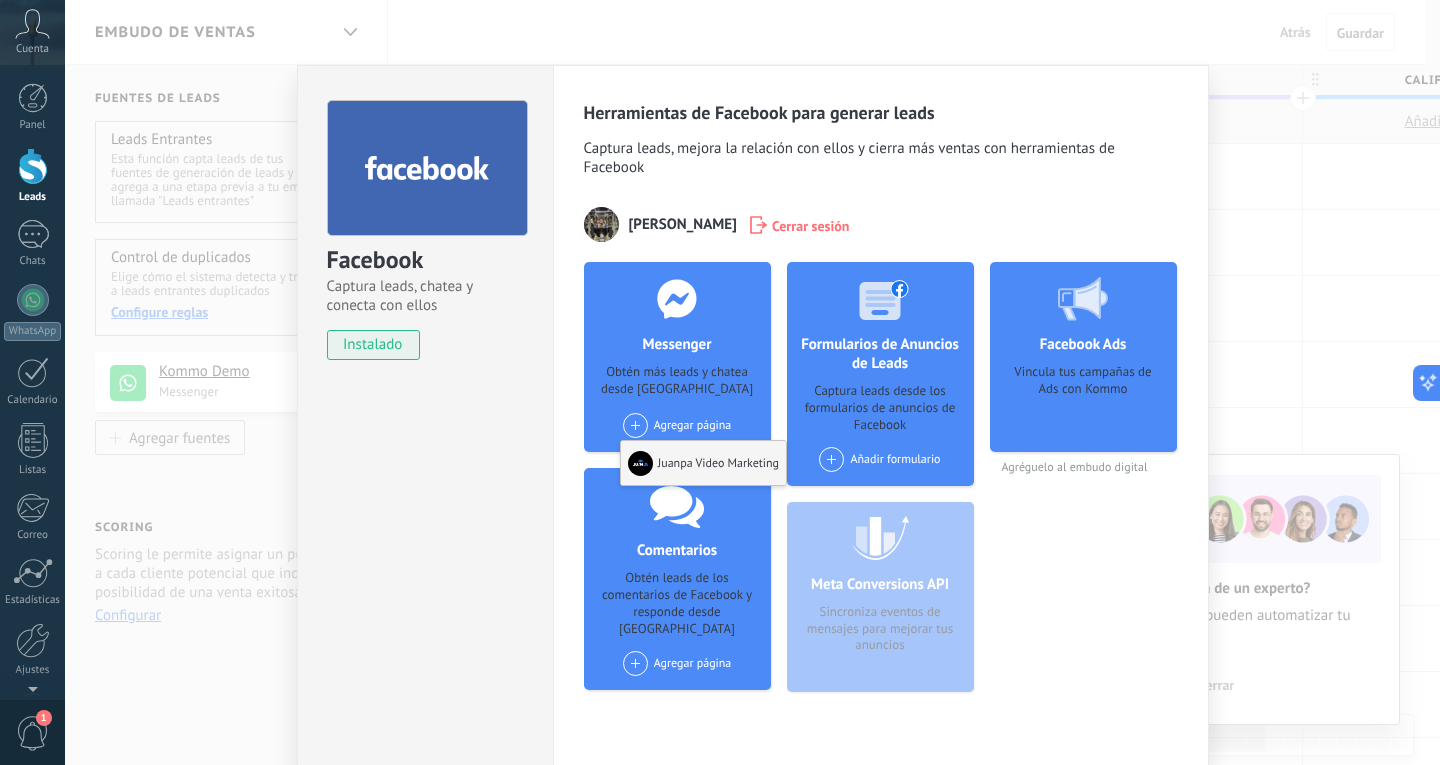 click on "Juanpa Video Marketing" at bounding box center [703, 463] 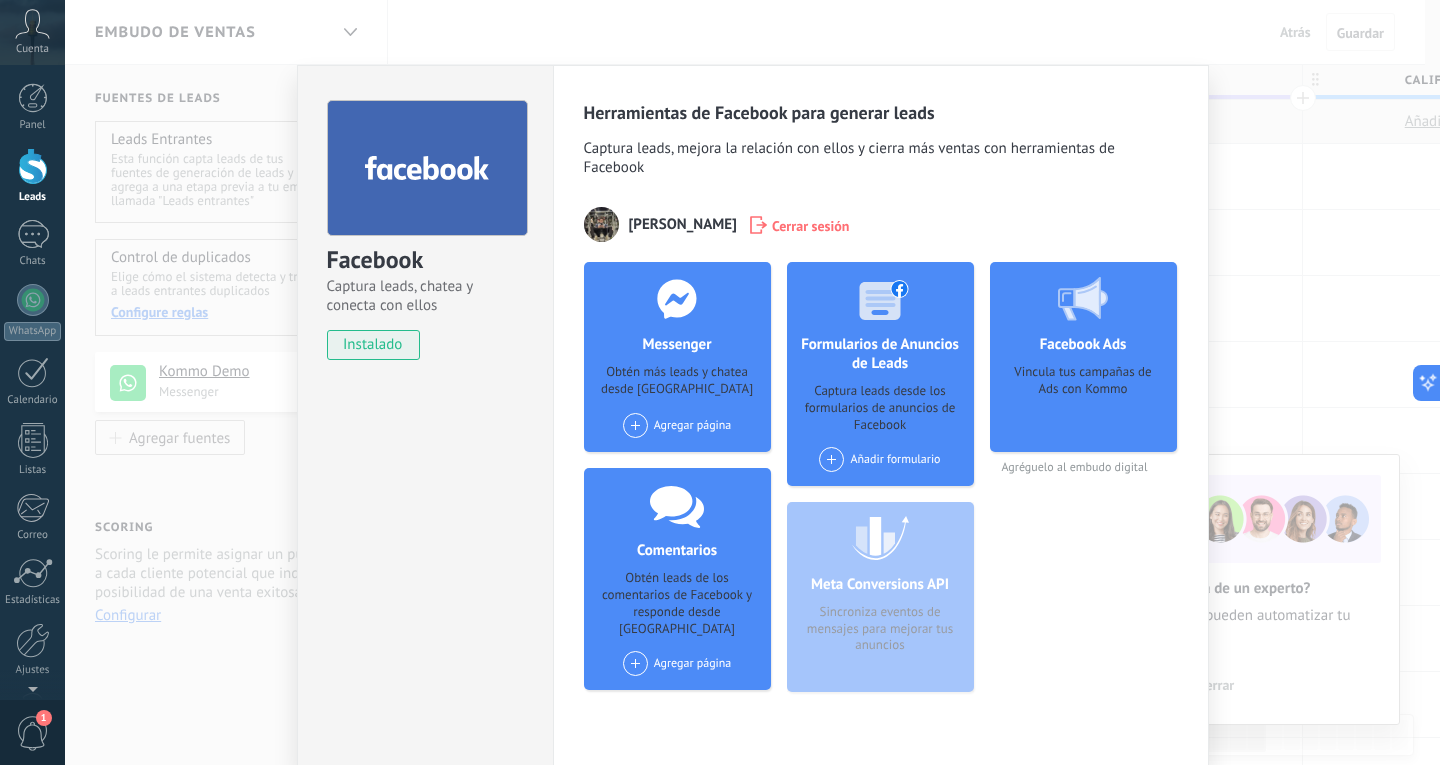 click at bounding box center [635, 425] 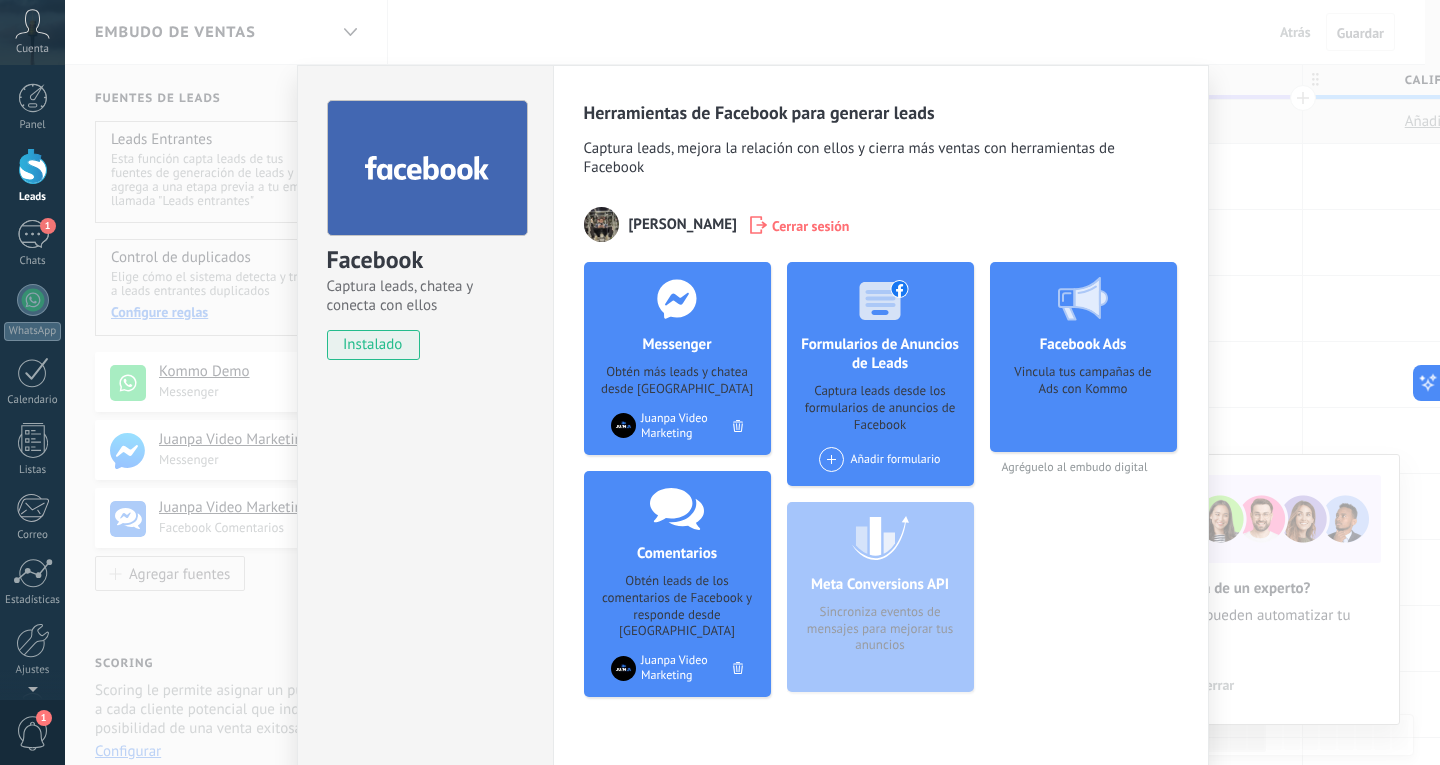 click on "Facebook Captura leads, chatea y conecta con ellos instalado Desinstalar Herramientas de Facebook para generar leads Captura leads, mejora la relación con ellos y cierra más ventas con herramientas de Facebook [PERSON_NAME] Cerrar sesión Messenger Obtén más leads y chatea desde Kommo Agregar página Juanpa Video Marketing Comentarios Obtén leads de los comentarios de Facebook y responde desde Kommo Agregar página Juanpa Video Marketing Formularios de Anuncios de Leads Captura leads desde los formularios de anuncios de Facebook Añadir formulario Meta Conversions API Sincroniza eventos de mensajes para mejorar tus anuncios Facebook Ads Vincula tus campañas de Ads con Kommo Agréguelo al embudo digital más" at bounding box center (752, 382) 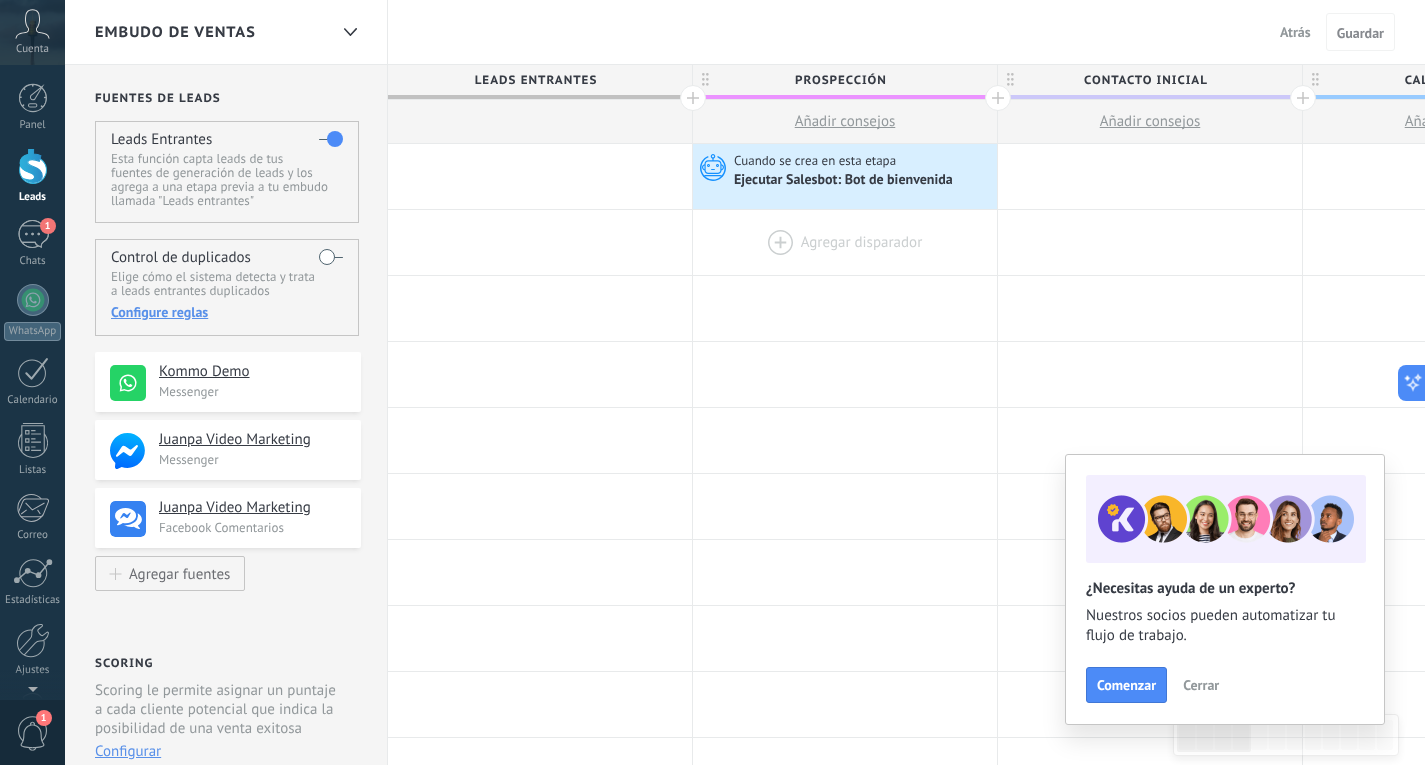 drag, startPoint x: 194, startPoint y: 509, endPoint x: 793, endPoint y: 224, distance: 663.34454 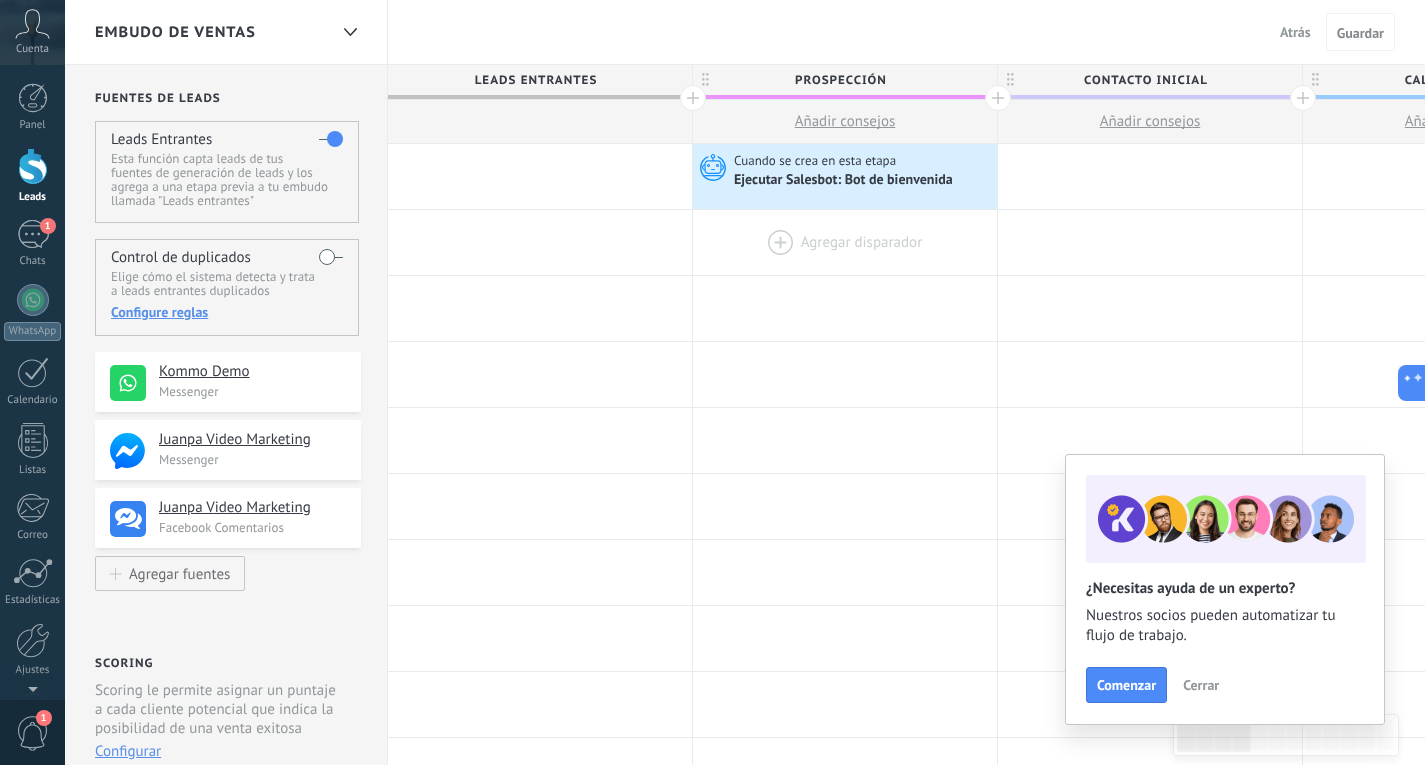 click at bounding box center (845, 242) 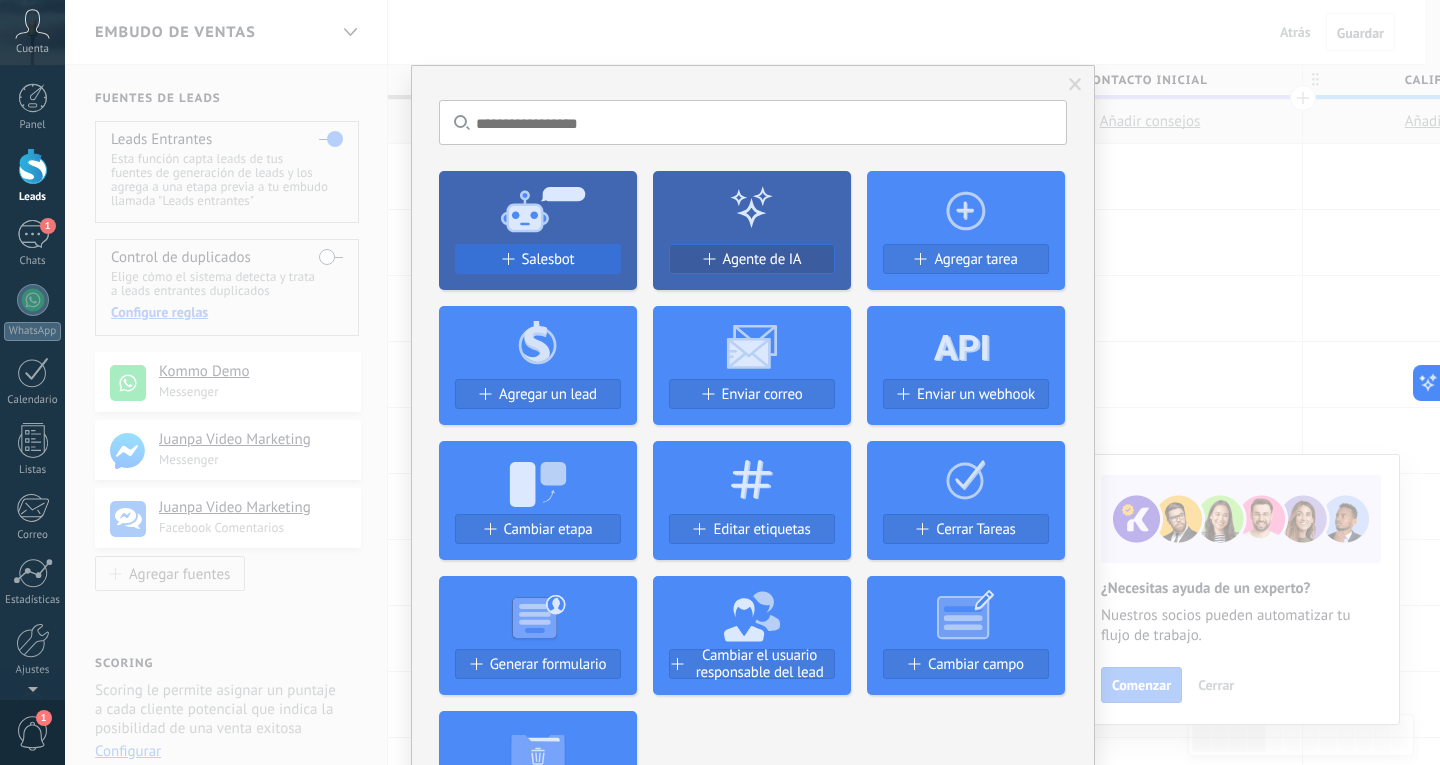 click on "Salesbot" at bounding box center [548, 259] 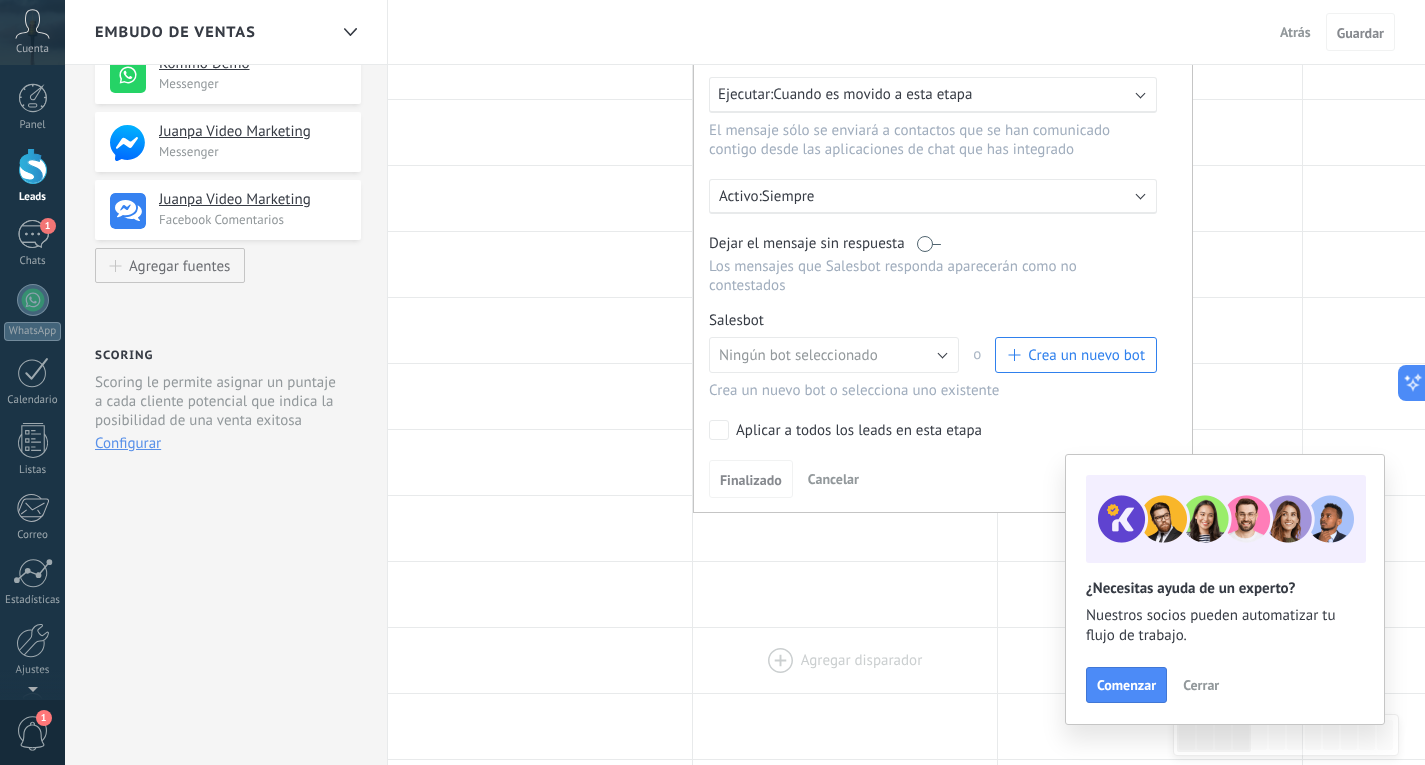 scroll, scrollTop: 200, scrollLeft: 0, axis: vertical 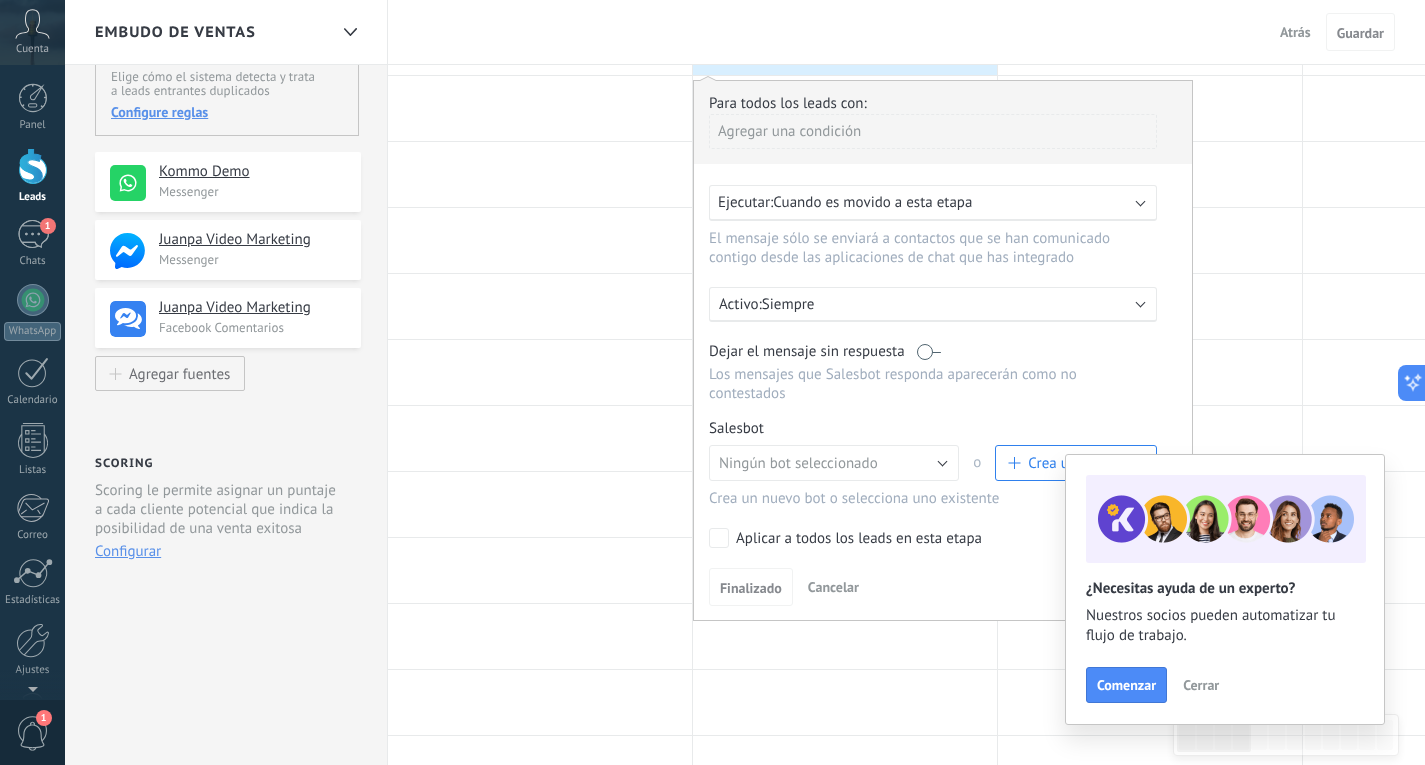 click on "Ejecutar:  Cuando es movido a esta etapa" at bounding box center (925, 202) 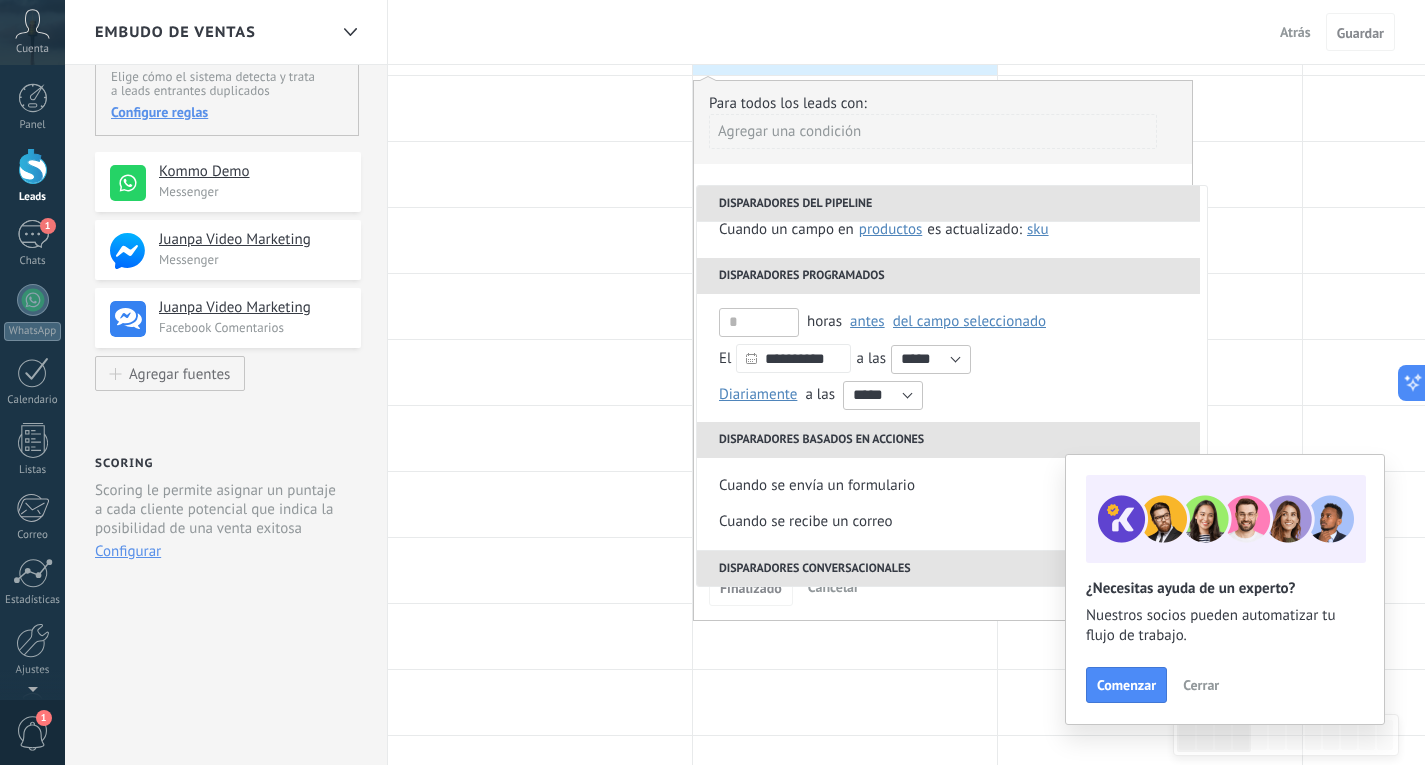 scroll, scrollTop: 300, scrollLeft: 0, axis: vertical 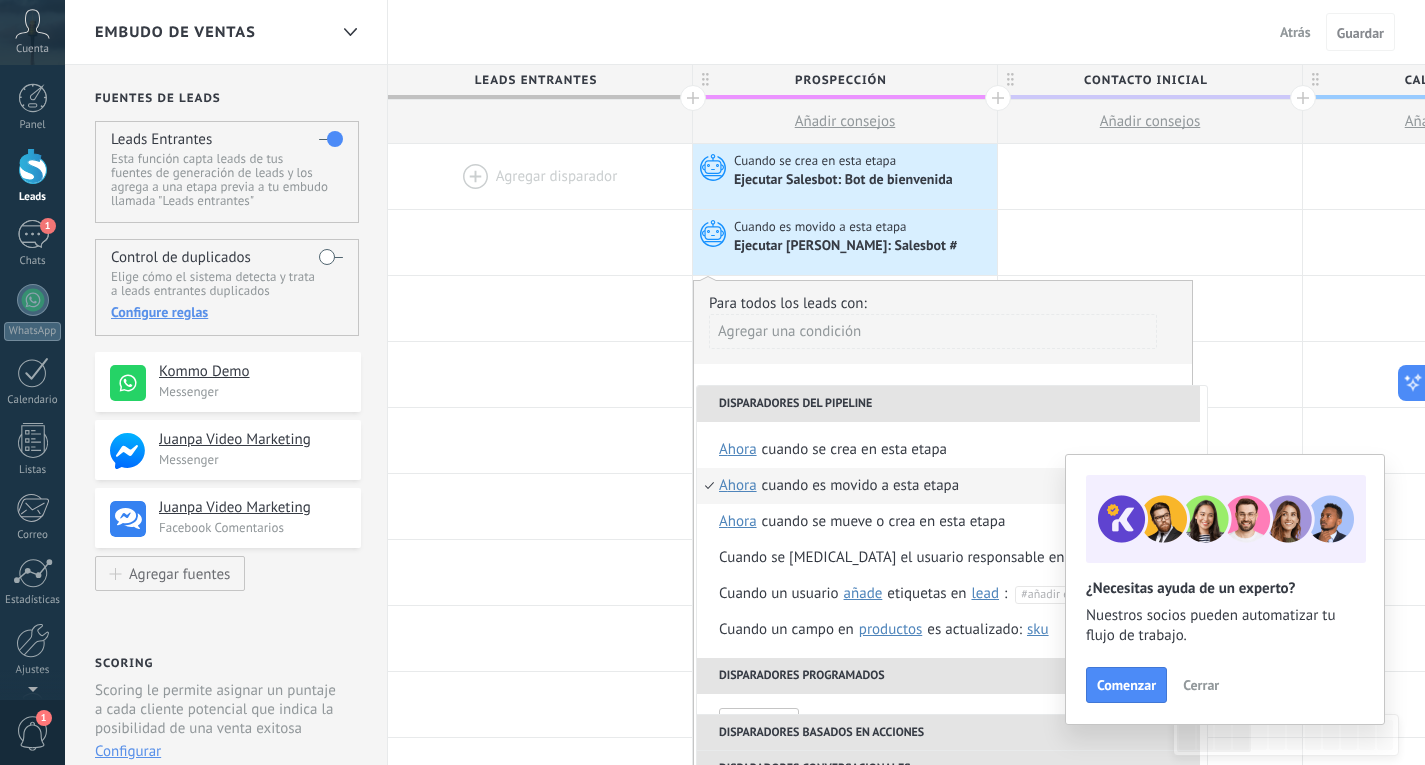 click on "Cerrar" at bounding box center [1201, 685] 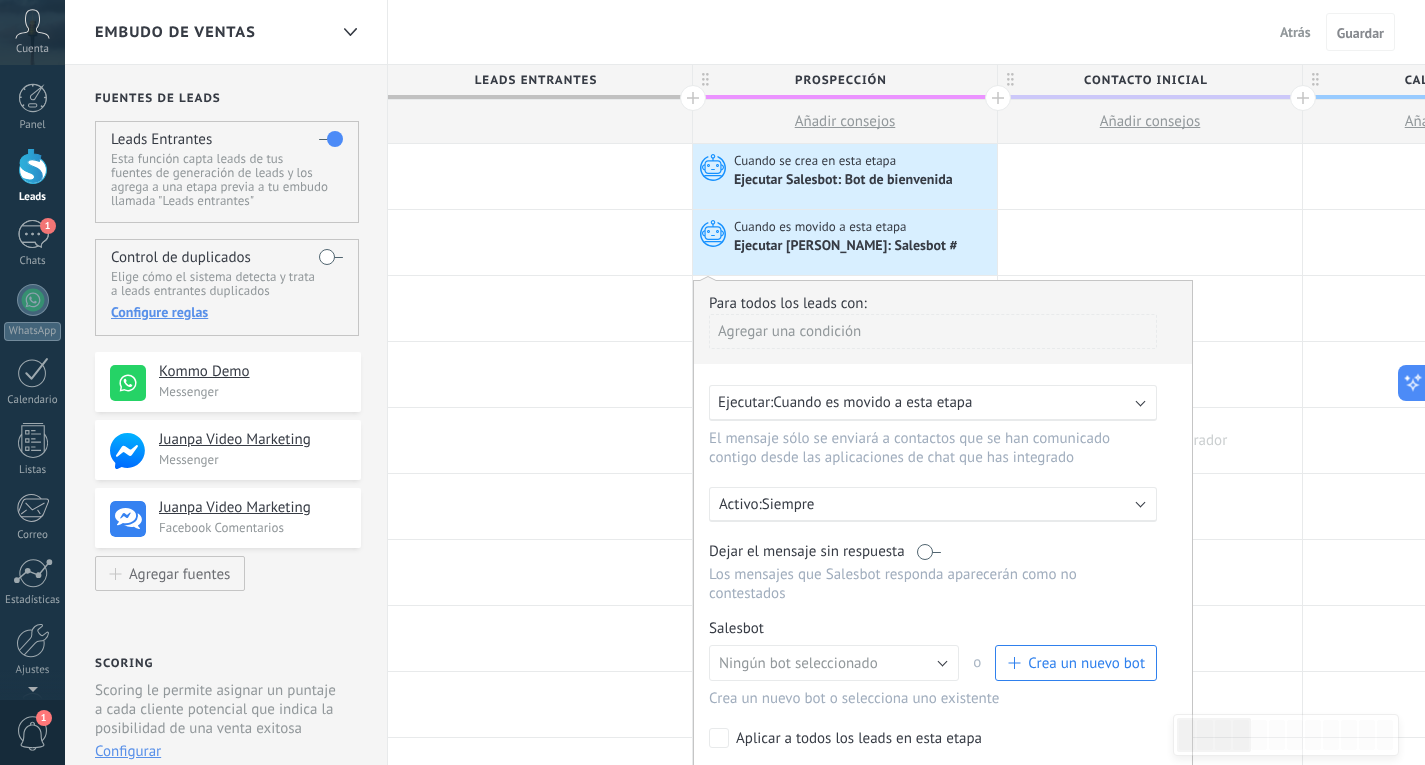 click at bounding box center [1150, 440] 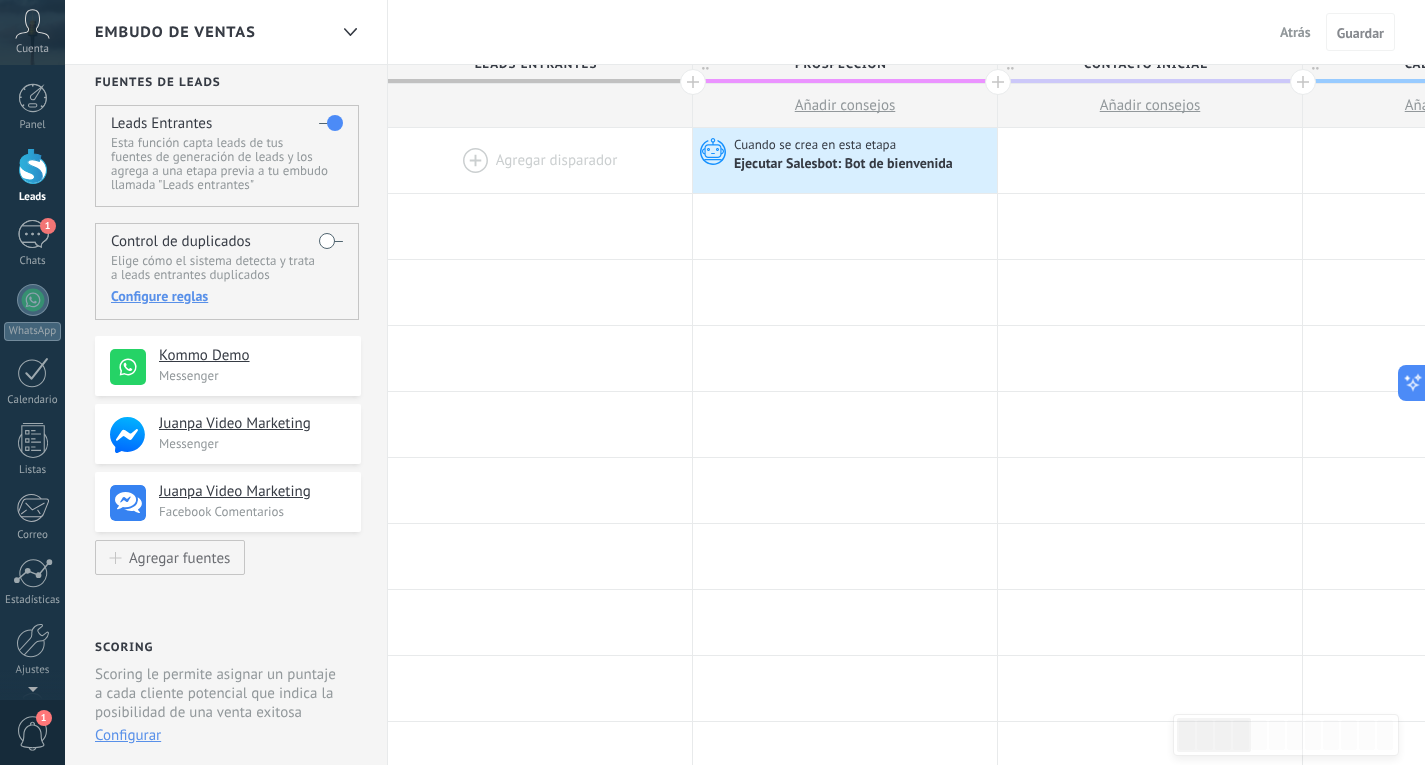 scroll, scrollTop: 0, scrollLeft: 0, axis: both 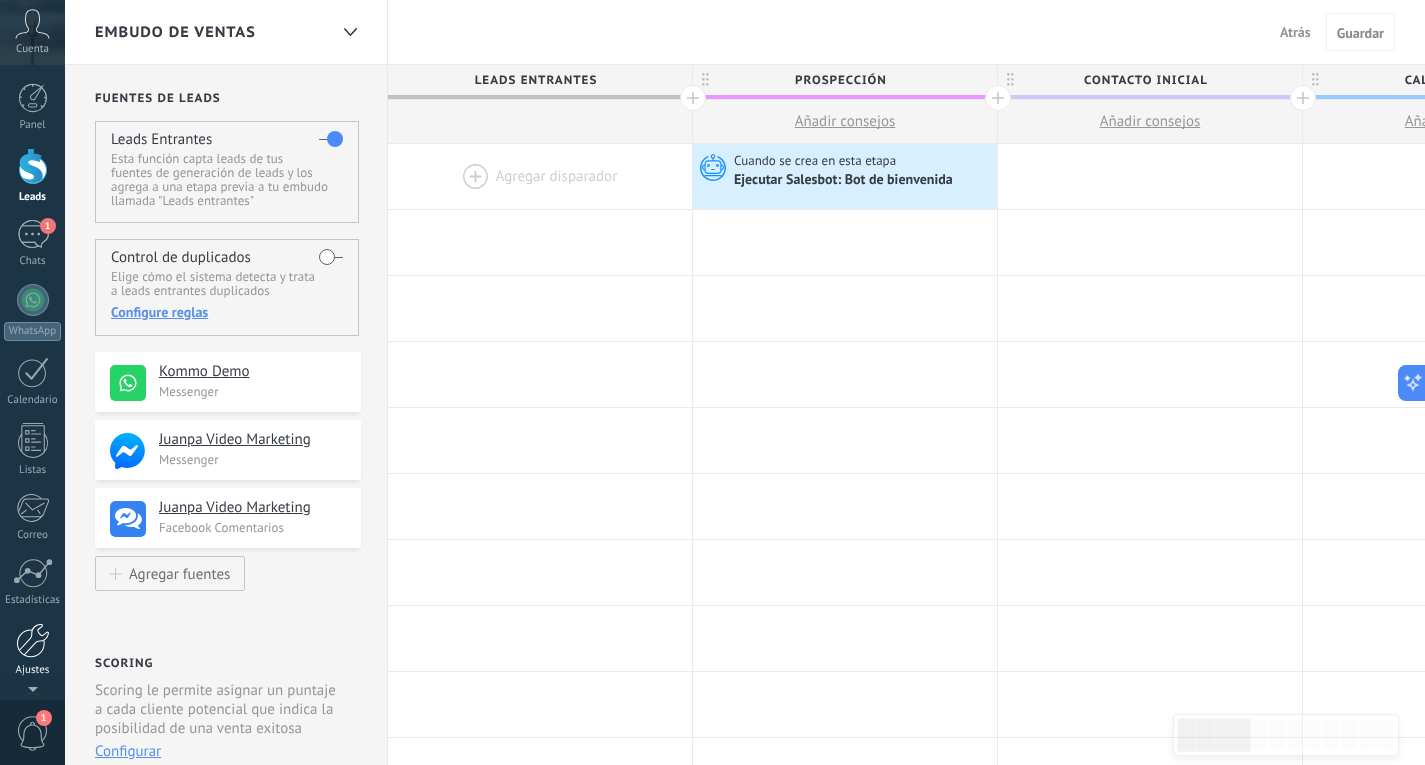 click on "Ajustes" at bounding box center (32, 650) 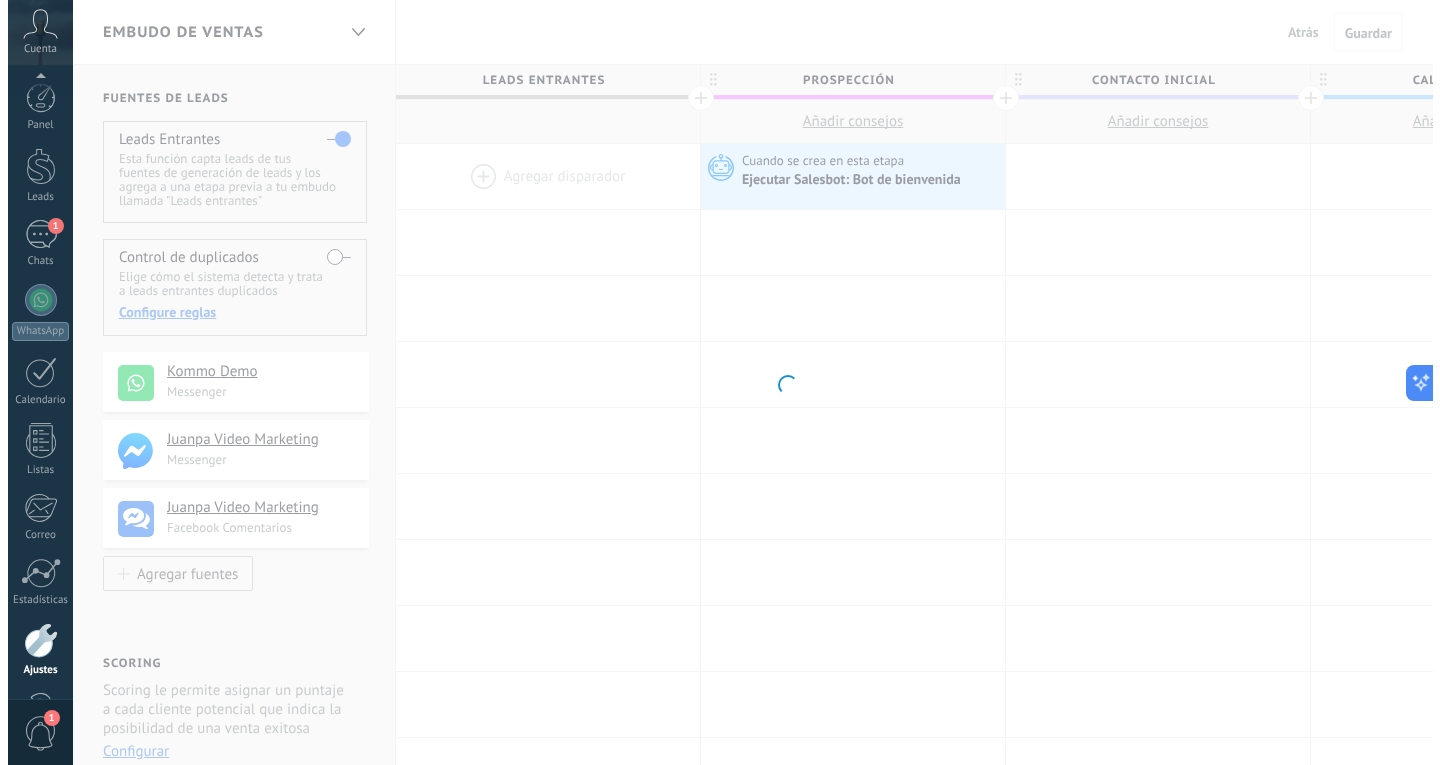 scroll, scrollTop: 67, scrollLeft: 0, axis: vertical 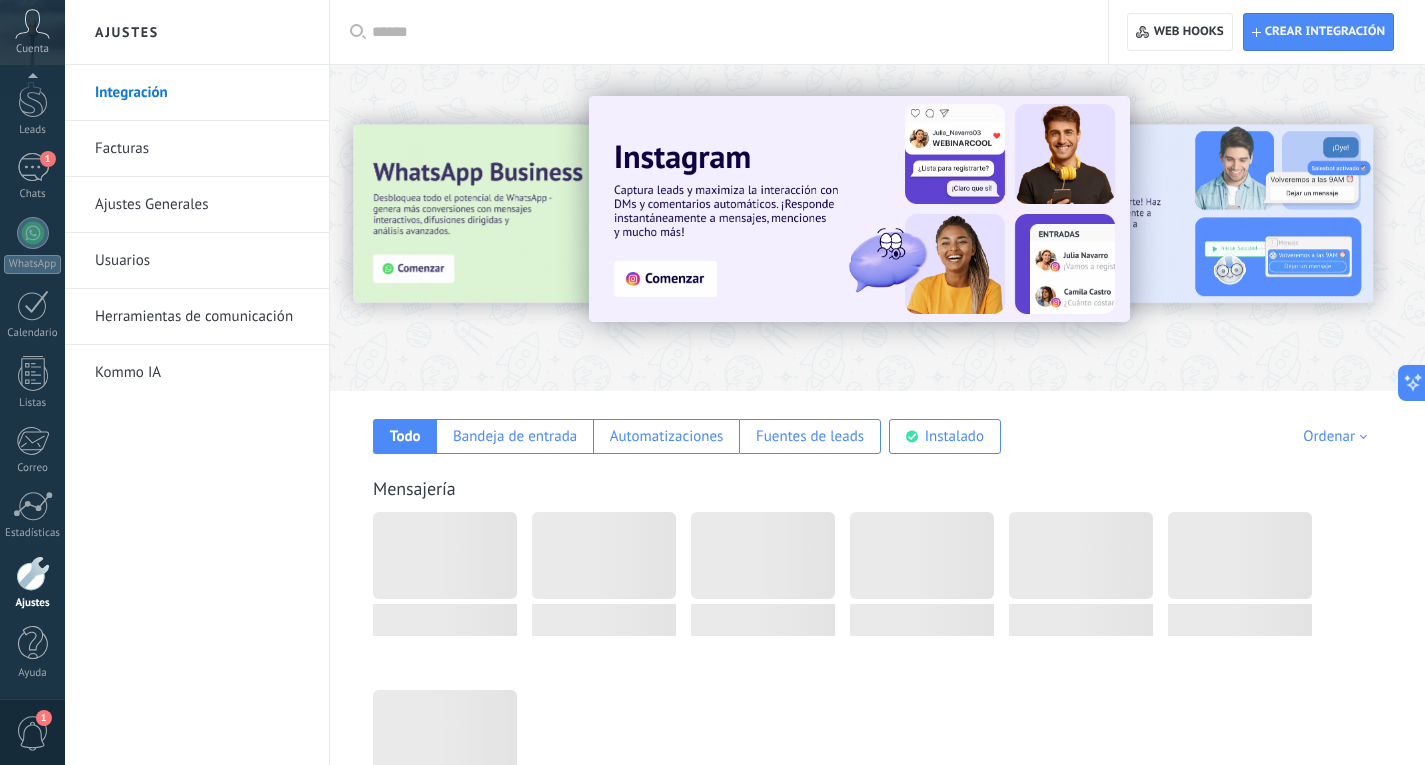 click on "Herramientas de comunicación" at bounding box center [202, 317] 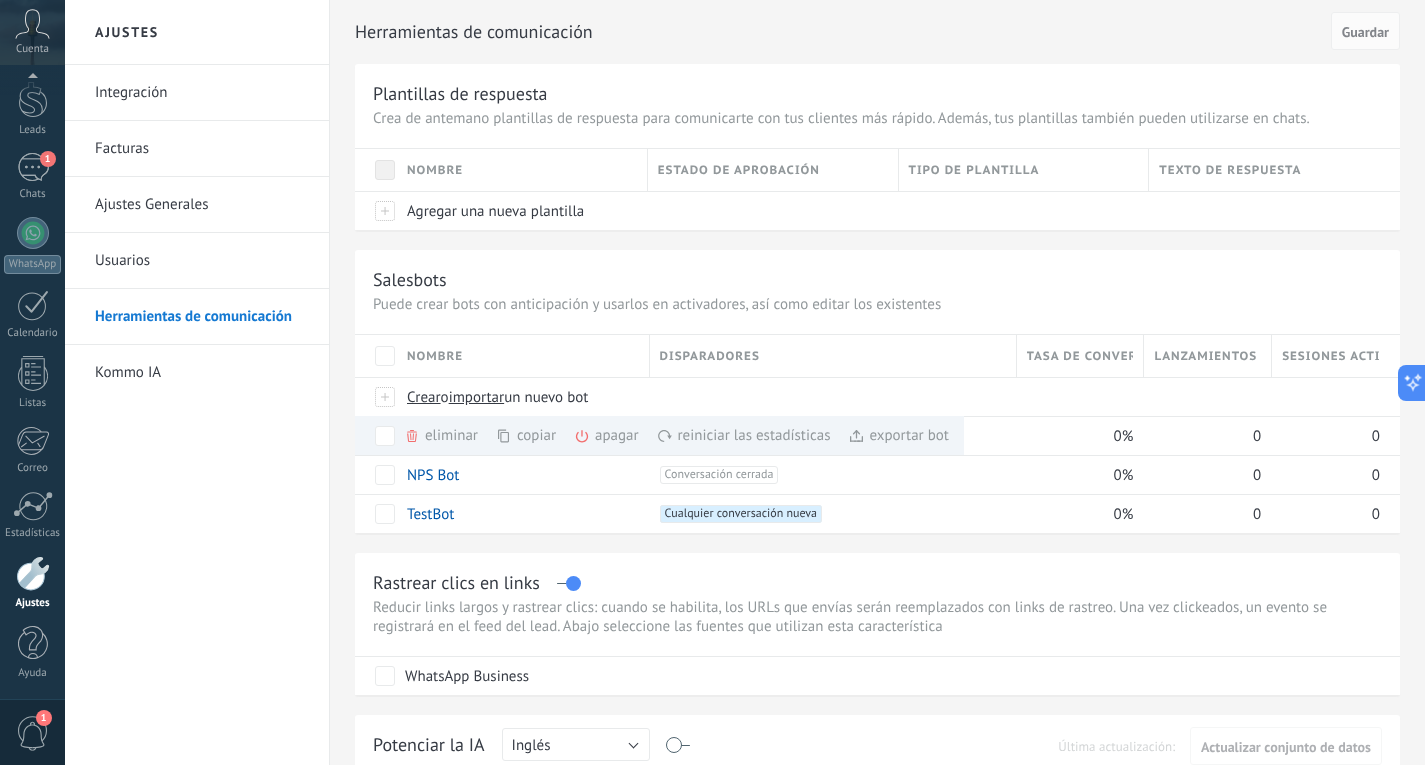 click on "Herramientas de comunicación Cancelar Guardar Plantillas de respuesta Crea de antemano plantillas de respuesta para comunicarte con tus clientes más rápido. Además, tus plantillas también pueden utilizarse en chats. Nombre Estado de aprobación Tipo de plantilla Texto de respuesta Agregar una nueva plantilla Salesbots Puede crear bots con anticipación y usarlos en activadores, así como editar los existentes Actualizar a Avanzado Nombre Disparadores Tasa de conversión Lanzamientos totales Sesiones activas        Crear  o  importar  un nuevo bot              eliminar màs copiar màs apagar màs reiniciar las estadísticas màs exportar bot màs Bot de bienvenida +1 Creado en la etapa del embudo +0 0% 0 0        NPS Bot +1 Conversación cerrada +0 0% 0 0        TestBot +1 Cualquier conversación nueva +0 0% 0 0 Mostrar más avanzado Rastrear clics en links WhatsApp Business Potenciar la IA Rusa Inglés Español Portugués Indonesio Turco Inglés Última actualización: Actualizar conjunto de datos" at bounding box center [877, 842] 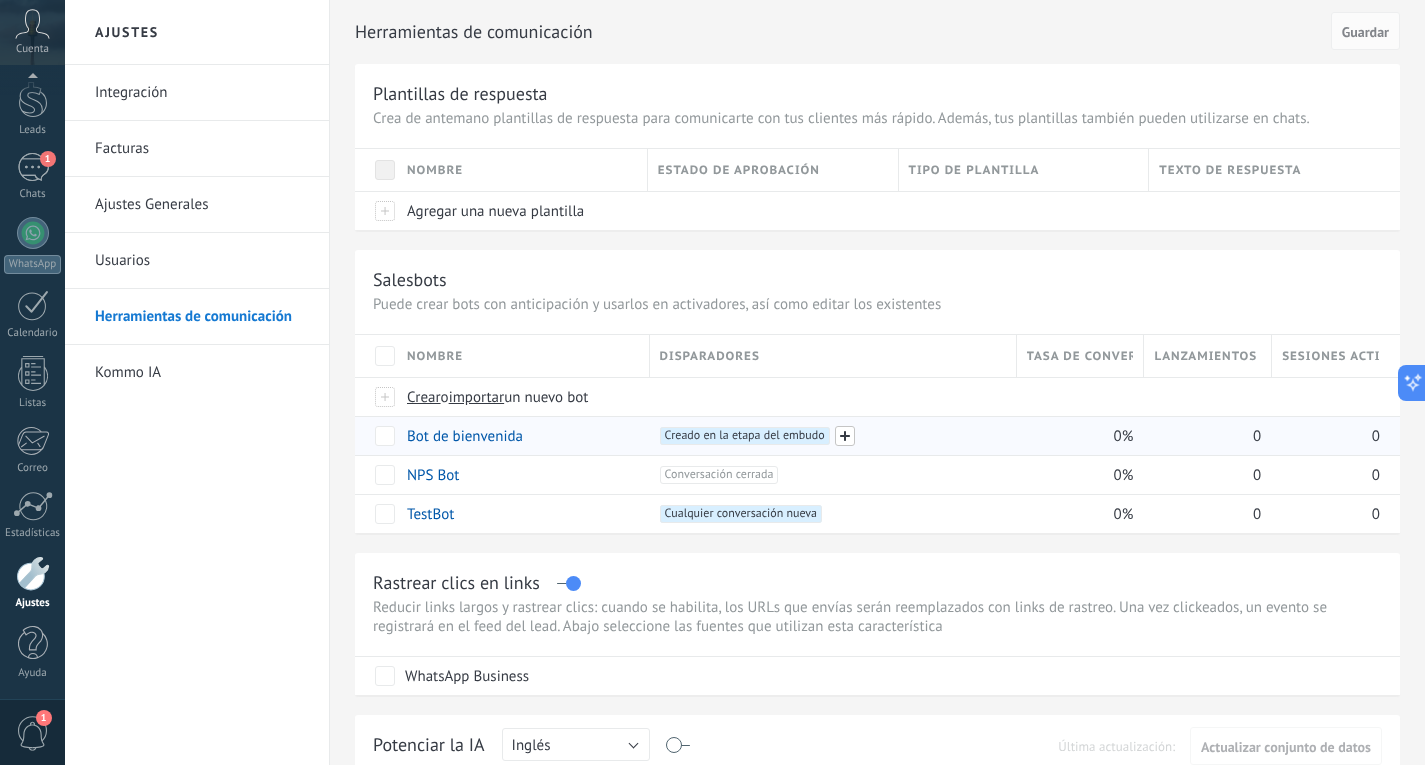 click at bounding box center [845, 436] 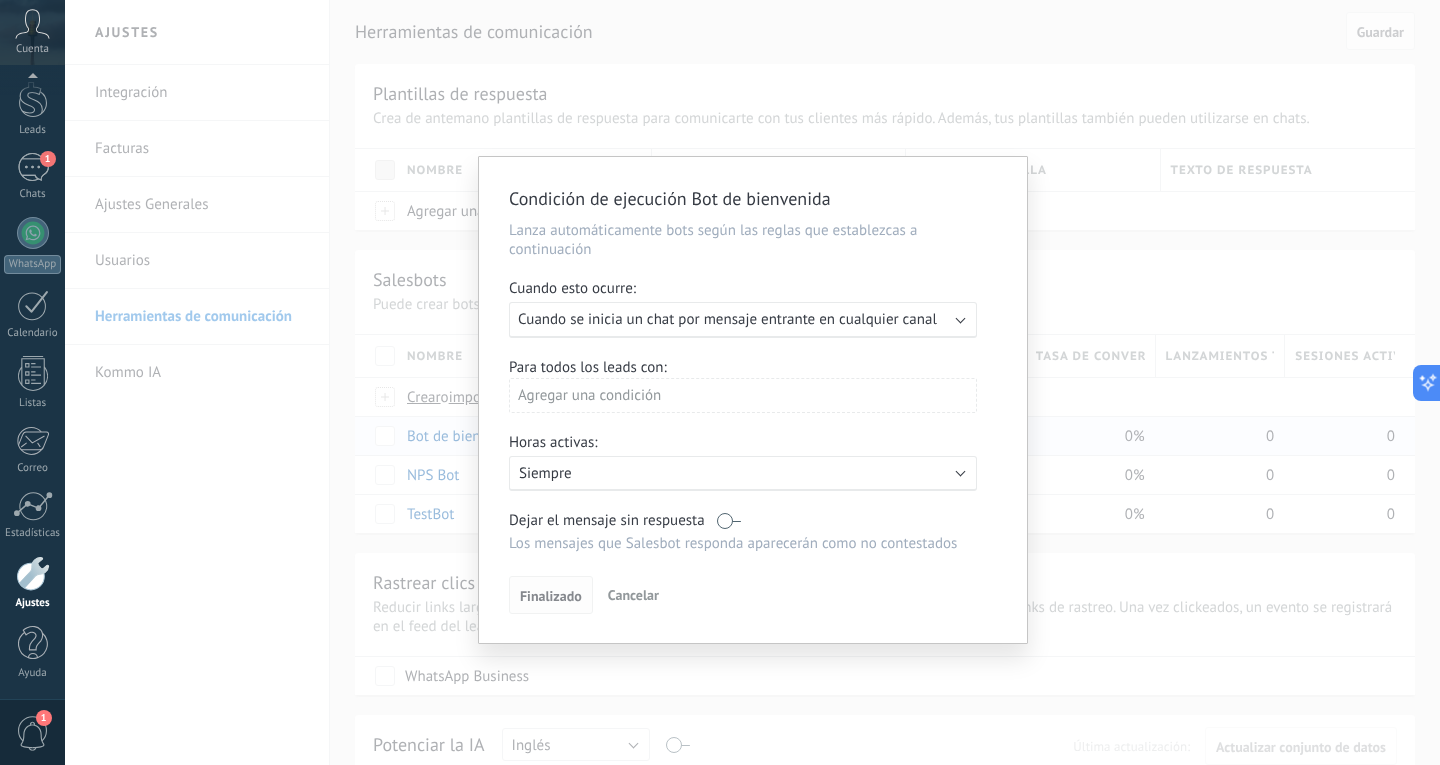 click on "Finalizado" at bounding box center (551, 596) 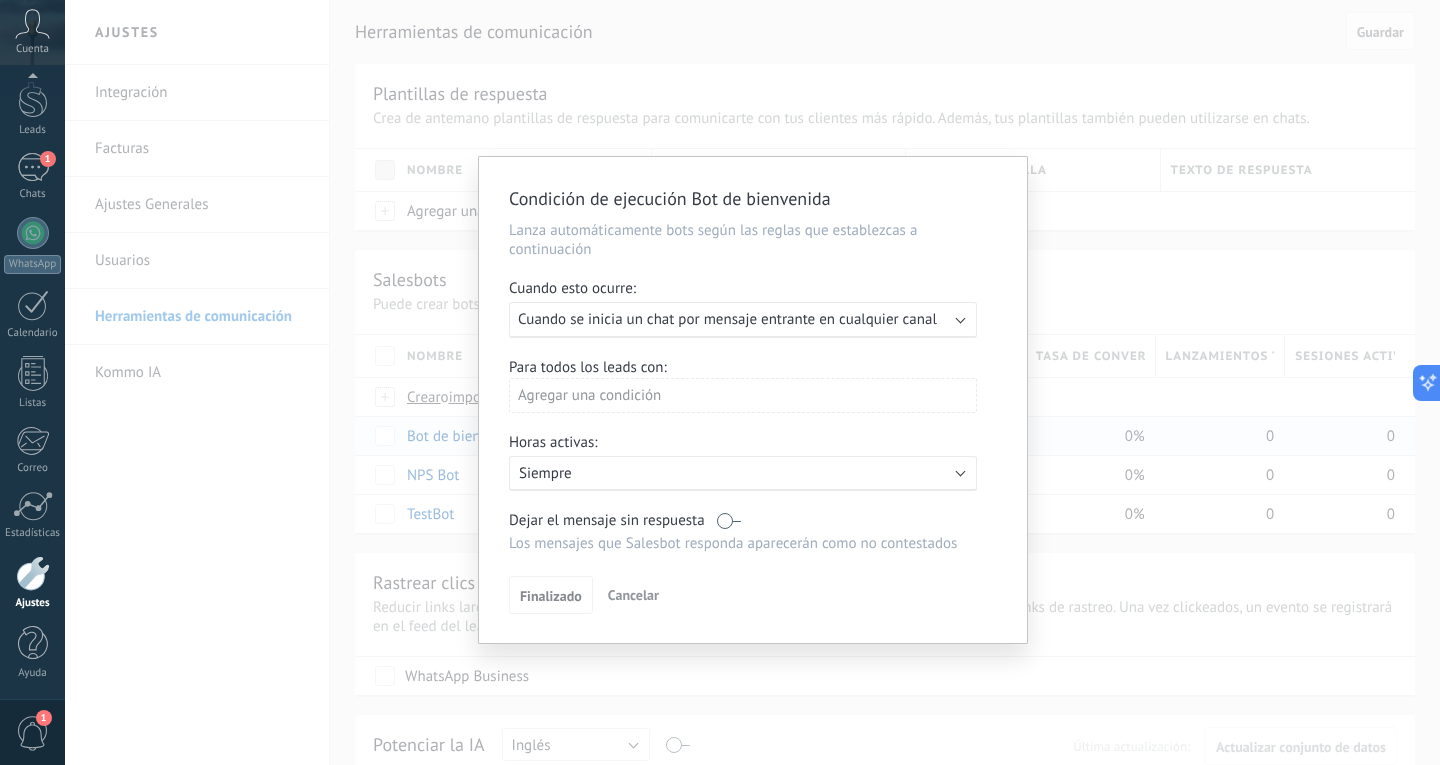 click at bounding box center [729, 520] 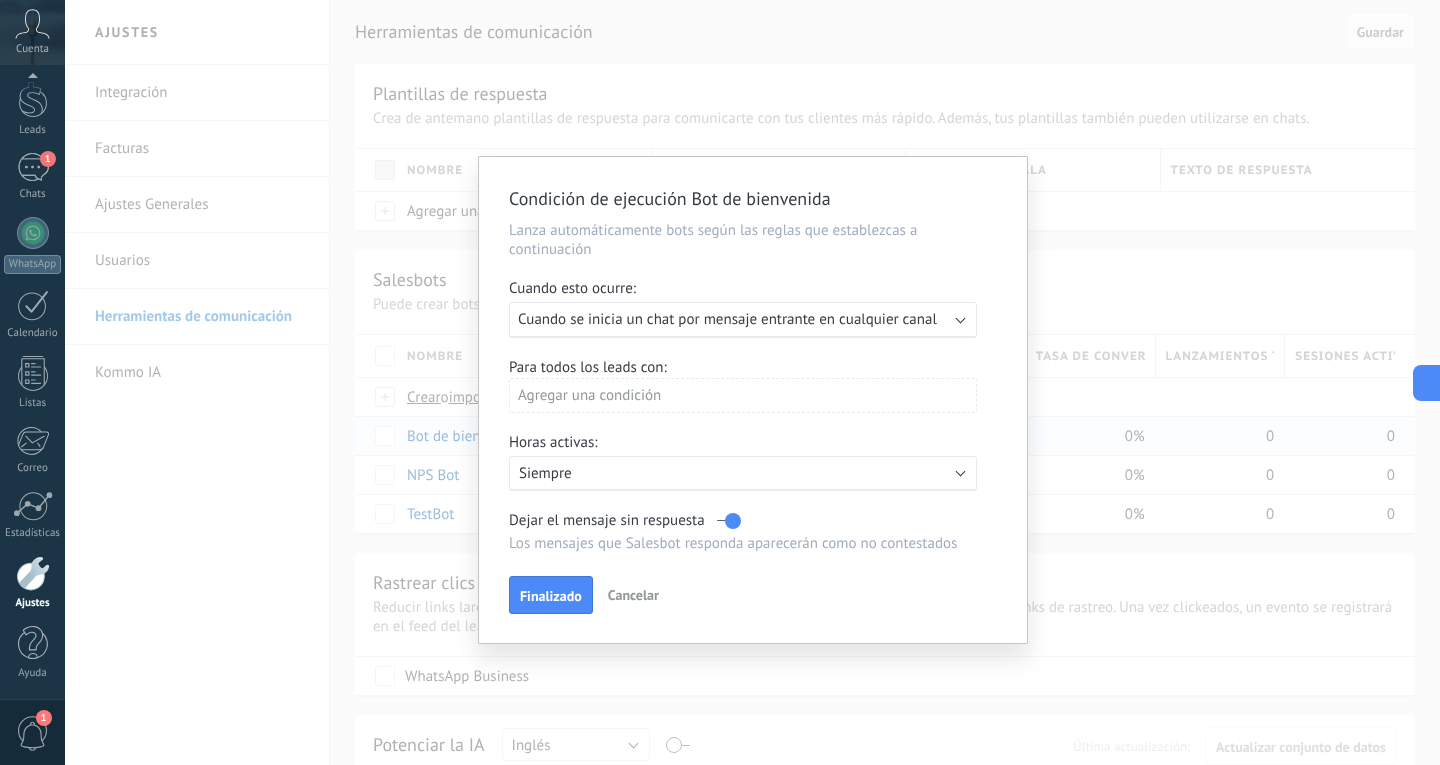 click at bounding box center (729, 520) 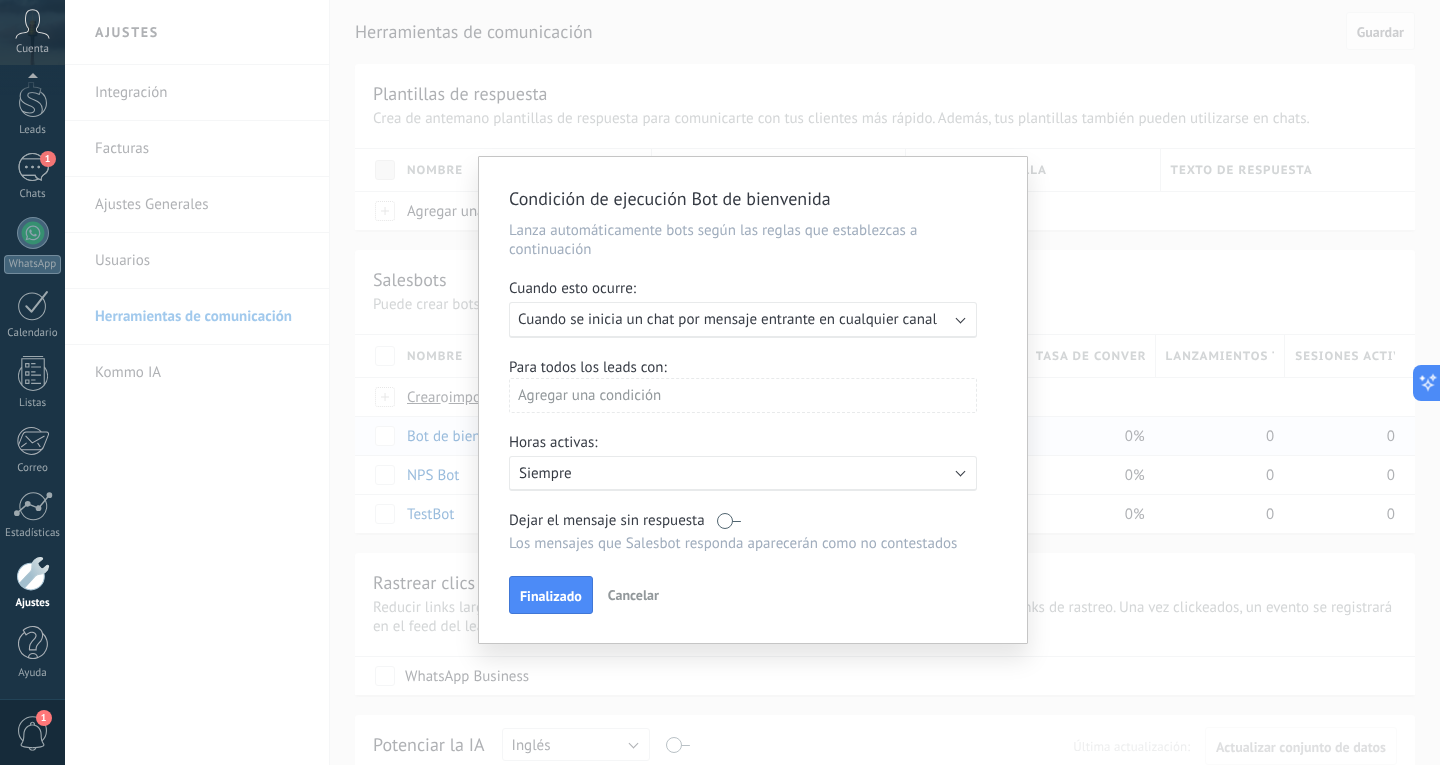click on "Ejecutar:  Cuando se inicia un chat por mensaje entrante en cualquier canal" at bounding box center [735, 319] 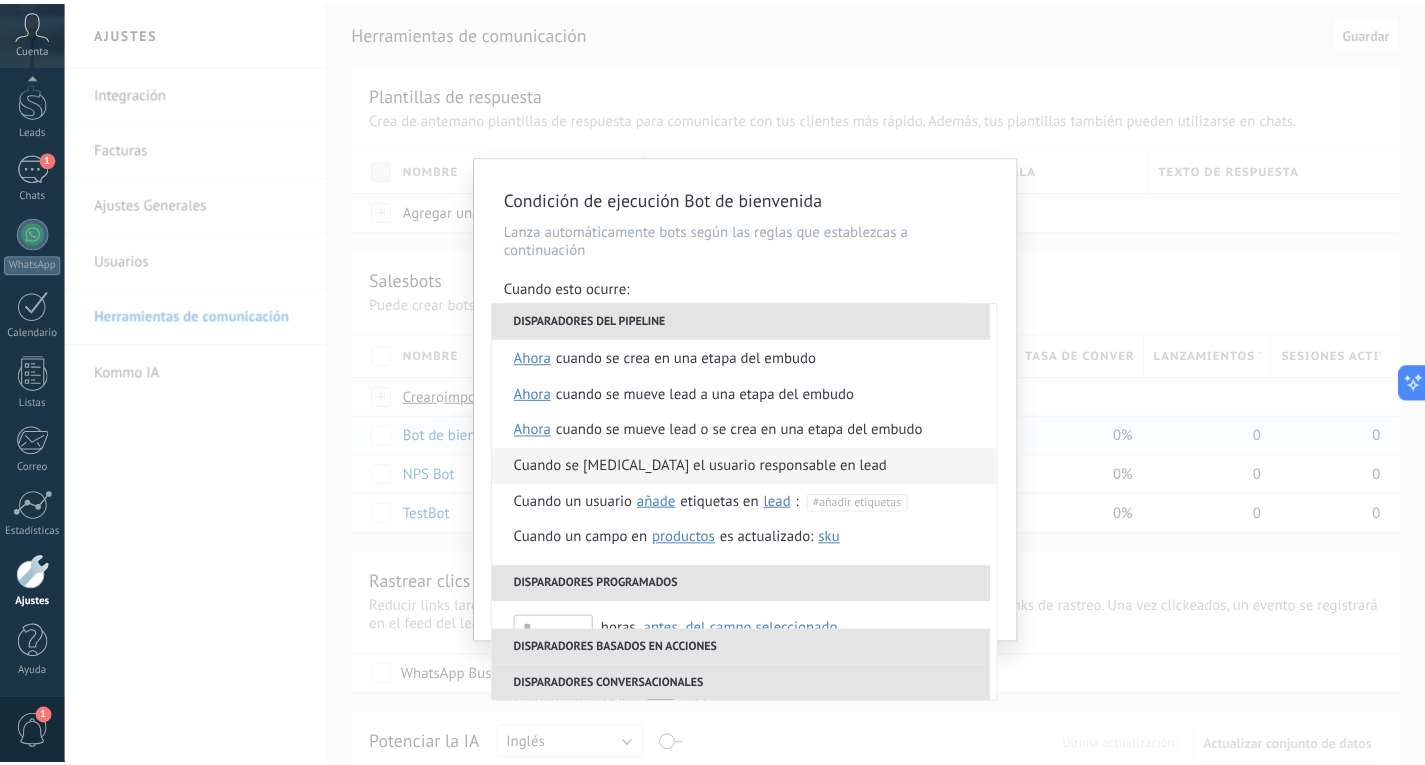 scroll, scrollTop: 0, scrollLeft: 0, axis: both 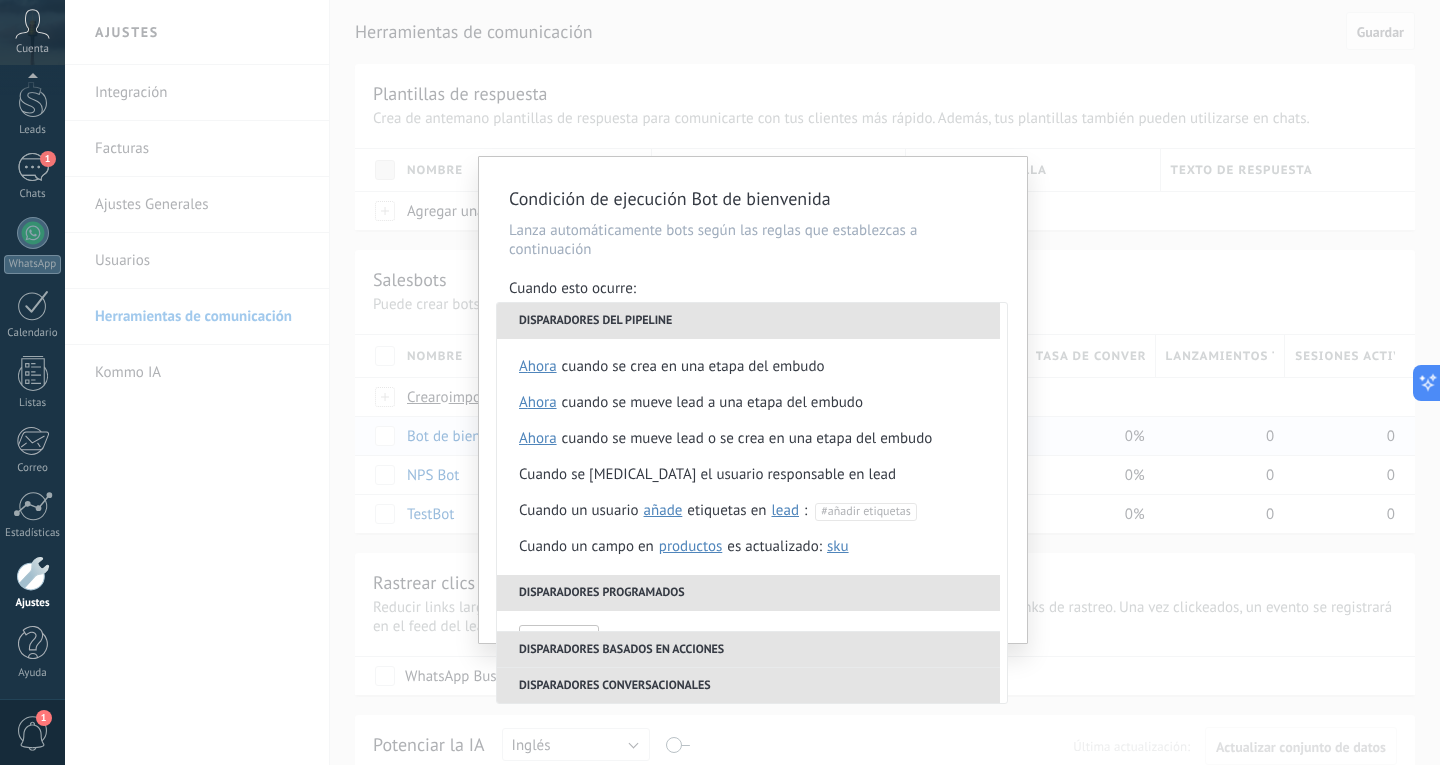 click on "Condición de ejecución Bot de bienvenida Lanza automáticamente bots según las reglas que establezcas a continuación Cuando esto ocurre: Ejecutar:  Cuando se inicia un chat por mensaje entrante en cualquier canal Disparadores del pipeline Cuando se crea en una etapa del embudo ahora después de 5 minutos después de 10 minutos un día Seleccionar un intervalo ahora Cuando se mueve lead a una etapa del embudo ahora después de 5 minutos después de 10 minutos un día Seleccionar un intervalo ahora Cuando se mueve lead o se crea en una etapa del embudo ahora después de 5 minutos después de 10 minutos un día Seleccionar un intervalo ahora Cuando se cambia el usuario responsable en lead Cuando un usuario  añade elimina añade  etiquetas en  lead contacto compañía lead : #añadir etiquetas Cuando un campo en  Productos contacto compañía lead Productos  es actualizado:  SKU Grupo Precio Descripción External ID Unit Oferta especial 1 Precio al por mayor Puntos por compra Imagen SKU El" at bounding box center [752, 382] 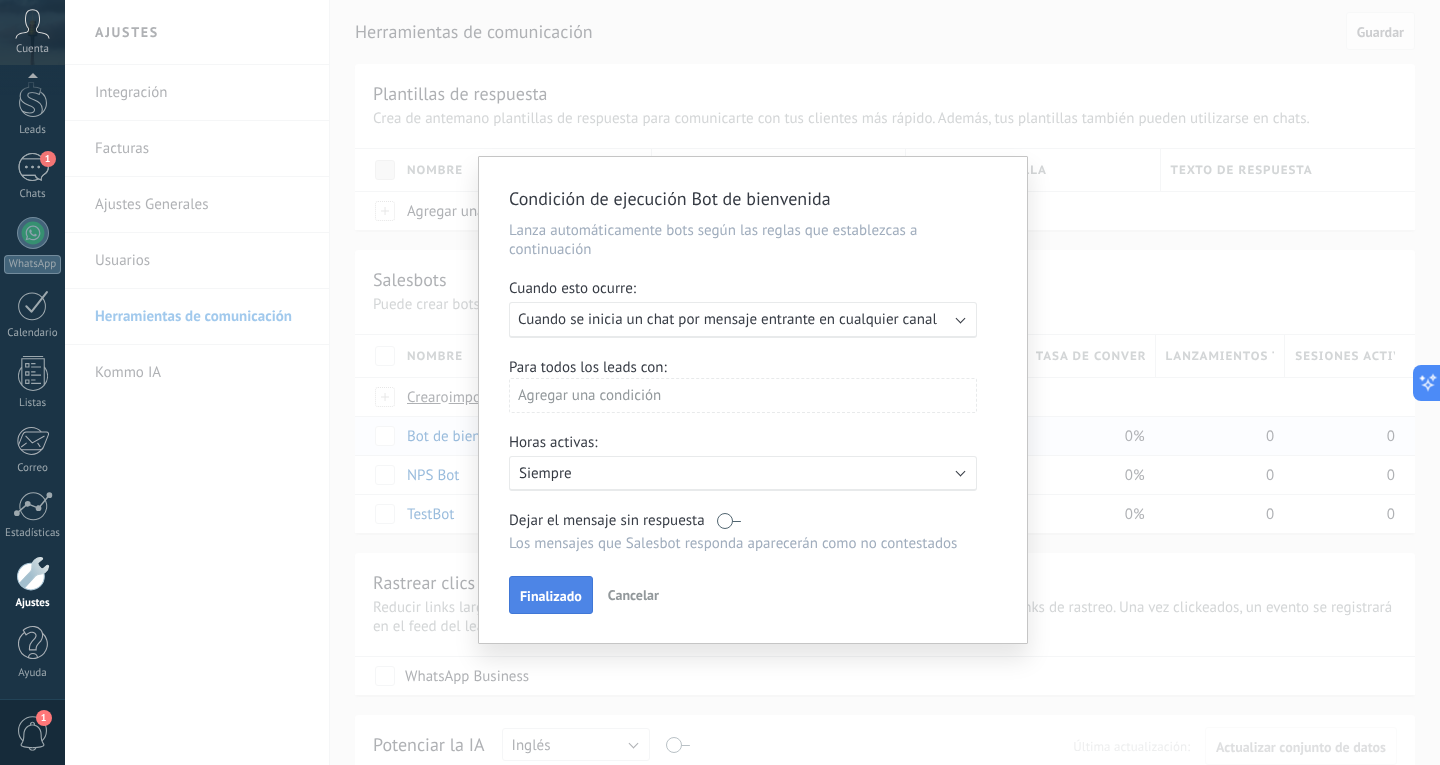 click on "Finalizado" at bounding box center (551, 595) 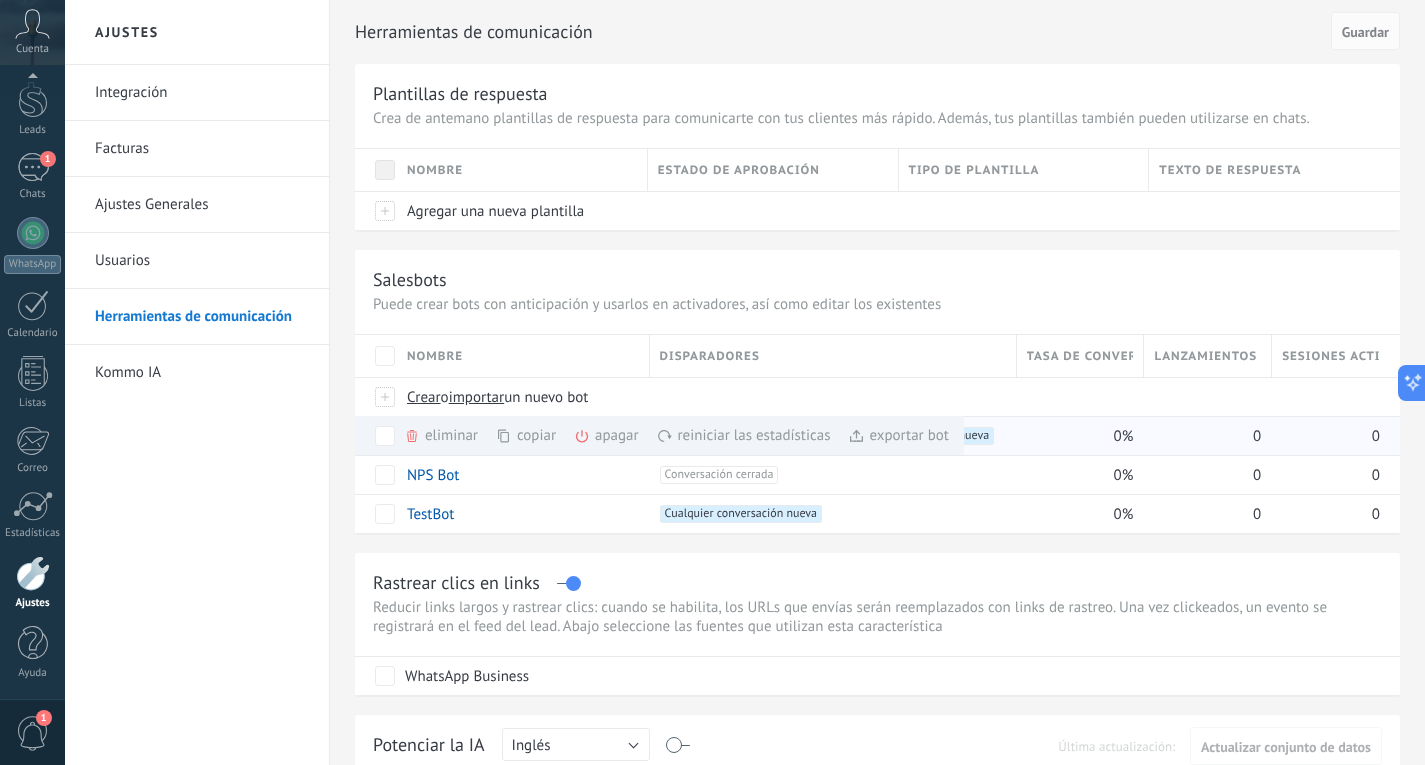 click on "apagar màs" at bounding box center [640, 435] 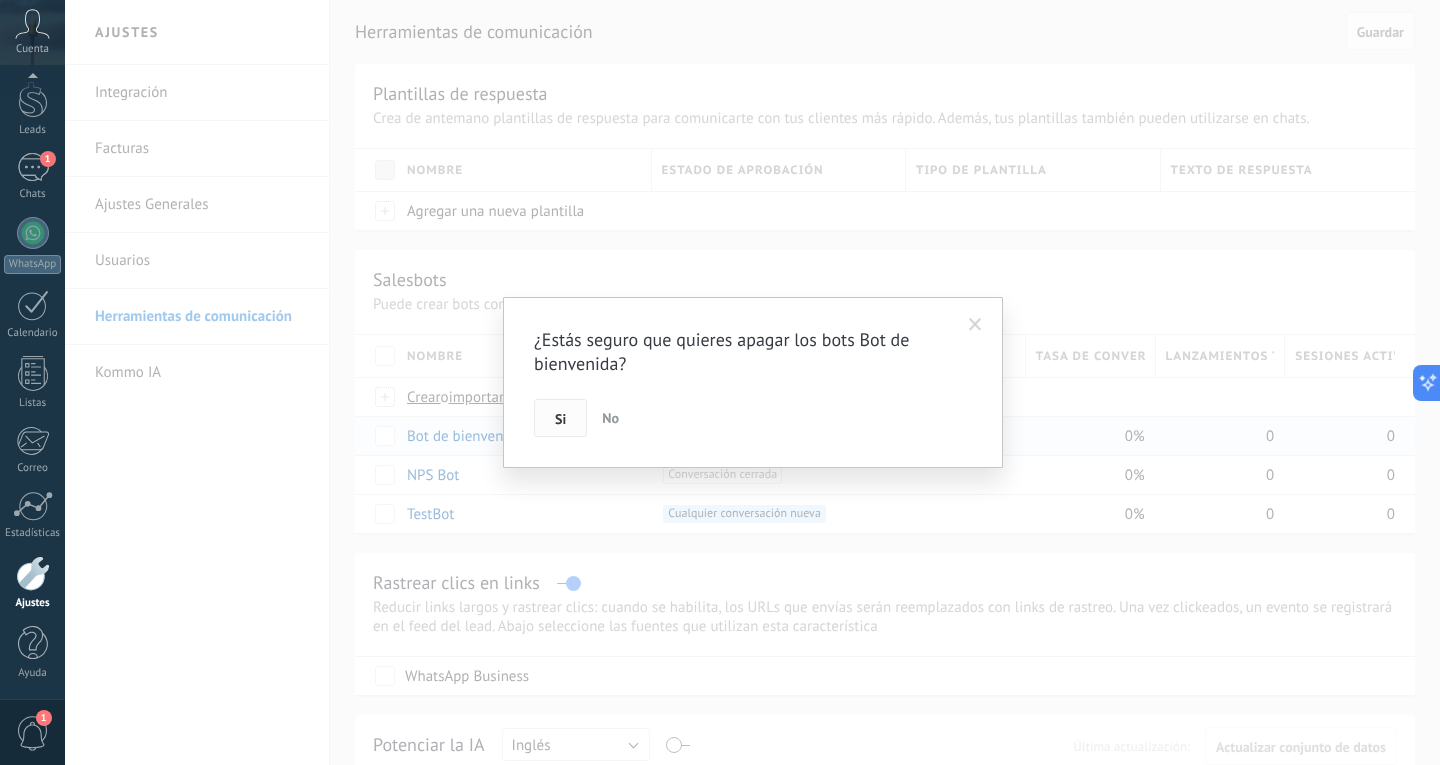 click on "Si" at bounding box center (560, 418) 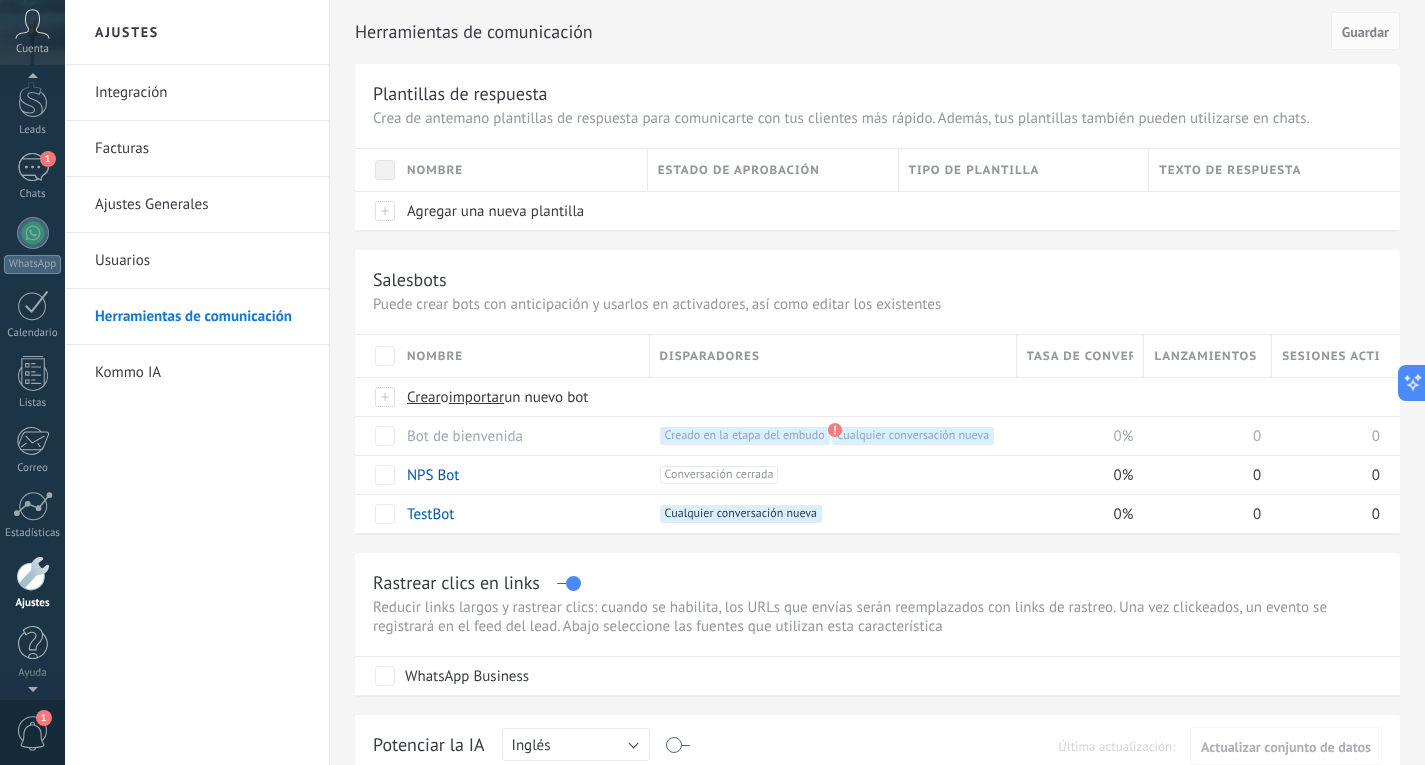 scroll, scrollTop: 61, scrollLeft: 0, axis: vertical 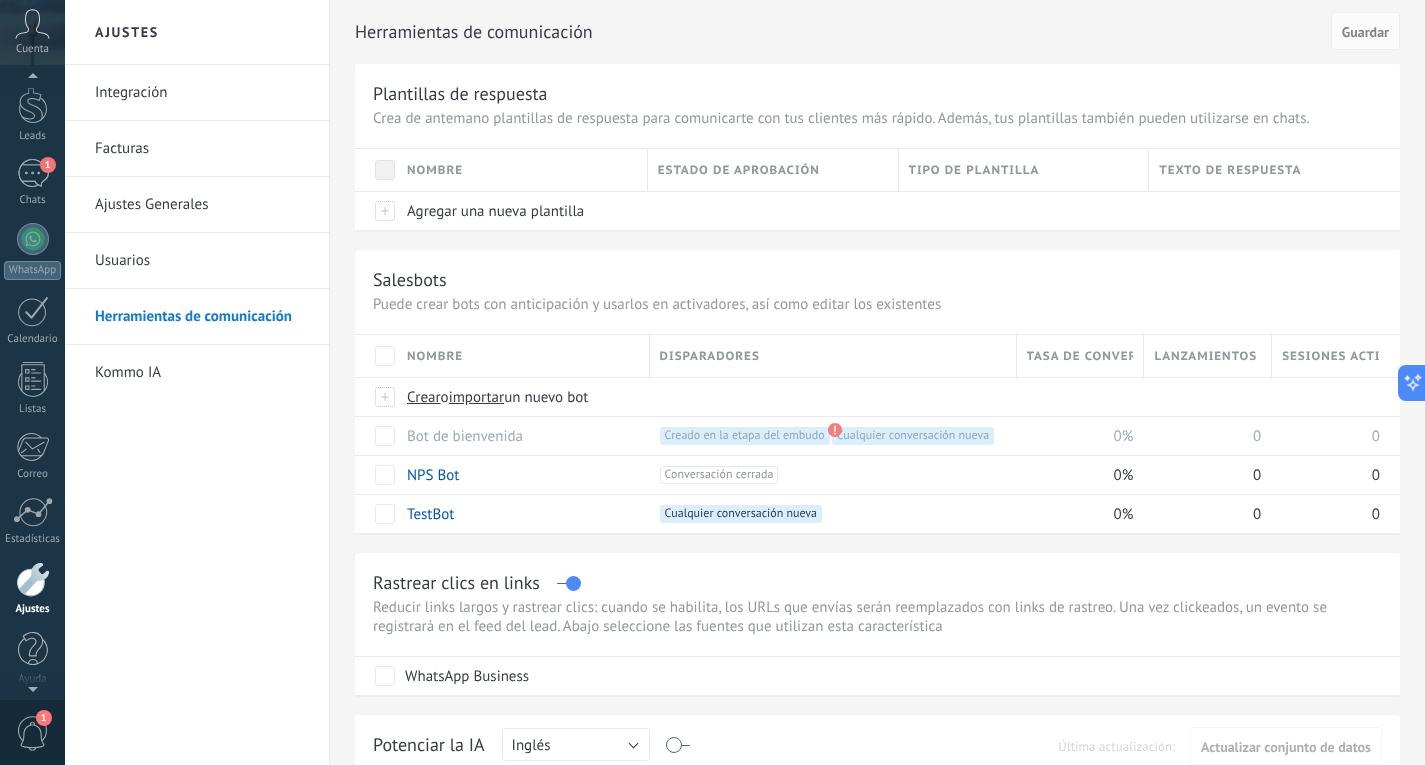 click 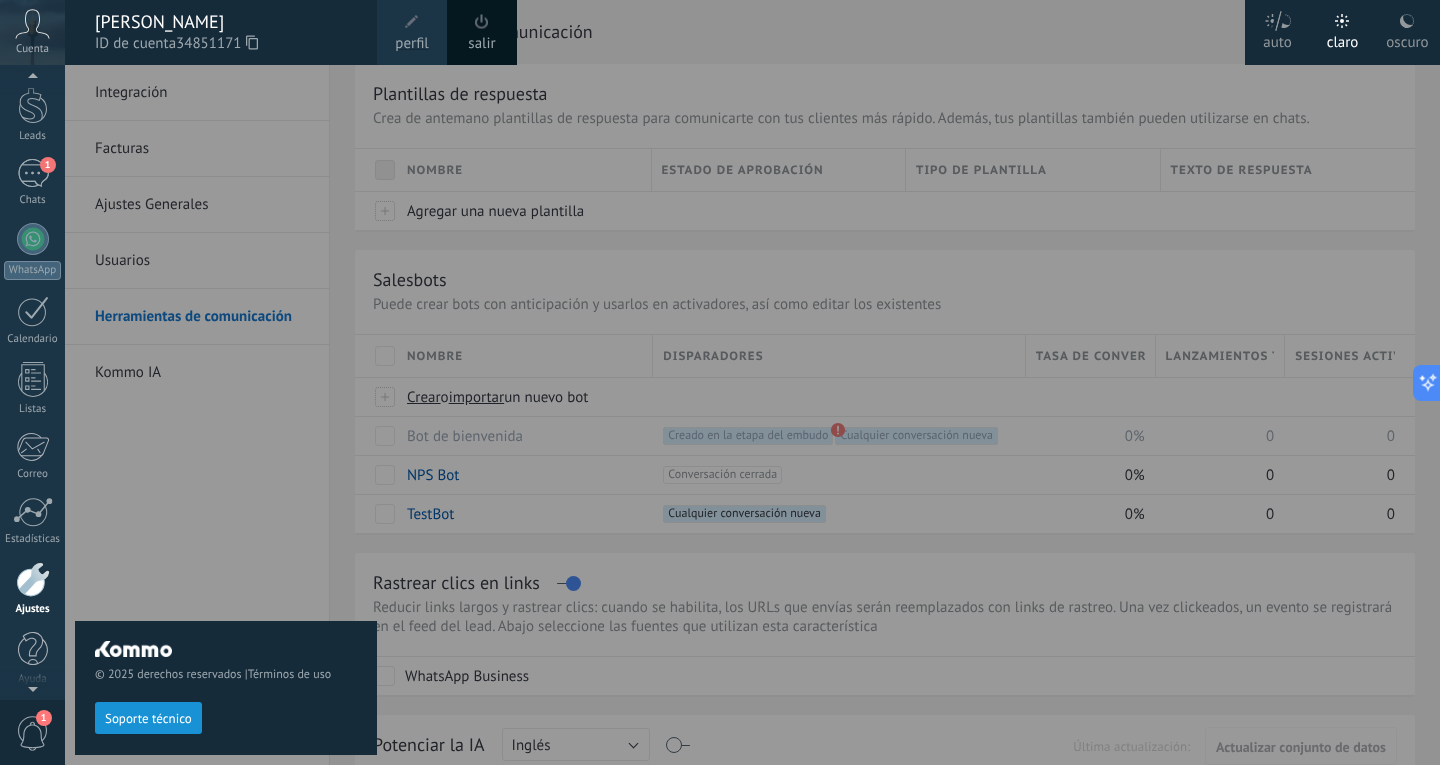 click on "salir" at bounding box center [481, 44] 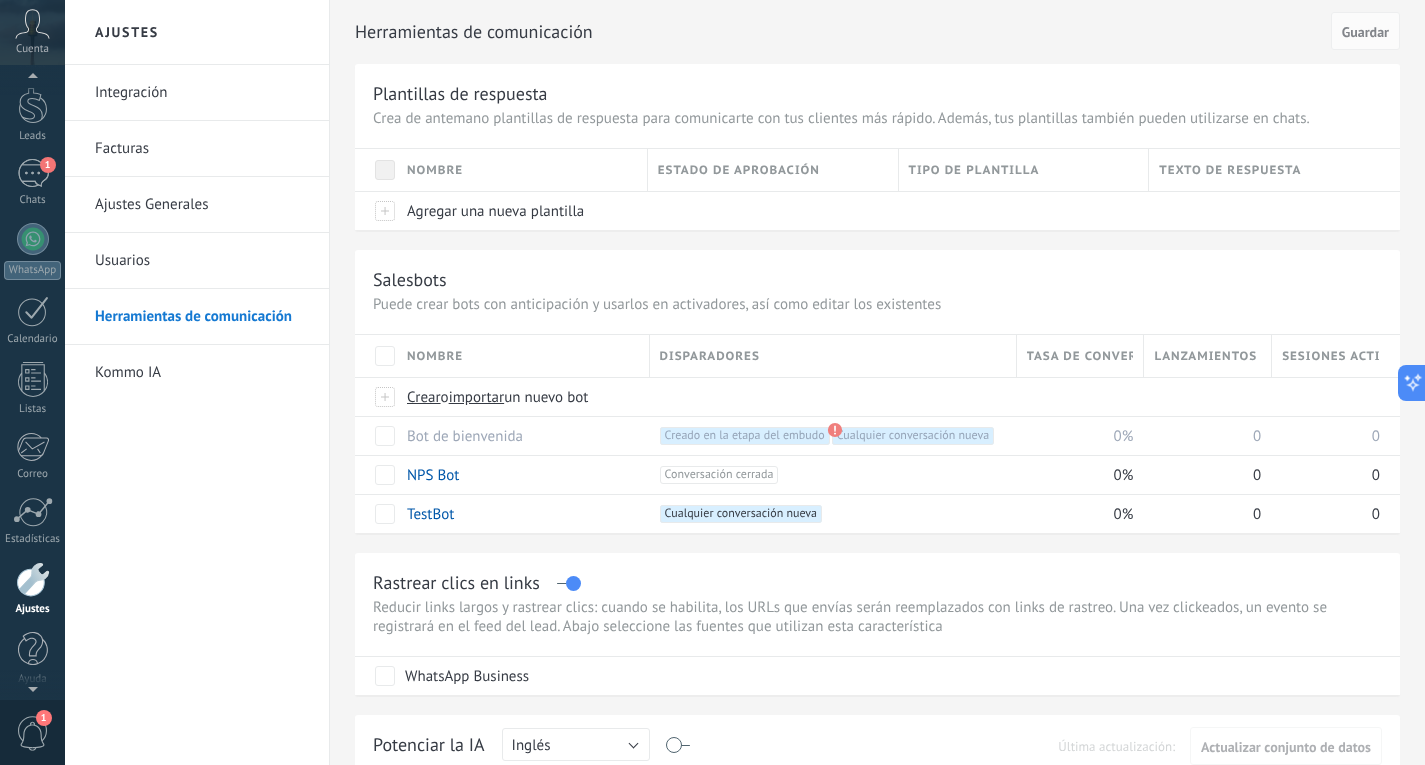 scroll, scrollTop: 67, scrollLeft: 0, axis: vertical 